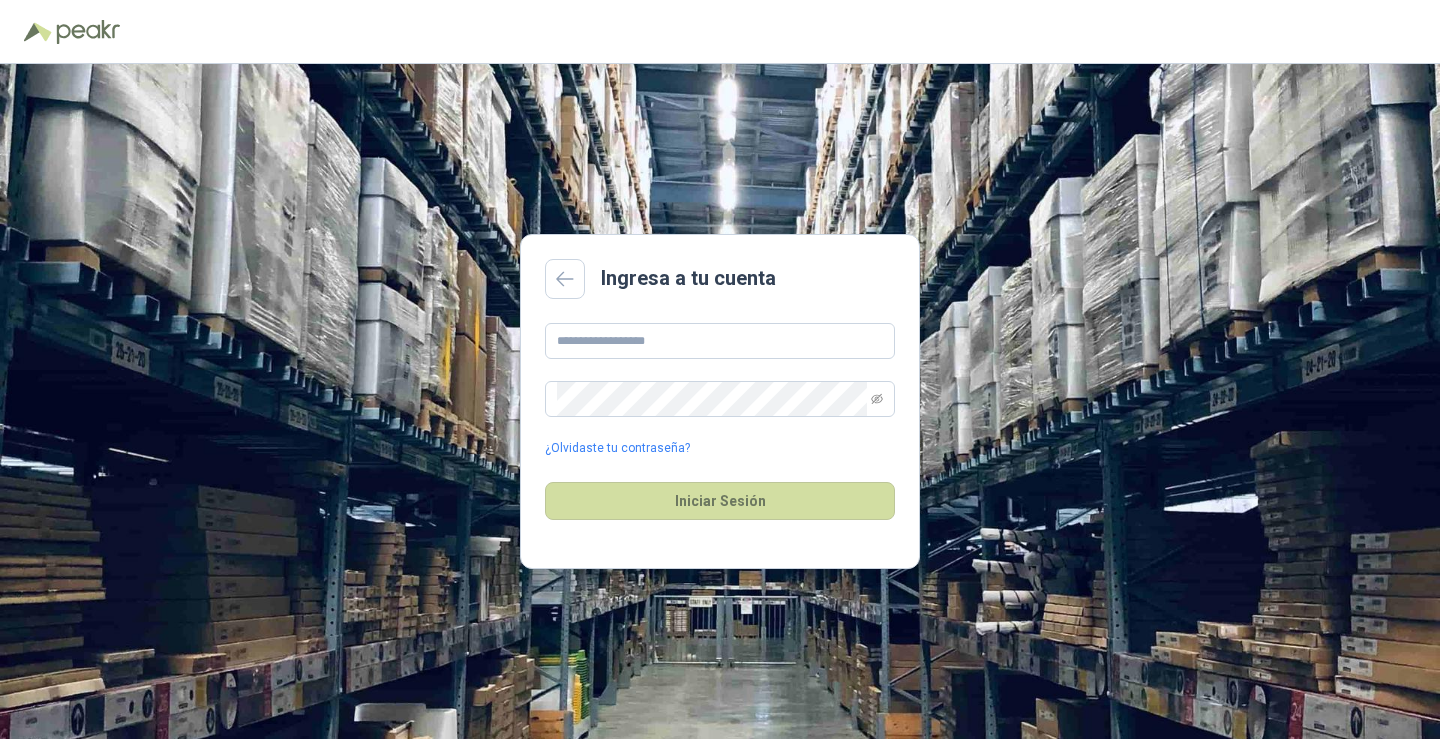 scroll, scrollTop: 0, scrollLeft: 0, axis: both 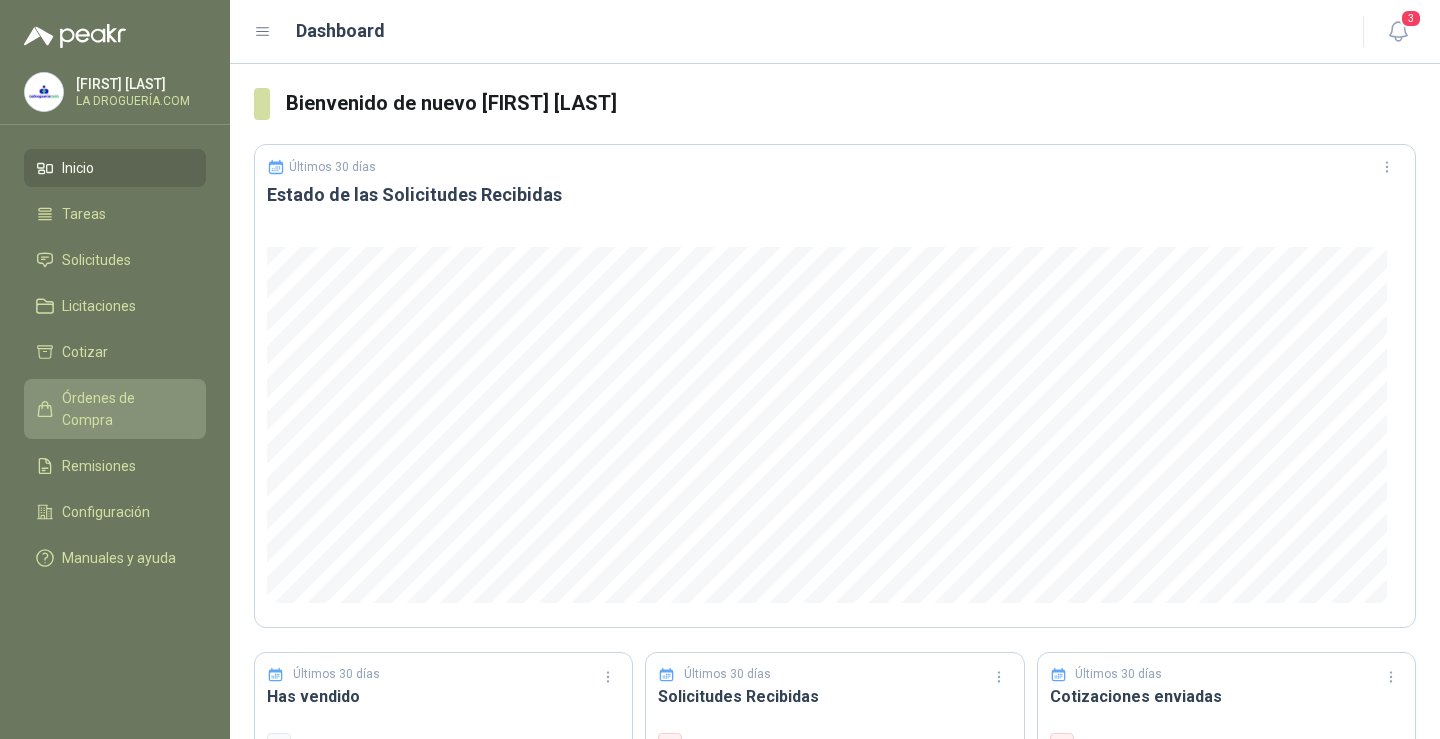 click on "Órdenes de Compra" at bounding box center (124, 409) 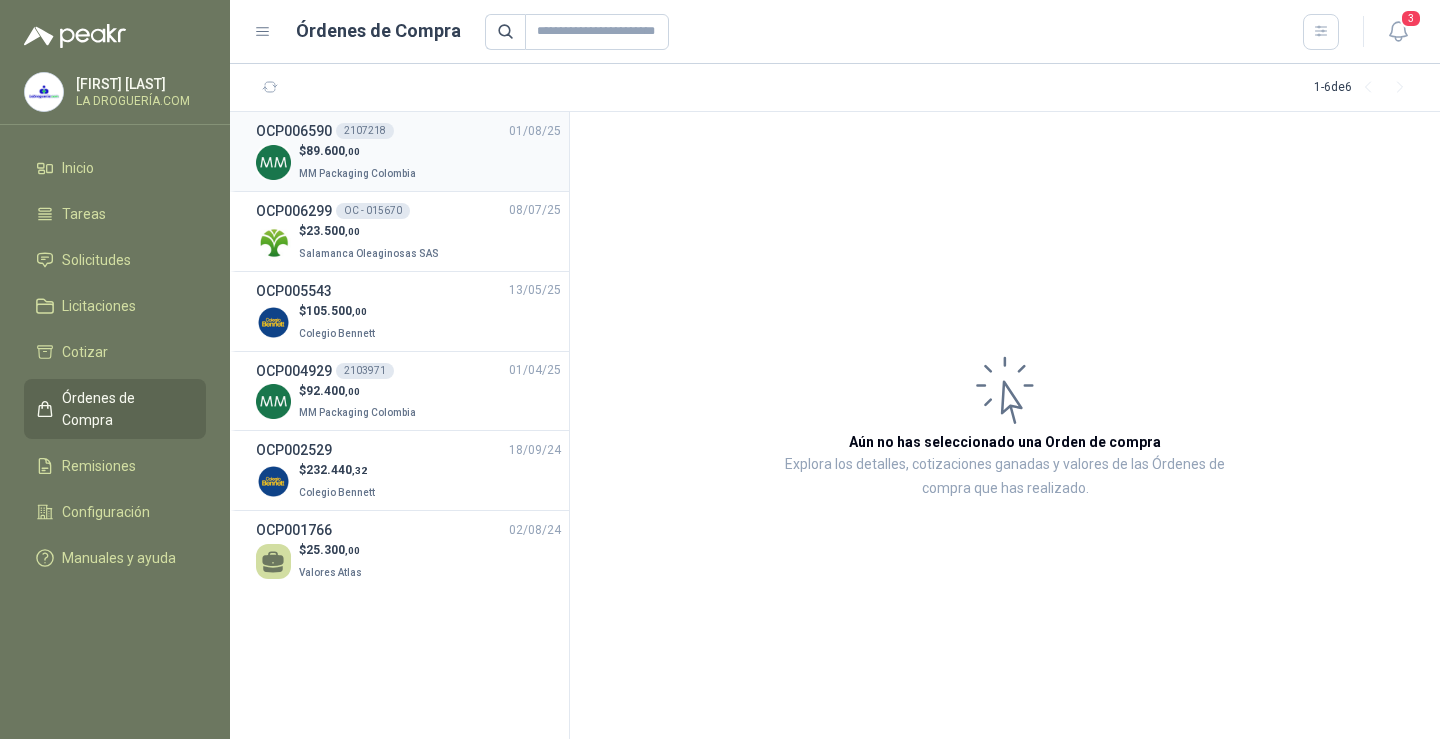 click on "$  89.600 ,00 MM Packaging Colombia" at bounding box center (408, 162) 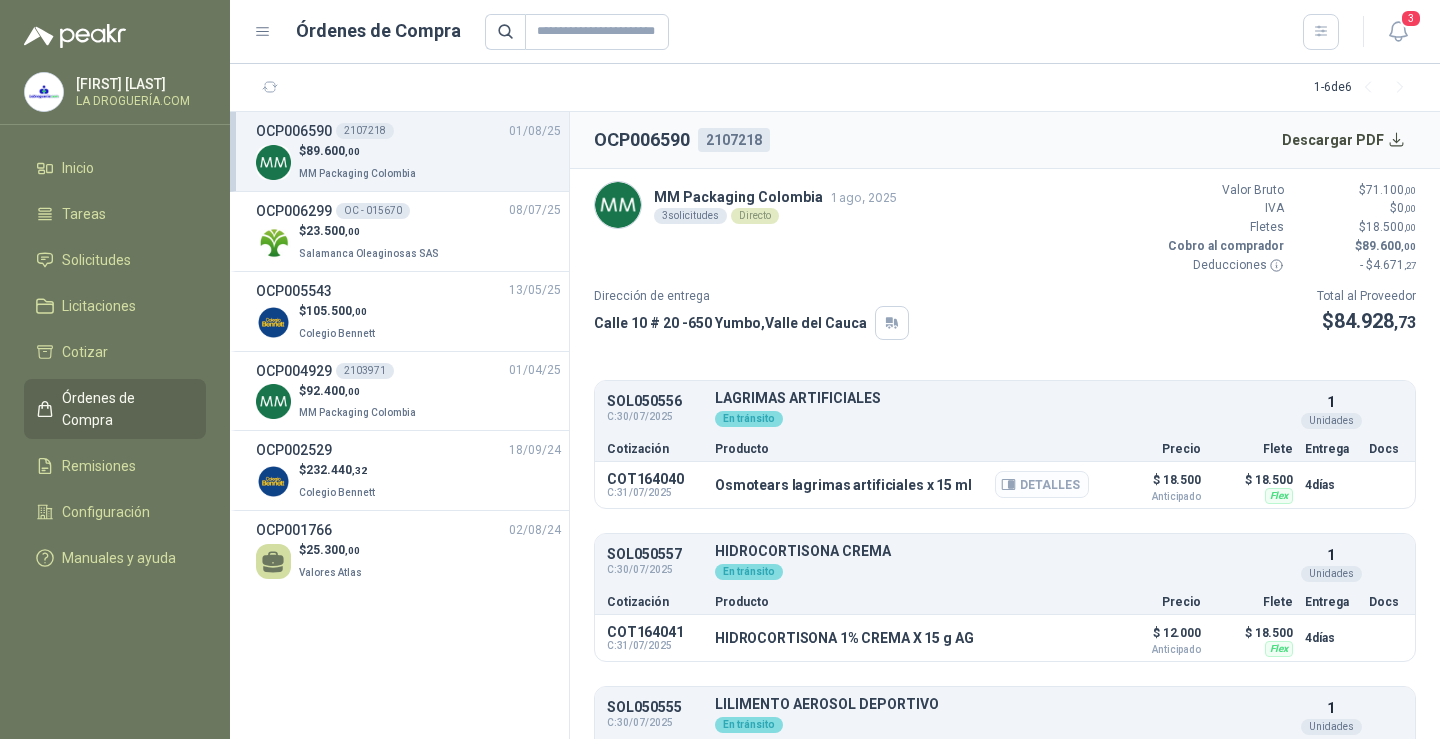 scroll, scrollTop: 87, scrollLeft: 0, axis: vertical 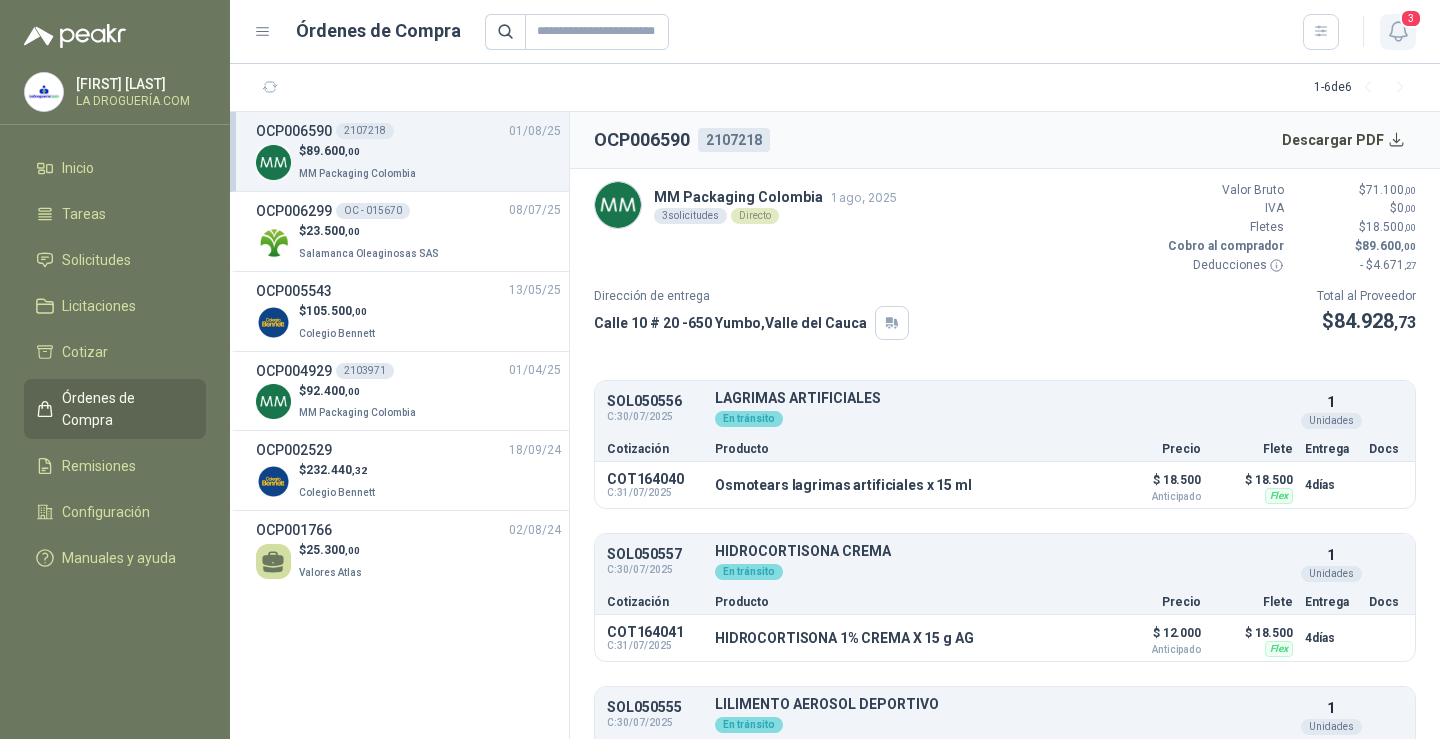 click on "3" at bounding box center [1398, 32] 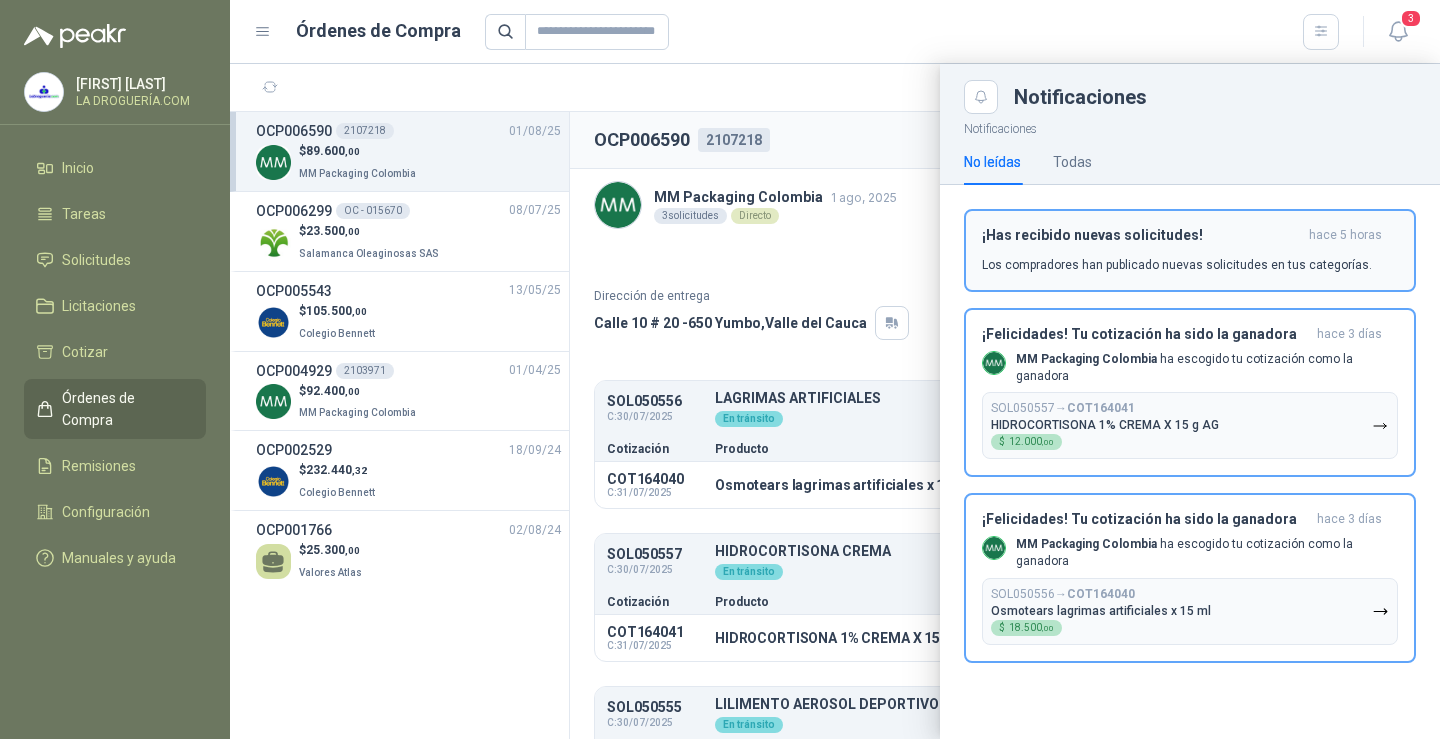 click on "¡Has recibido nuevas solicitudes! hace 5 horas   Los compradores han publicado nuevas solicitudes en tus categorías." at bounding box center [1190, 250] 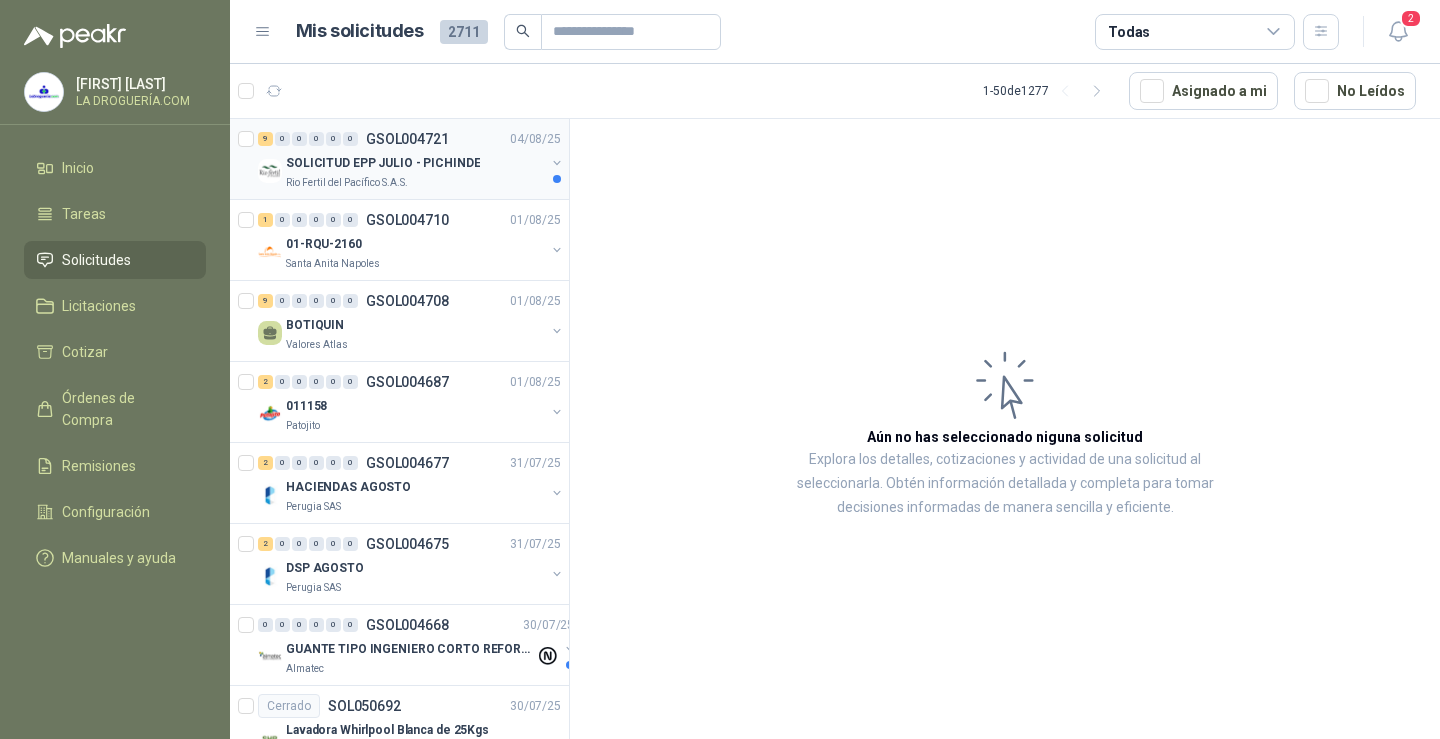 click on "SOLICITUD EPP JULIO - PICHINDE" at bounding box center [415, 163] 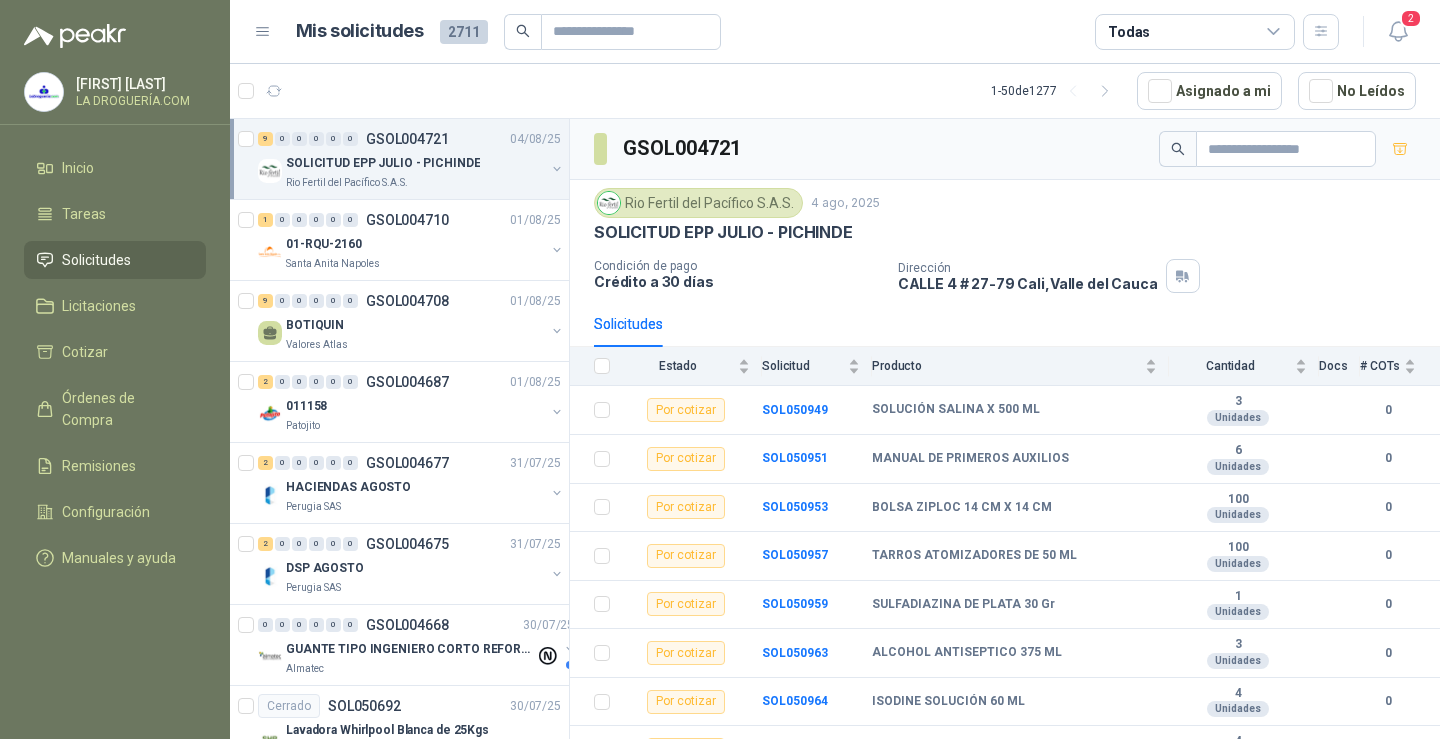click on "SOLICITUD EPP JULIO - PICHINDE" at bounding box center [415, 163] 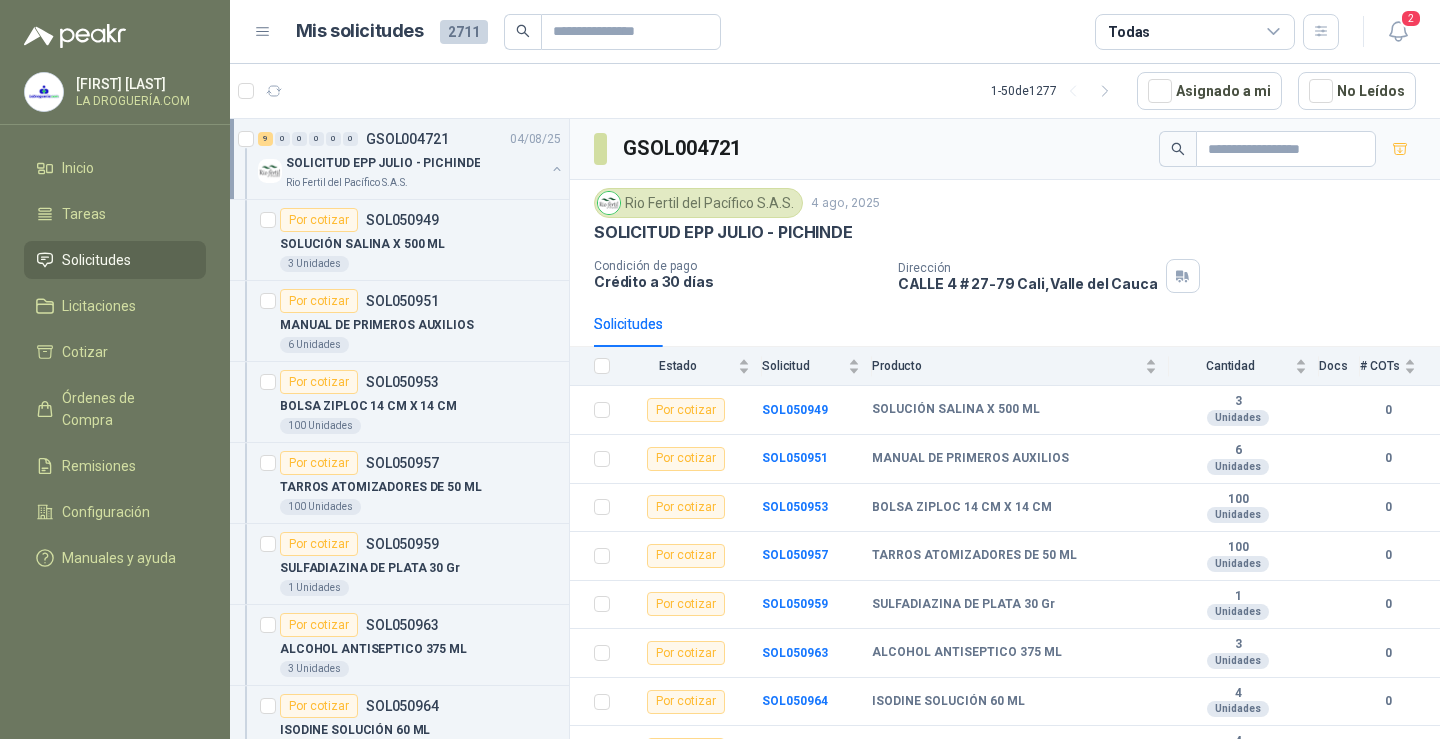 scroll, scrollTop: 7, scrollLeft: 0, axis: vertical 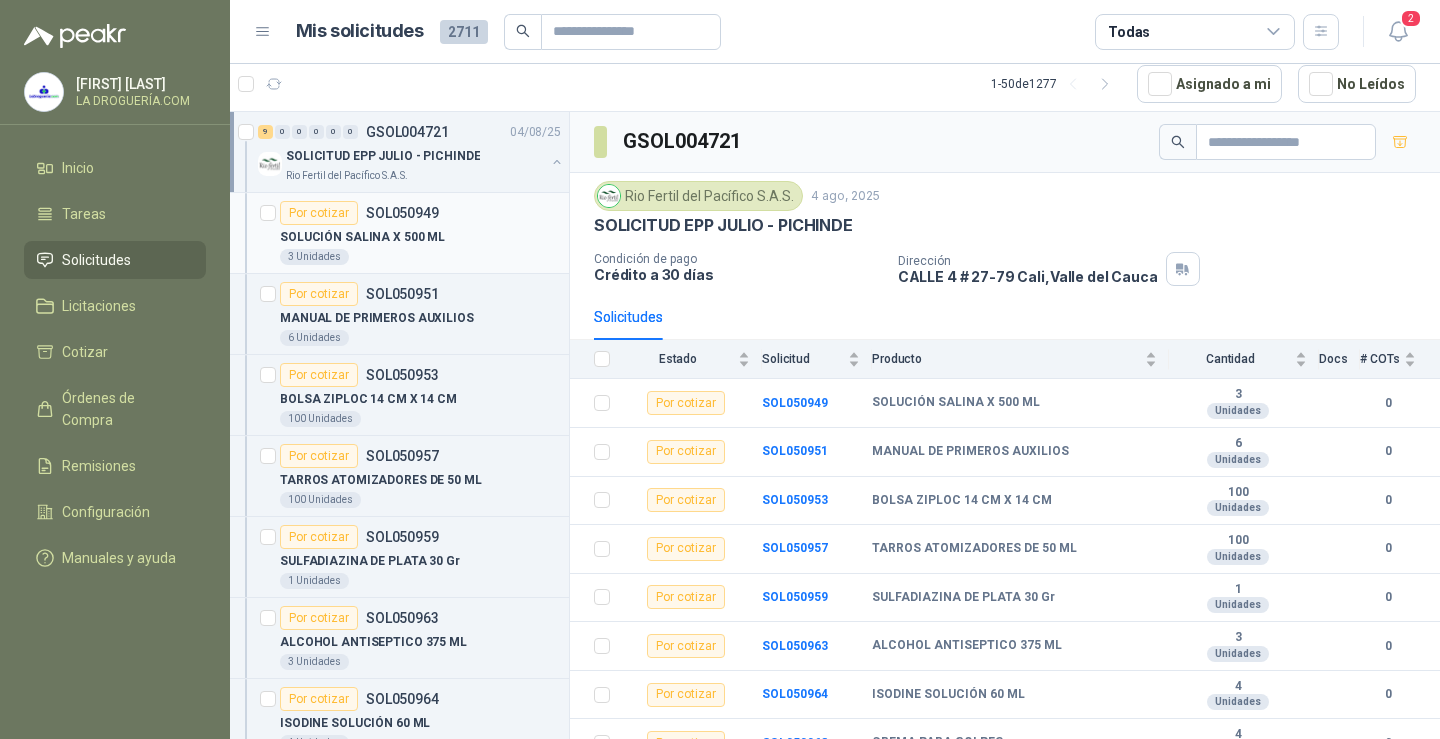 click on "SOLUCIÓN SALINA X 500 ML" at bounding box center (362, 237) 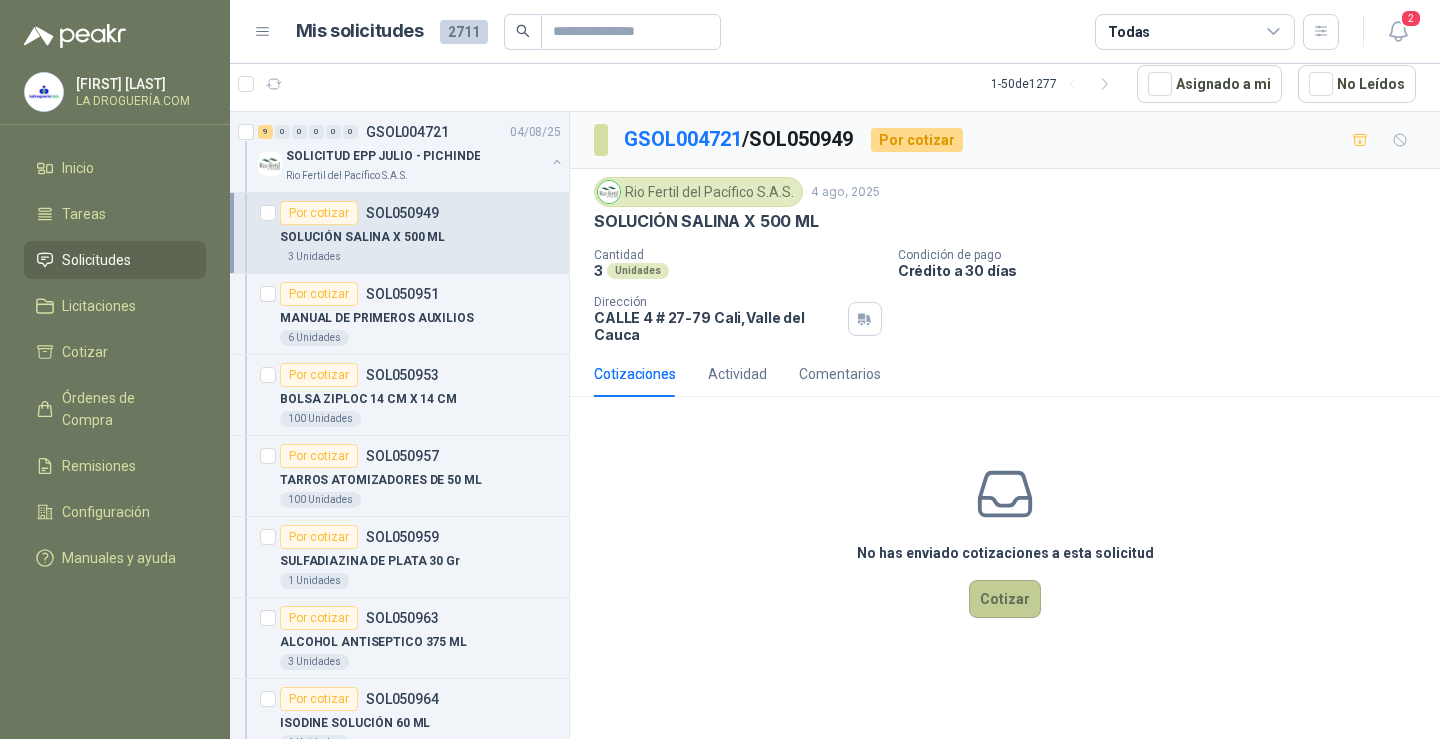 click on "Cotizar" at bounding box center (1005, 599) 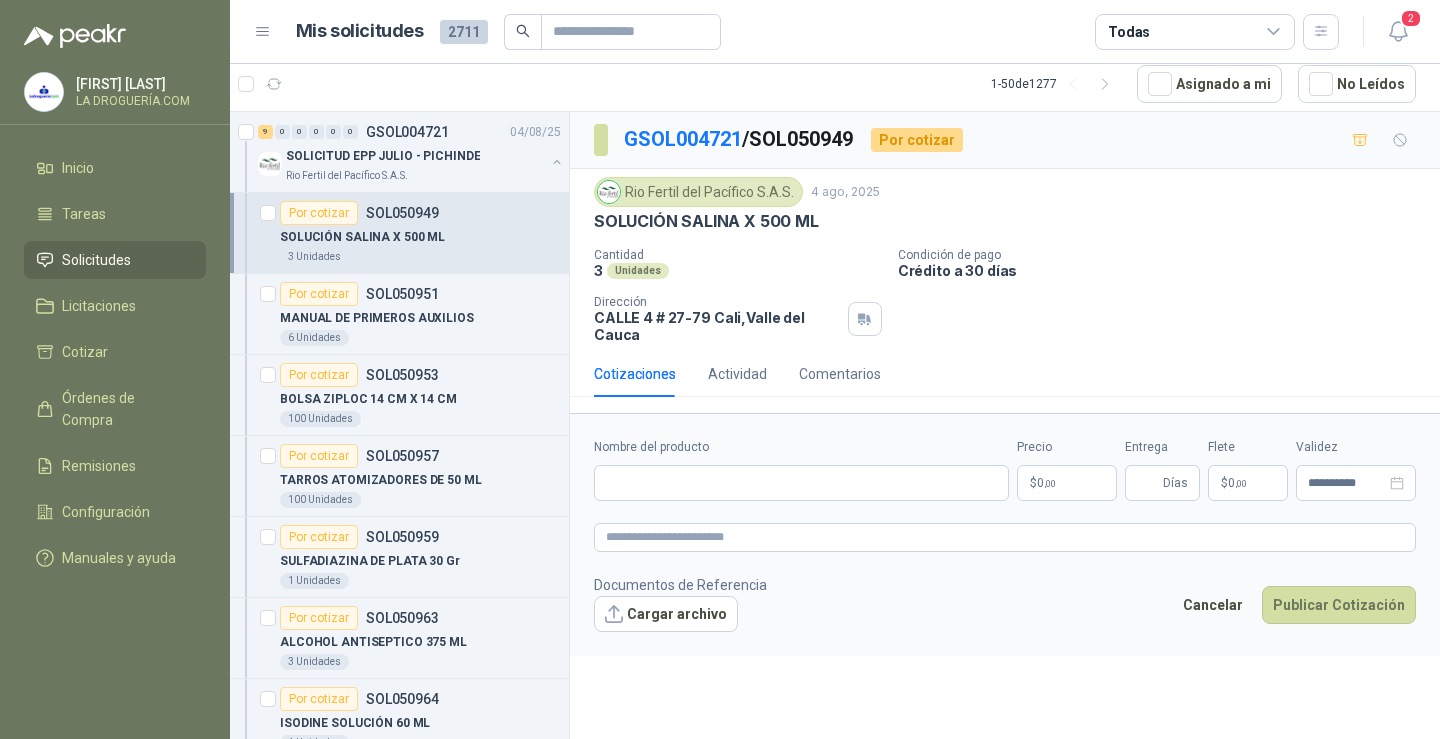 type 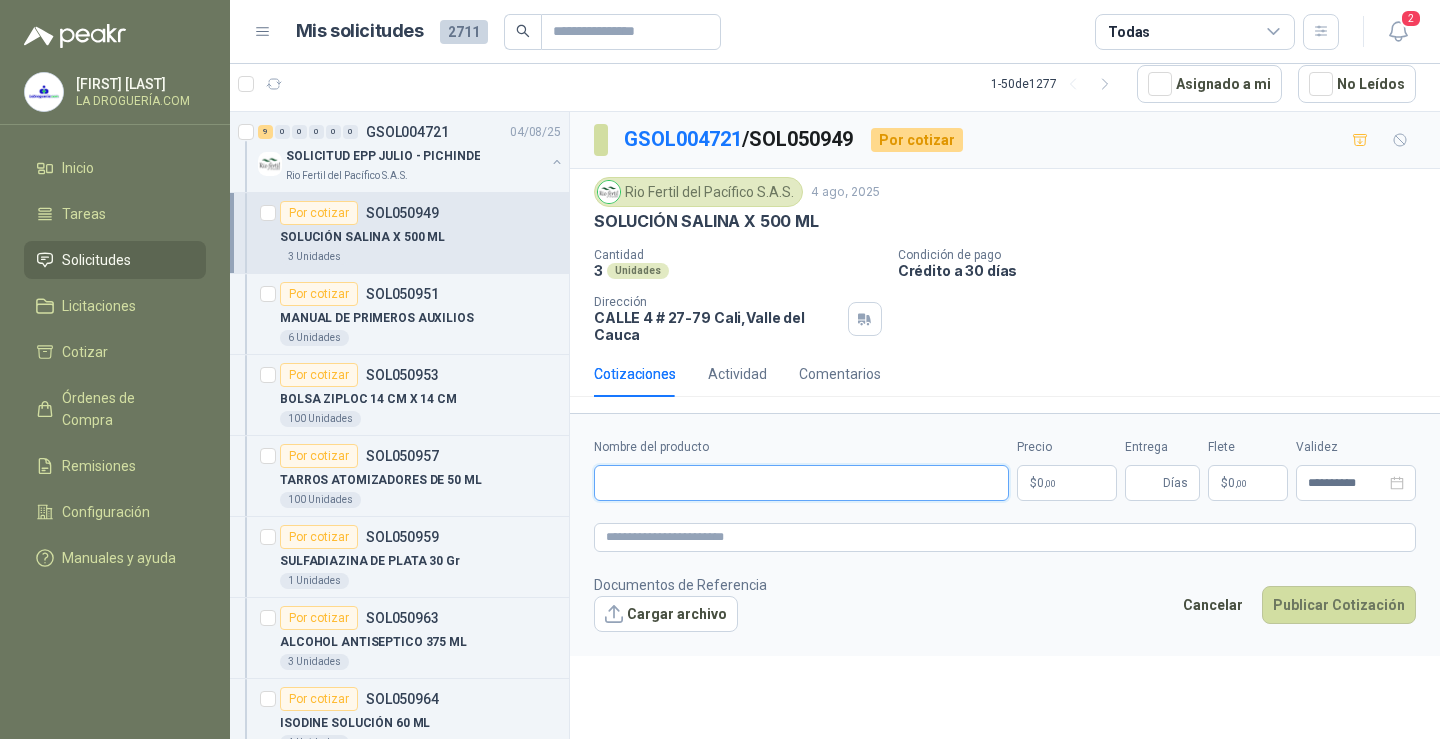 click on "Nombre del producto" at bounding box center [801, 483] 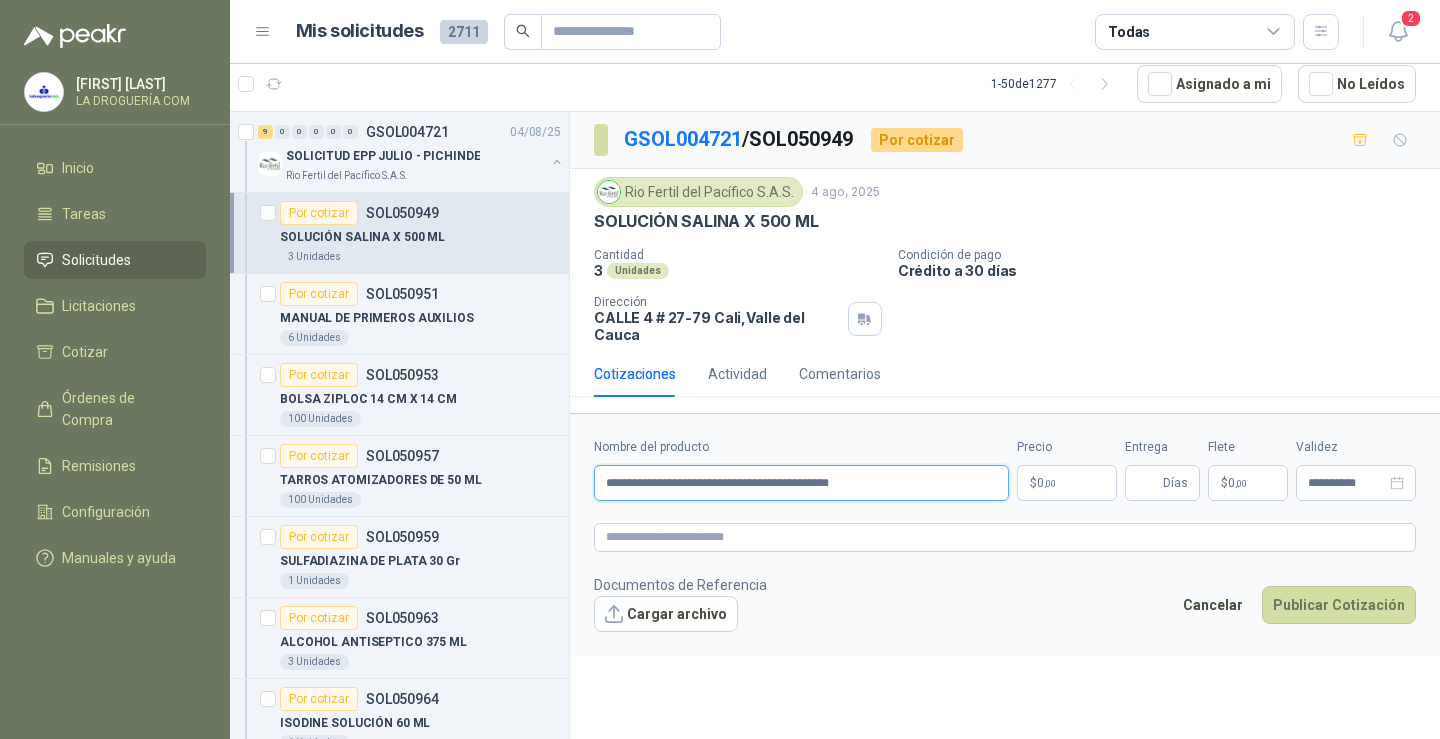 type on "**********" 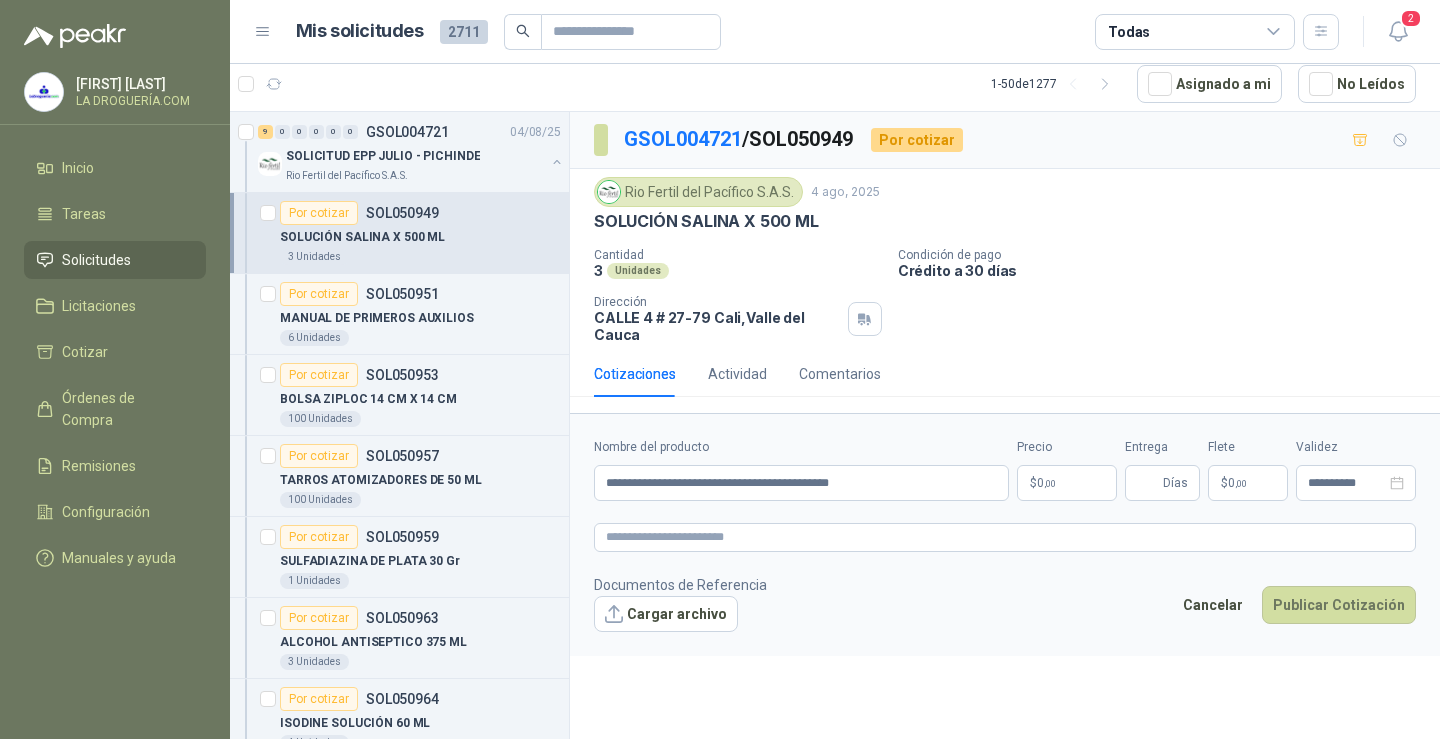 click on "[FIRST] [LAST]   LA DROGUERÍA.COM   Inicio   Tareas   Solicitudes   Licitaciones   Cotizar   Órdenes de Compra   Remisiones   Configuración   Manuales y ayuda Mis solicitudes 2711 Todas 2 1 - 50  de  1277 Asignado a mi No Leídos 9   0   0   0   0   0   GSOL004721 04/08/25   SOLICITUD EPP JULIO - PICHINDE  Rio Fertil del Pacífico S.A.S.   Por cotizar SOL050949 SOLUCIÓN SALINA X 500 ML  3   Unidades Por cotizar SOL050951 MANUAL DE PRIMEROS AUXILIOS  6   Unidades Por cotizar SOL050953 BOLSA ZIPLOC 14 CM X 14 CM  100   Unidades Por cotizar SOL050957 TARROS ATOMIZADORES DE 50 ML  100   Unidades Por cotizar SOL050959 SULFADIAZINA DE PLATA 30 Gr 1   Unidades Por cotizar SOL050963 ALCOHOL ANTISEPTICO 375 ML 3   Unidades Por cotizar SOL050964 ISODINE SOLUCIÓN 60 ML 4   Unidades Por cotizar SOL050968 CREMA PARA GOLPES  4   Unidades Por cotizar SOL050969 MICROPORE DE 2,5 YARDAS * 4,5 YARDAS  5   Unidades 1   0   0   0   0   0   GSOL004710 01/08/25   01-RQU-2160 Santa Anita Napoles   9   0   0   0   0   0       2" at bounding box center [720, 369] 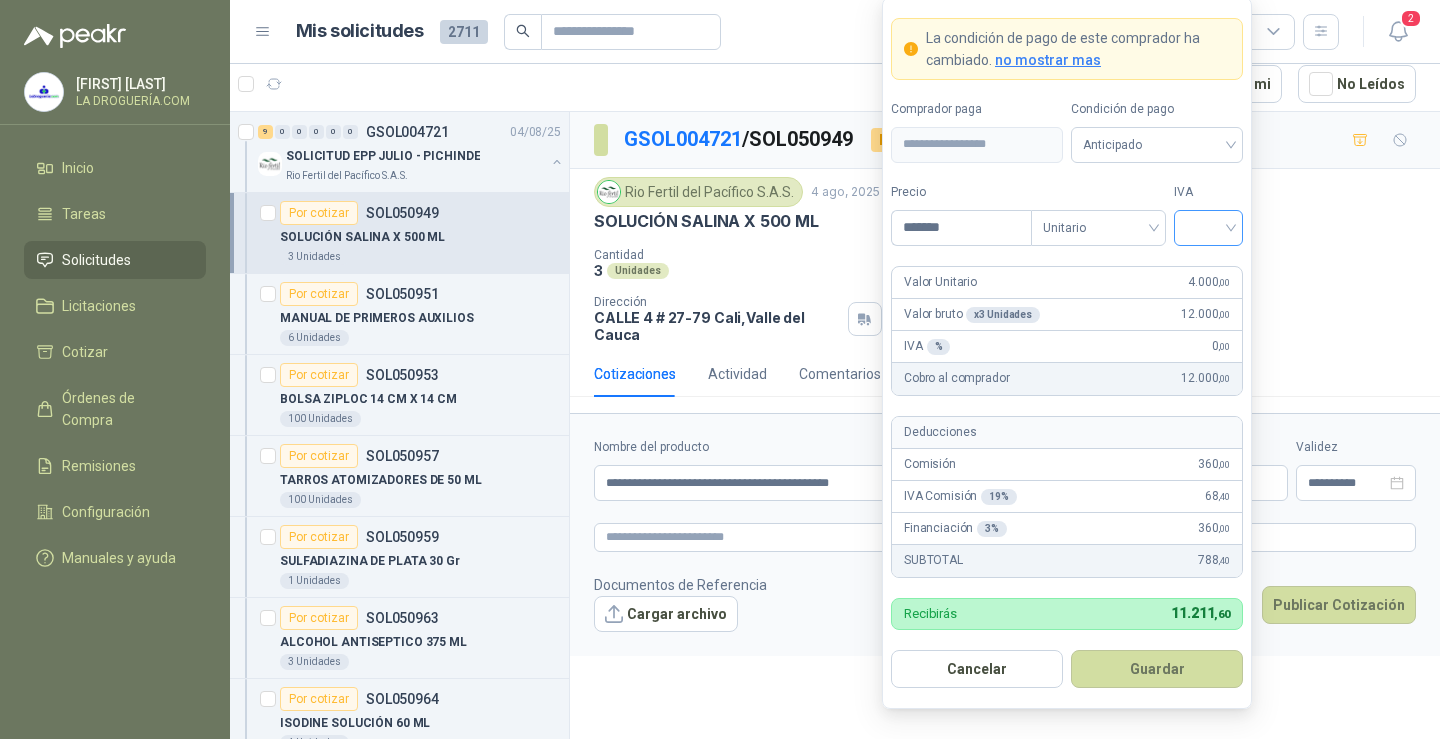 type on "*******" 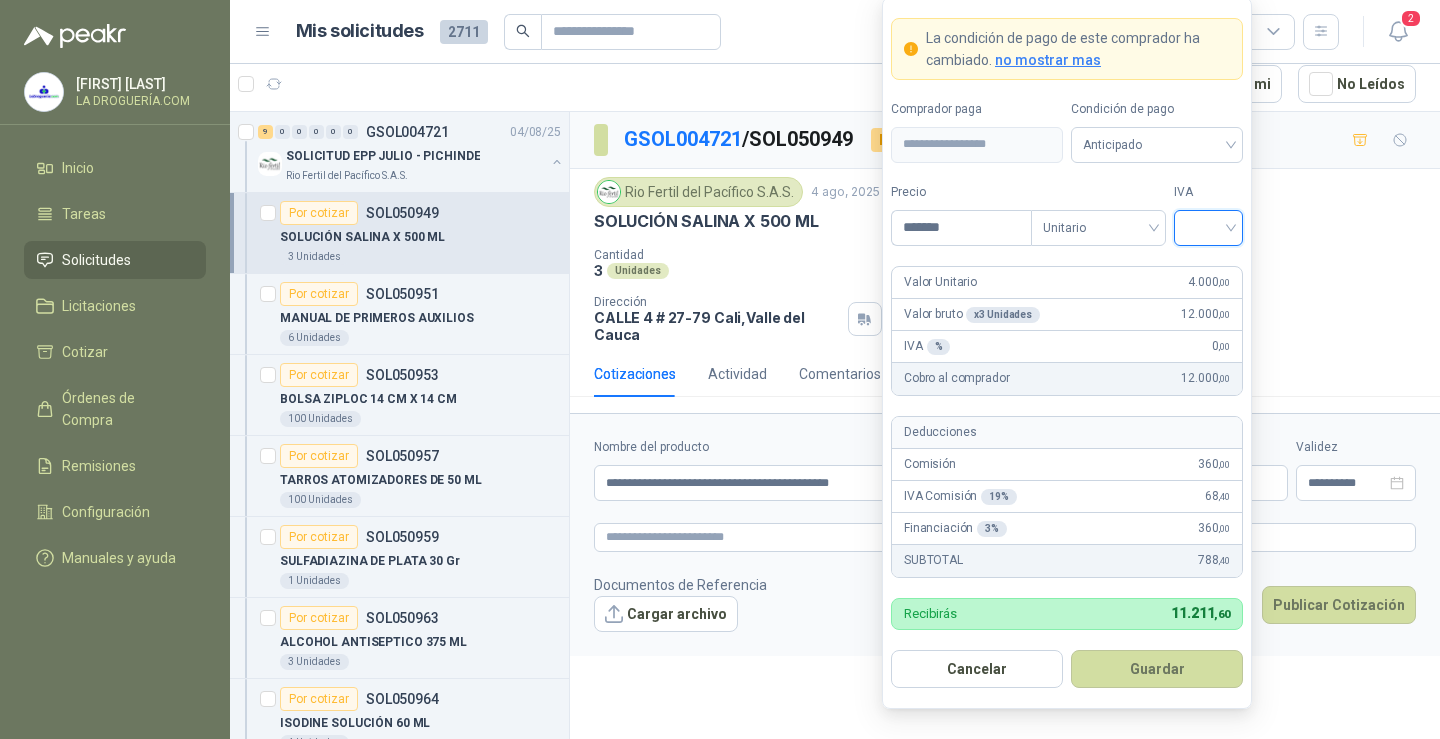 click at bounding box center (1208, 226) 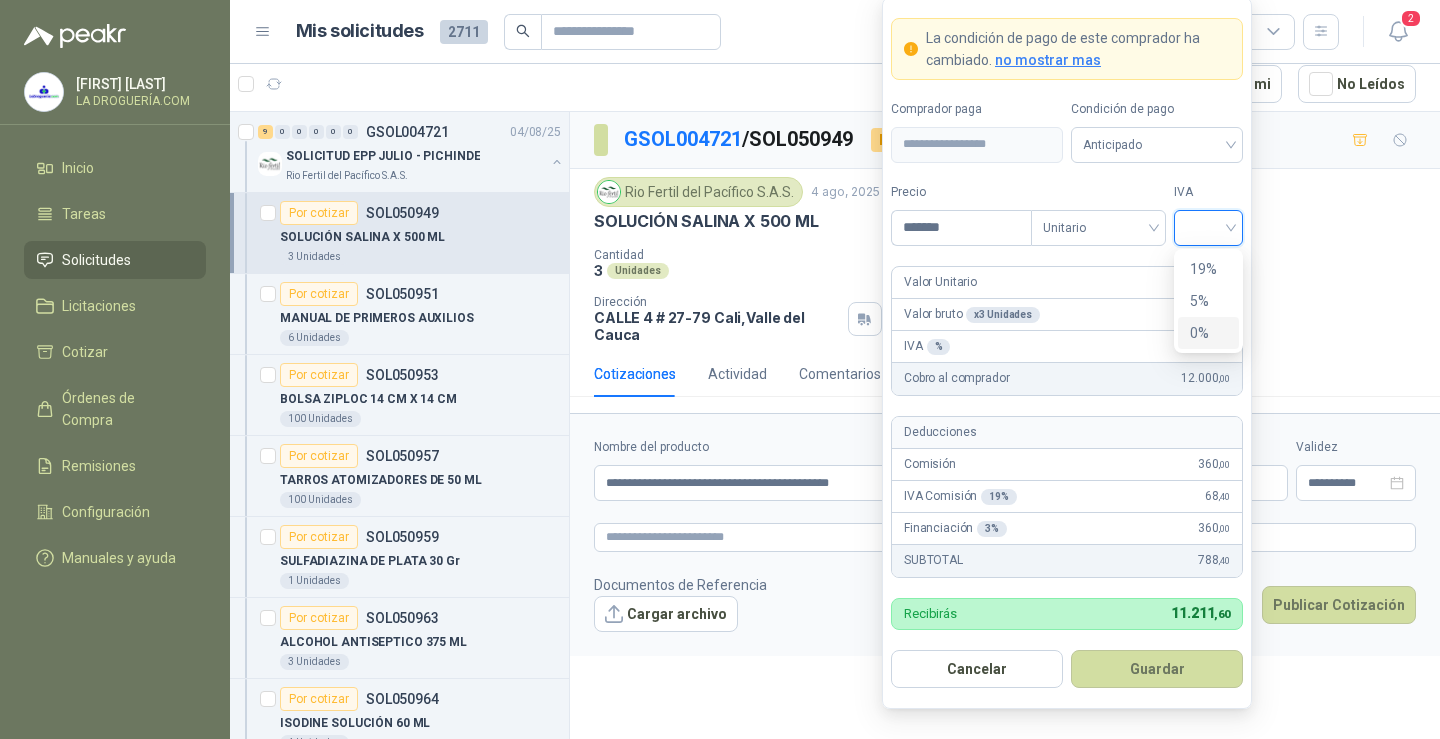 click on "0%" at bounding box center (1208, 333) 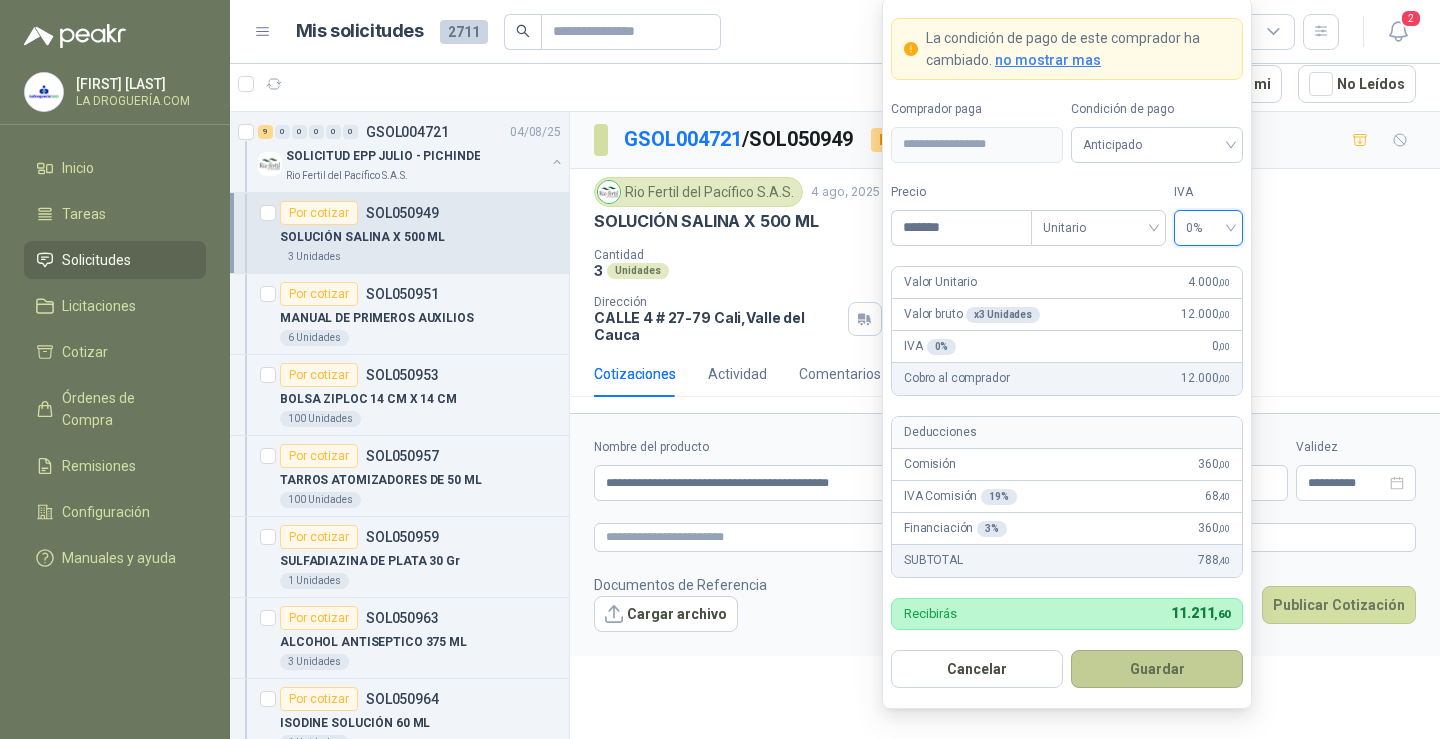 click on "Guardar" at bounding box center (1157, 669) 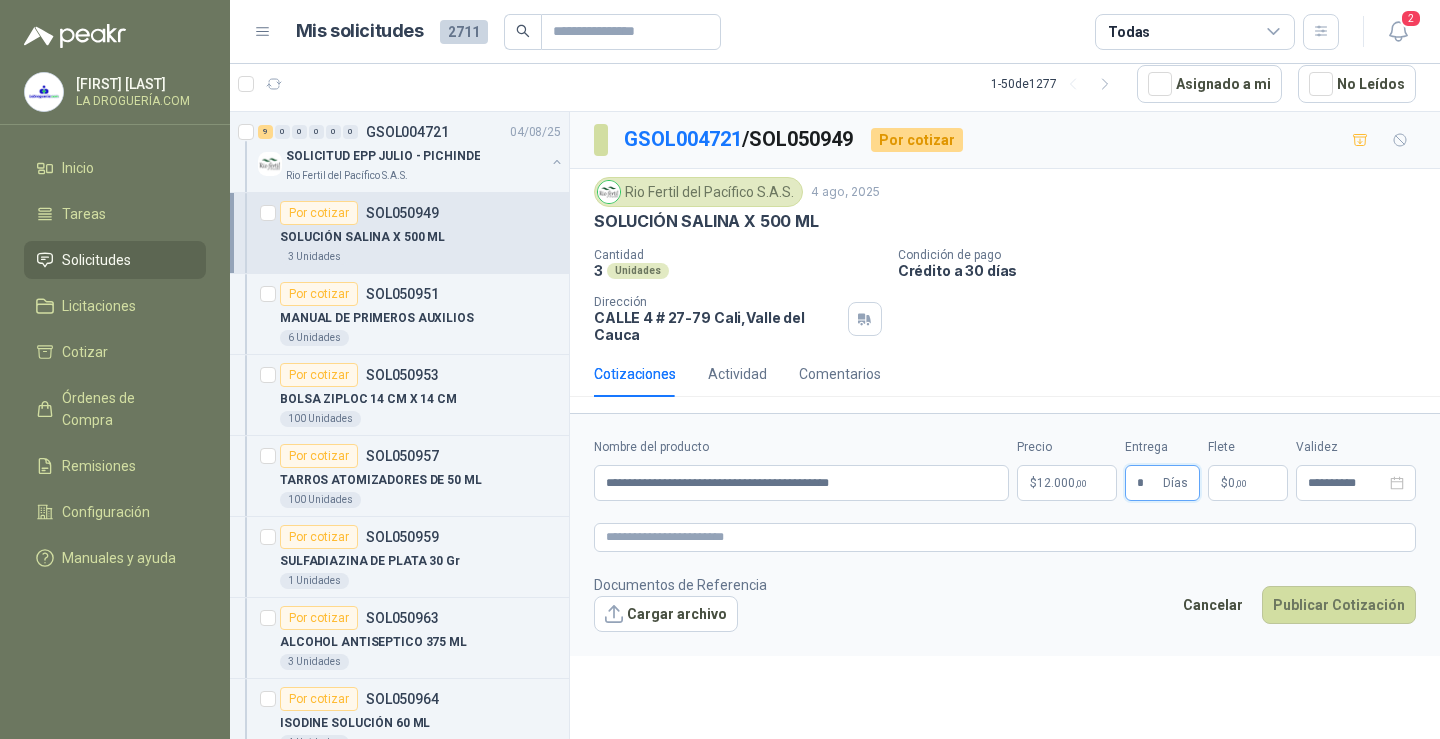 type on "*" 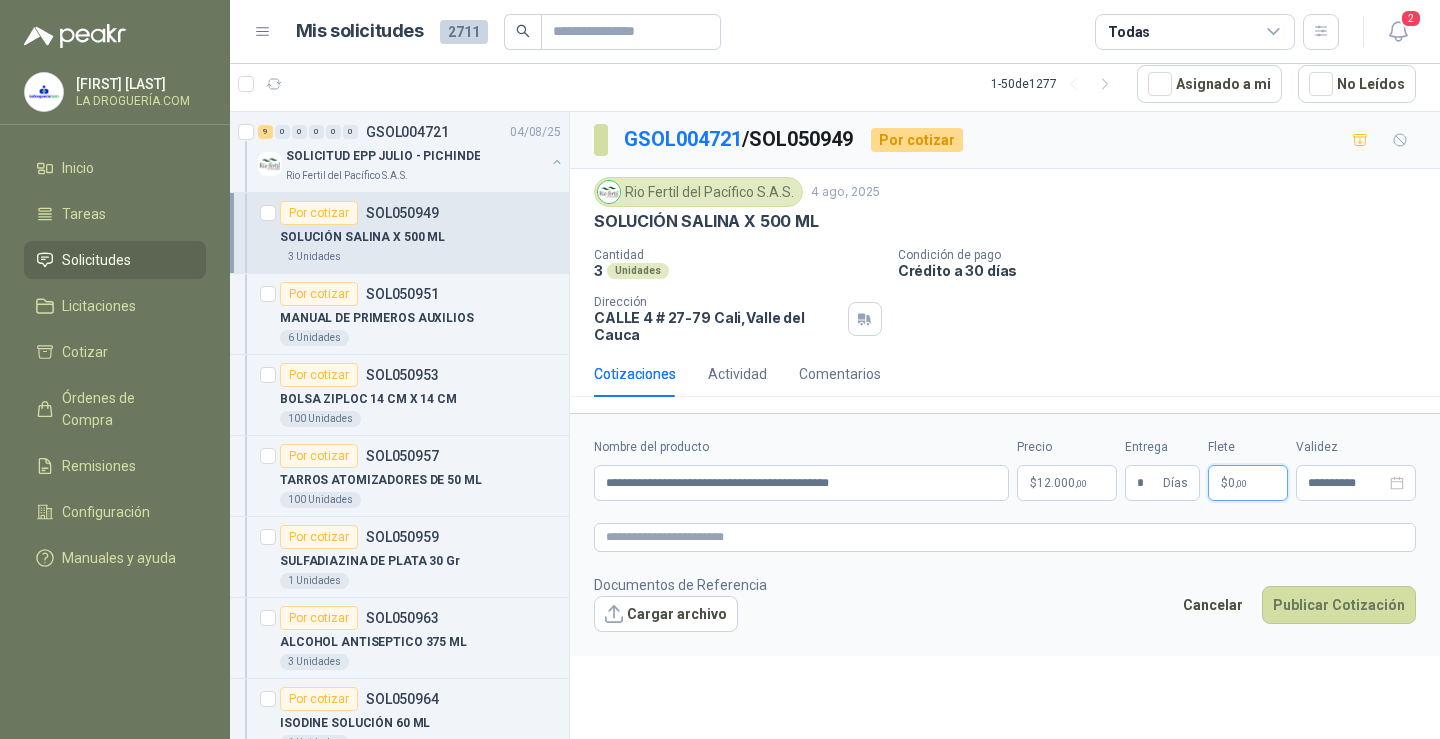 click on "$    0 ,00" at bounding box center [1248, 483] 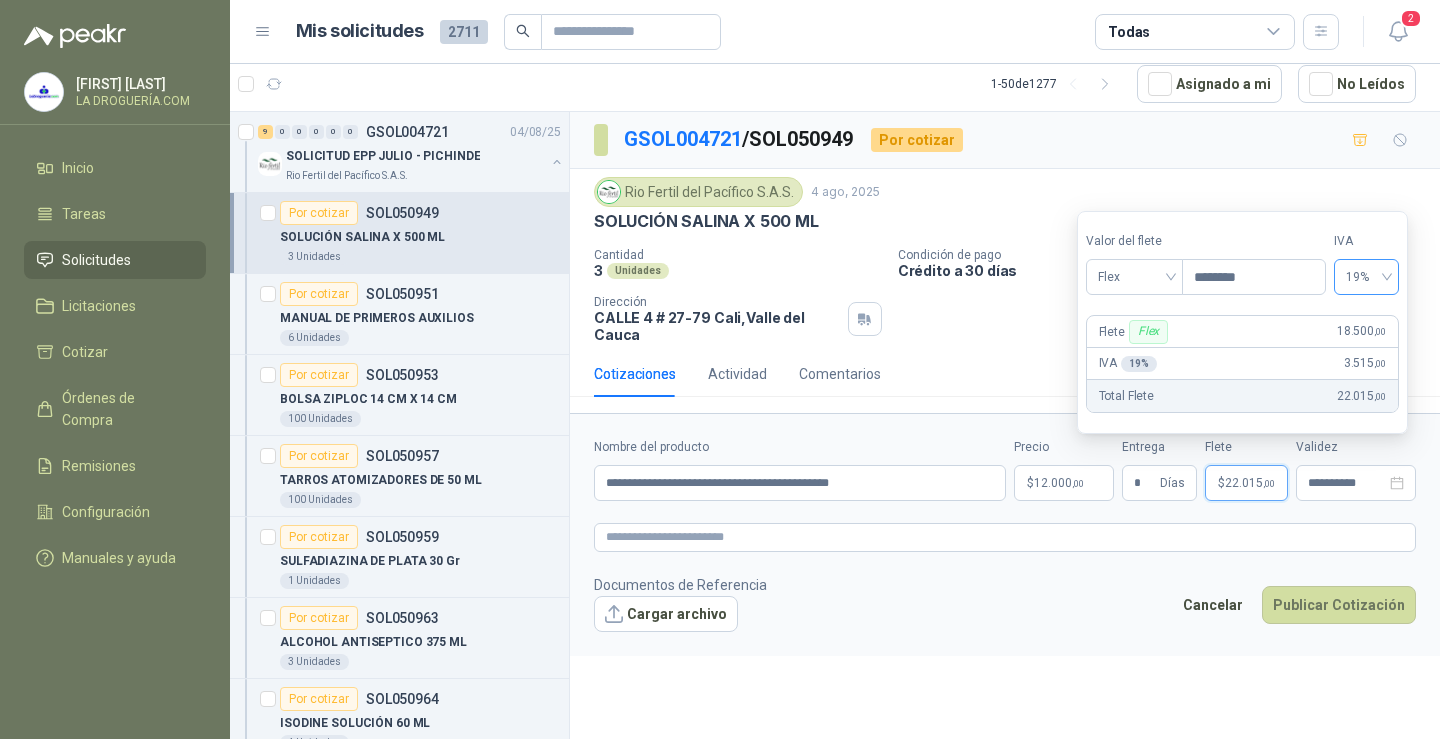 type on "********" 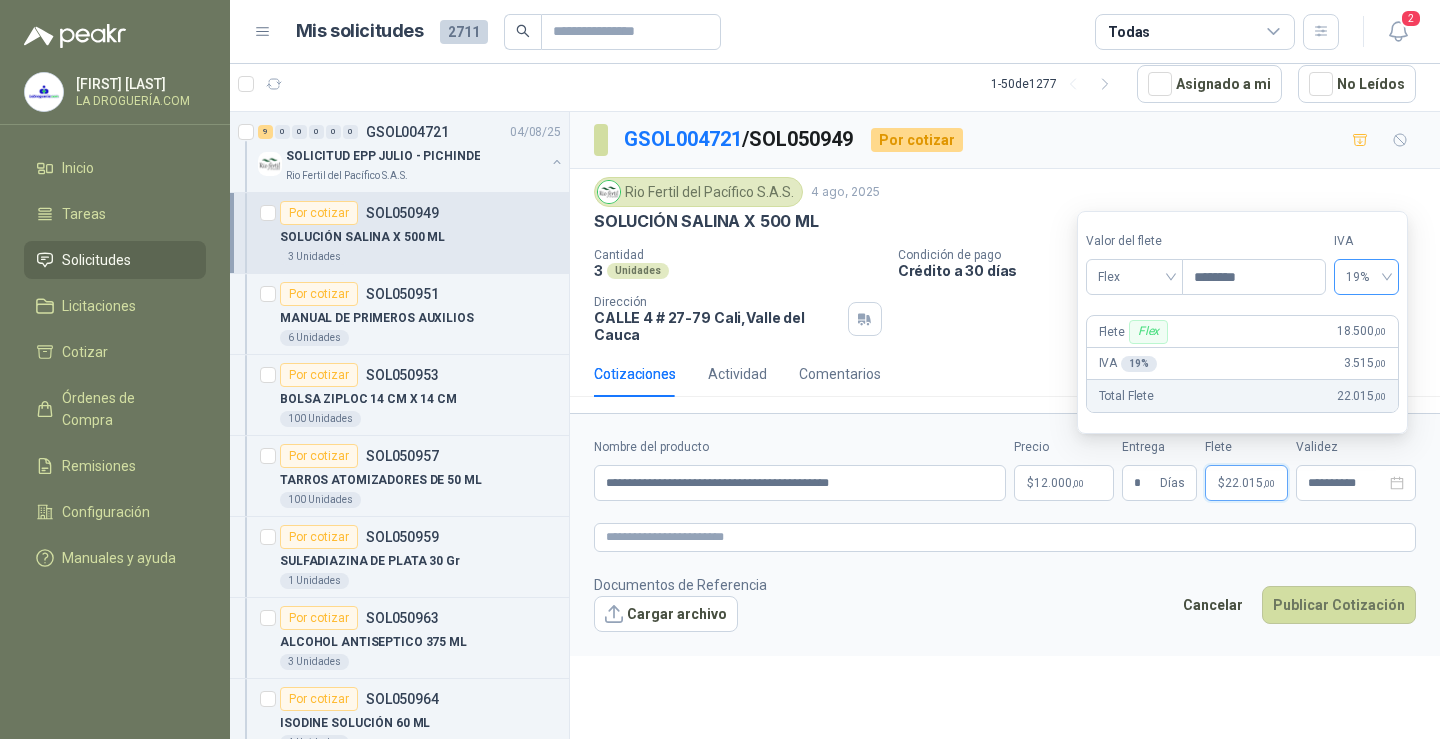 click at bounding box center [1366, 275] 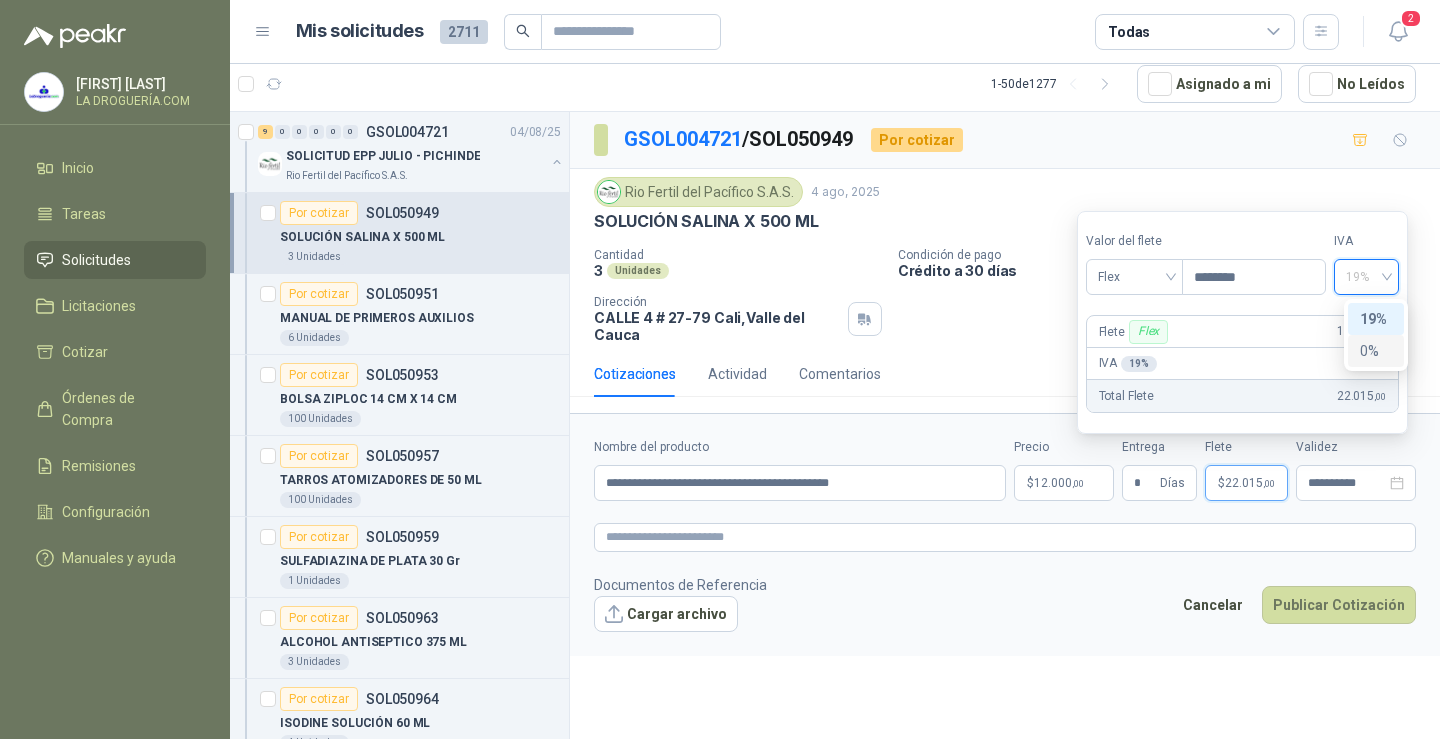 click on "0%" at bounding box center [1376, 351] 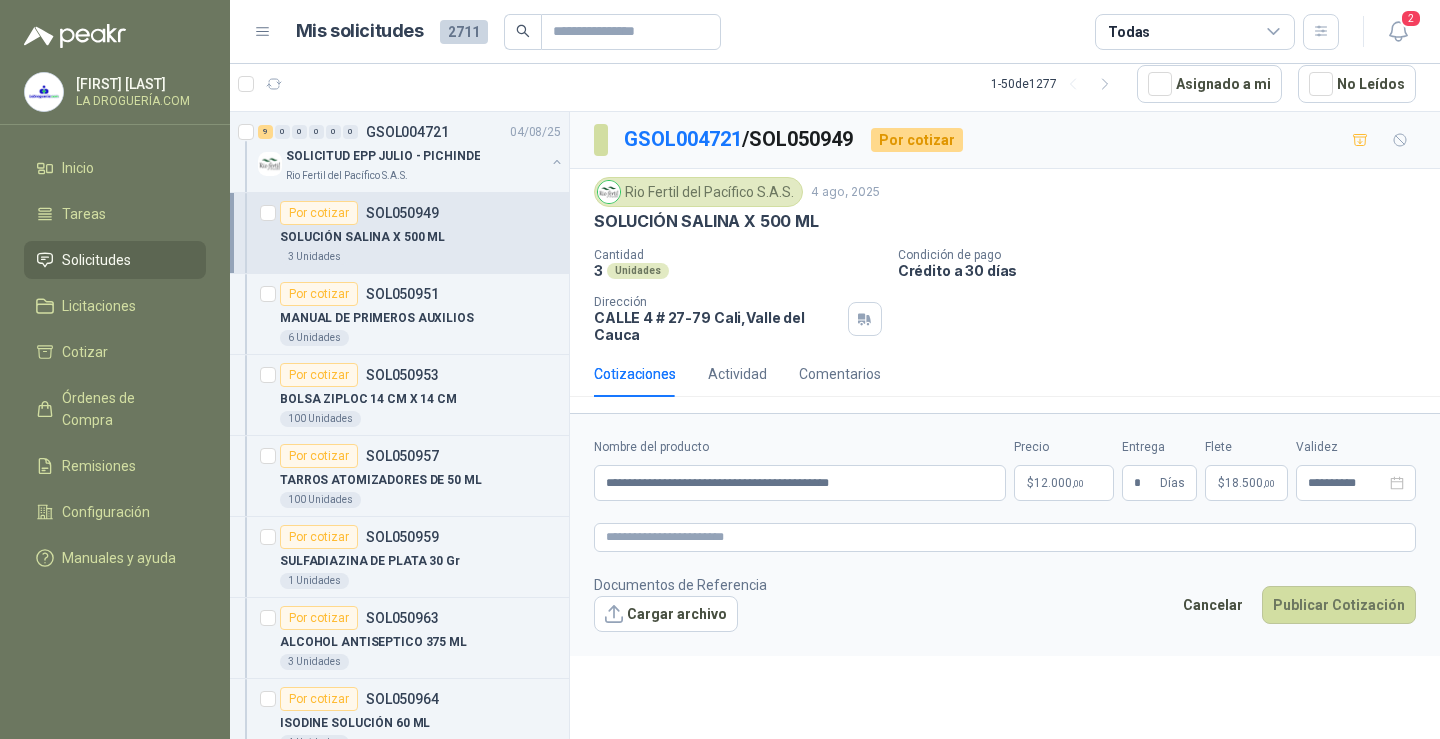 click on "Documentos de Referencia Cargar archivo Cancelar Publicar Cotización" at bounding box center [1005, 603] 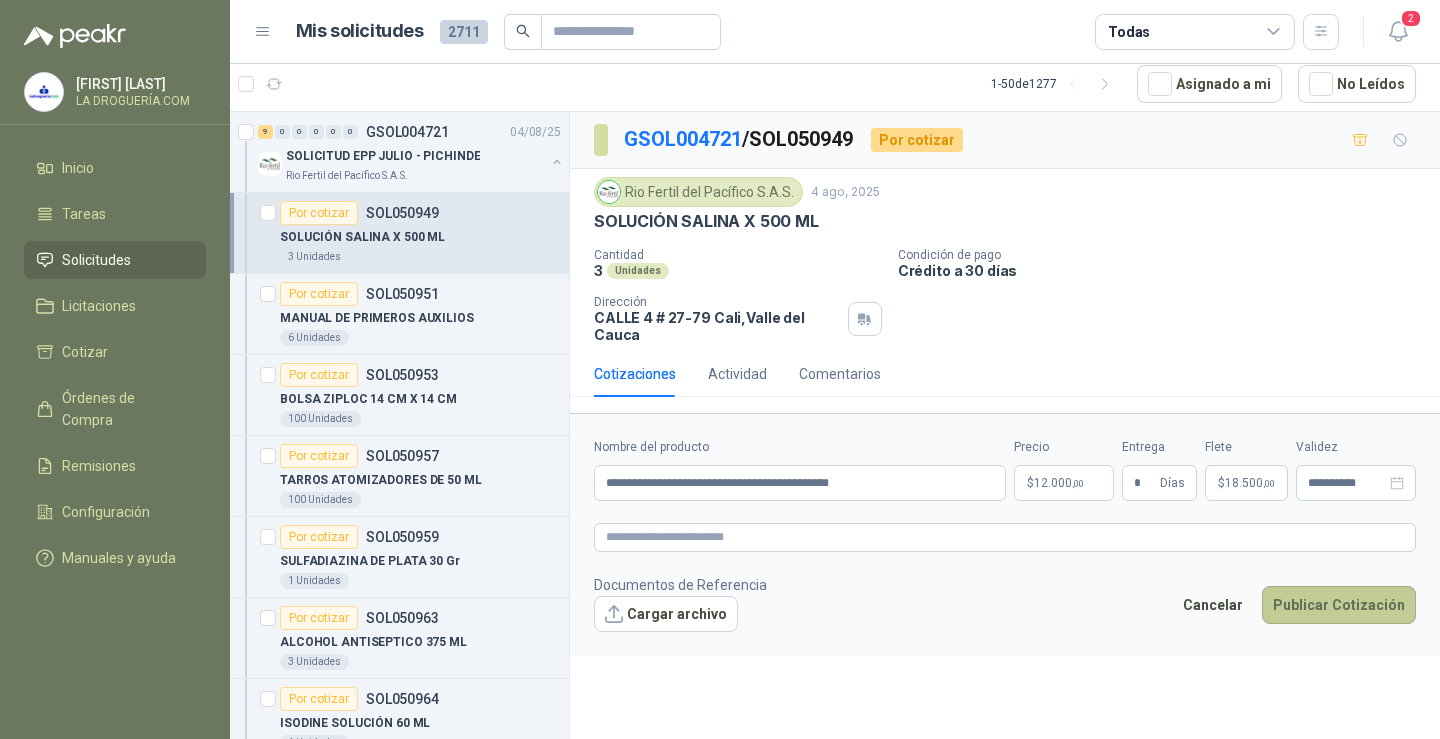 click on "Publicar Cotización" at bounding box center [1339, 605] 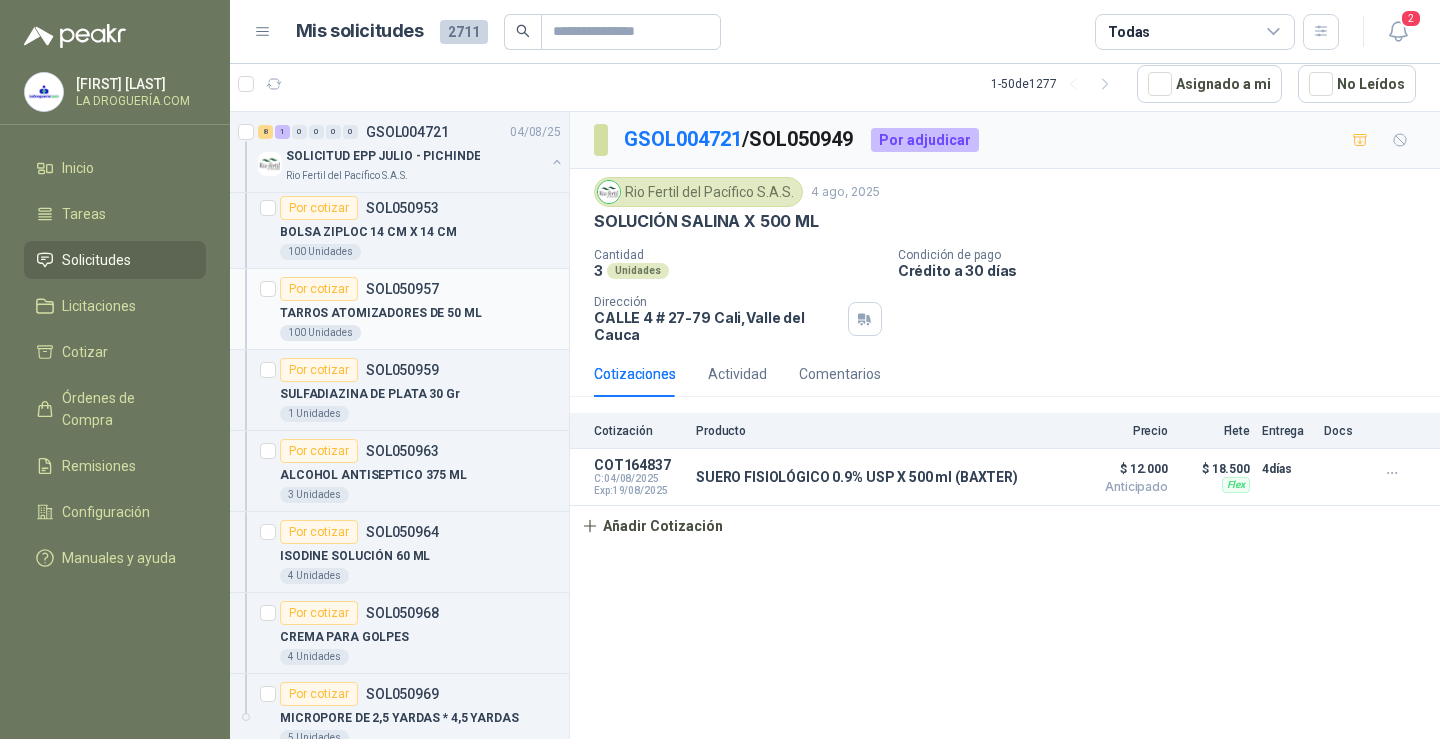 scroll, scrollTop: 200, scrollLeft: 0, axis: vertical 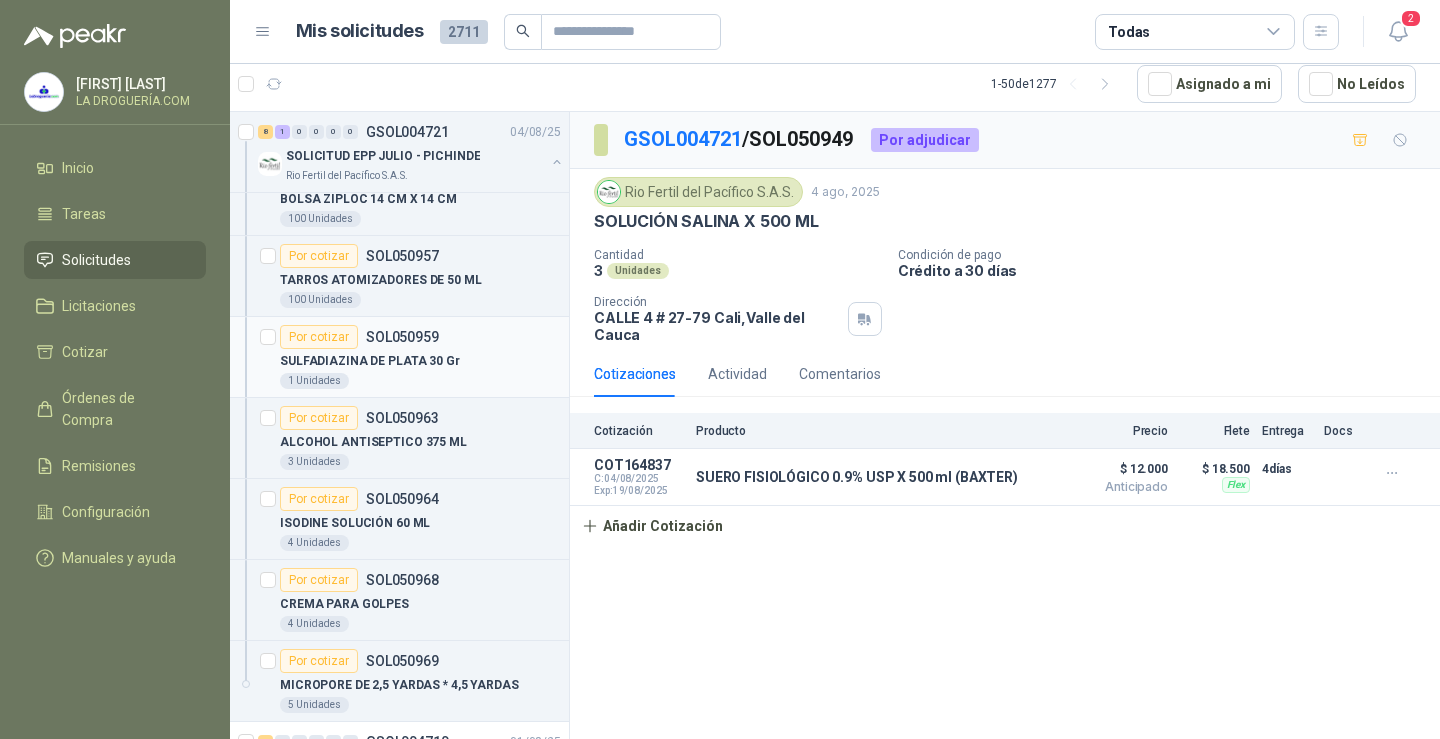 click on "1   Unidades" at bounding box center (420, 381) 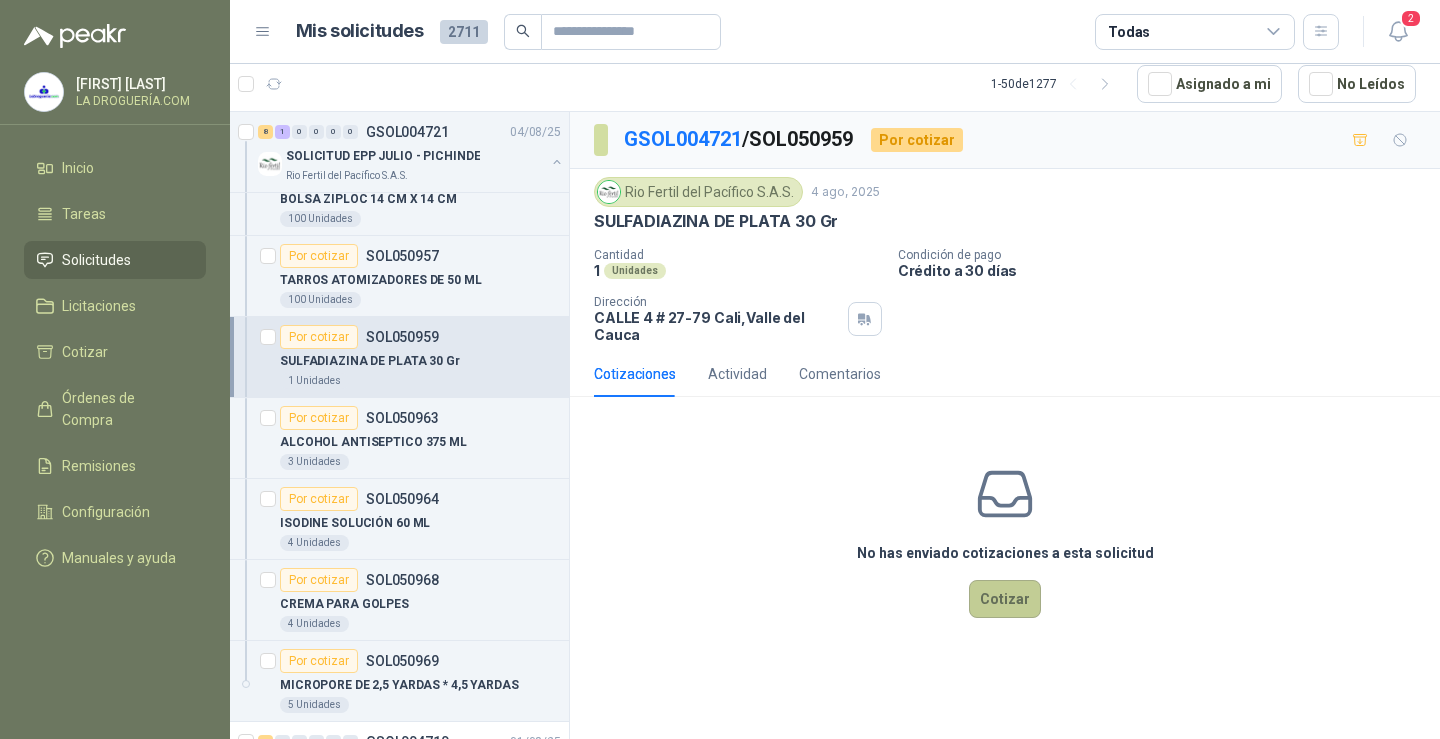 click on "Cotizar" at bounding box center [1005, 599] 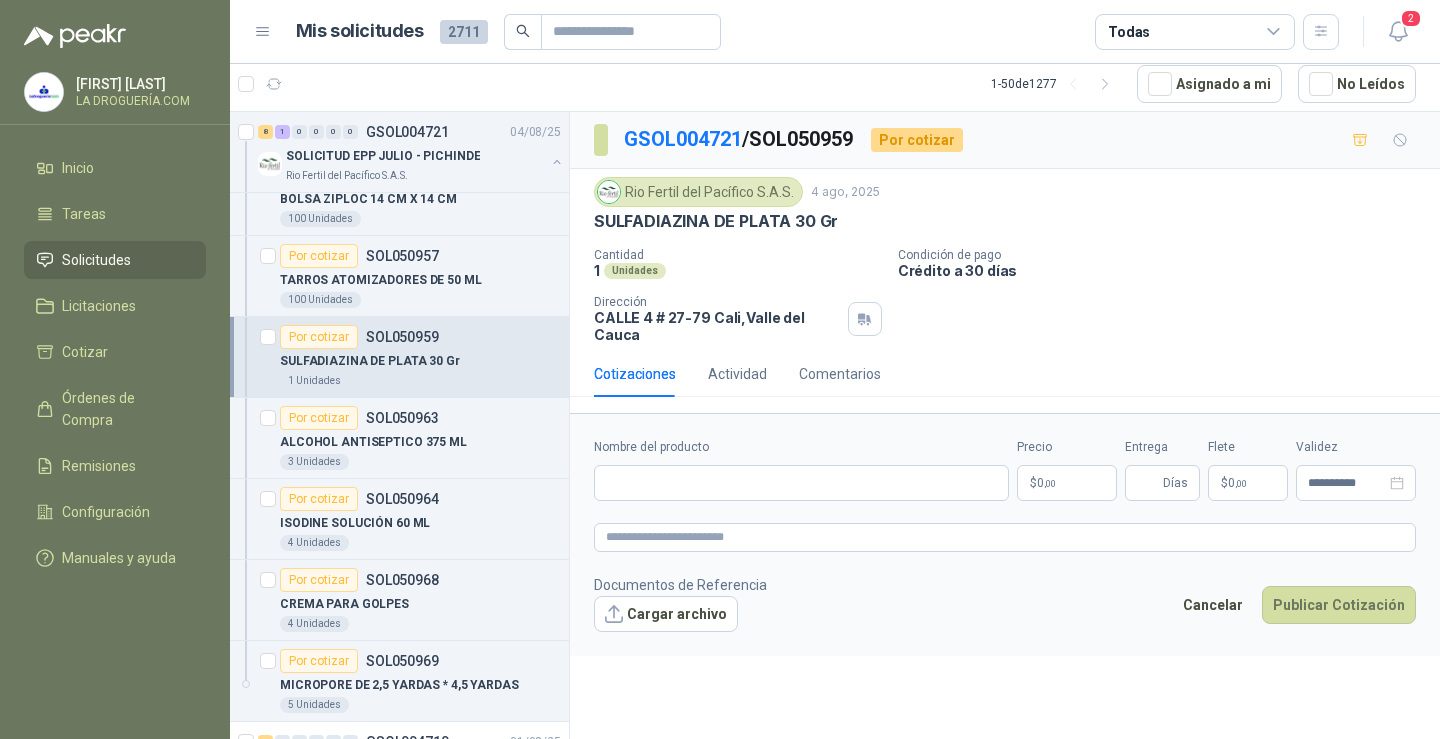 type 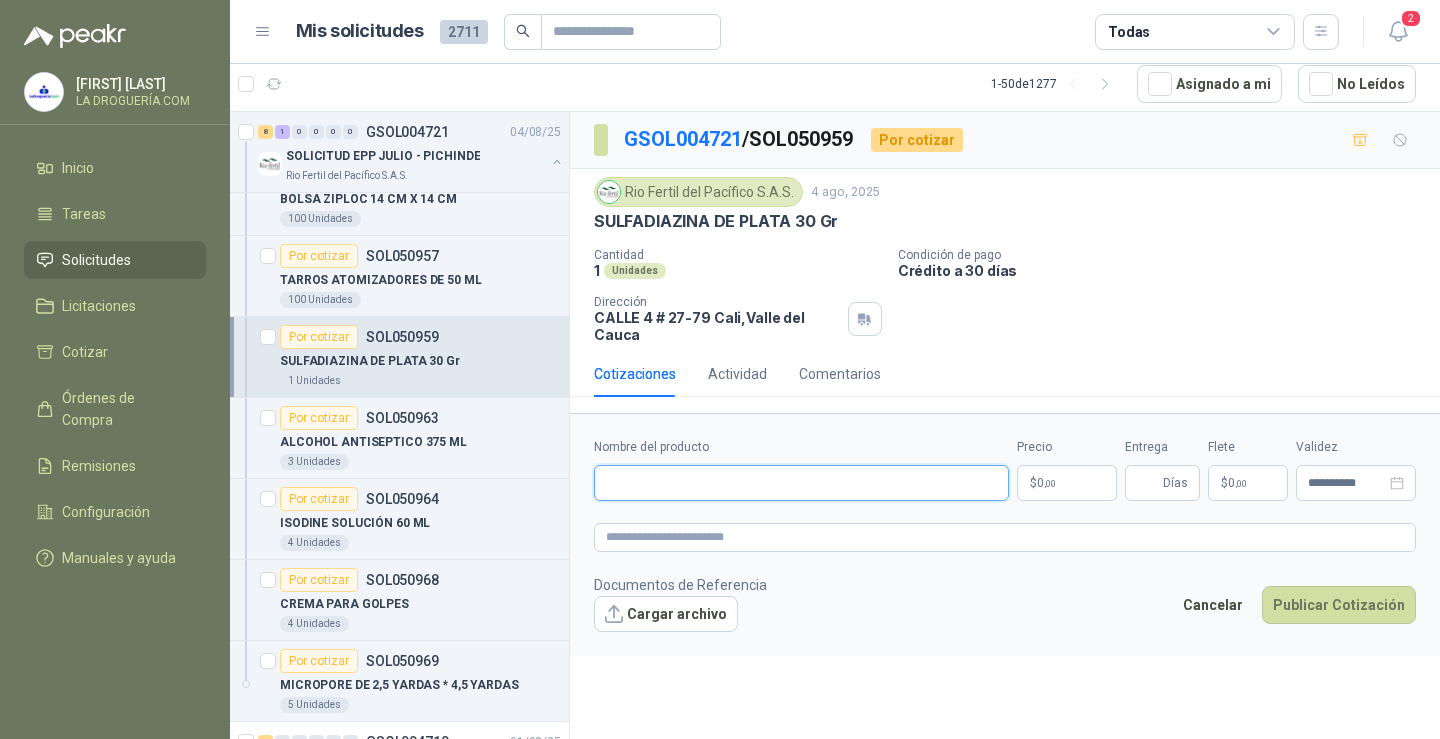 click on "Nombre del producto" at bounding box center [801, 483] 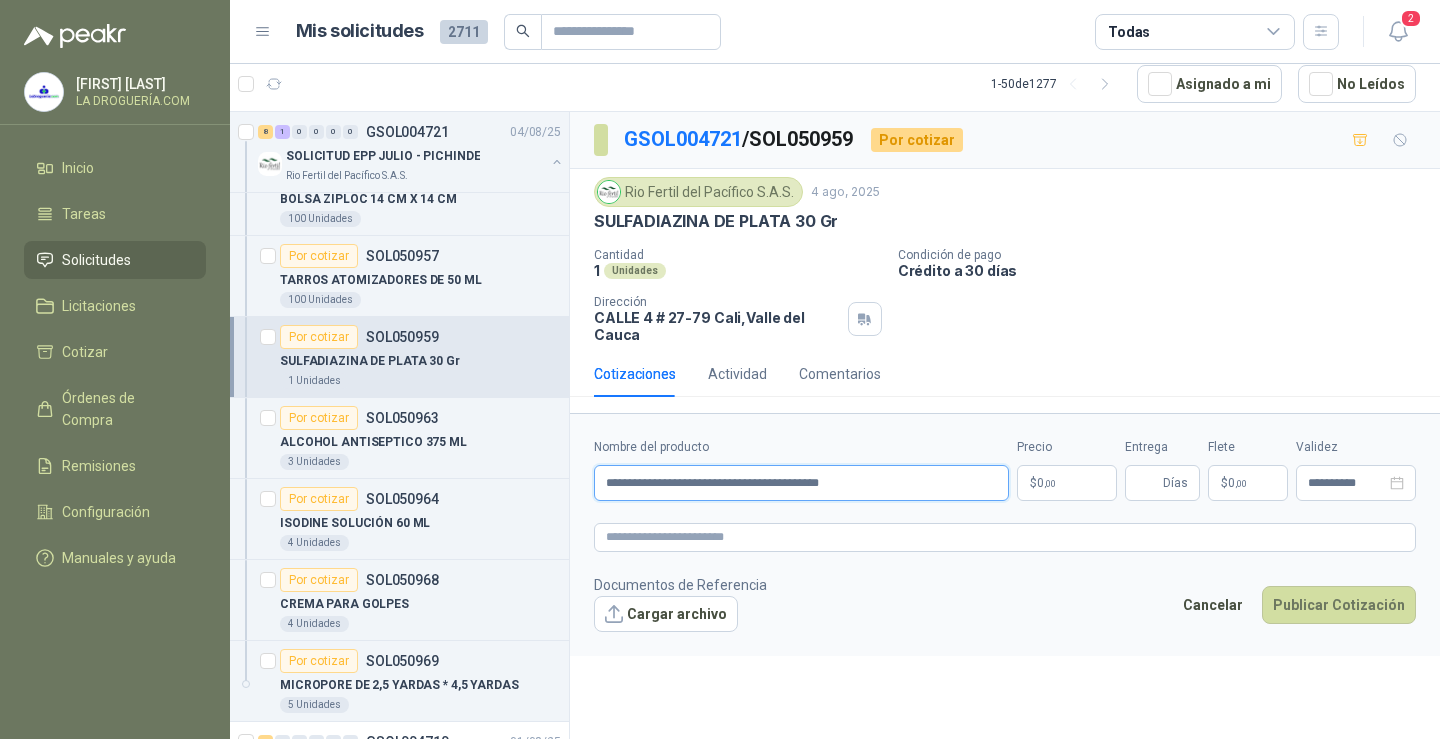 click on "**********" at bounding box center [801, 483] 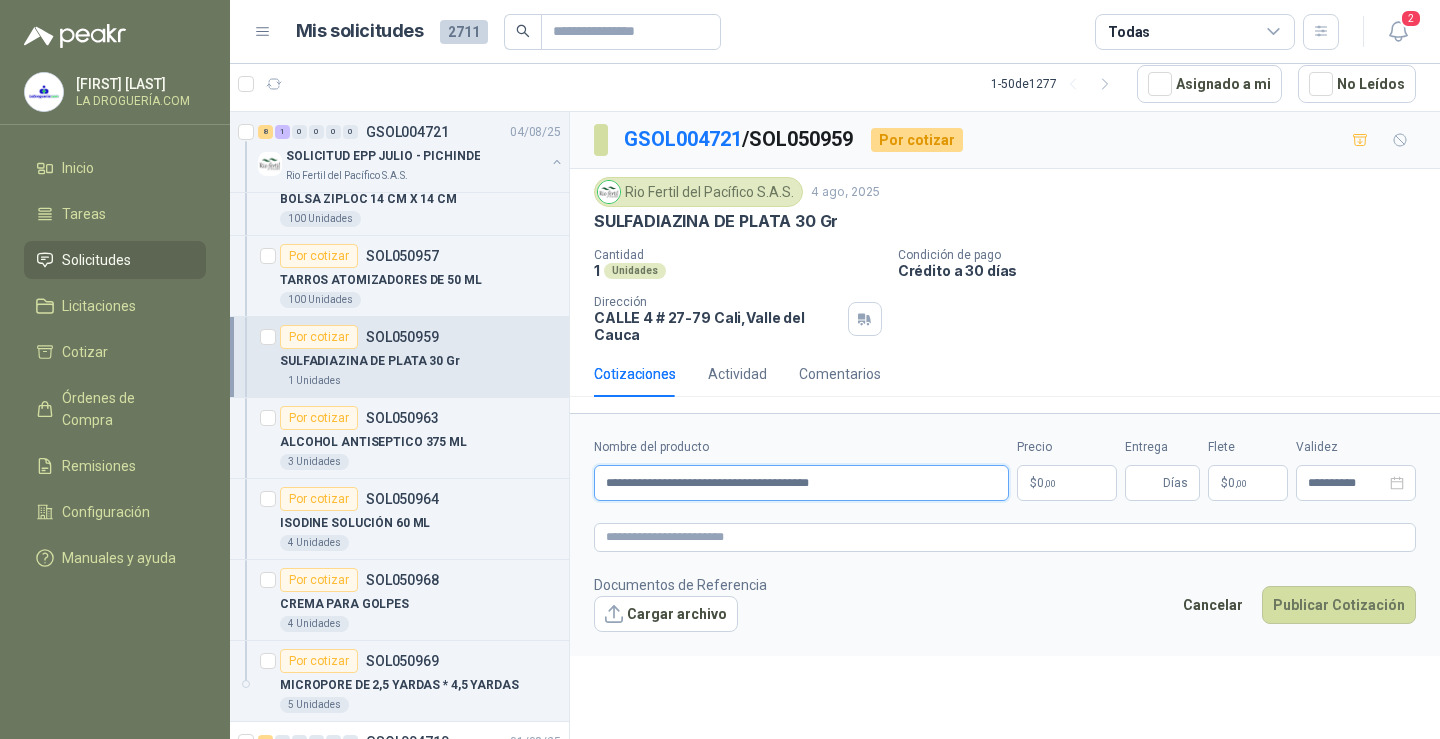 type on "**********" 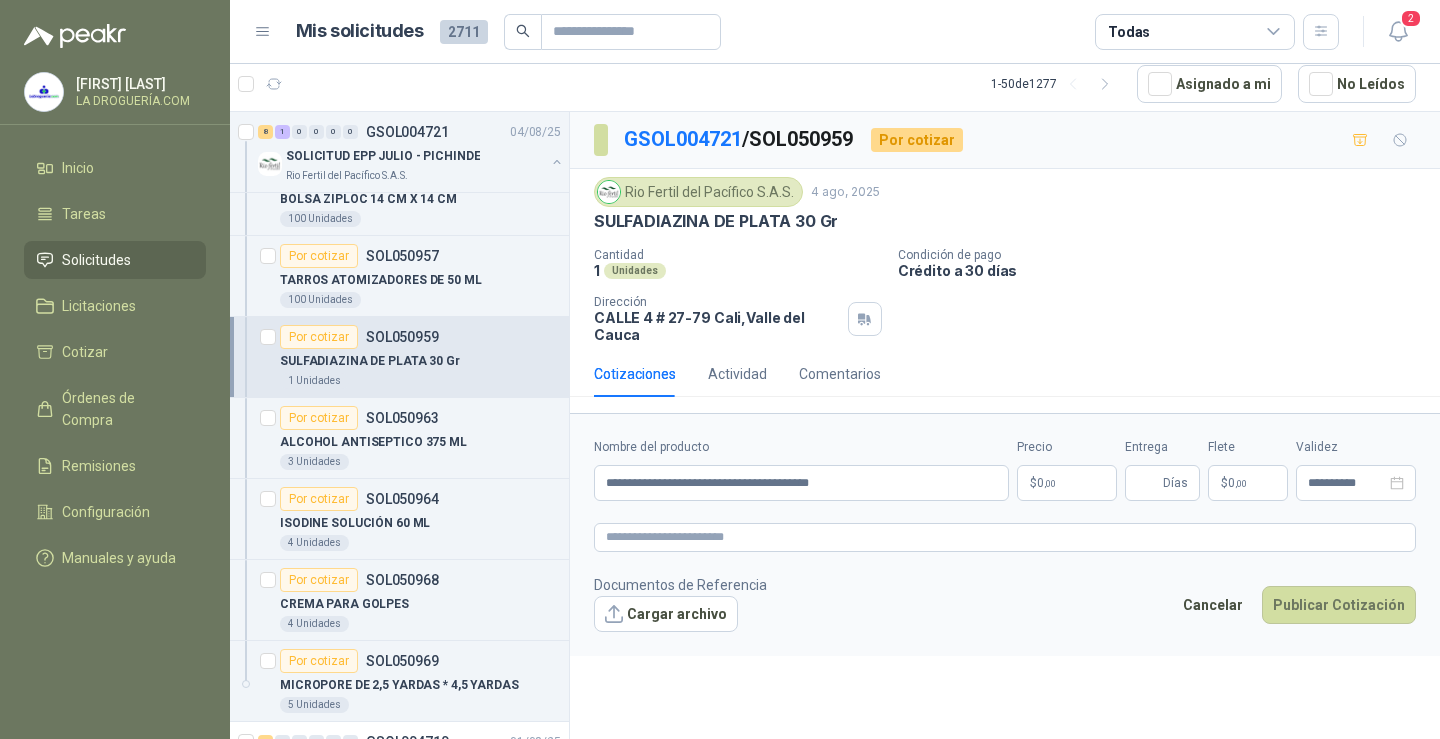 click on "[FIRST] [LAST]   LA DROGUERÍA.COM   Inicio   Tareas   Solicitudes   Licitaciones   Cotizar   Órdenes de Compra   Remisiones   Configuración   Manuales y ayuda Mis solicitudes 2711 Todas 2 1 - 50  de  1277 Asignado a mi No Leídos 8   1   0   0   0   0   GSOL004721 04/08/25   SOLICITUD EPP JULIO - PICHINDE  Rio Fertil del Pacífico S.A.S.   Por adjudicar SOL050949 SOLUCIÓN SALINA X 500 ML  3   Unidades Por cotizar SOL050951 MANUAL DE PRIMEROS AUXILIOS  6   Unidades Por cotizar SOL050953 BOLSA ZIPLOC 14 CM X 14 CM  100   Unidades Por cotizar SOL050957 TARROS ATOMIZADORES DE 50 ML  100   Unidades Por cotizar SOL050959 SULFADIAZINA DE PLATA 30 Gr 1   Unidades Por cotizar SOL050963 ALCOHOL ANTISEPTICO 375 ML 3   Unidades Por cotizar SOL050964 ISODINE SOLUCIÓN 60 ML 4   Unidades Por cotizar SOL050968 CREMA PARA GOLPES  4   Unidades Por cotizar SOL050969 MICROPORE DE 2,5 YARDAS * 4,5 YARDAS  5   Unidades 1   0   0   0   0   0   GSOL004710 01/08/25   01-RQU-2160 Santa Anita Napoles   9   0   0   0   0   0       2" at bounding box center (720, 369) 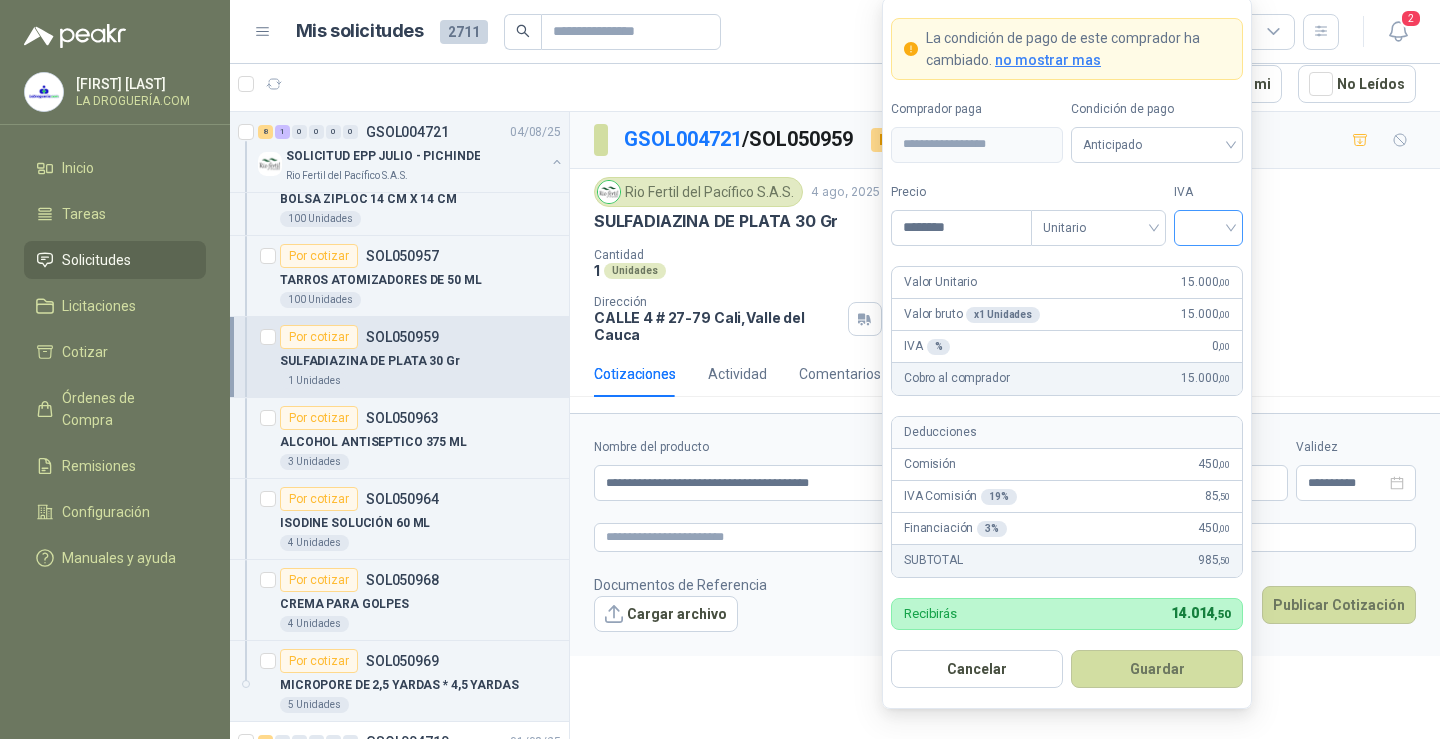 type on "********" 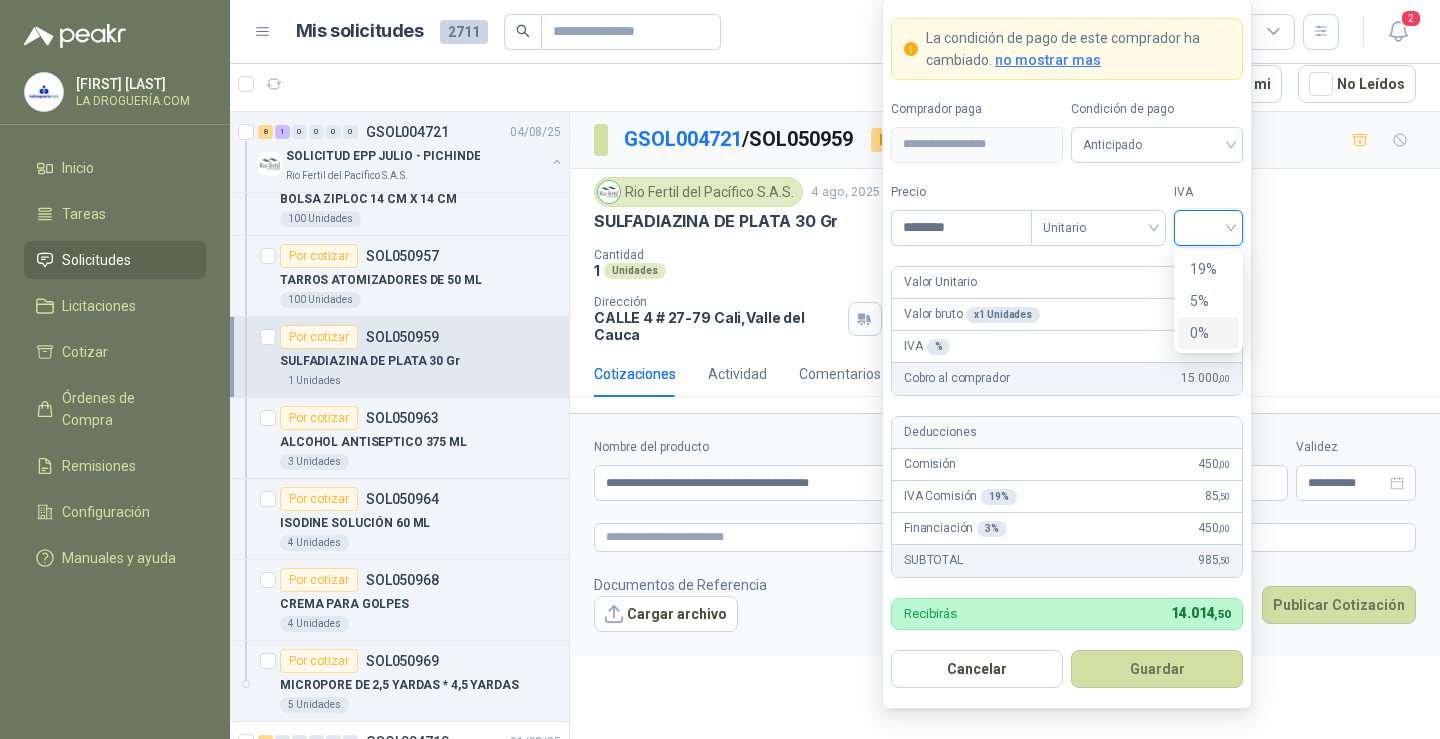 click on "0%" at bounding box center (1208, 333) 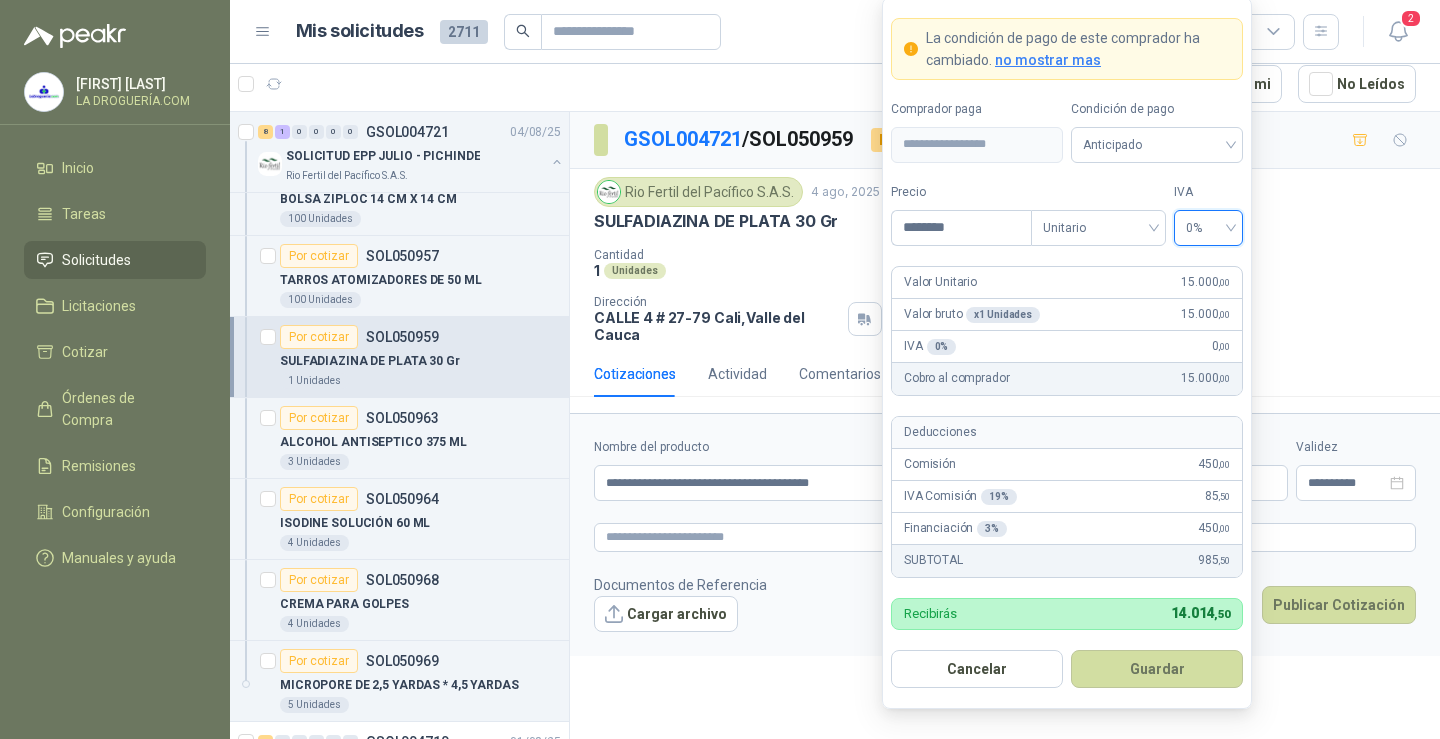 click on "Guardar" at bounding box center (1157, 669) 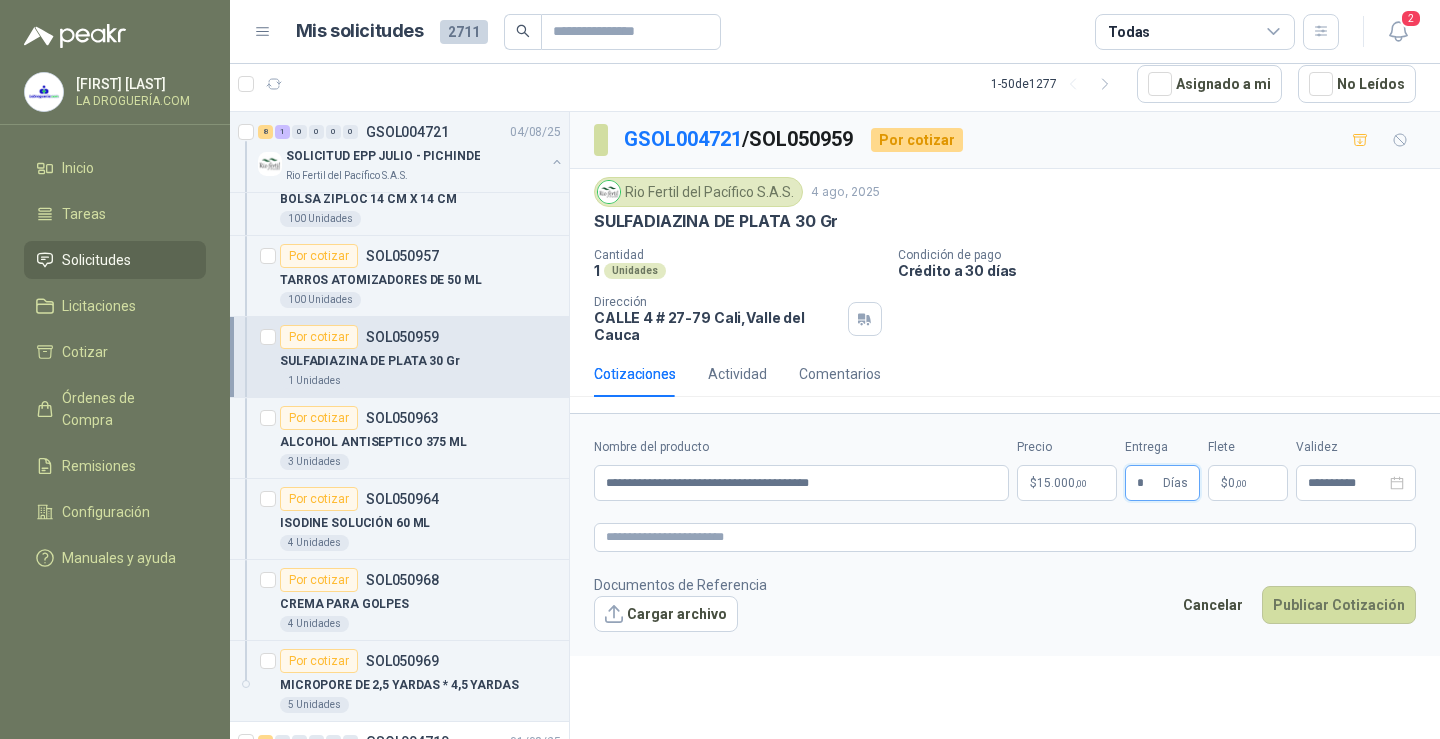 type on "*" 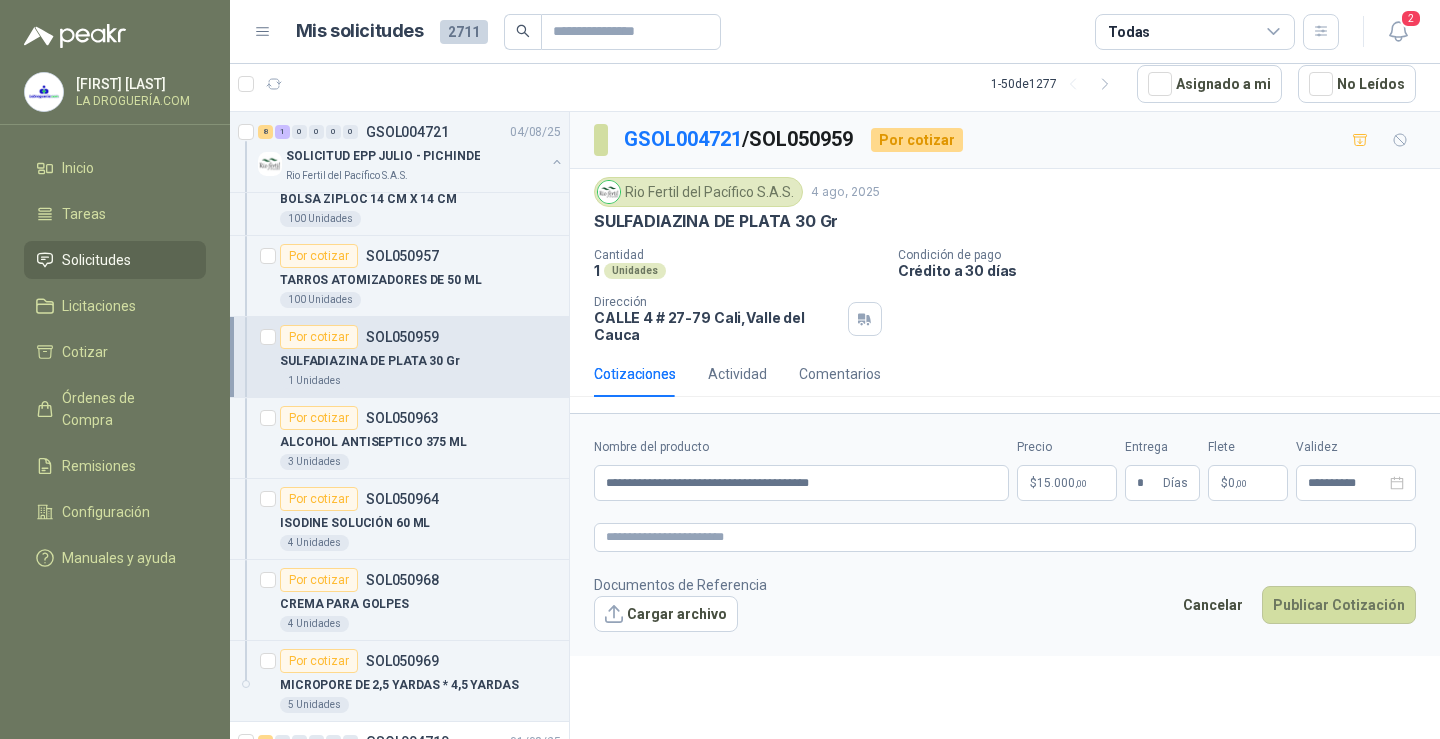 click on "$    0 ,00" at bounding box center [1248, 483] 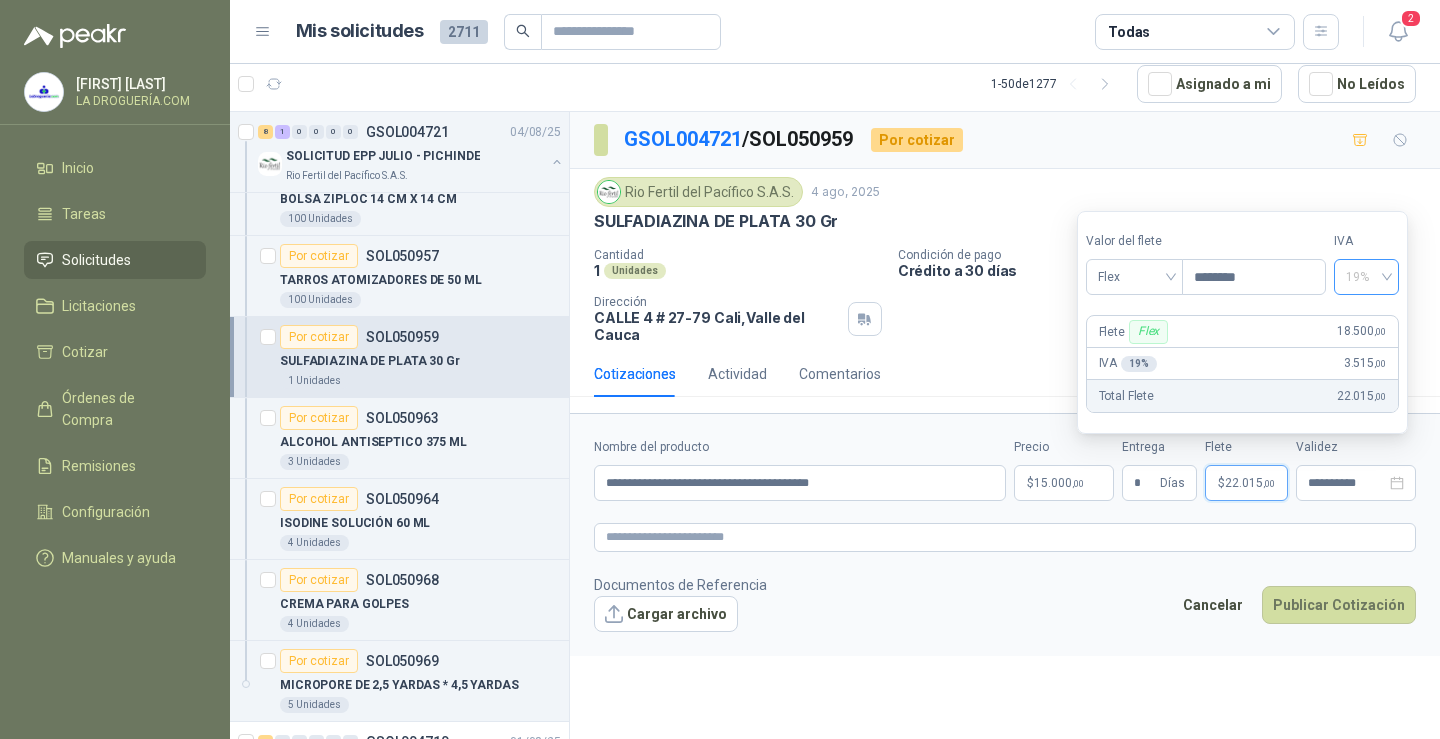 click on "19%" at bounding box center [1366, 277] 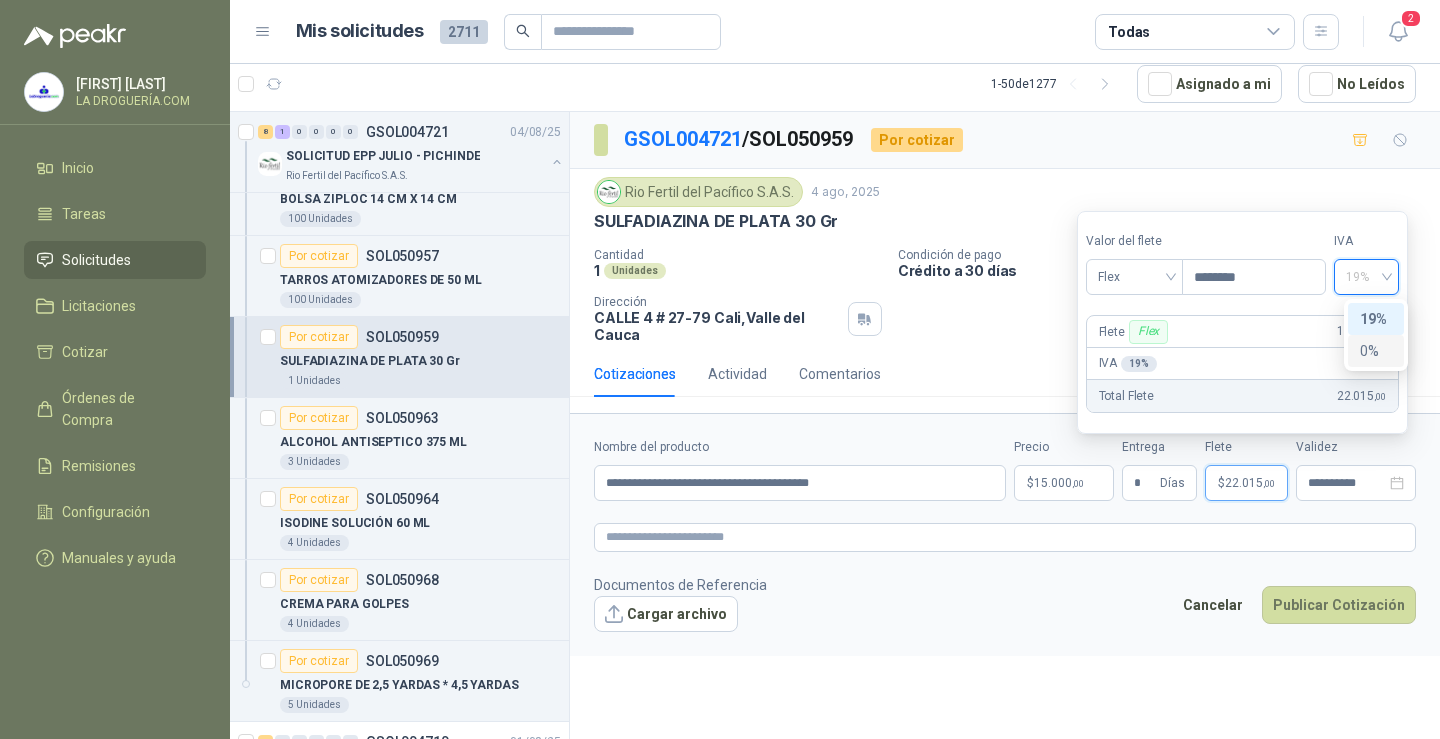 click on "0%" at bounding box center [1376, 351] 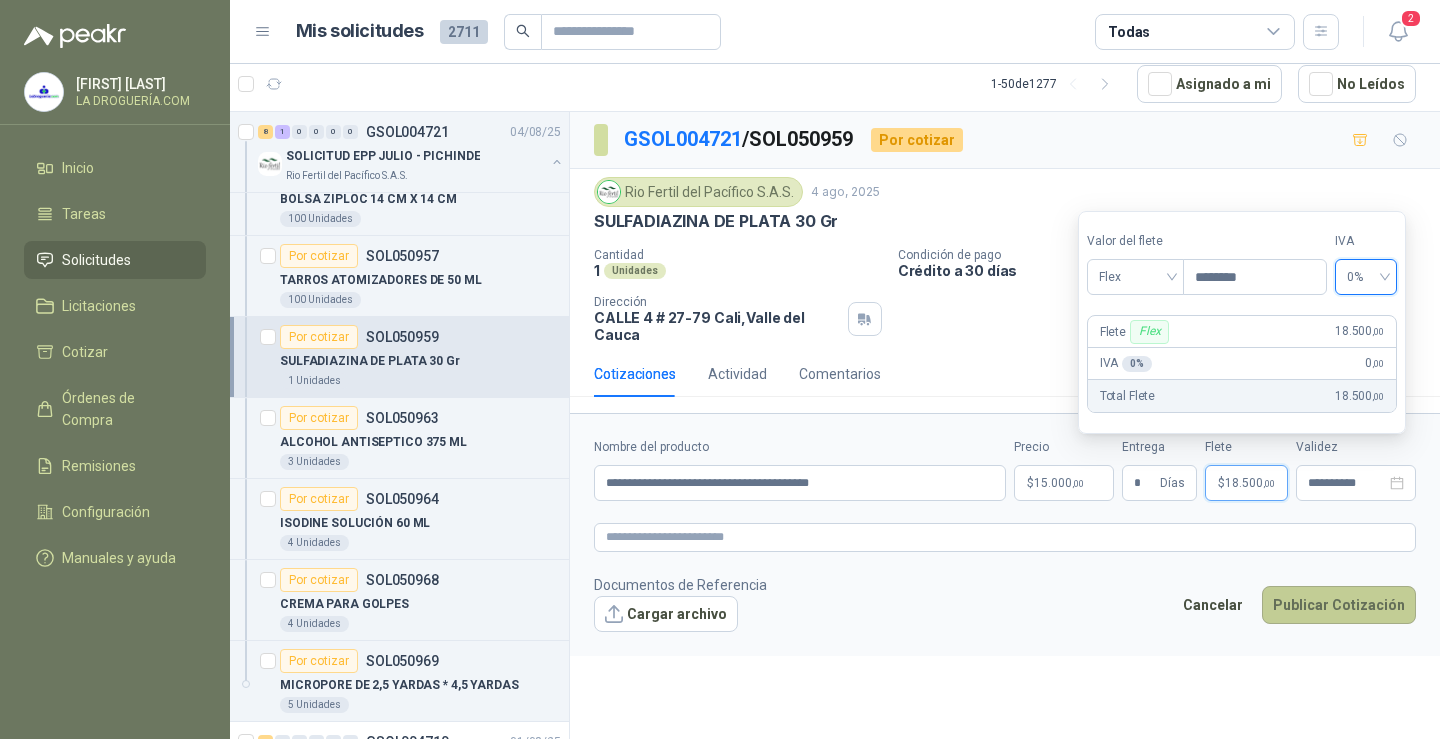 click on "Publicar Cotización" at bounding box center [1339, 605] 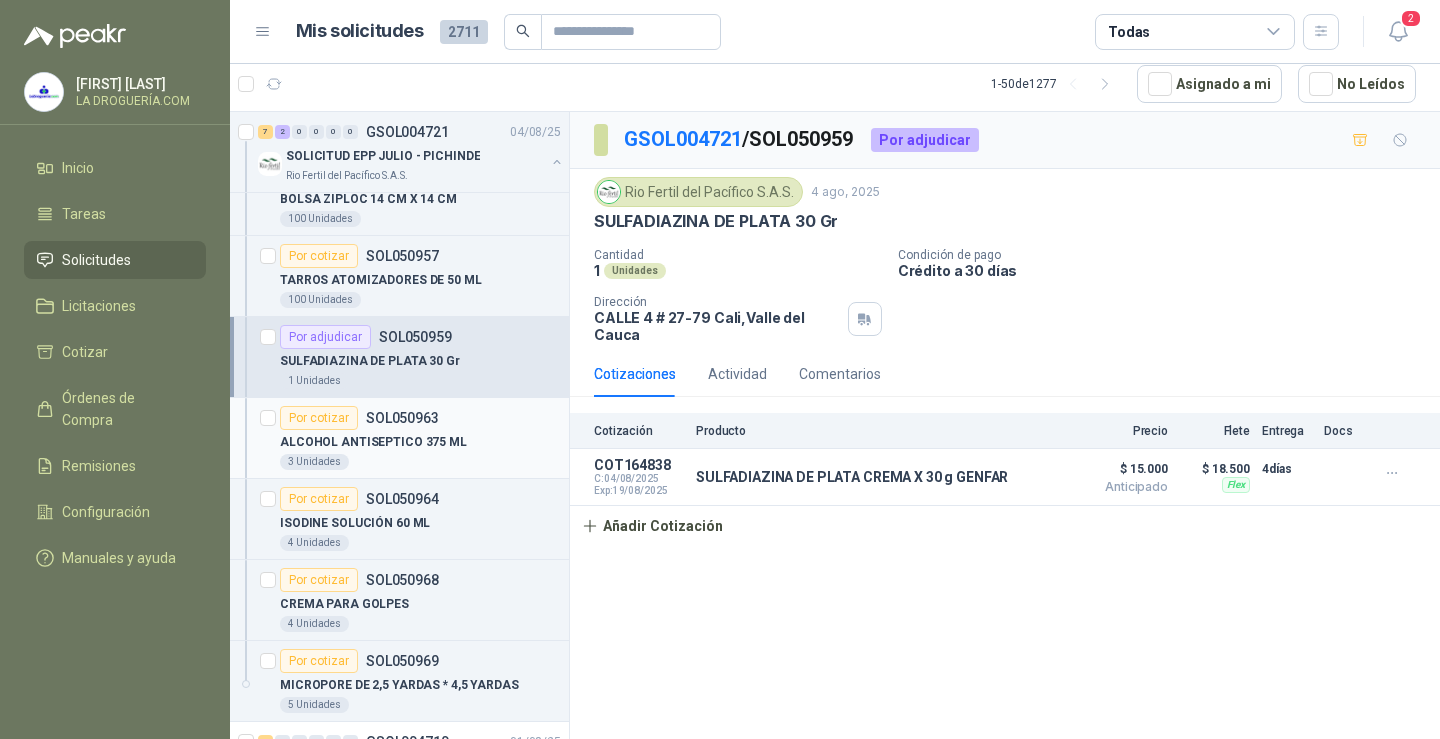 click on "ALCOHOL ANTISEPTICO 375 ML" at bounding box center (373, 442) 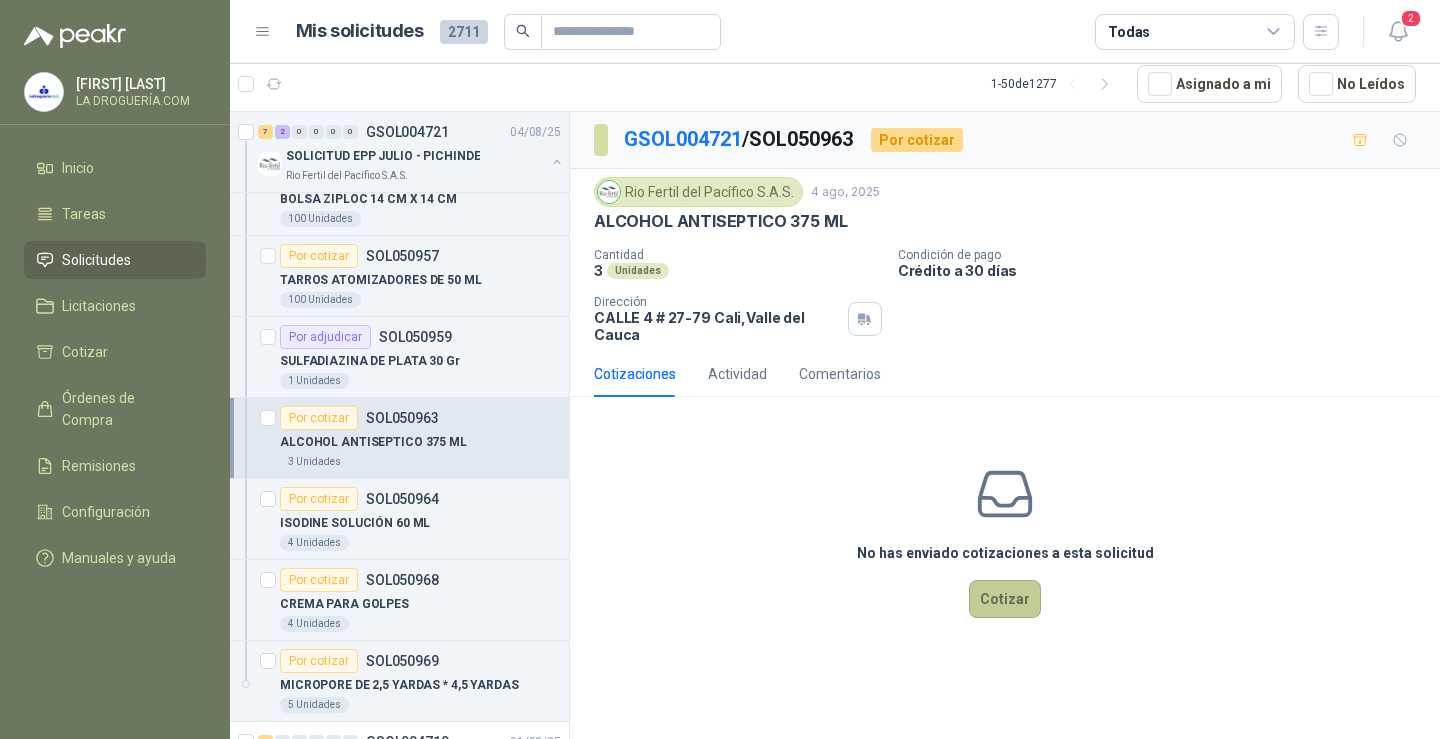 click on "Cotizar" at bounding box center [1005, 599] 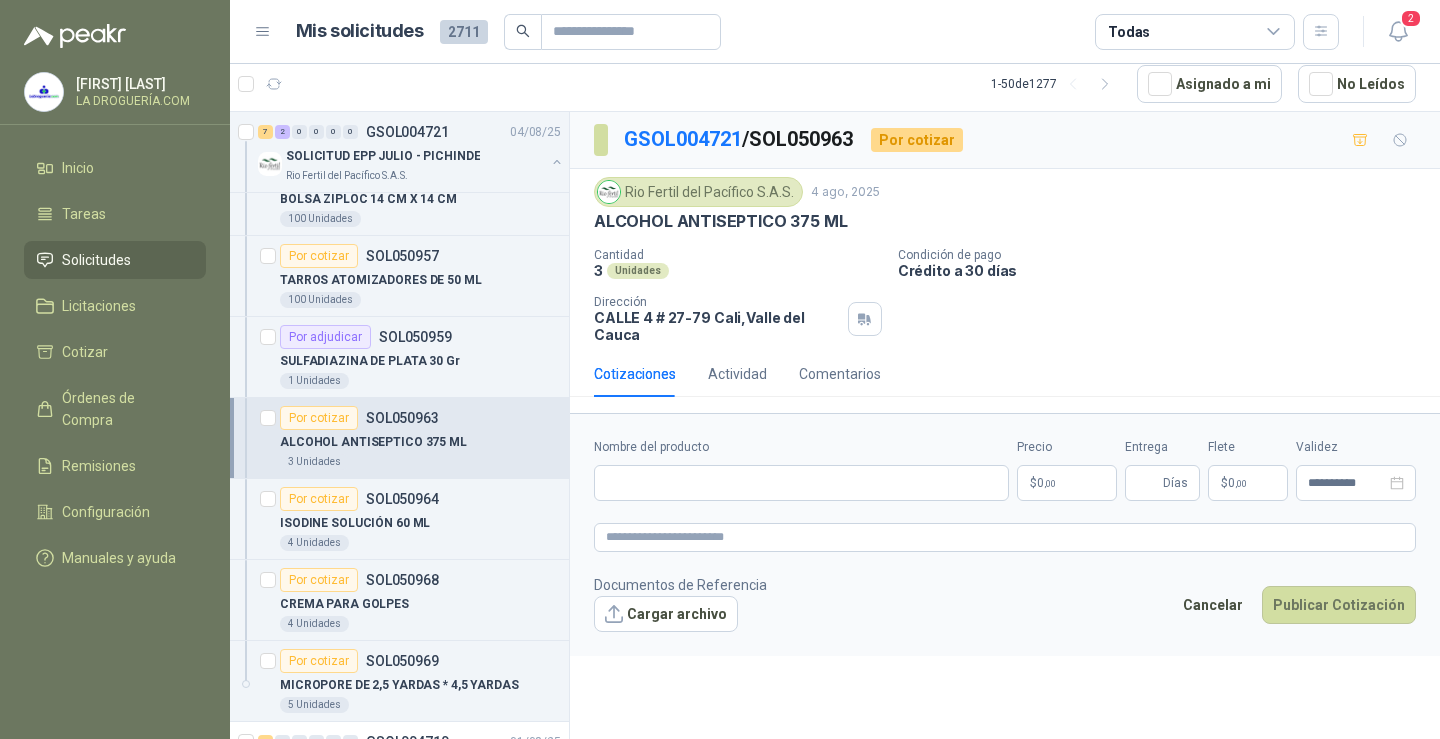 type 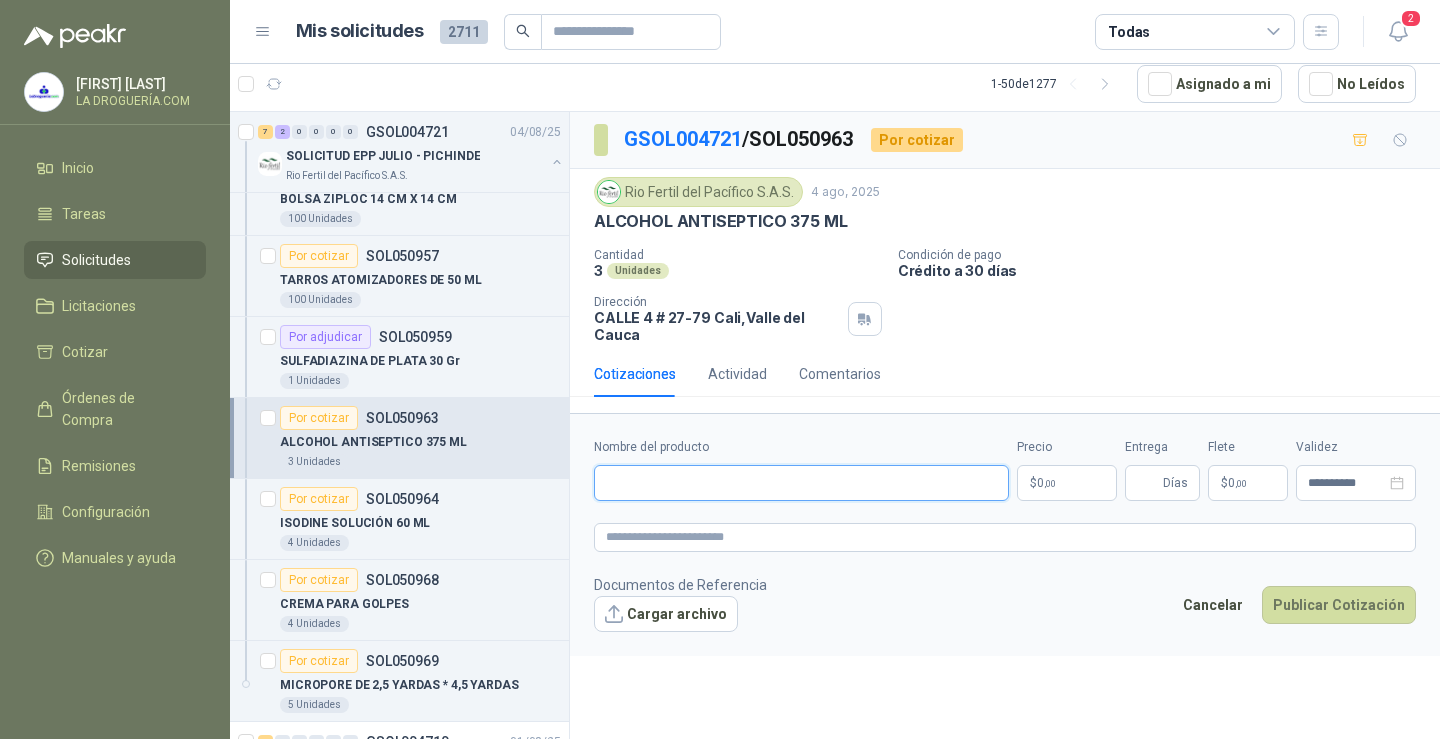 click on "Nombre del producto" at bounding box center (801, 483) 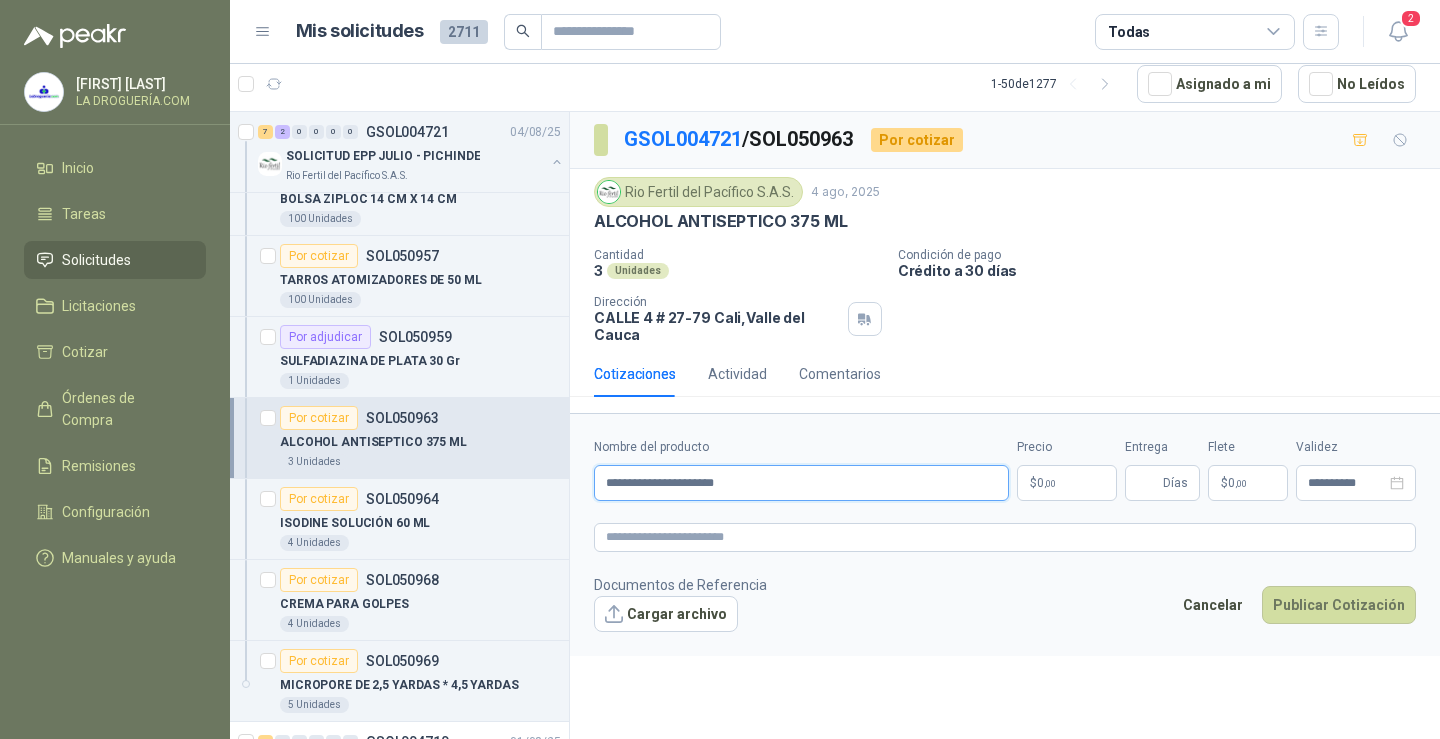 type on "**********" 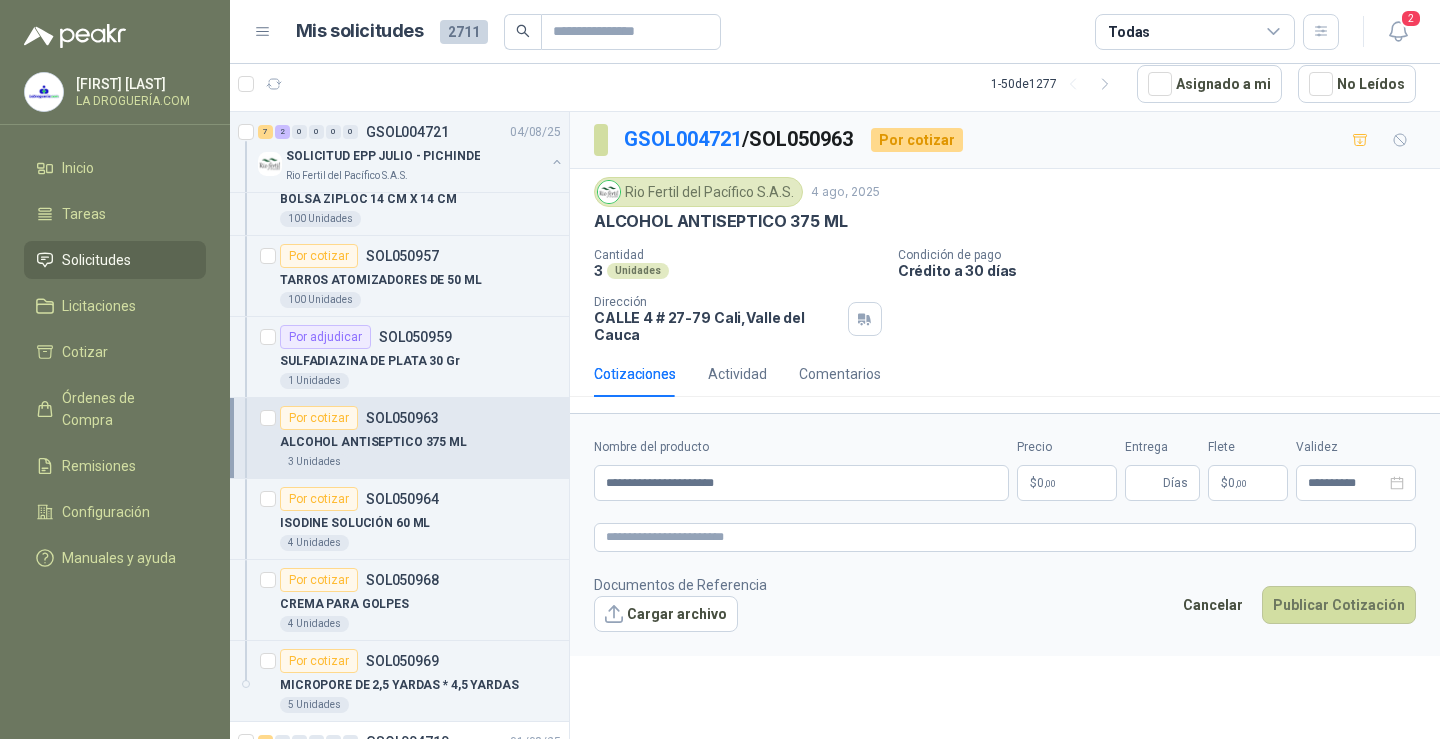 click on ",00" at bounding box center [1050, 483] 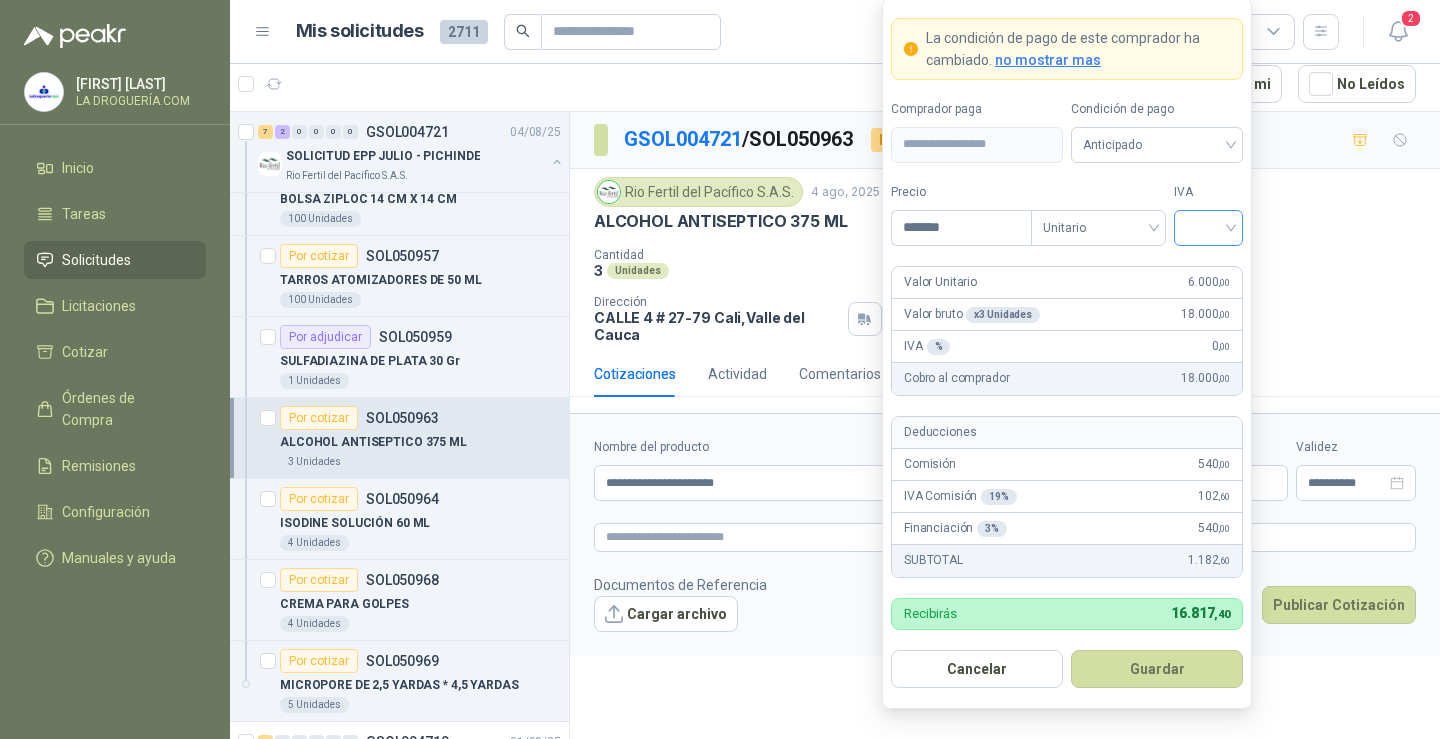 type on "*******" 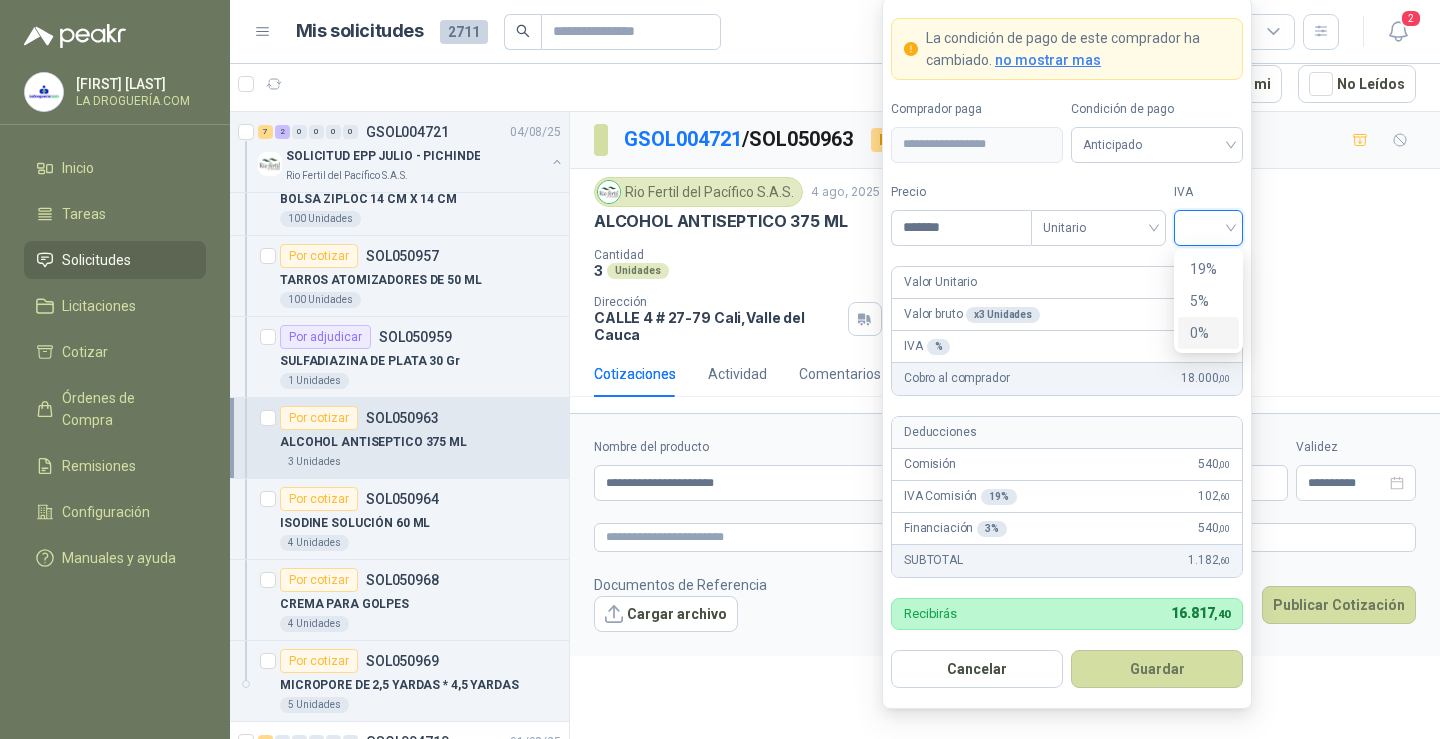 click on "0%" at bounding box center (1208, 333) 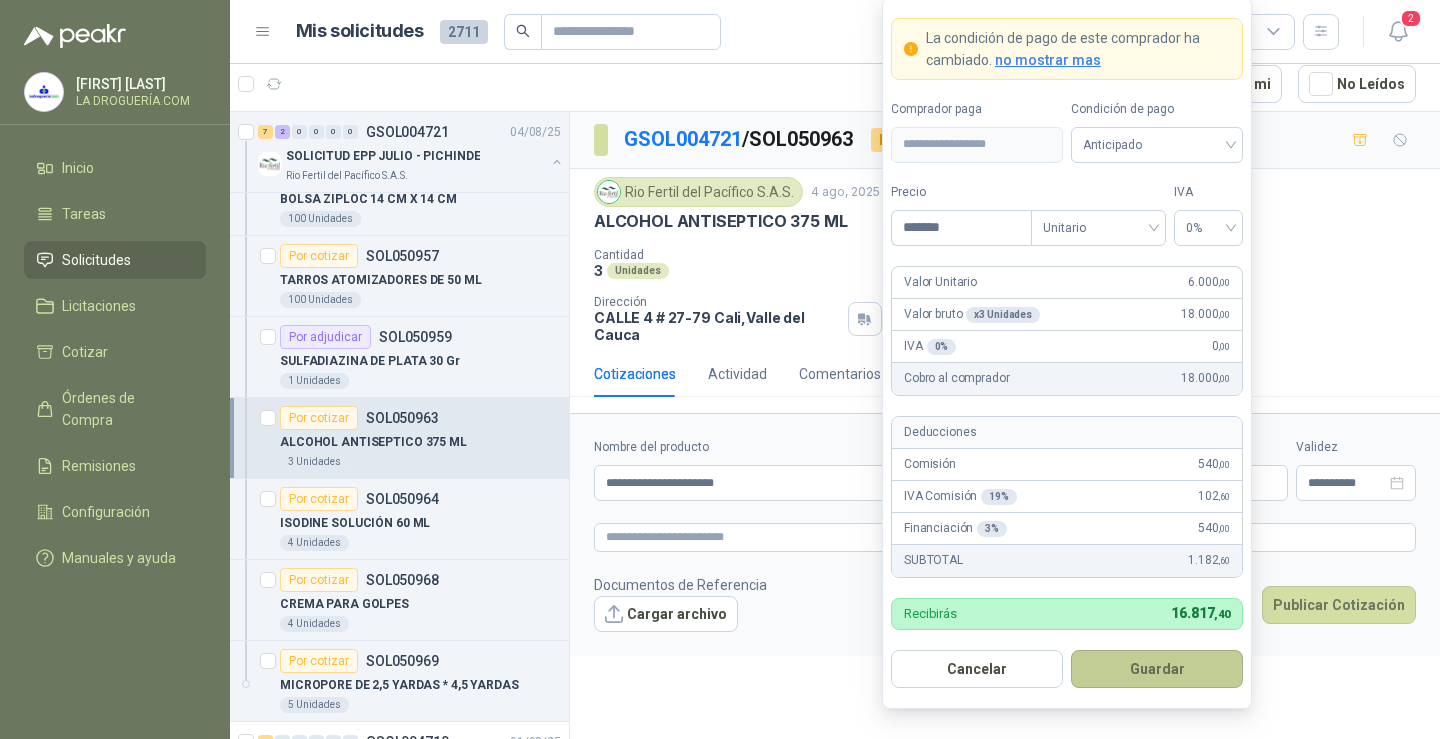 click on "Guardar" at bounding box center [1157, 669] 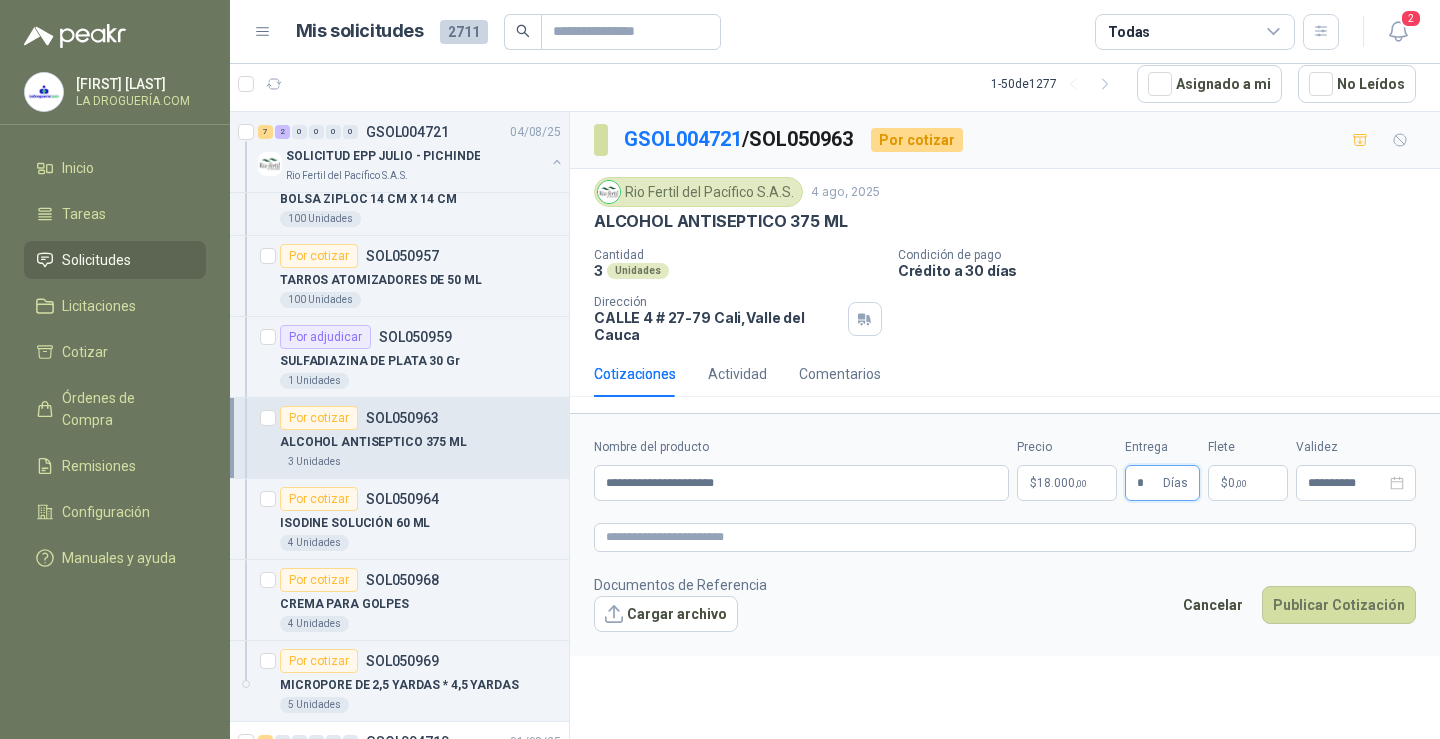 type on "*" 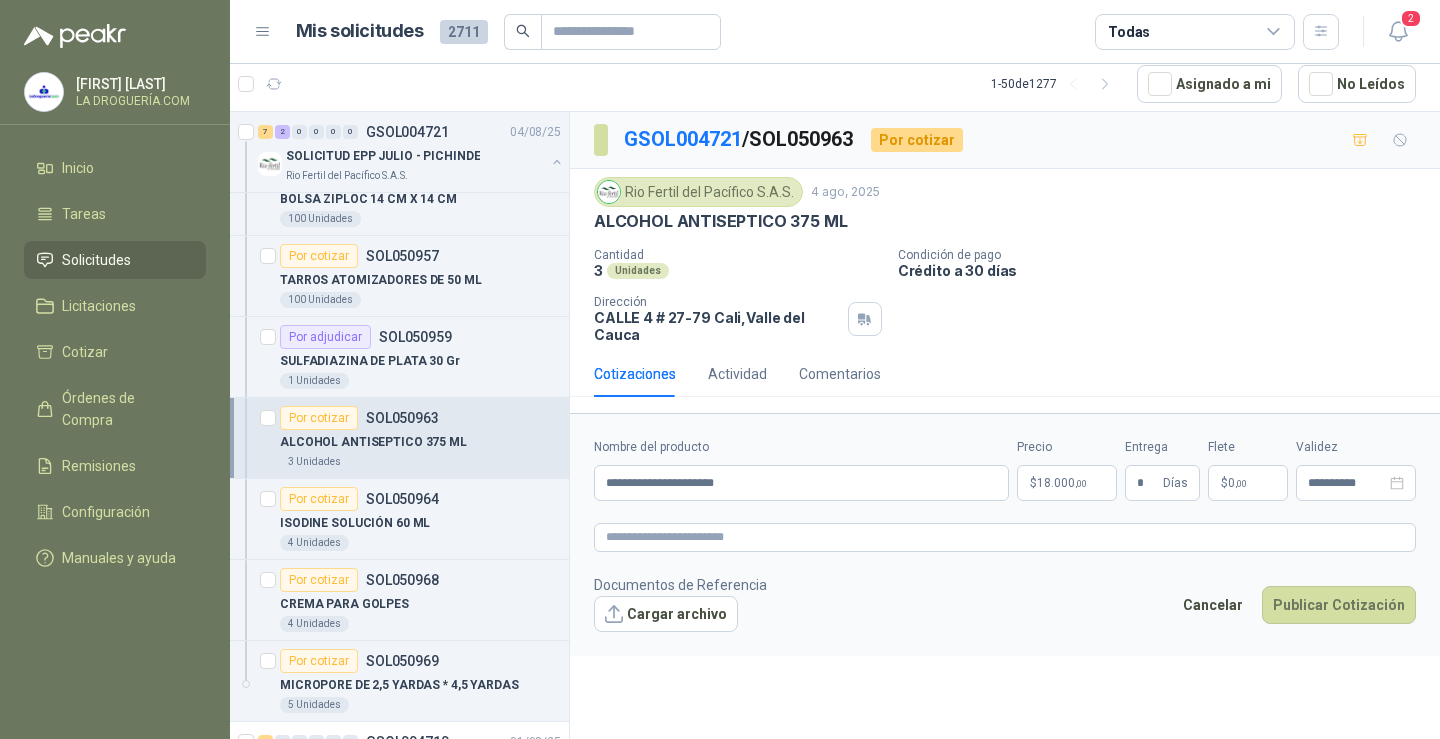 click on "0 ,00" at bounding box center [1237, 483] 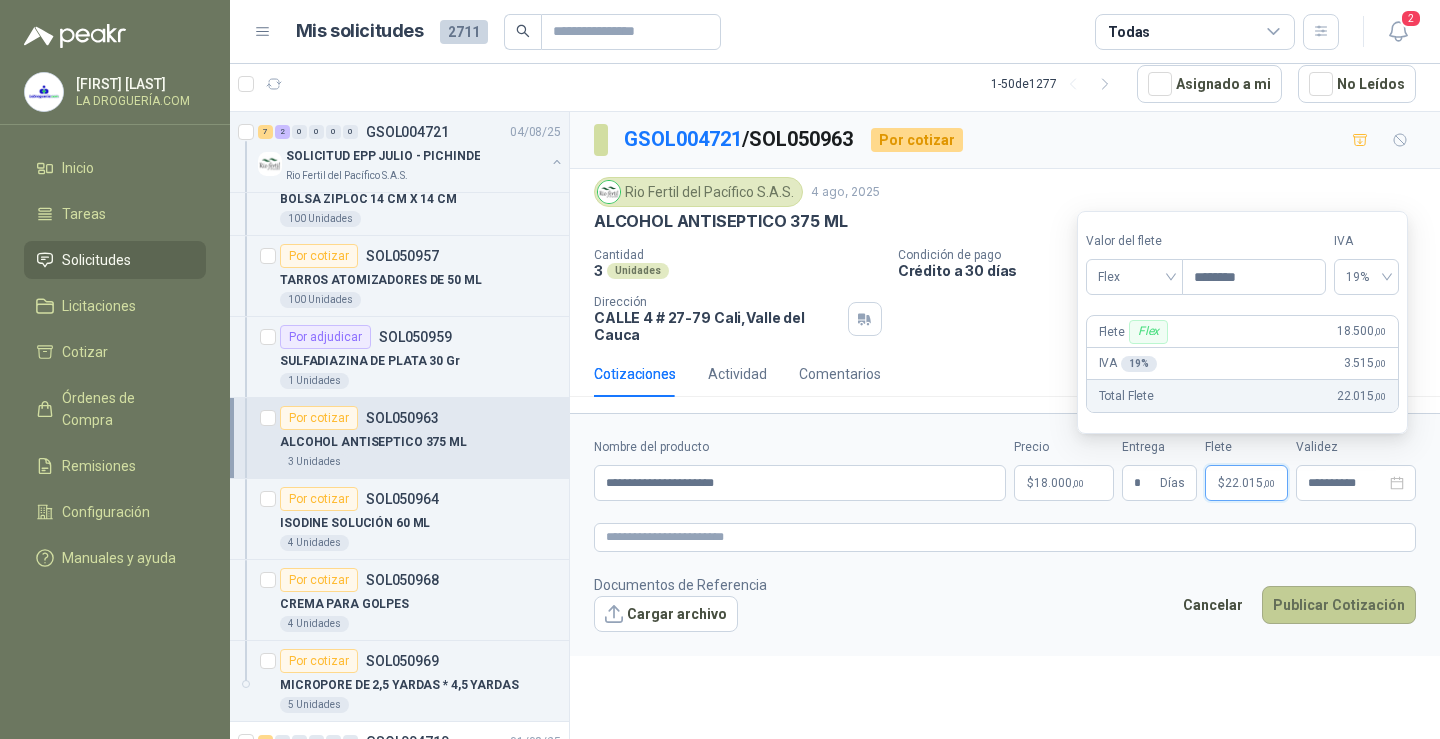 type on "********" 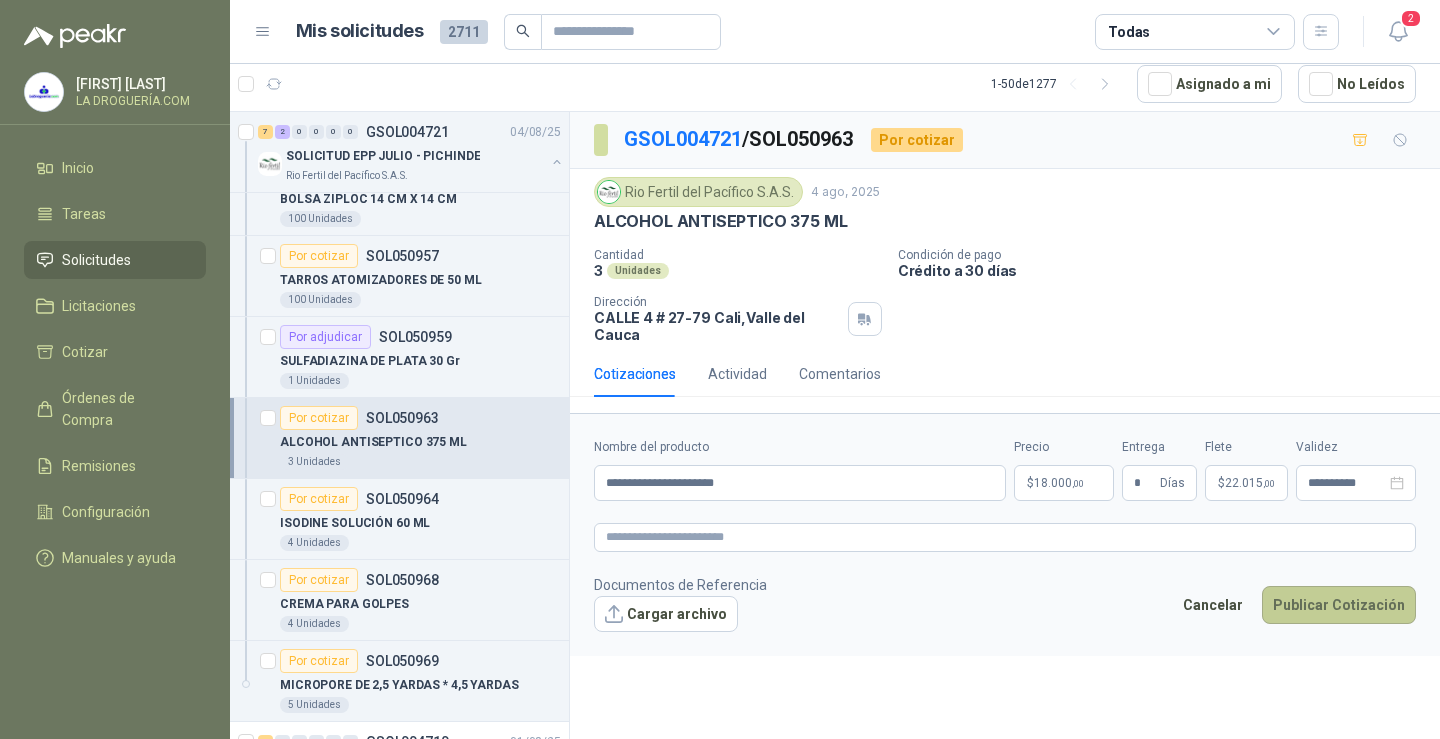 click on "Publicar Cotización" at bounding box center [1339, 605] 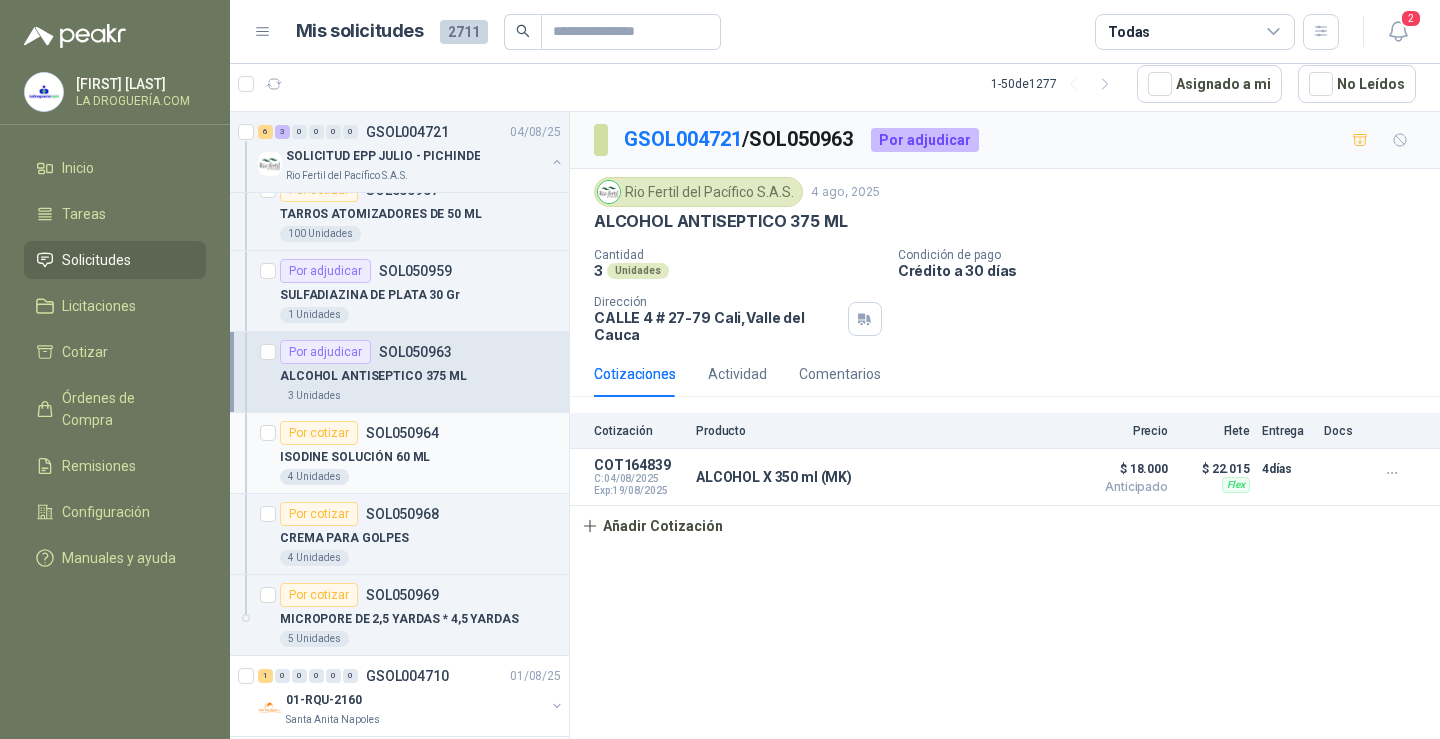 scroll, scrollTop: 300, scrollLeft: 0, axis: vertical 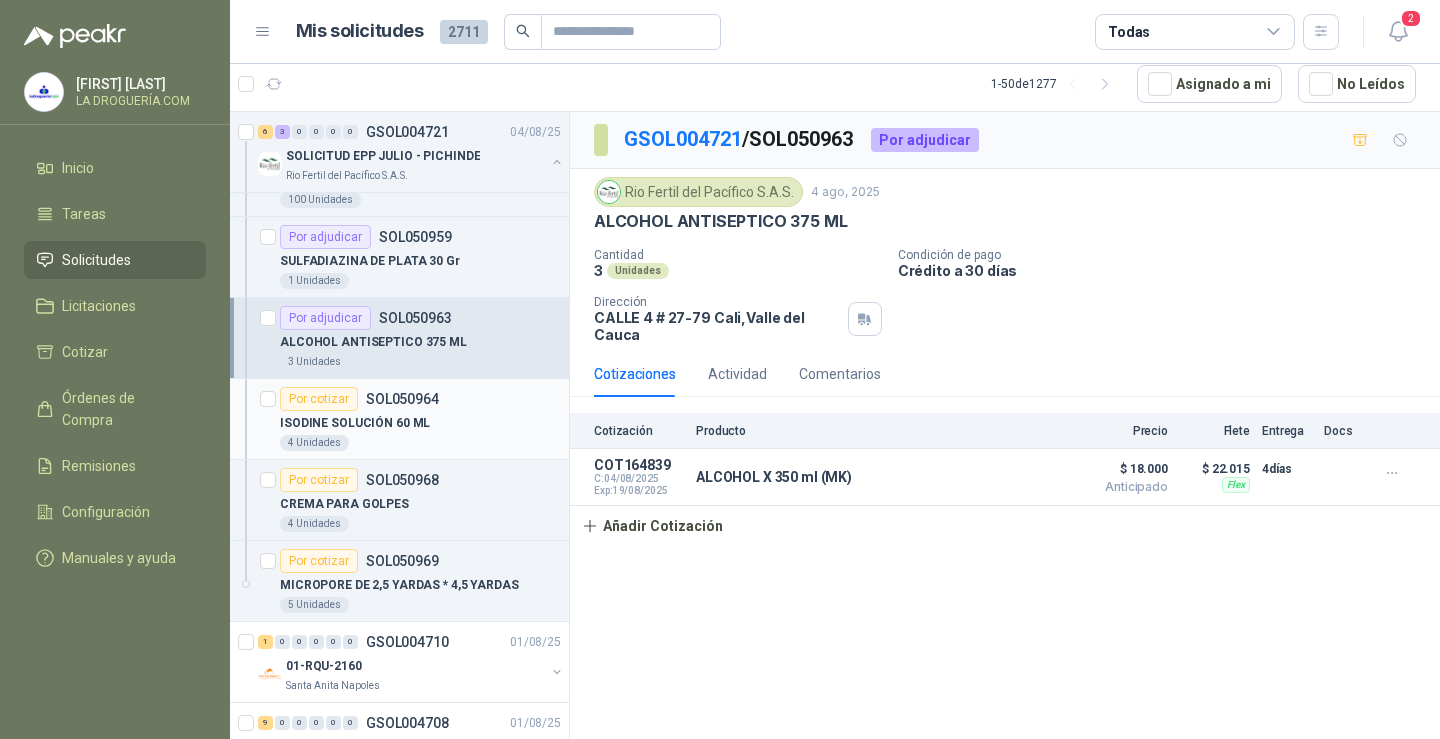 click on "4   Unidades" at bounding box center [420, 443] 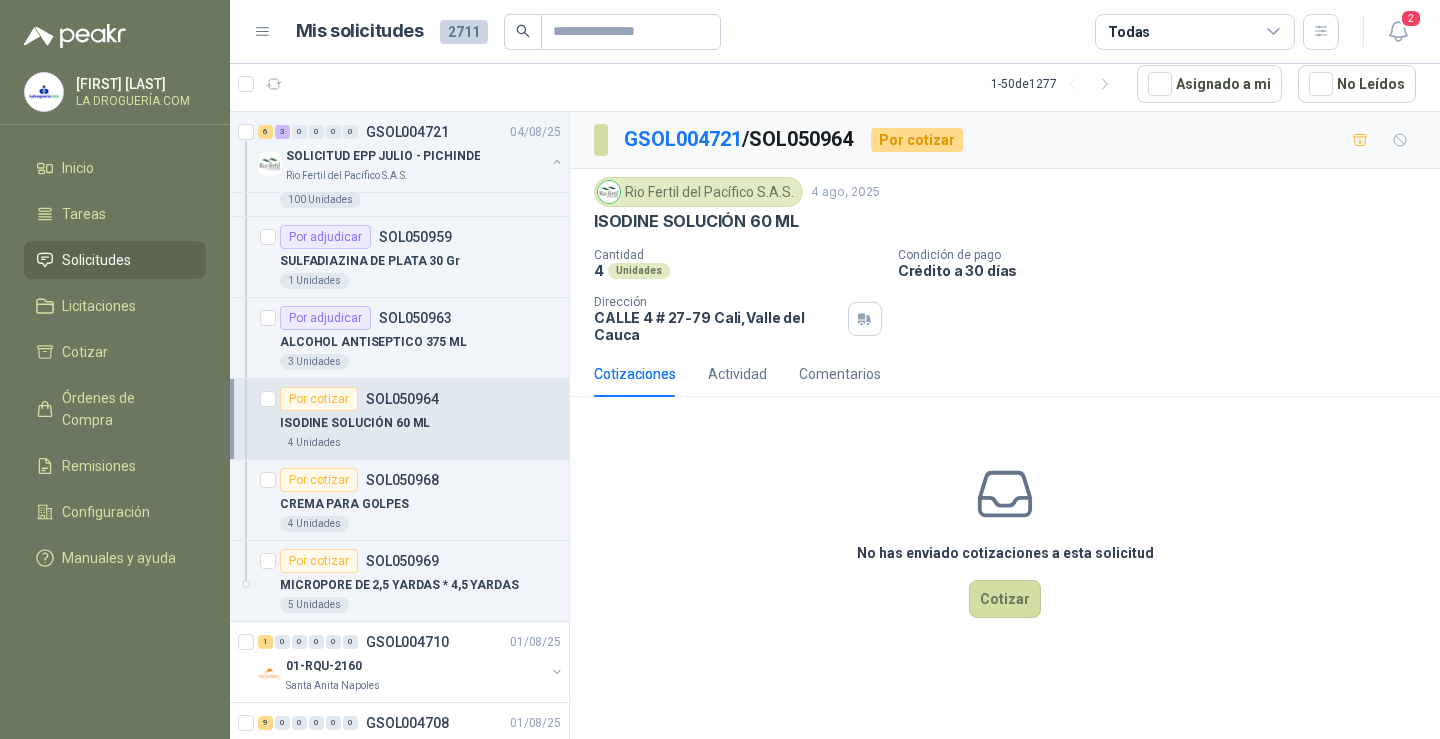 drag, startPoint x: 1060, startPoint y: 598, endPoint x: 1039, endPoint y: 600, distance: 21.095022 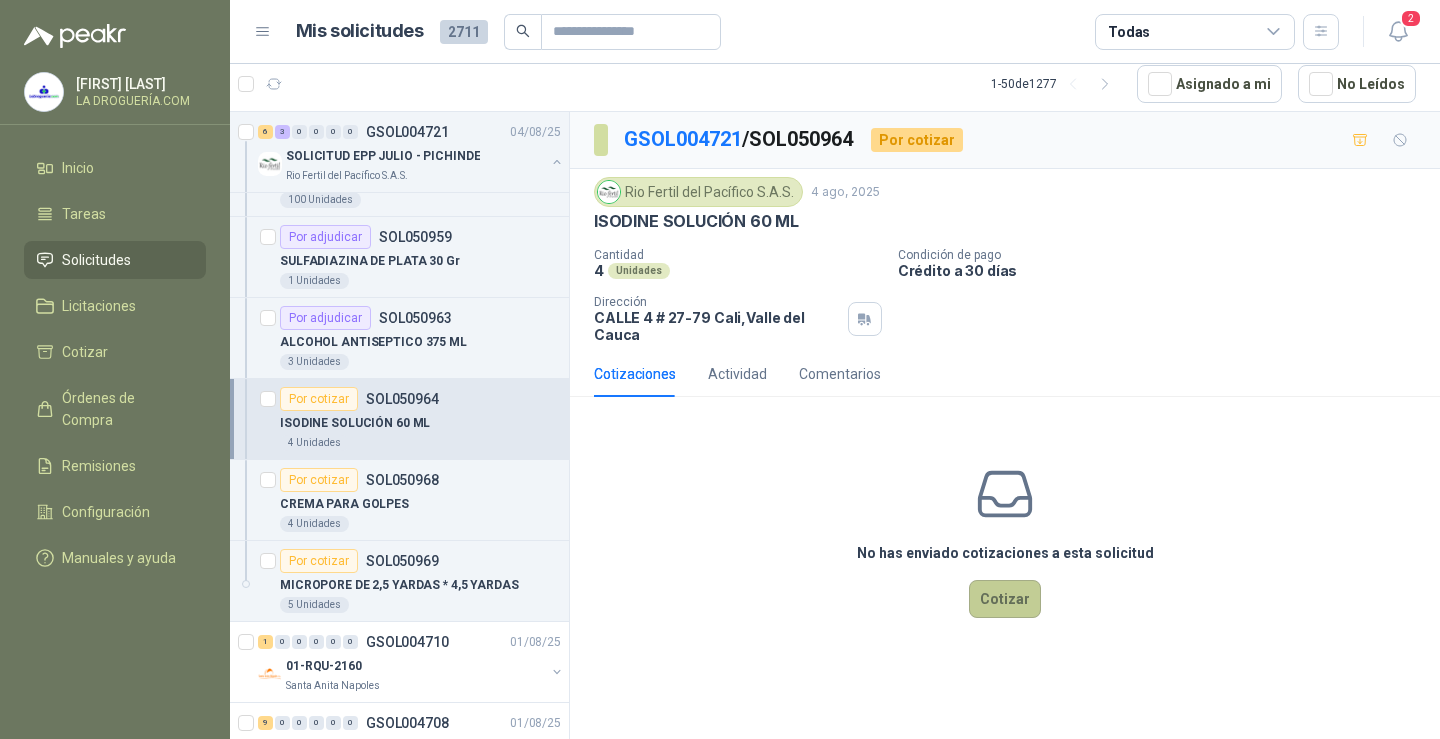 click on "Cotizar" at bounding box center (1005, 599) 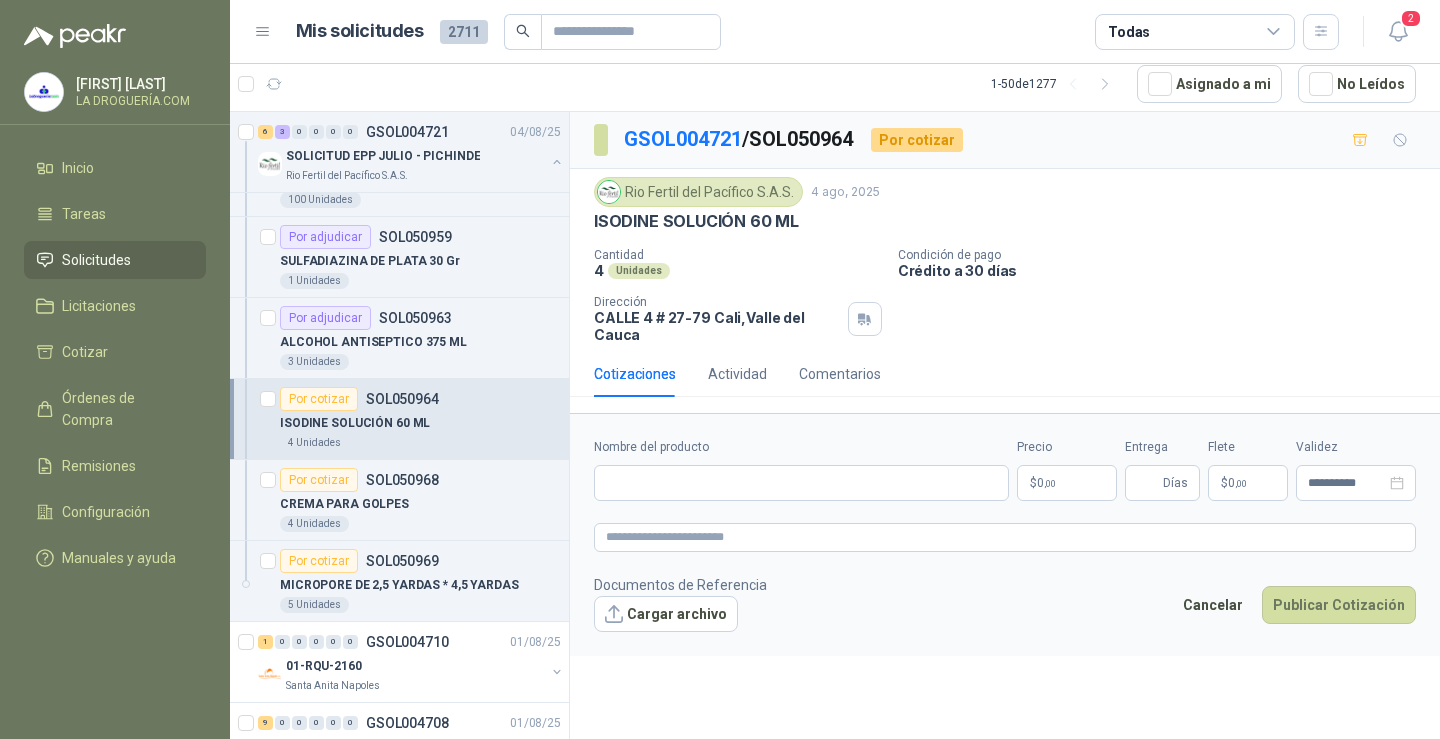 type 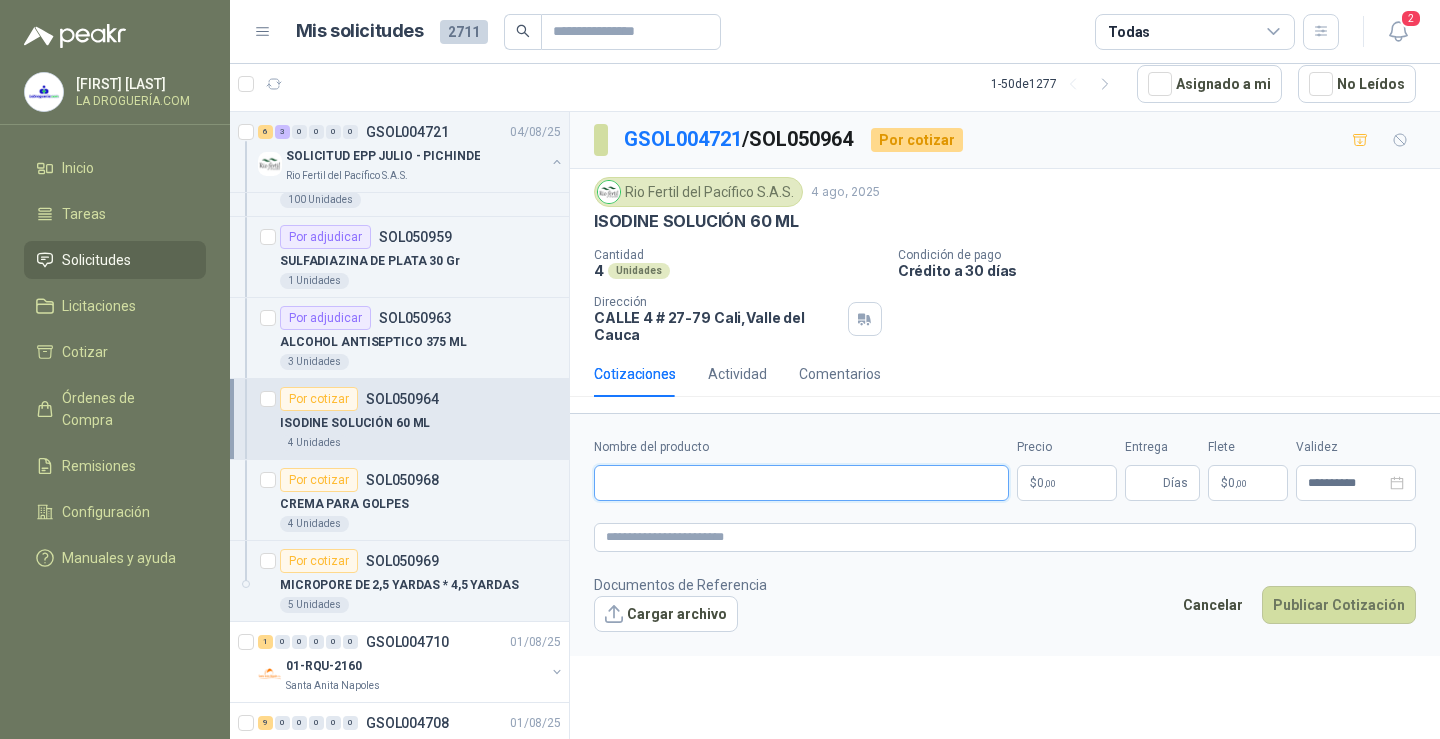 click on "Nombre del producto" at bounding box center (801, 483) 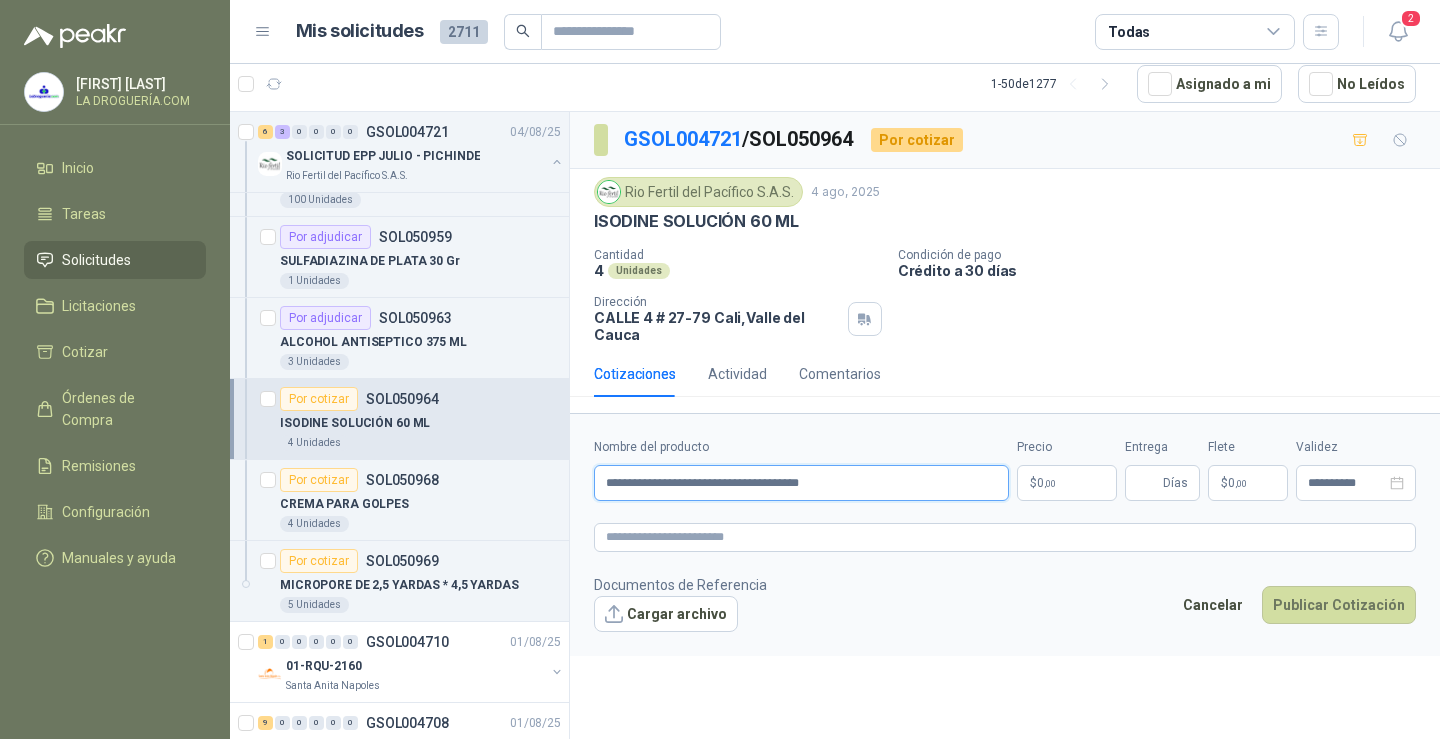 type on "**********" 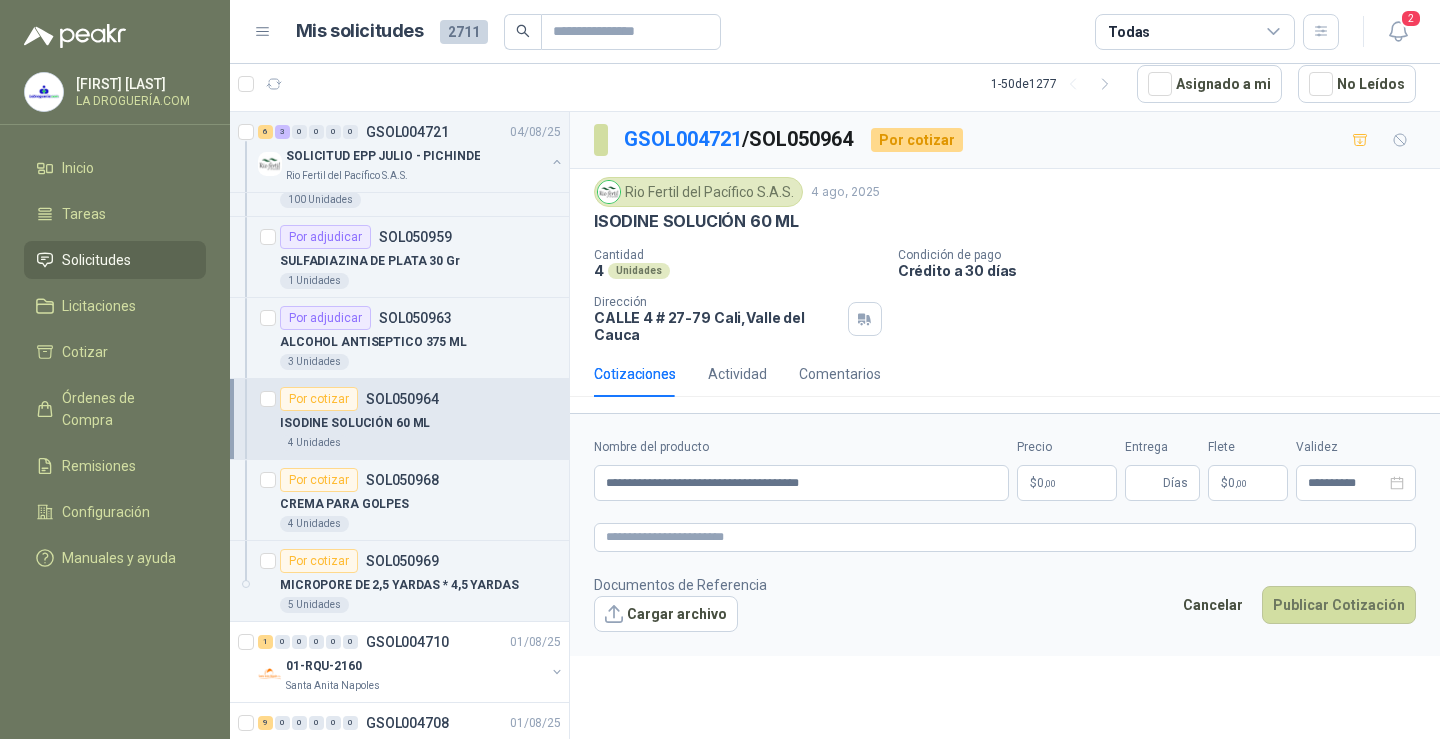 click on "[FIRST] [LAST]   LA DROGUERÍA.COM   Inicio   Tareas   Solicitudes   Licitaciones   Cotizar   Órdenes de Compra   Remisiones   Configuración   Manuales y ayuda Mis solicitudes 2711 Todas 2 1 - 50  de  1277 Asignado a mi No Leídos 6   3   0   0   0   0   GSOL004721 04/08/25   SOLICITUD EPP JULIO - PICHINDE  Rio Fertil del Pacífico S.A.S.   Por adjudicar SOL050949 SOLUCIÓN SALINA X 500 ML  3   Unidades Por cotizar SOL050951 MANUAL DE PRIMEROS AUXILIOS  6   Unidades Por cotizar SOL050953 BOLSA ZIPLOC 14 CM X 14 CM  100   Unidades Por cotizar SOL050957 TARROS ATOMIZADORES DE 50 ML  100   Unidades Por adjudicar SOL050959 SULFADIAZINA DE PLATA 30 Gr 1   Unidades Por adjudicar SOL050963 ALCOHOL ANTISEPTICO 375 ML 3   Unidades Por cotizar SOL050964 ISODINE SOLUCIÓN 60 ML 4   Unidades Por cotizar SOL050968 CREMA PARA GOLPES  4   Unidades Por cotizar SOL050969 MICROPORE DE 2,5 YARDAS * 4,5 YARDAS  5   Unidades 1   0   0   0   0   0   GSOL004710 01/08/25   01-RQU-2160 Santa Anita Napoles   9   0   0   0   0   0" at bounding box center (720, 369) 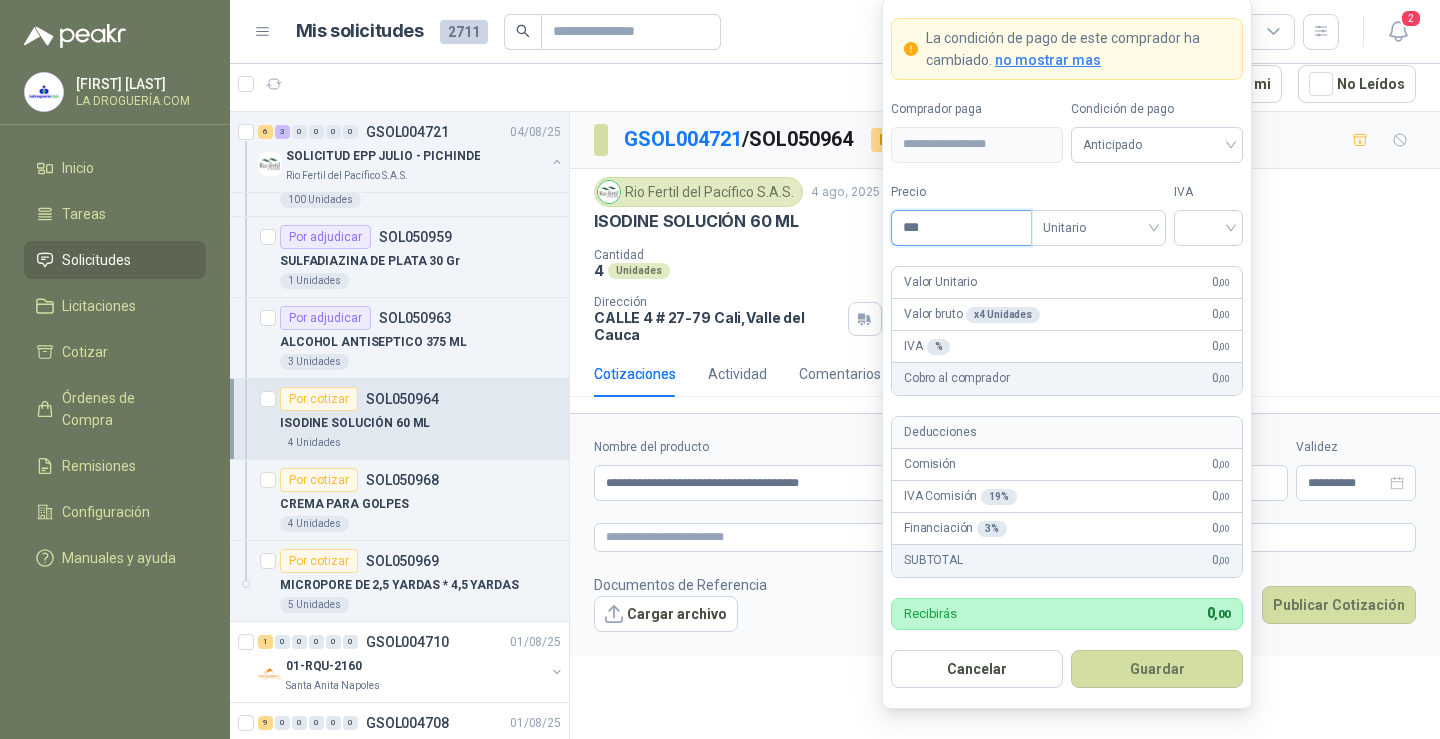 click on "***" at bounding box center [961, 228] 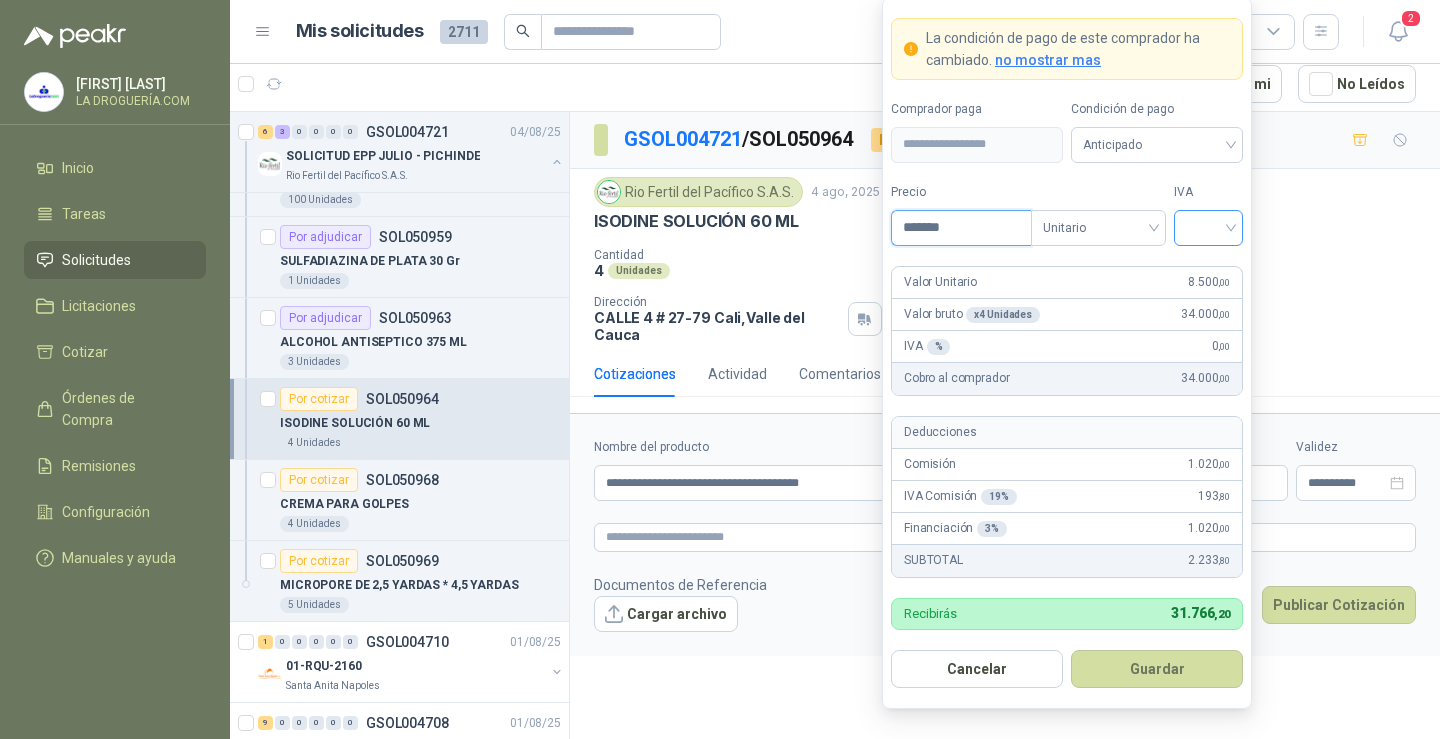 type on "*******" 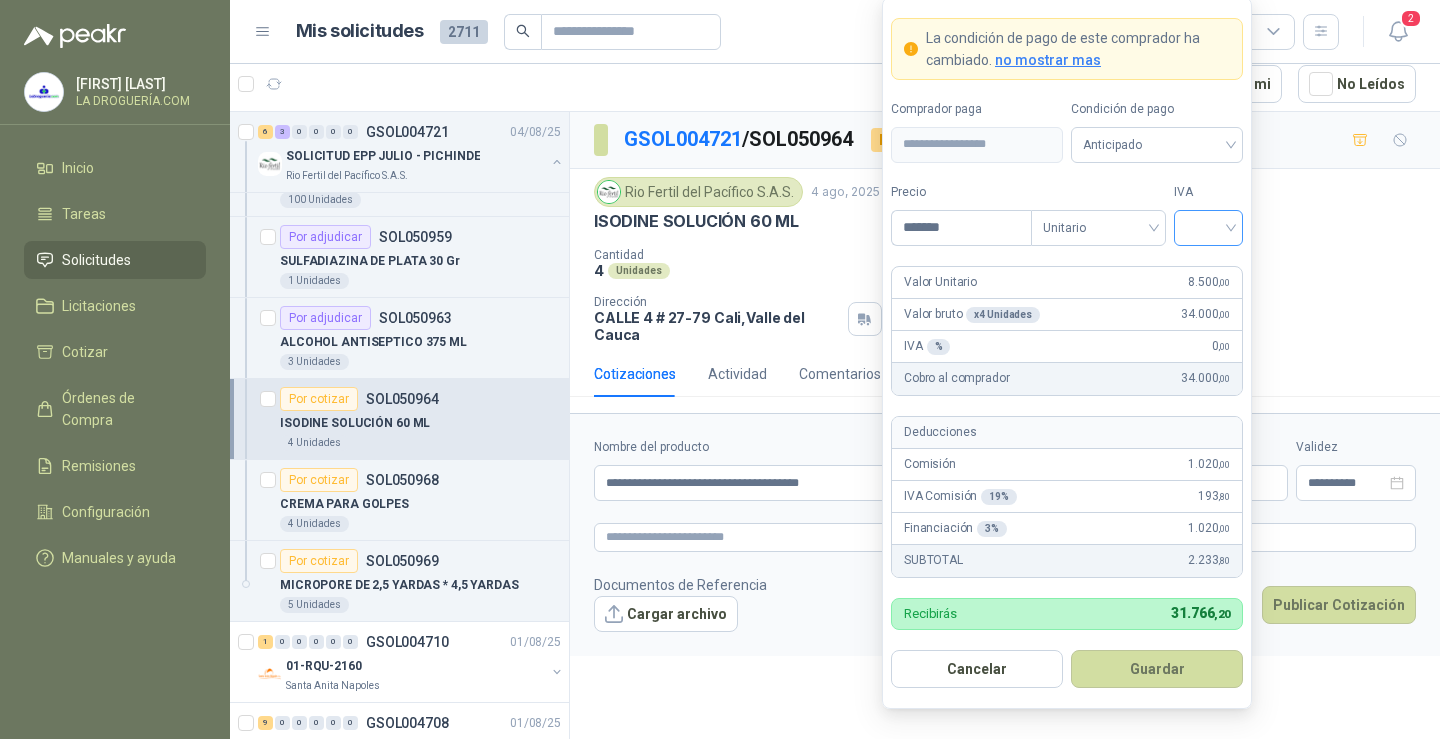 click at bounding box center (1208, 226) 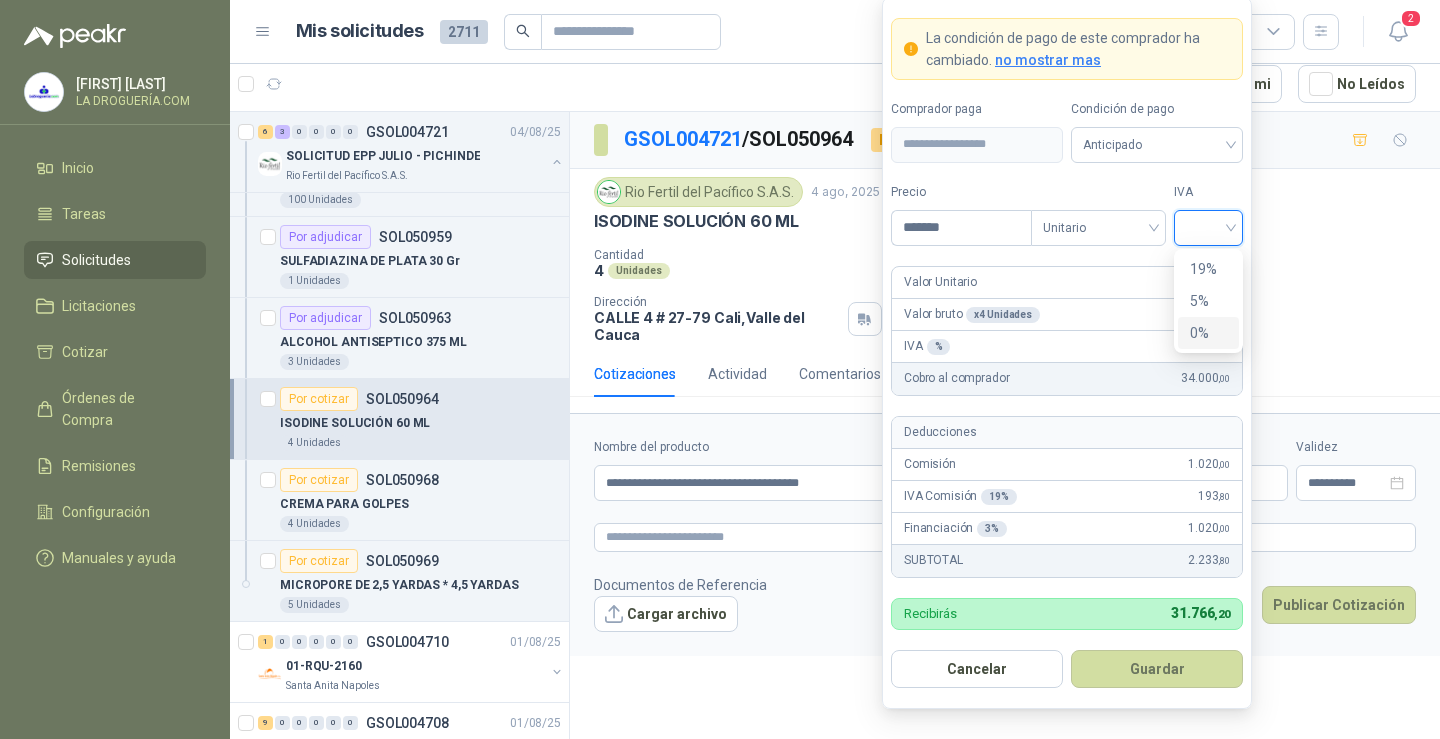click on "0%" at bounding box center (1208, 333) 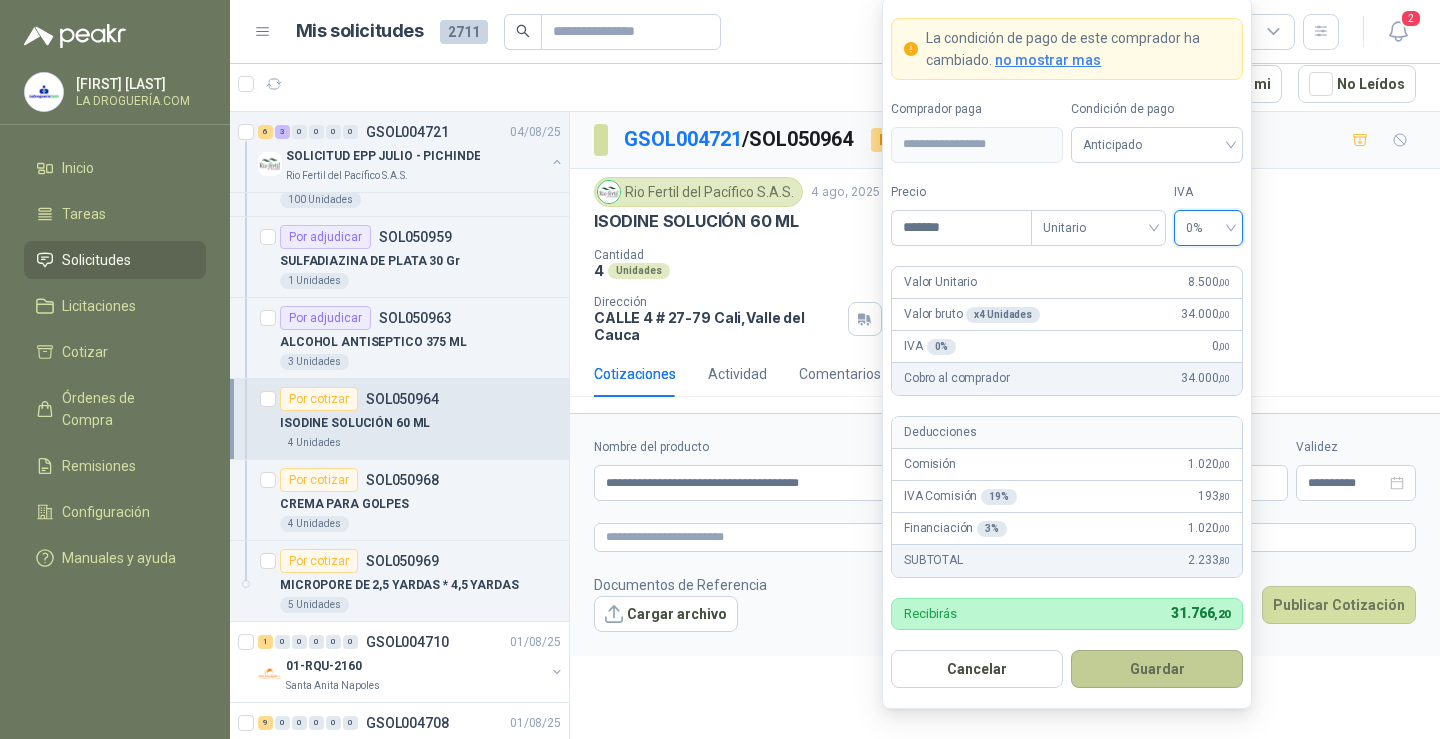 click on "Guardar" at bounding box center (1157, 669) 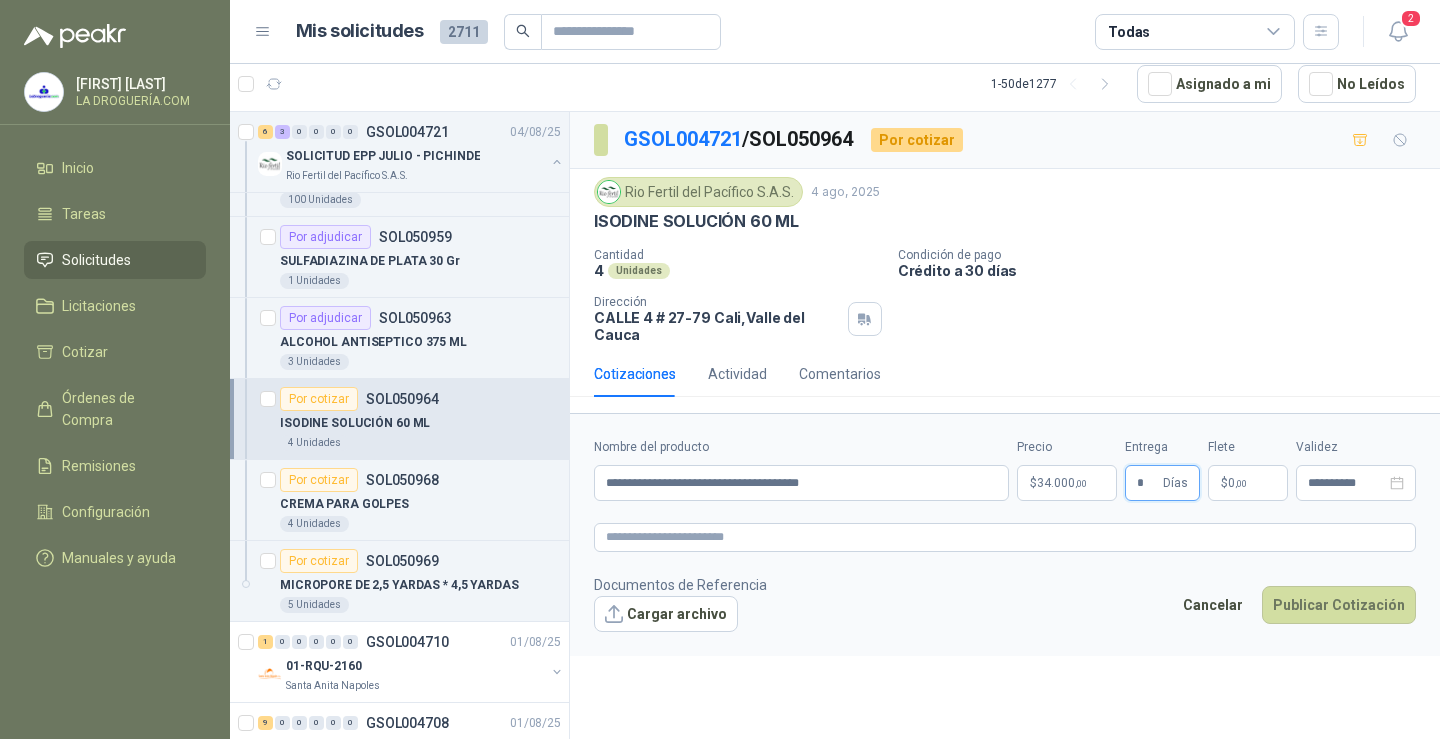 type on "*" 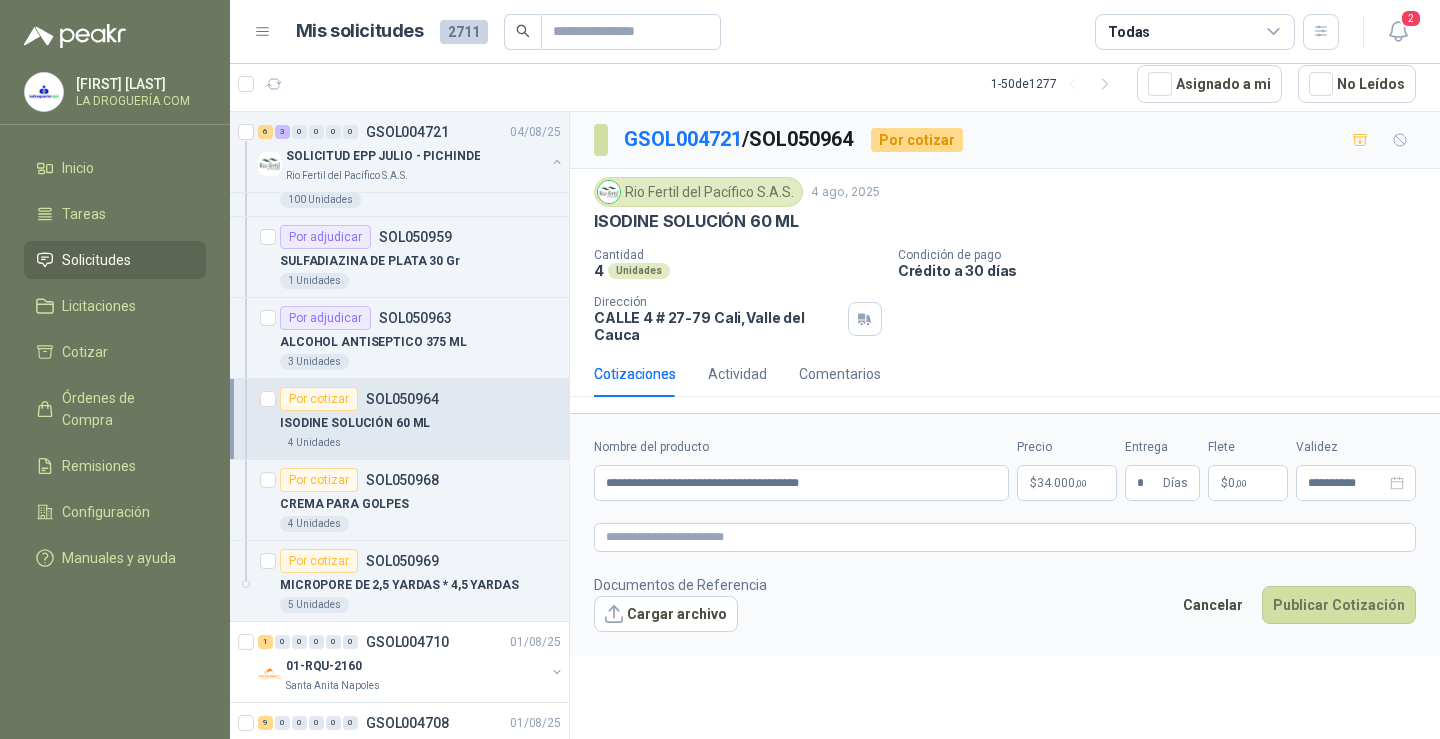 click on ",00" at bounding box center (1241, 483) 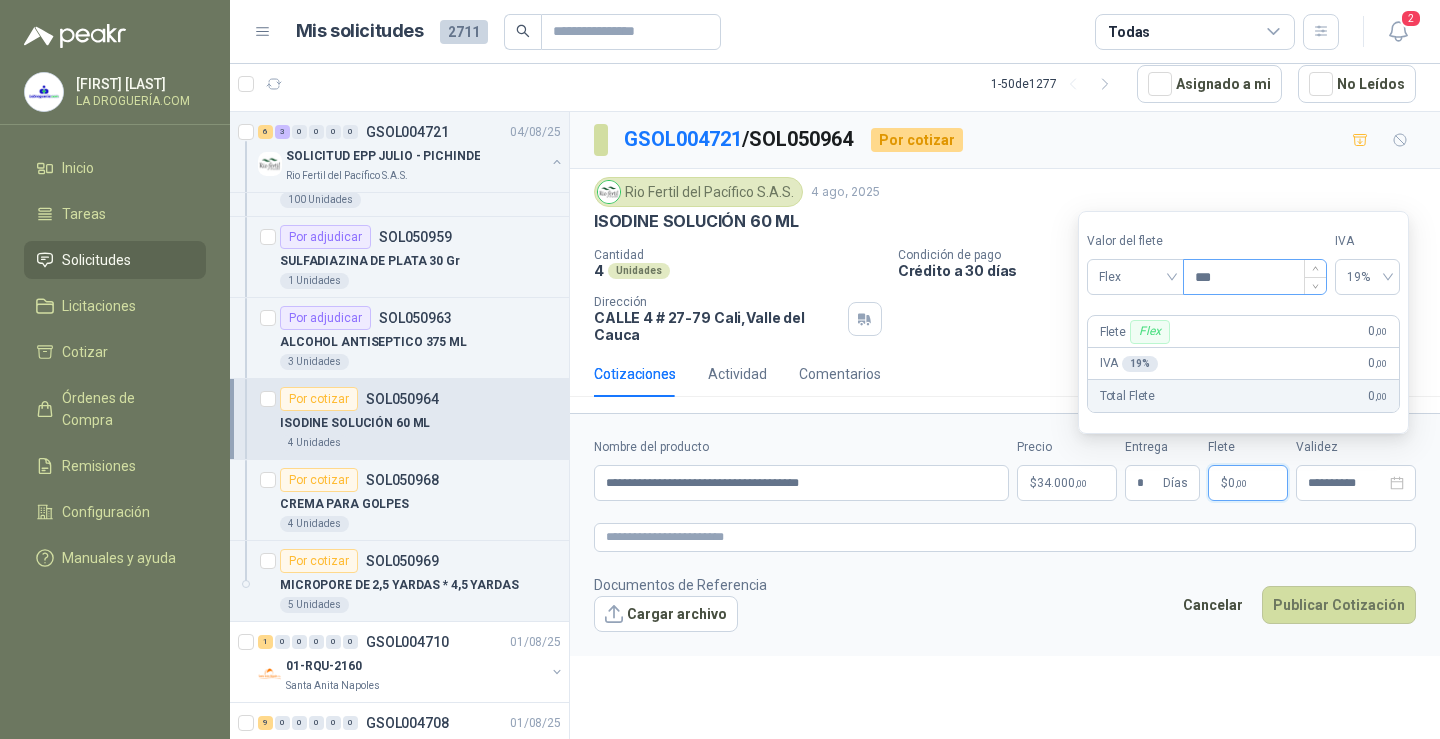 click on "***" at bounding box center (1255, 277) 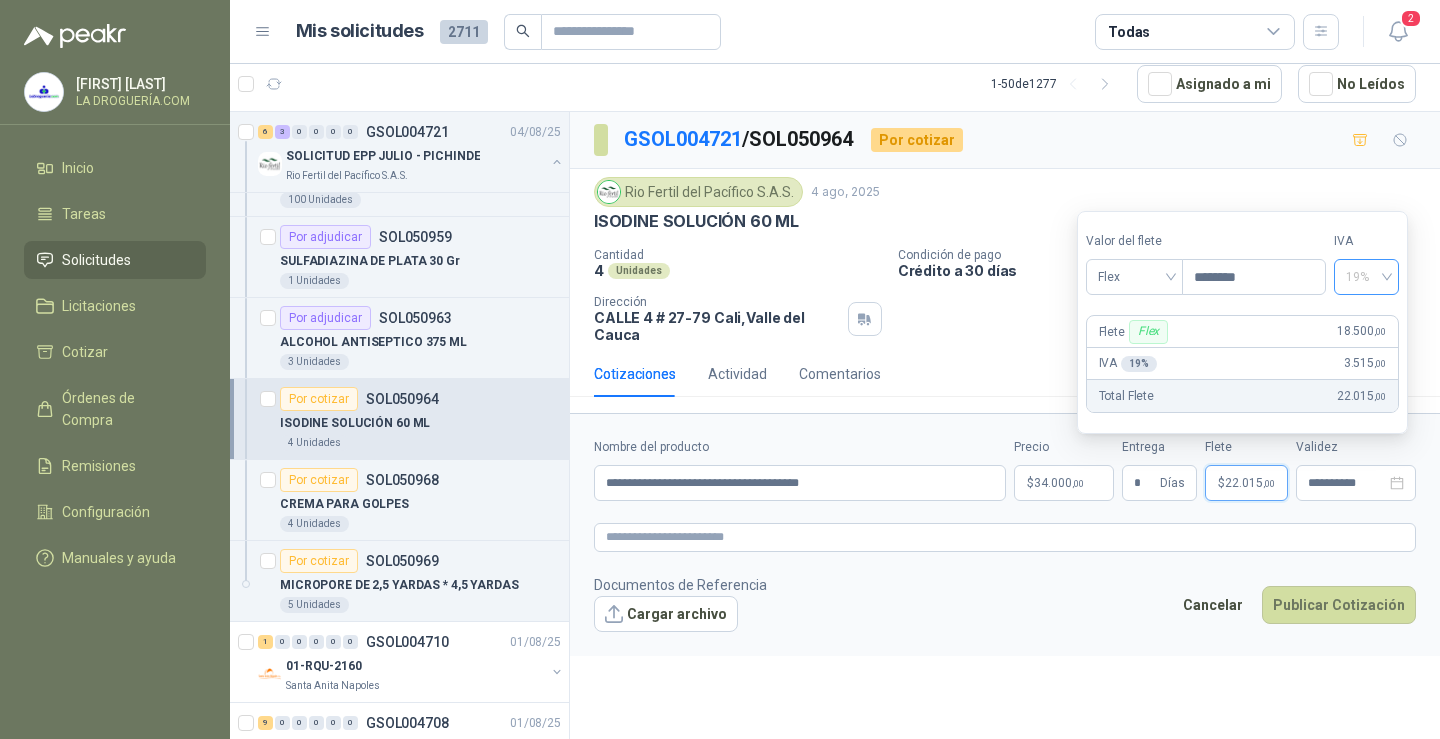 click on "19%" at bounding box center [1366, 277] 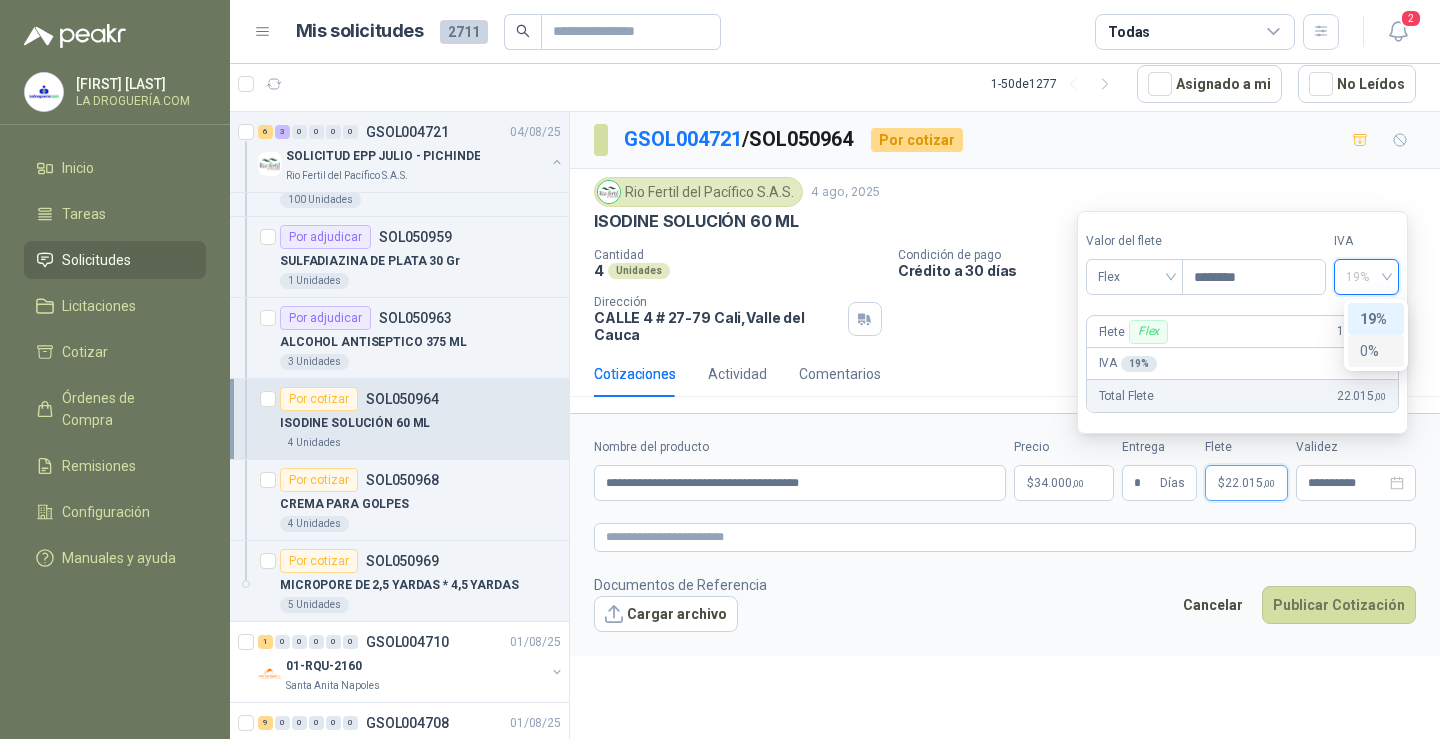 click on "0%" at bounding box center (1376, 351) 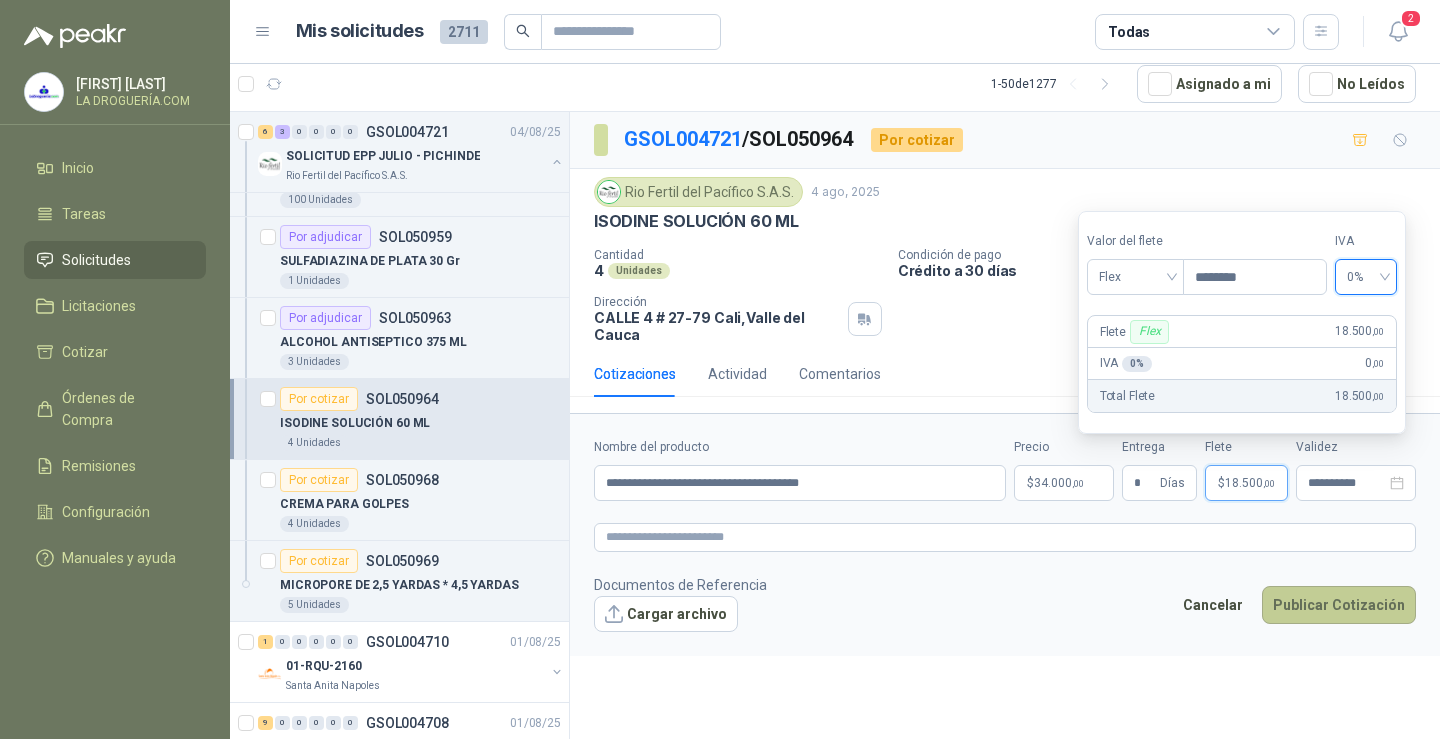 click on "Publicar Cotización" at bounding box center [1339, 605] 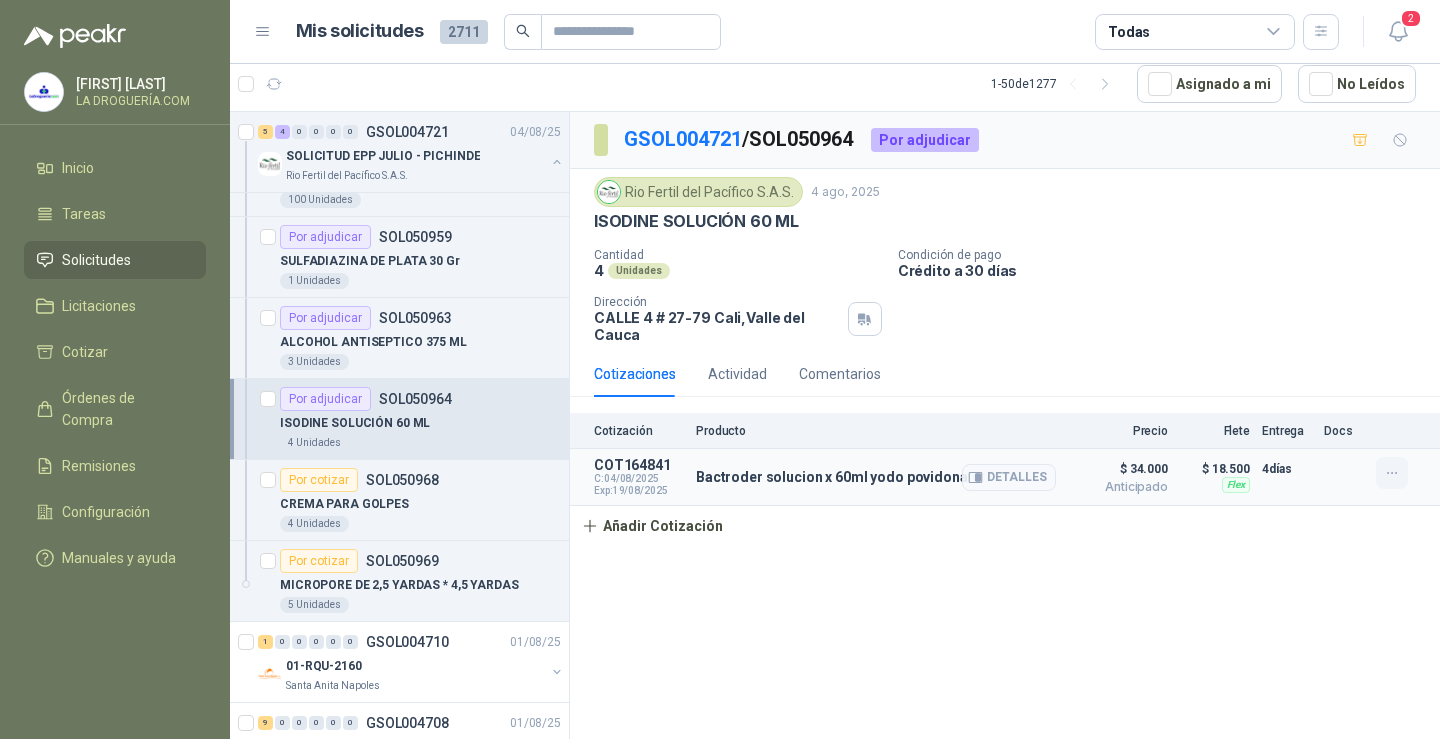 click 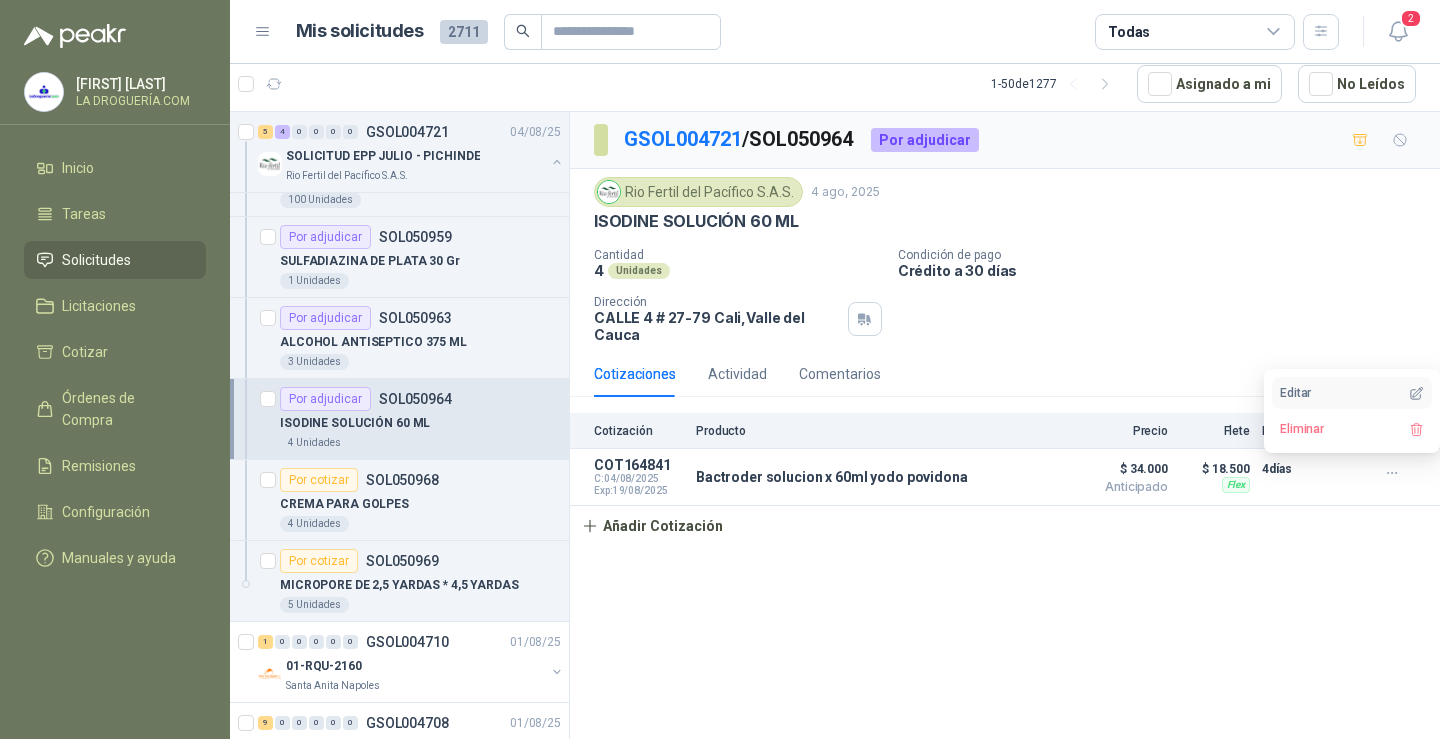 click on "Editar" at bounding box center (1352, 393) 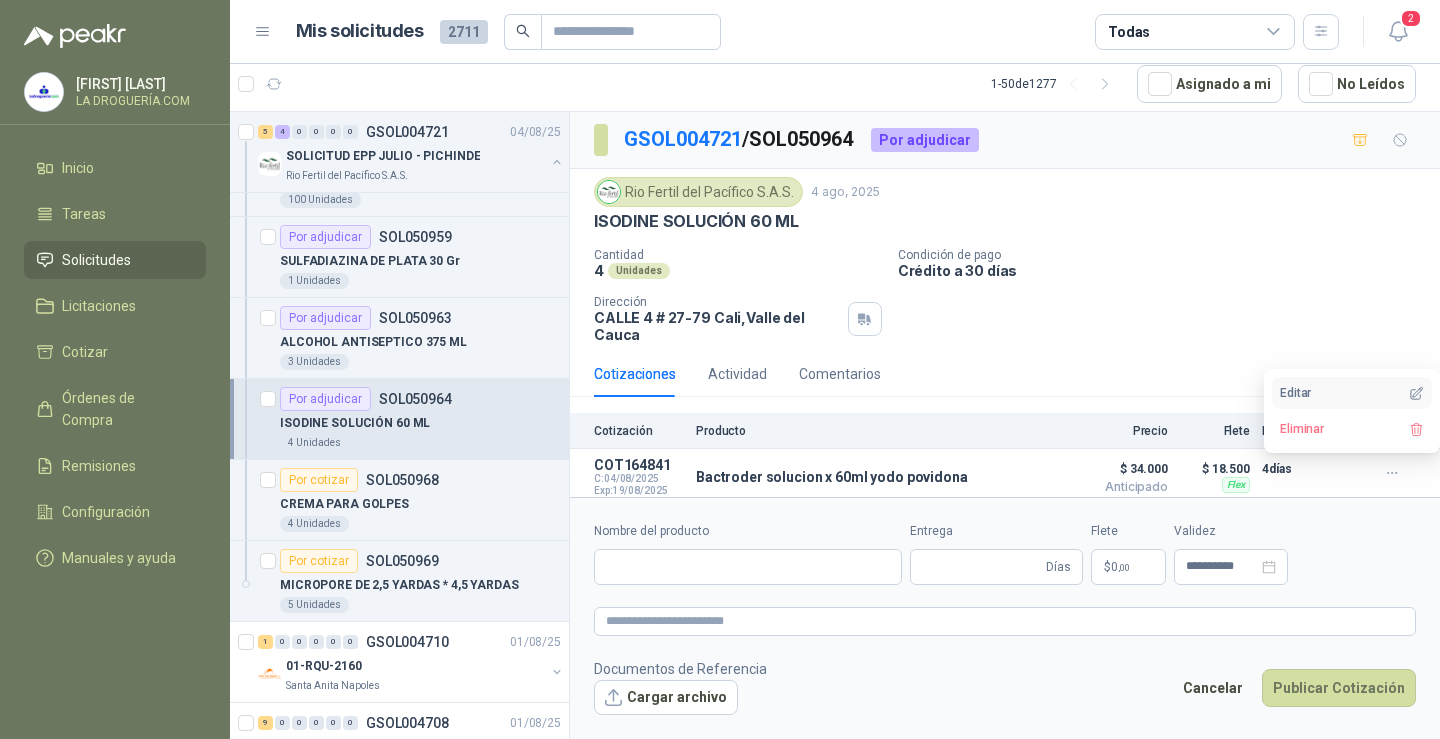 type 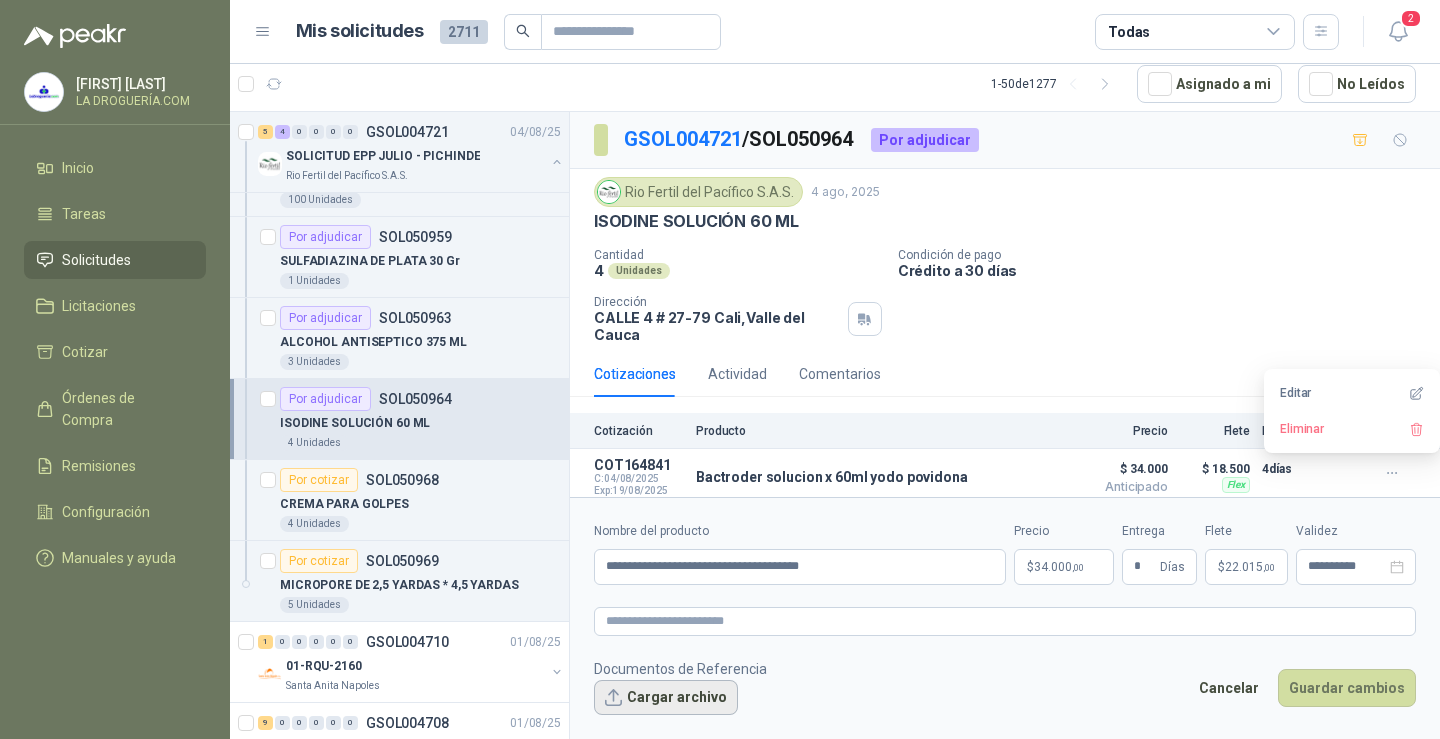 click on "Cargar archivo" at bounding box center [666, 698] 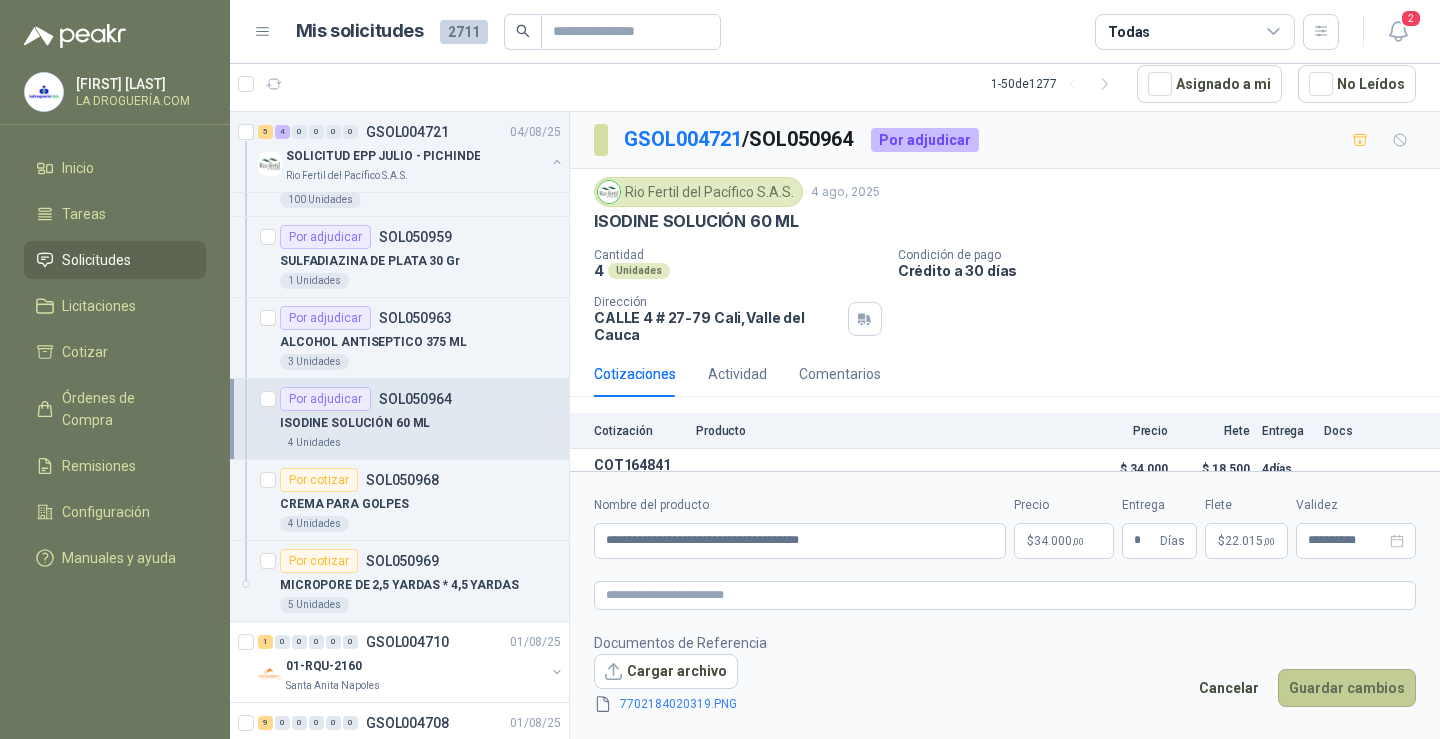click on "Guardar cambios" at bounding box center [1347, 688] 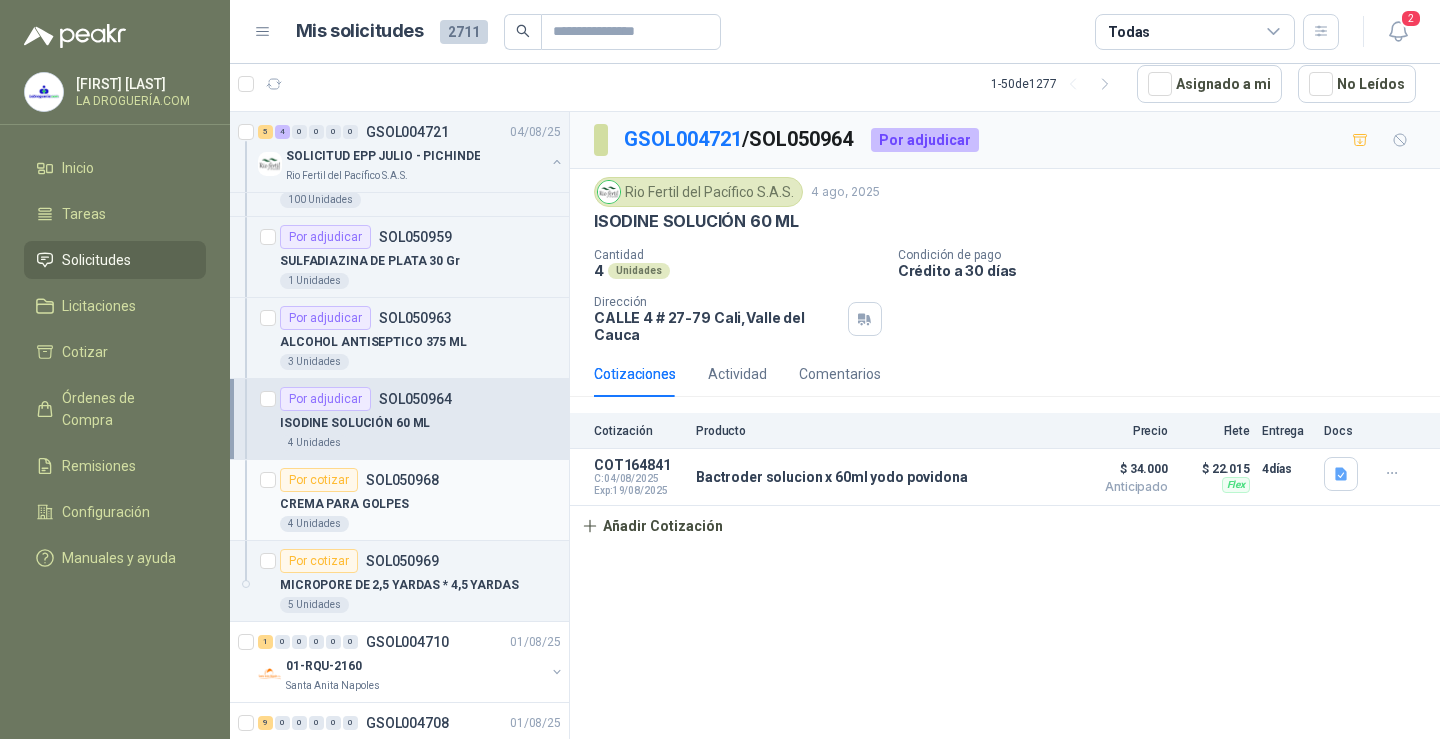 click on "CREMA PARA GOLPES" at bounding box center [420, 504] 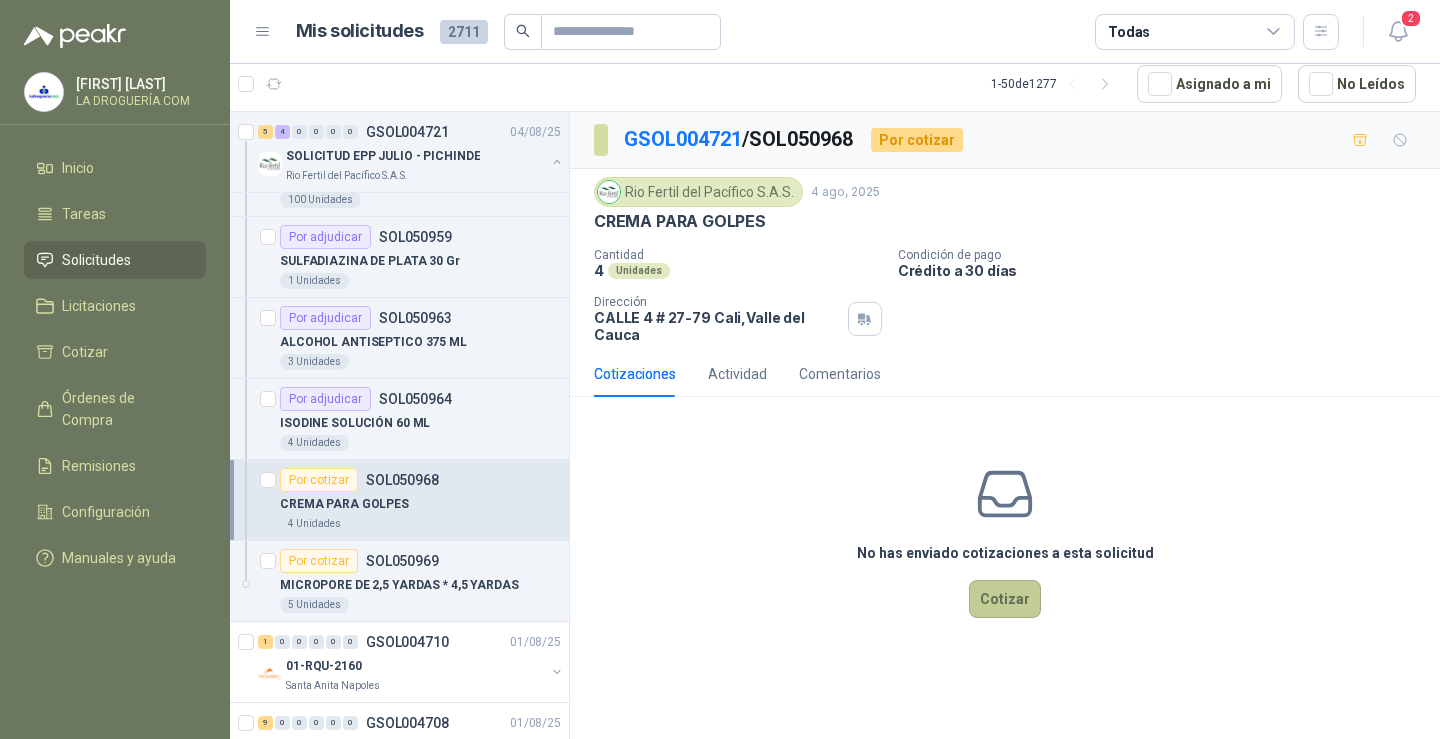 click on "Cotizar" at bounding box center [1005, 599] 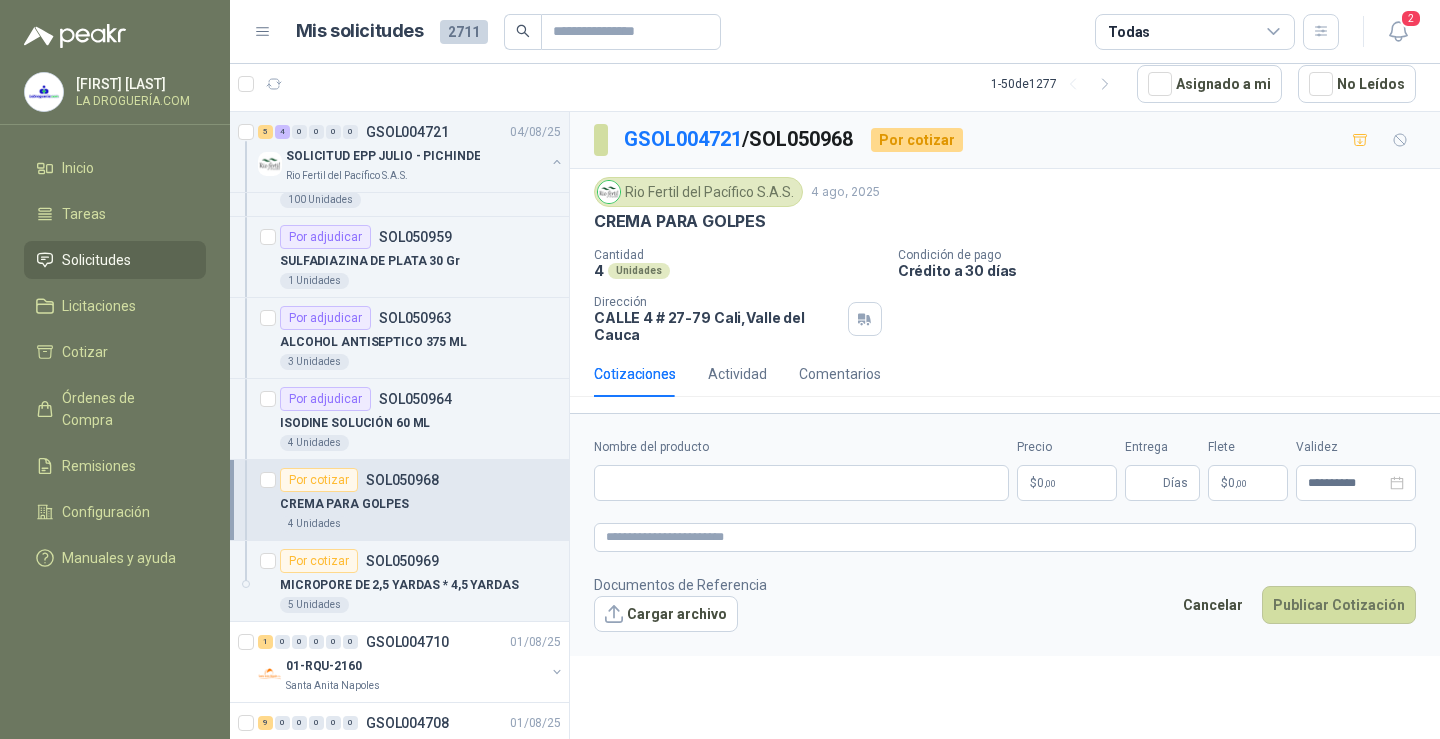 type 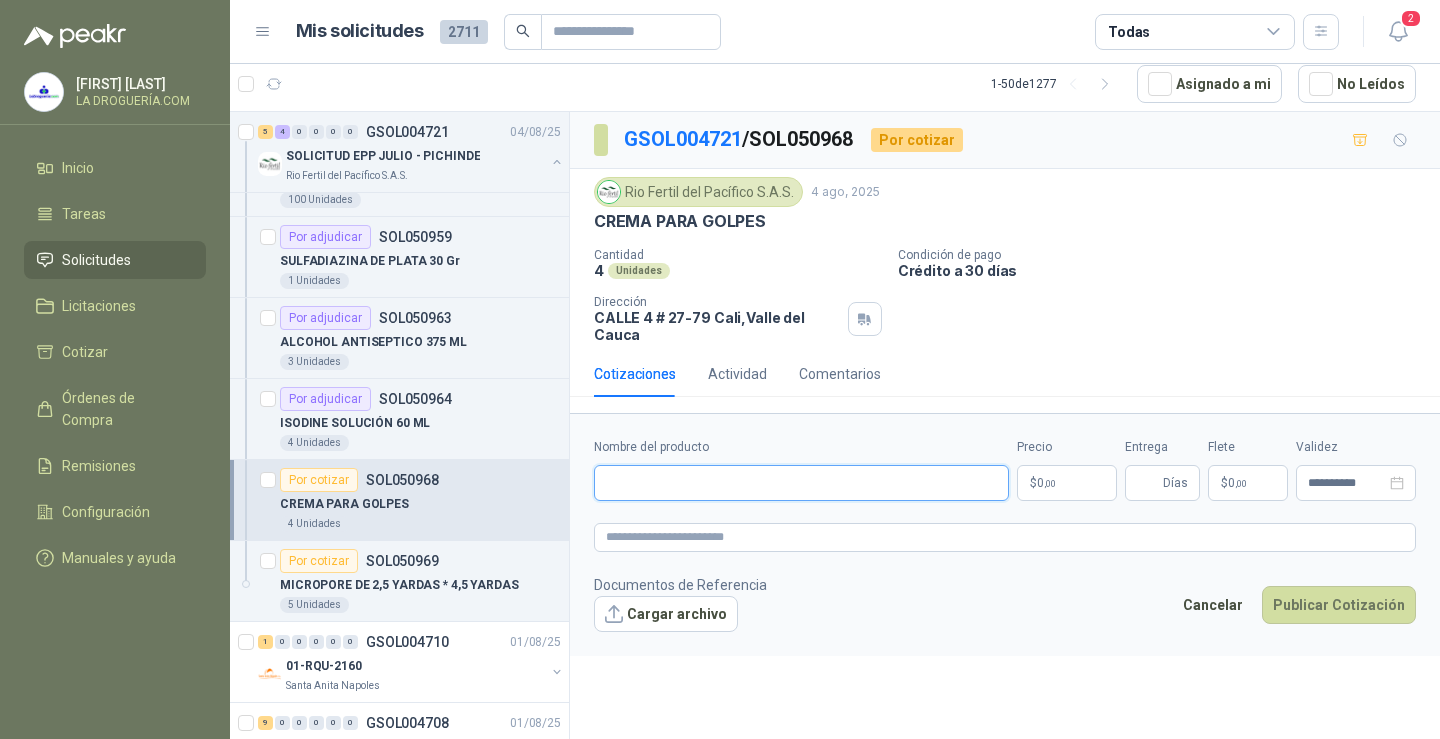 click on "Nombre del producto" at bounding box center [801, 483] 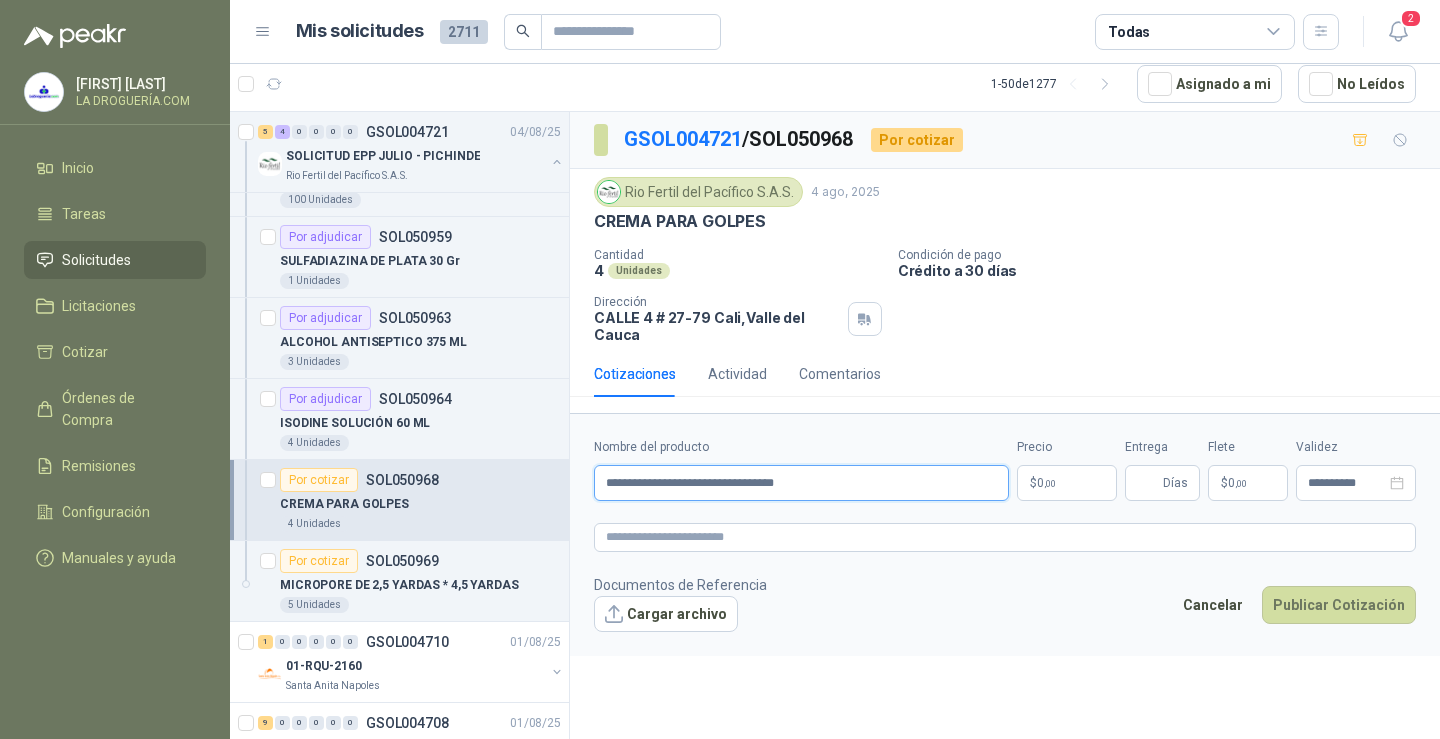 type on "**********" 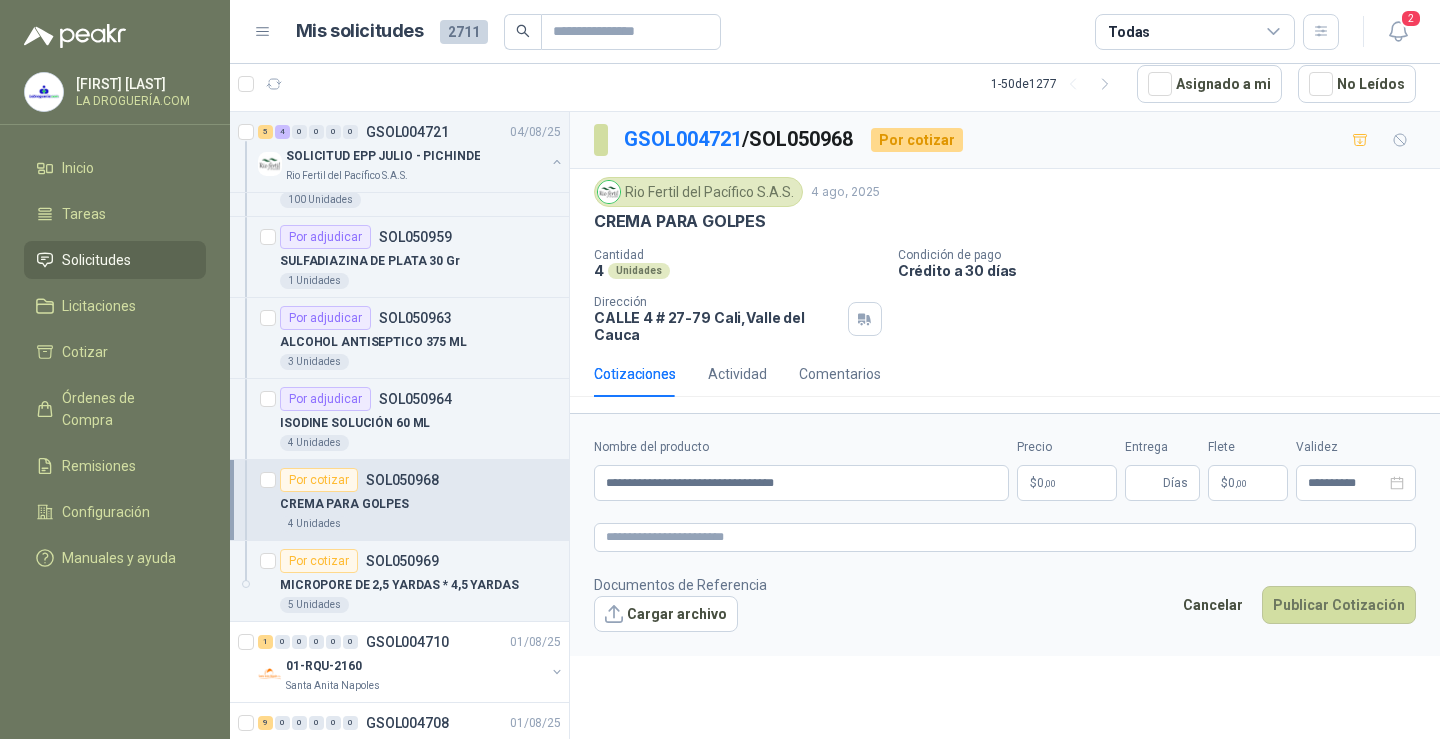 click on "[FIRST] [LAST]   LA DROGUERÍA.COM   Inicio   Tareas   Solicitudes   Licitaciones   Cotizar   Órdenes de Compra   Remisiones   Configuración   Manuales y ayuda Mis solicitudes 2711 Todas 2 1 - 50  de  1277 Asignado a mi No Leídos 5   4   0   0   0   0   GSOL004721 04/08/25   SOLICITUD EPP JULIO - PICHINDE  Rio Fertil del Pacífico S.A.S.   Por adjudicar SOL050949 SOLUCIÓN SALINA X 500 ML  3   Unidades Por cotizar SOL050951 MANUAL DE PRIMEROS AUXILIOS  6   Unidades Por cotizar SOL050953 BOLSA ZIPLOC 14 CM X 14 CM  100   Unidades Por cotizar SOL050957 TARROS ATOMIZADORES DE 50 ML  100   Unidades Por adjudicar SOL050959 SULFADIAZINA DE PLATA 30 Gr 1   Unidades Por adjudicar SOL050963 ALCOHOL ANTISEPTICO 375 ML 3   Unidades Por adjudicar SOL050964 ISODINE SOLUCIÓN 60 ML 4   Unidades Por cotizar SOL050968 CREMA PARA GOLPES  4   Unidades Por cotizar SOL050969 MICROPORE DE 2,5 YARDAS * 4,5 YARDAS  5   Unidades 1   0   0   0   0   0   GSOL004710 01/08/25   01-RQU-2160 Santa Anita Napoles   9   0   0   0   0   0" at bounding box center (720, 369) 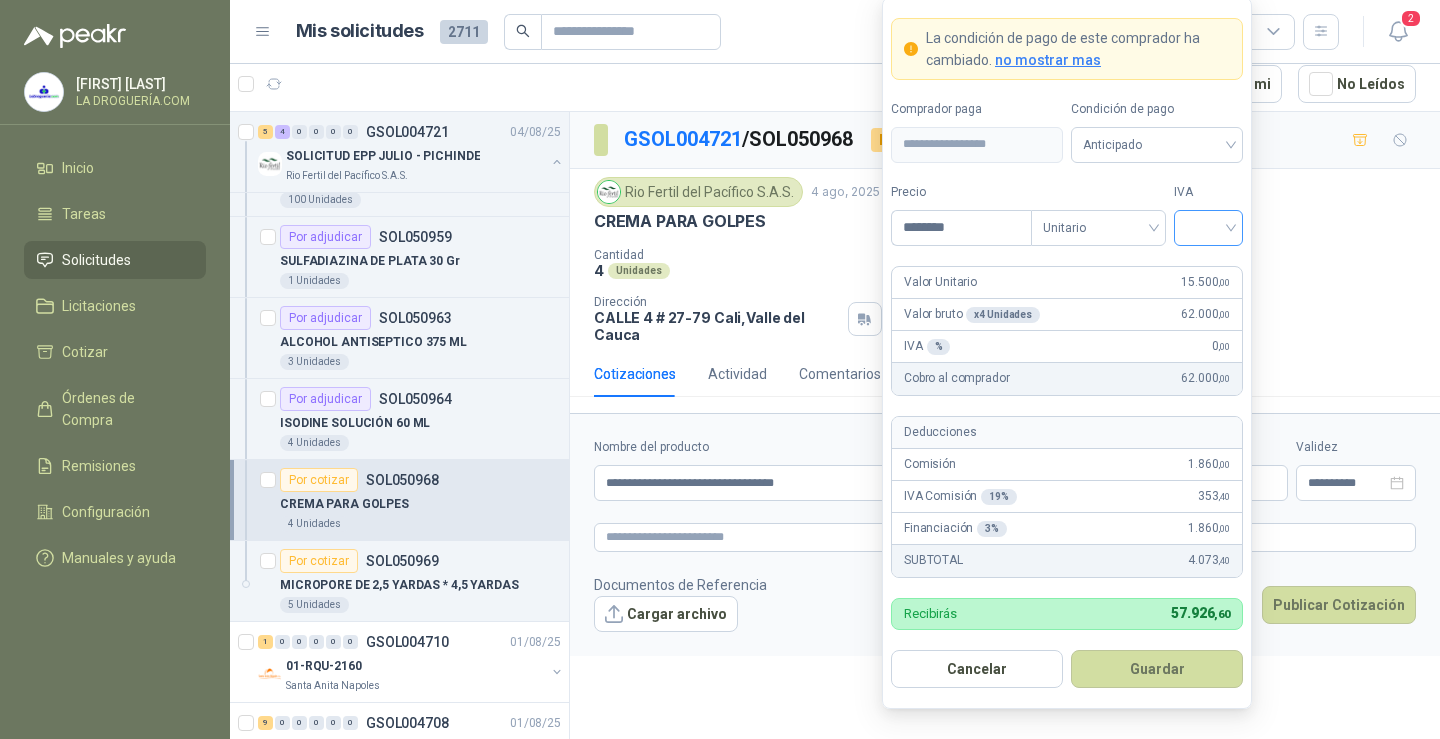 click at bounding box center (1208, 228) 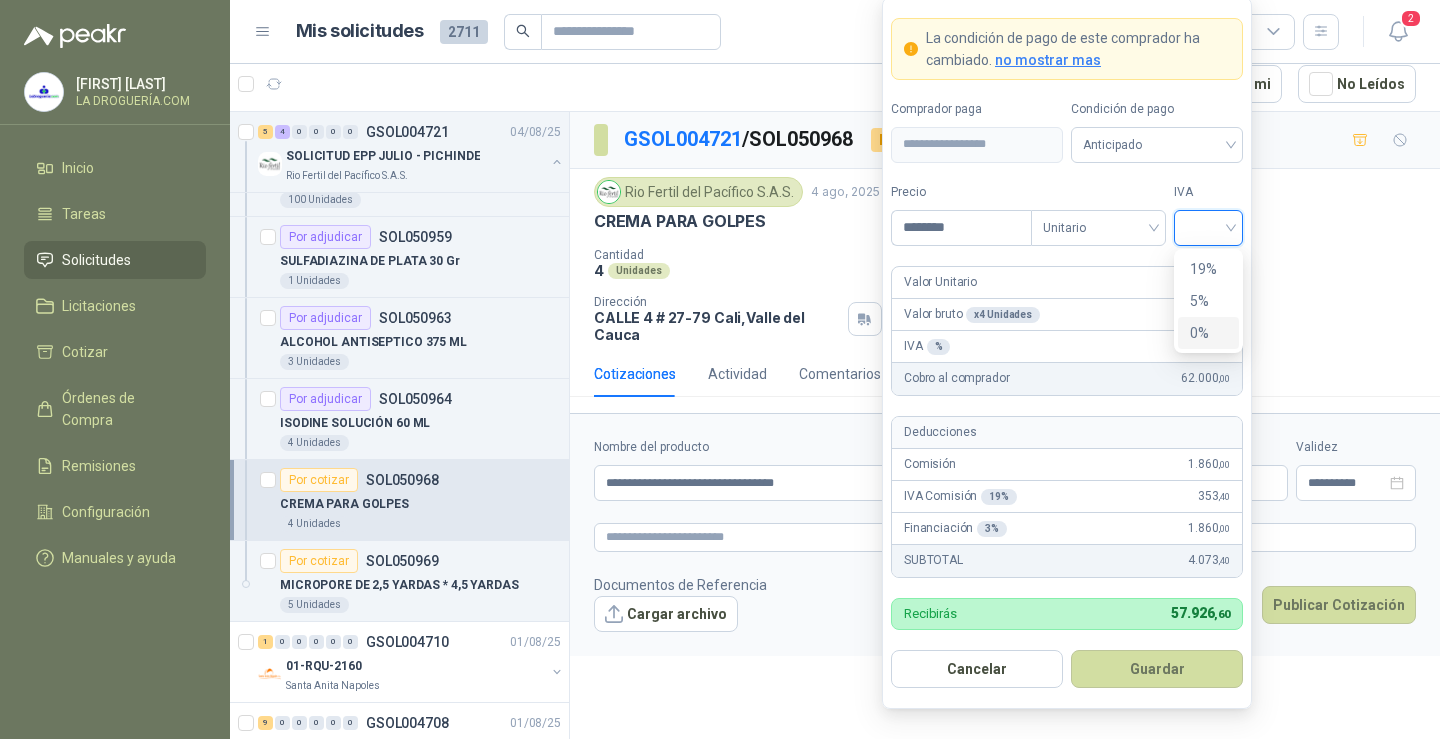click on "0%" at bounding box center (1208, 333) 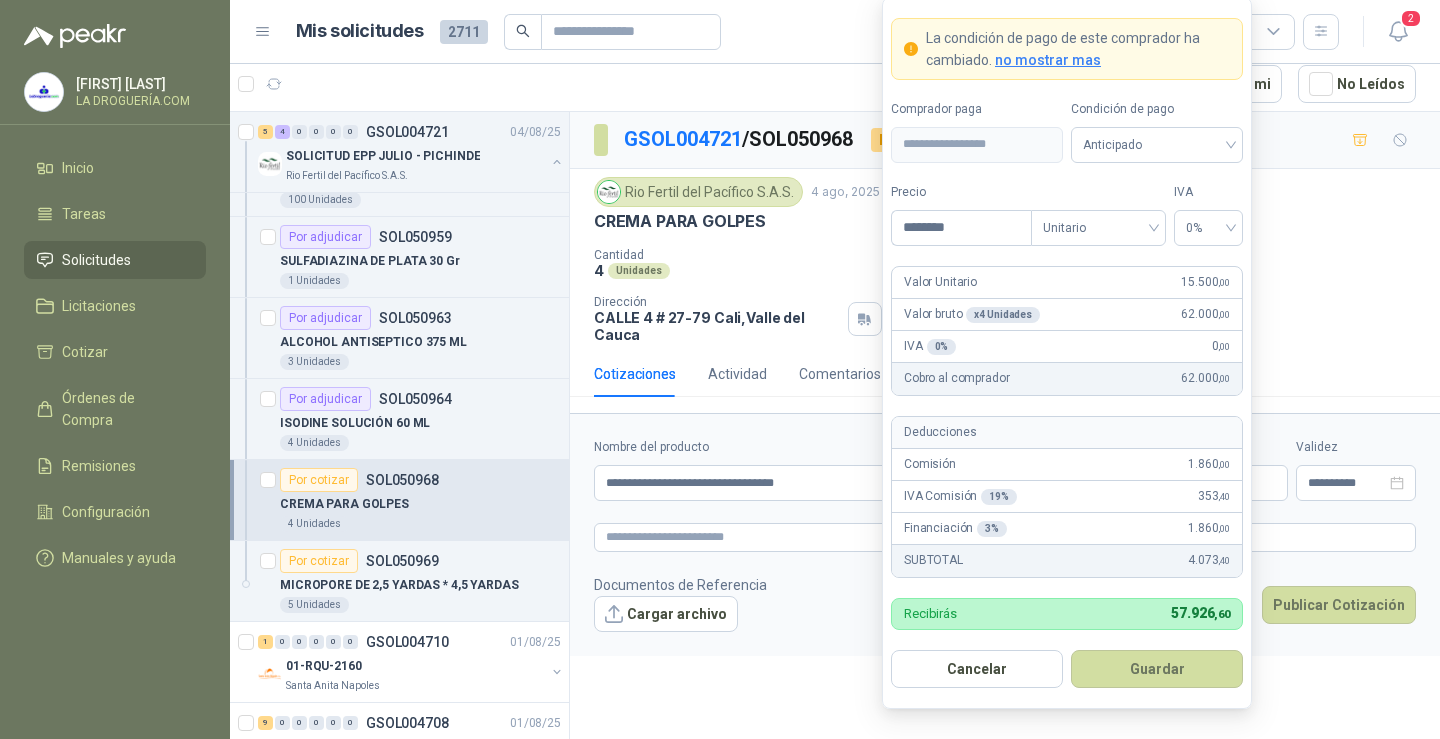 click on "Guardar" at bounding box center [1157, 669] 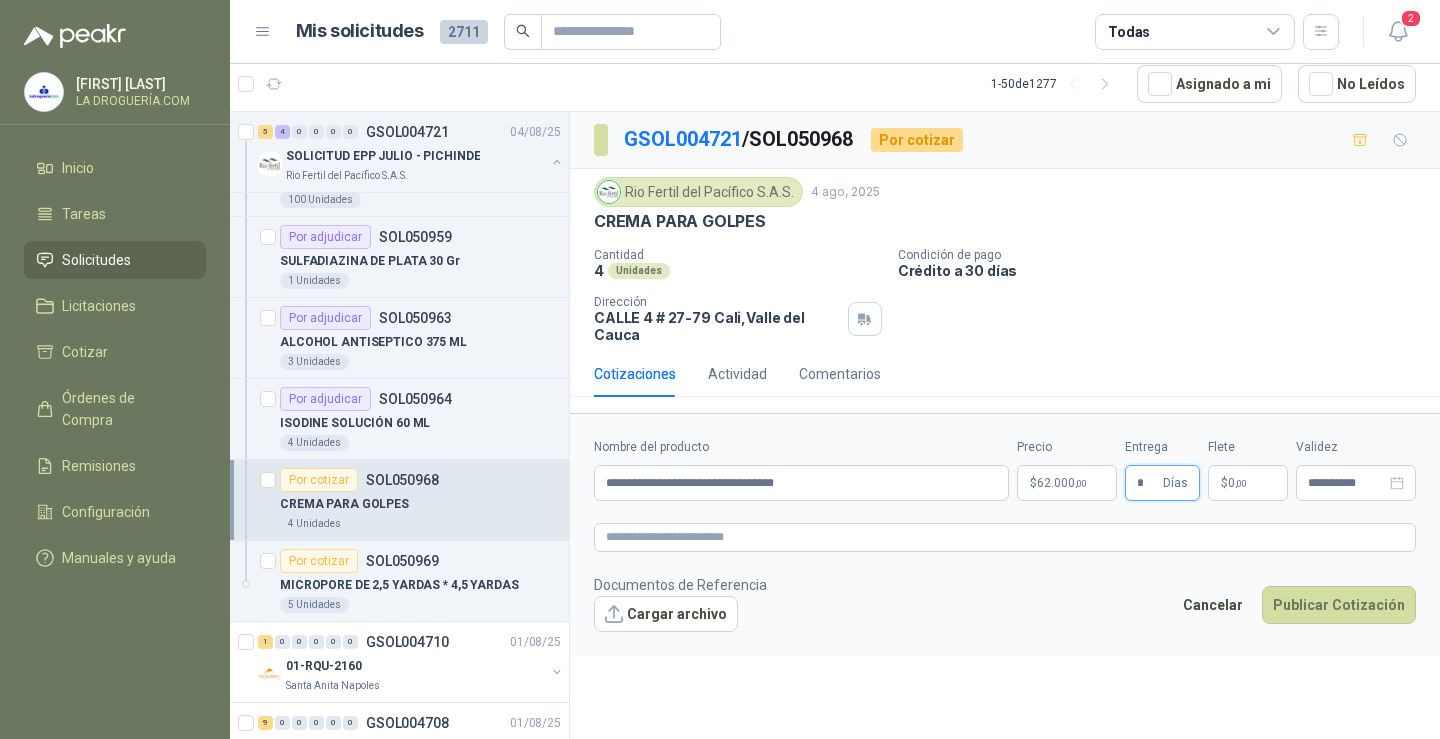 type on "*" 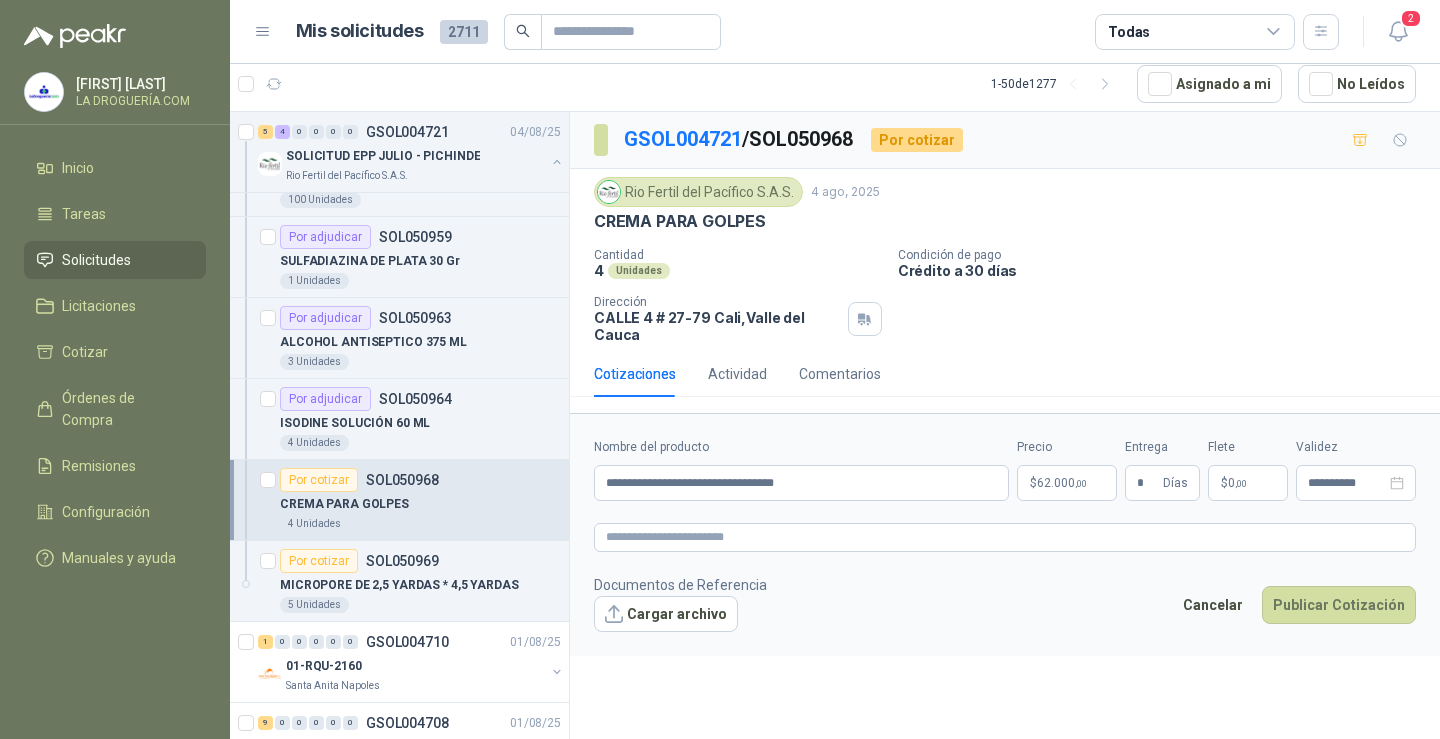 click on ",00" at bounding box center (1241, 483) 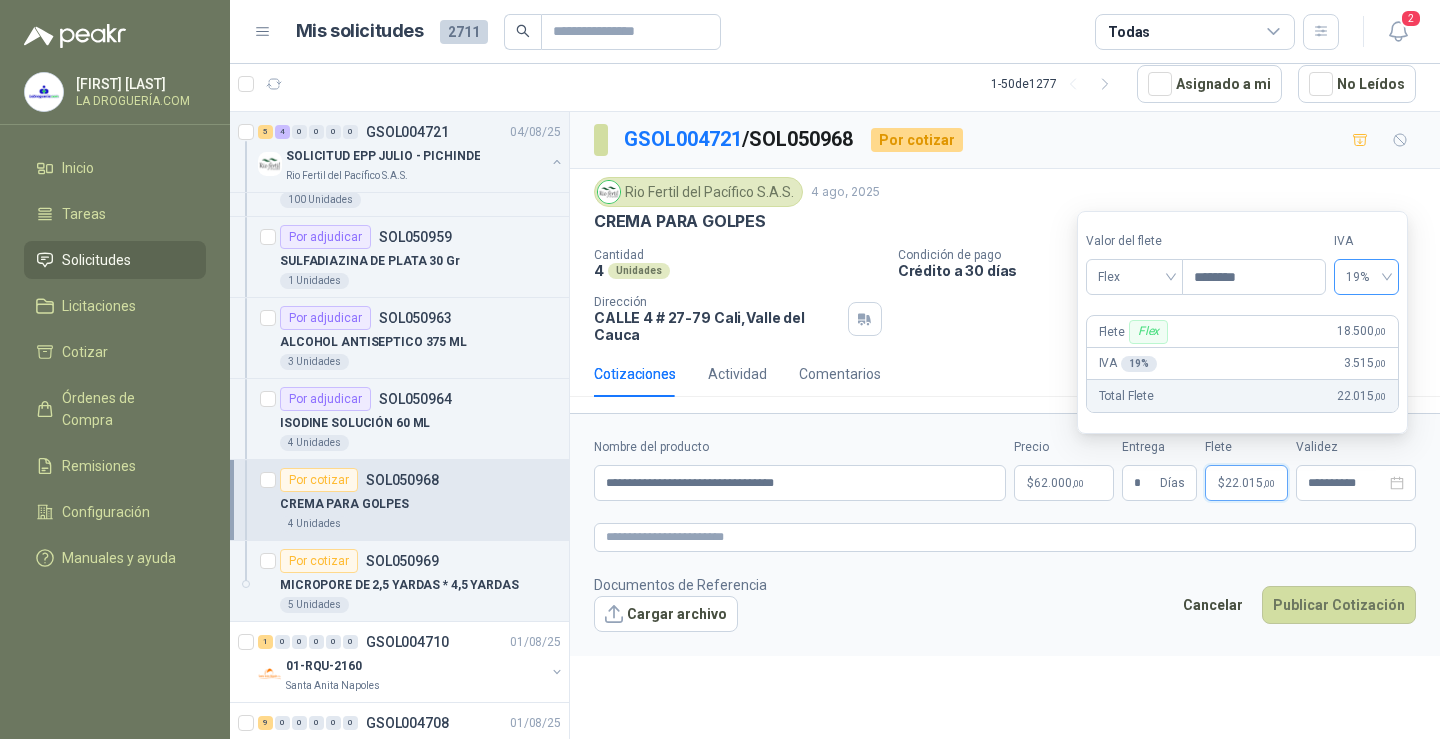 click on "19%" at bounding box center (1366, 277) 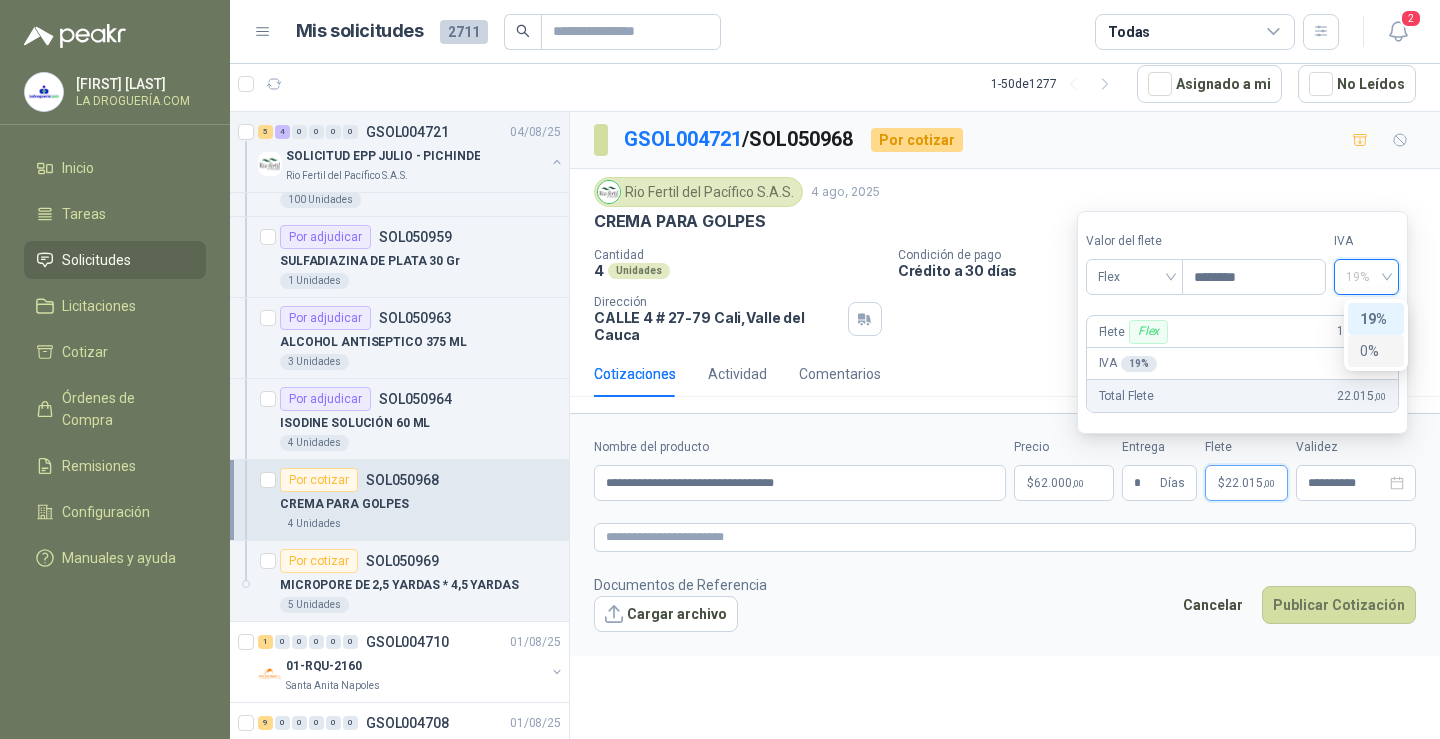 click on "0%" at bounding box center [1376, 351] 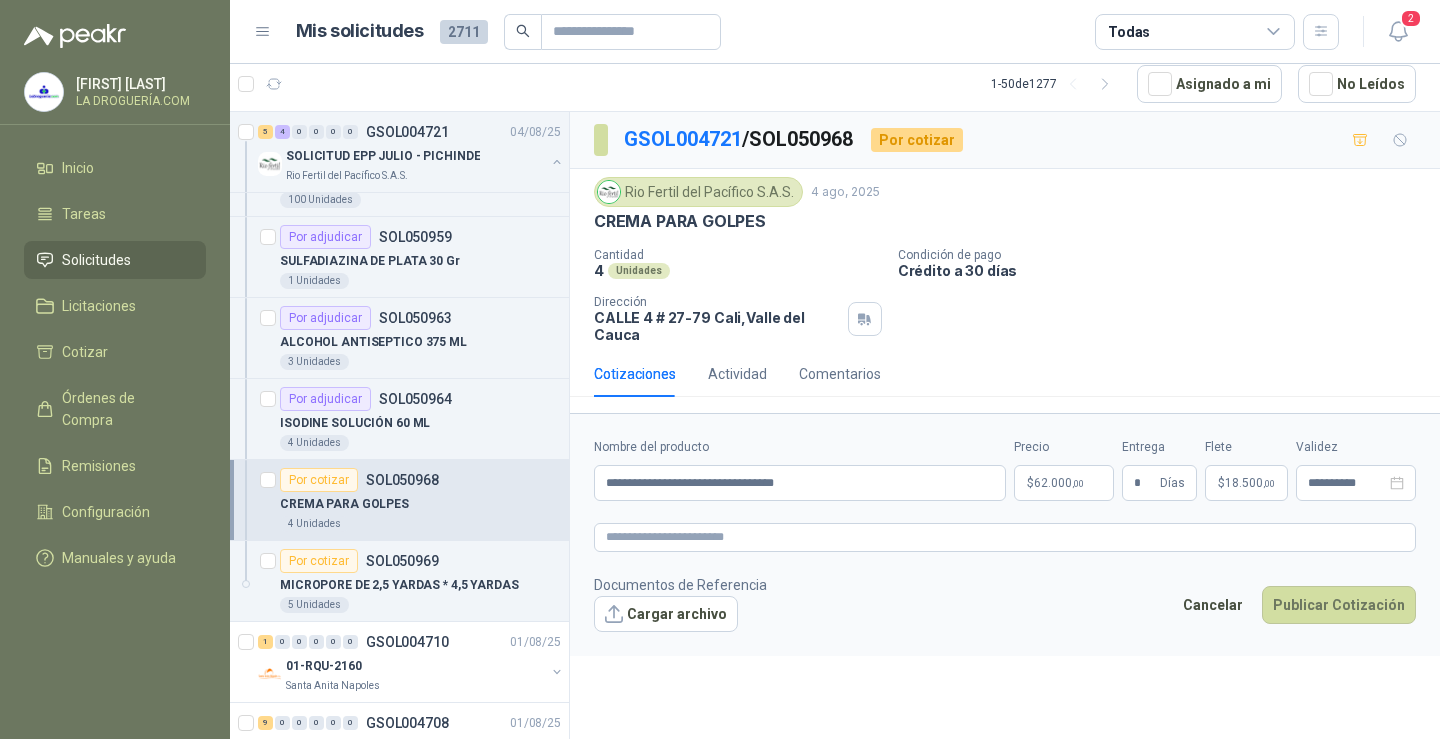 click on "Cotizaciones Actividad Comentarios" at bounding box center (1005, 374) 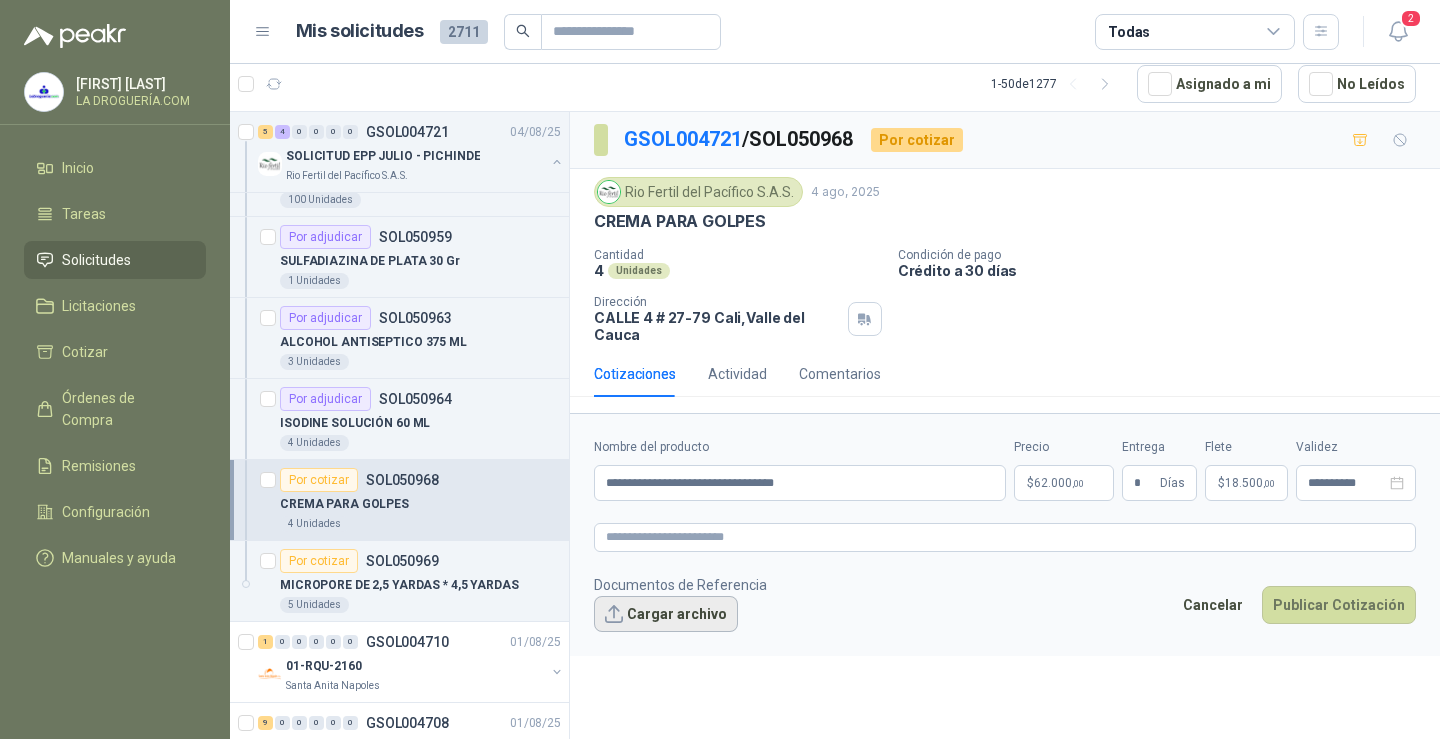 click on "Cargar archivo" at bounding box center [666, 614] 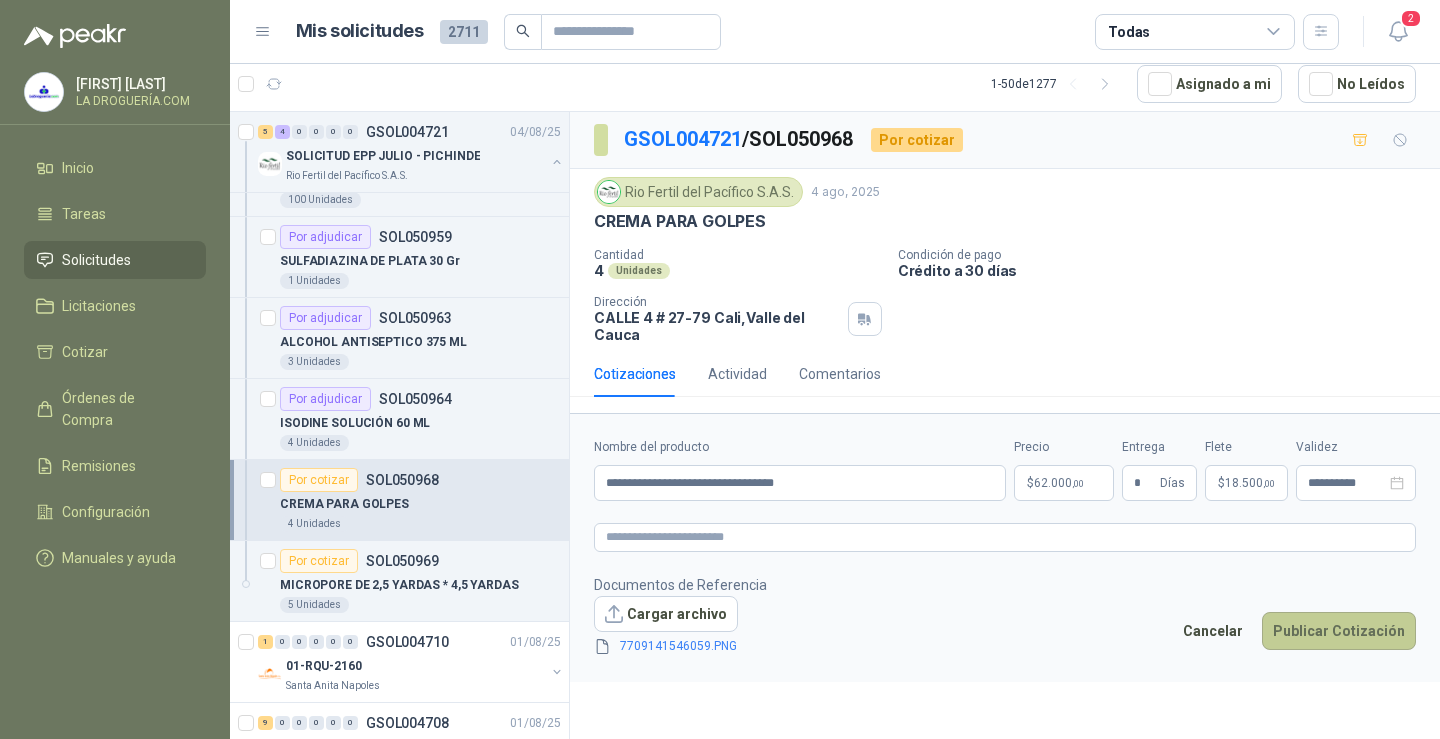 click on "Publicar Cotización" at bounding box center (1339, 631) 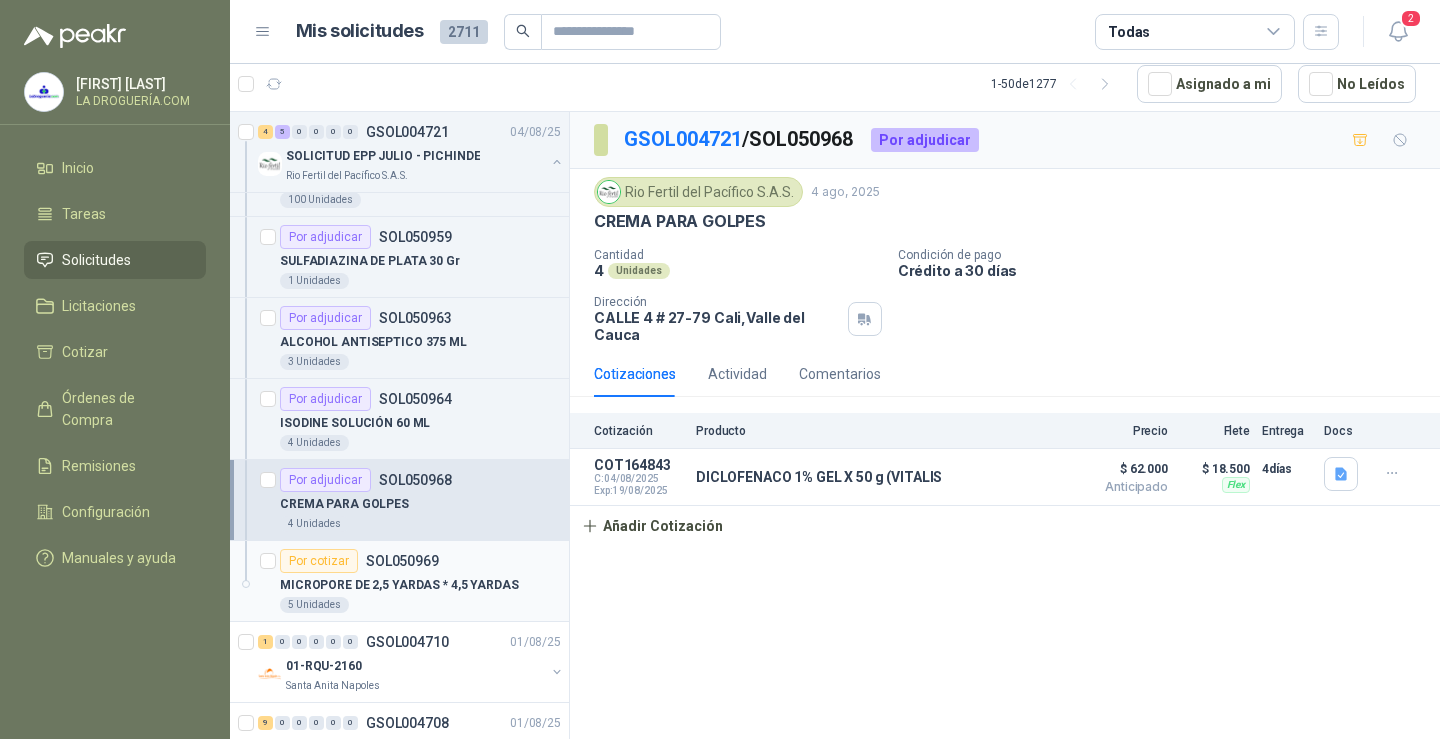 click on "MICROPORE DE 2,5 YARDAS * 4,5 YARDAS" at bounding box center [399, 585] 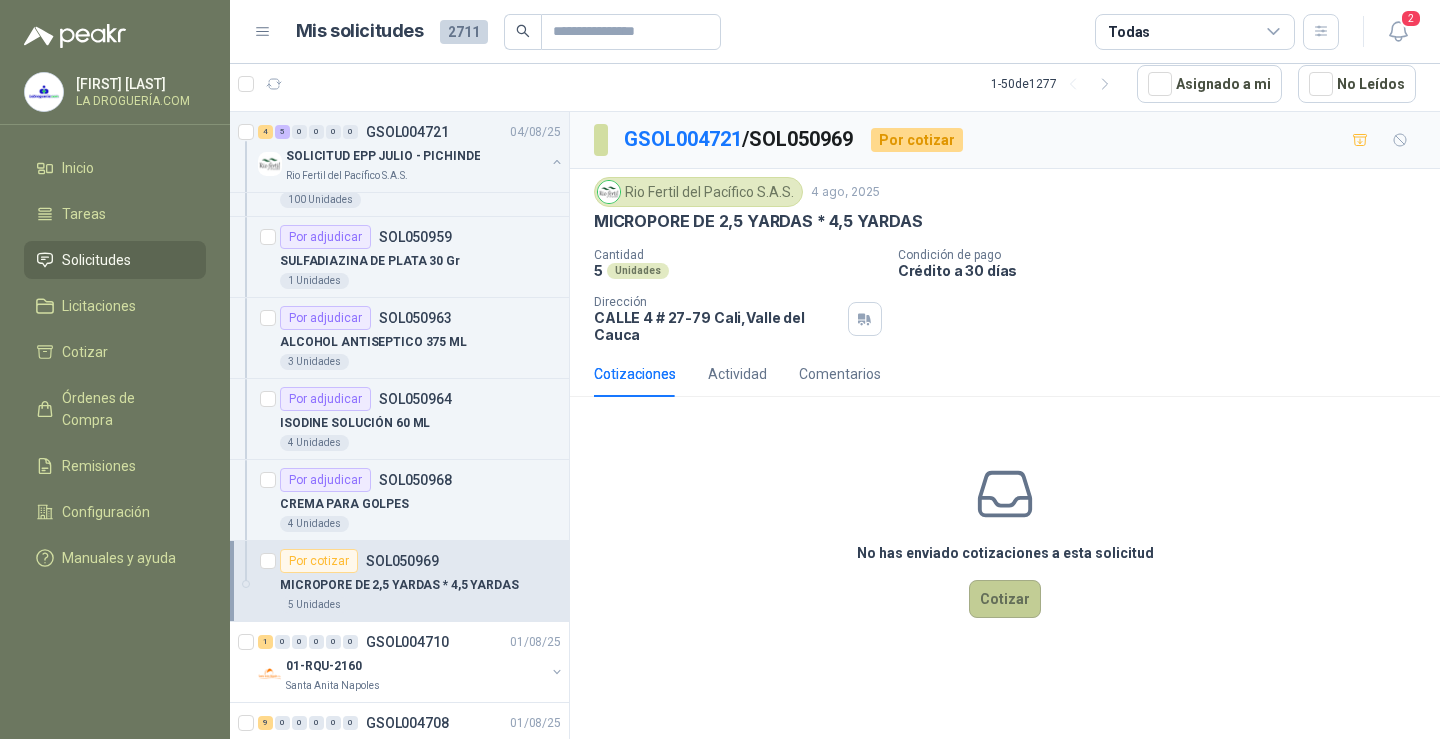 click on "Cotizar" at bounding box center [1005, 599] 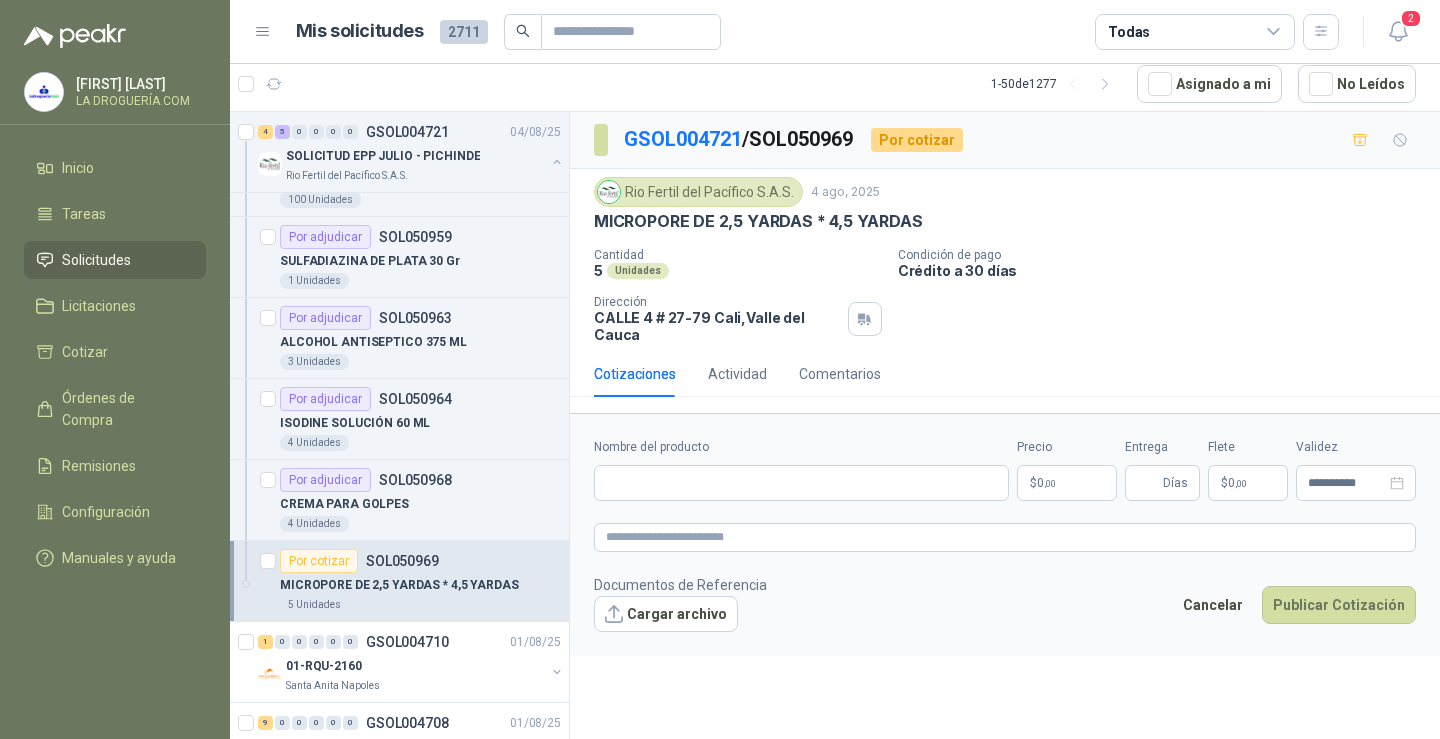 type 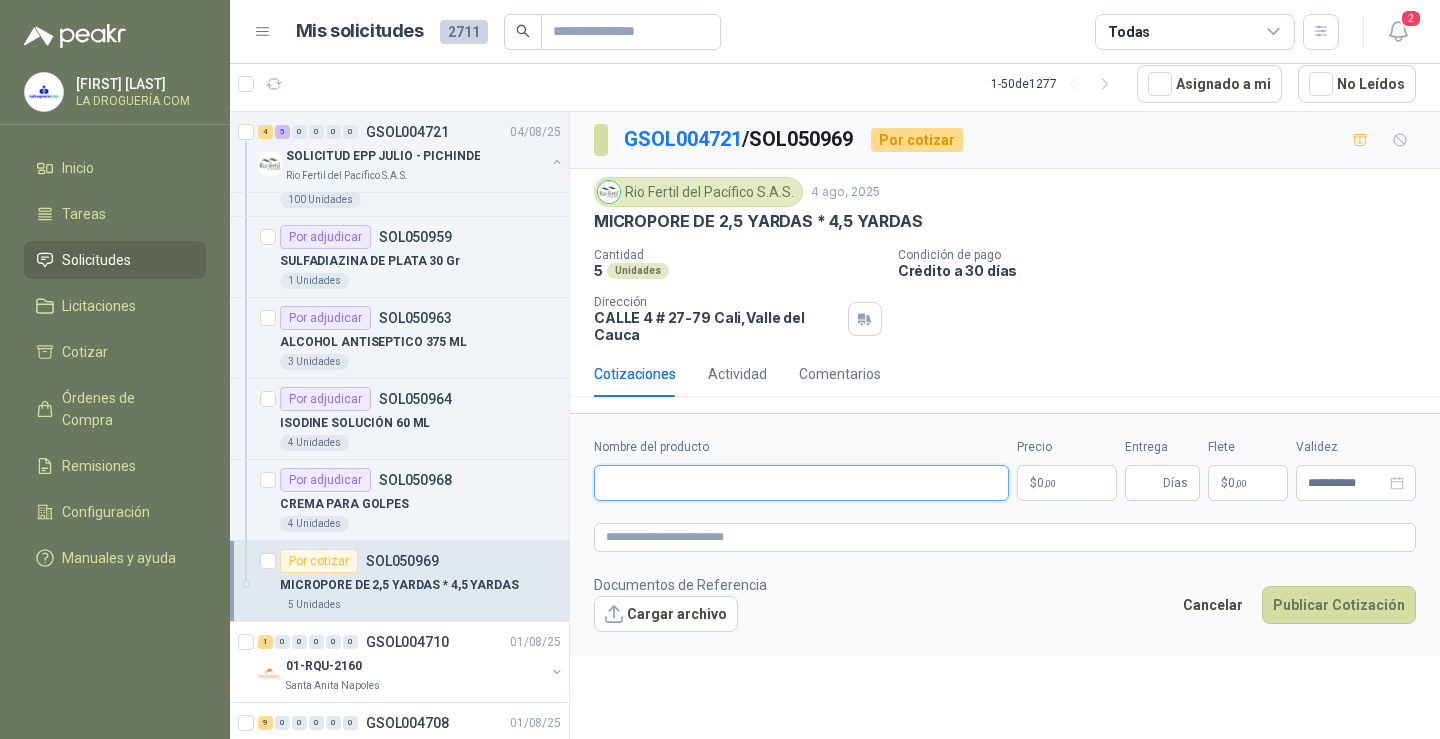 click on "Nombre del producto" at bounding box center [801, 483] 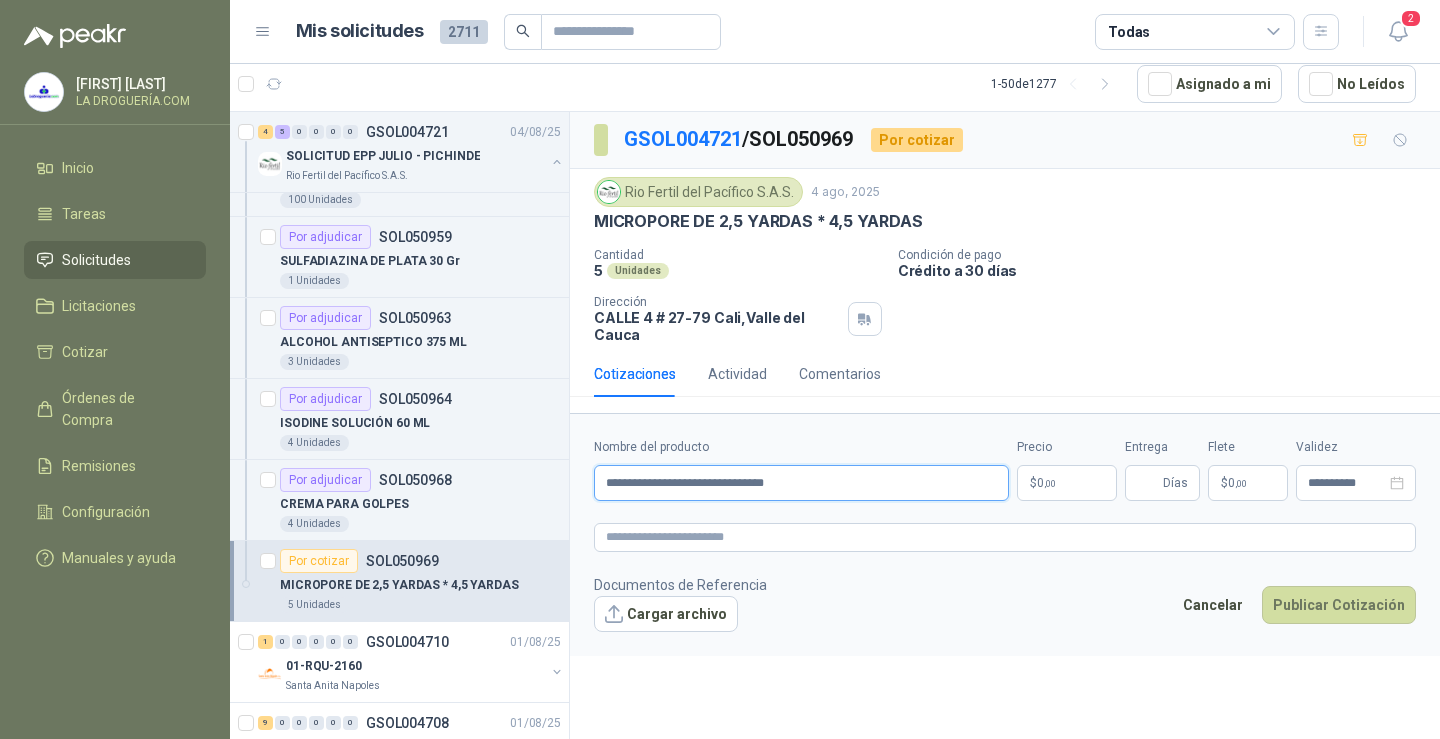 type on "**********" 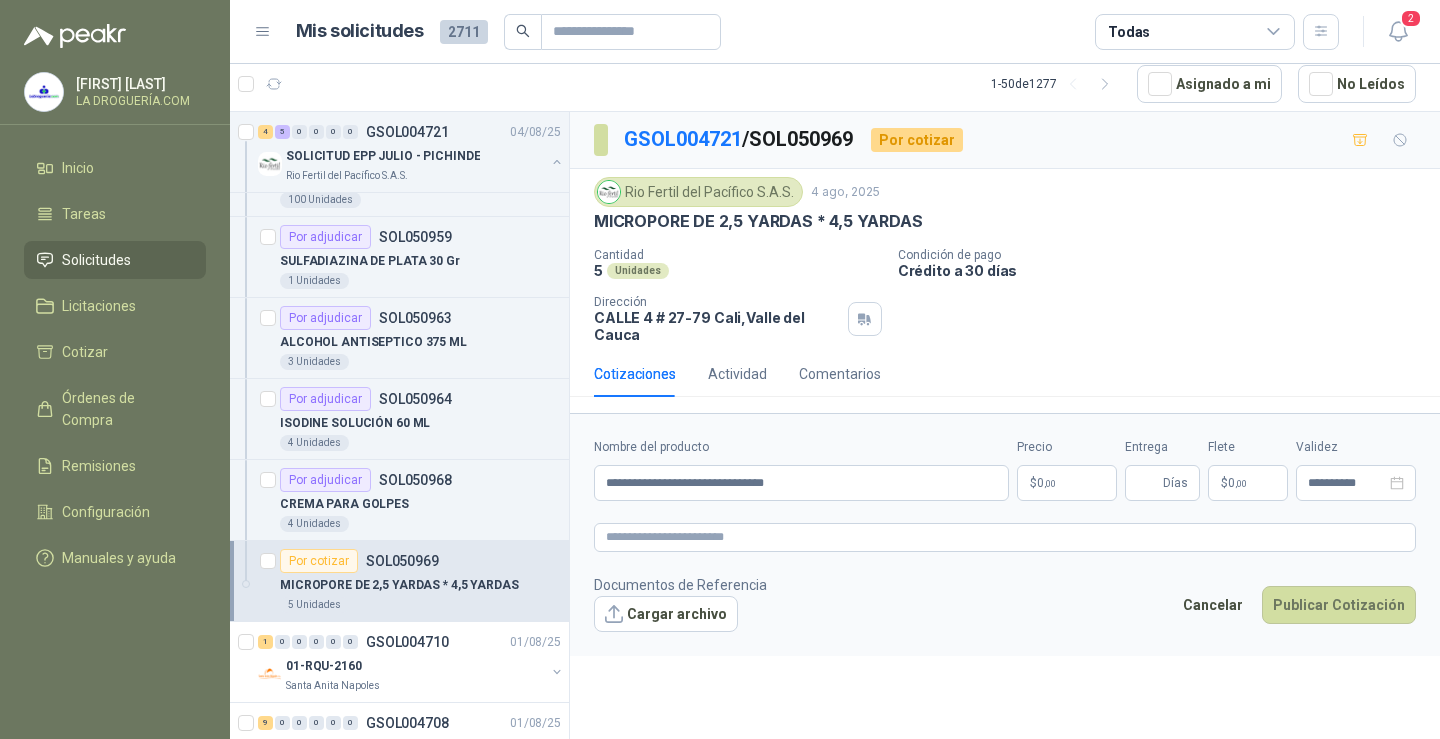 click on "[FIRST] [LAST]   LA DROGUERÍA.COM   Inicio   Tareas   Solicitudes   Licitaciones   Cotizar   Órdenes de Compra   Remisiones   Configuración   Manuales y ayuda Mis solicitudes 2711 Todas 2 1 - 50  de  1277 Asignado a mi No Leídos 4   5   0   0   0   0   GSOL004721 04/08/25   SOLICITUD EPP JULIO - PICHINDE  Rio Fertil del Pacífico S.A.S.   Por adjudicar SOL050949 SOLUCIÓN SALINA X 500 ML  3   Unidades Por cotizar SOL050951 MANUAL DE PRIMEROS AUXILIOS  6   Unidades Por cotizar SOL050953 BOLSA ZIPLOC 14 CM X 14 CM  100   Unidades Por cotizar SOL050957 TARROS ATOMIZADORES DE 50 ML  100   Unidades Por adjudicar SOL050959 SULFADIAZINA DE PLATA 30 Gr 1   Unidades Por adjudicar SOL050963 ALCOHOL ANTISEPTICO 375 ML 3   Unidades Por adjudicar SOL050964 ISODINE SOLUCIÓN 60 ML 4   Unidades Por cotizar SOL050968 CREMA PARA GOLPES  4   Unidades Por cotizar SOL050969 MICROPORE DE 2,5 YARDAS * 4,5 YARDAS  5   Unidades 1   0   0   0   0   0   GSOL004710 01/08/25   01-RQU-2160 Santa Anita Napoles   9   0   0   0   0   0" at bounding box center (720, 369) 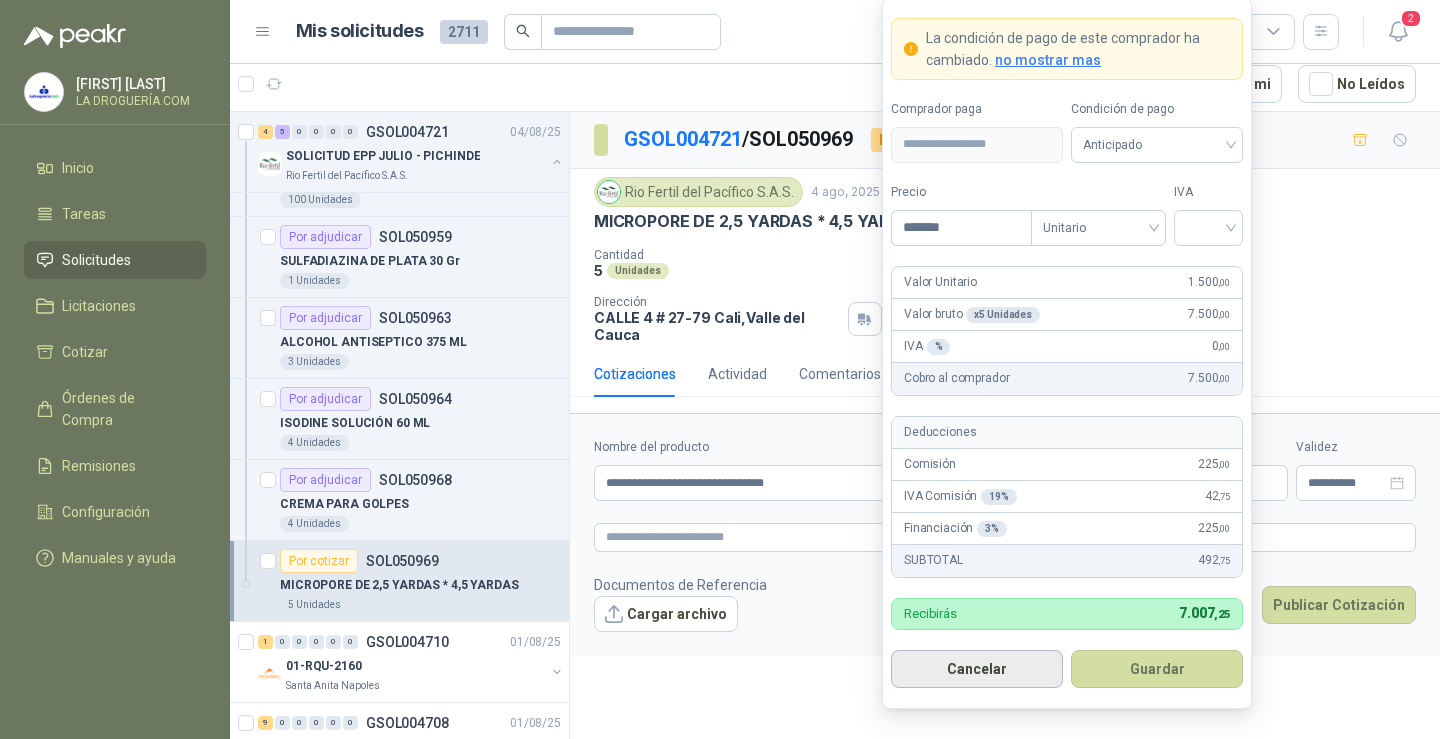 click on "Cancelar" at bounding box center [977, 669] 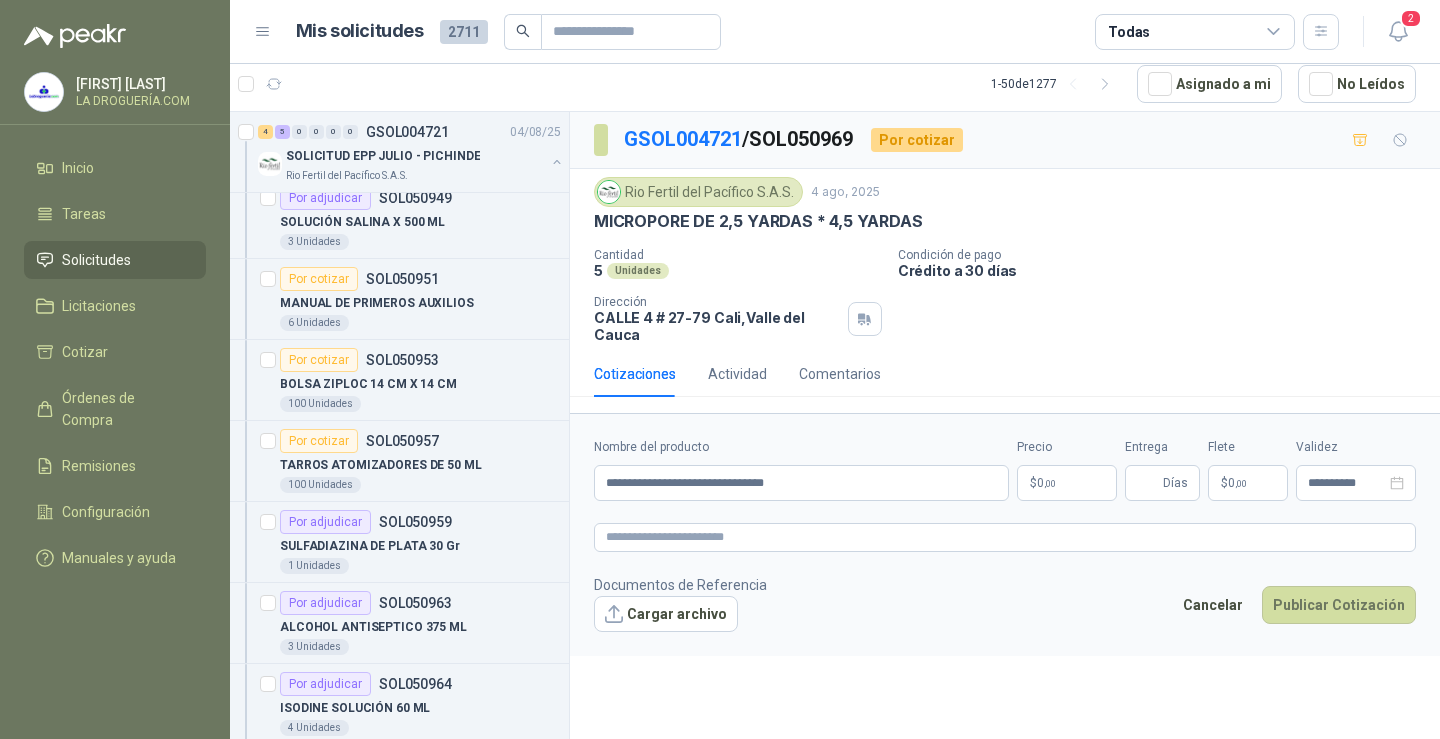 scroll, scrollTop: 0, scrollLeft: 0, axis: both 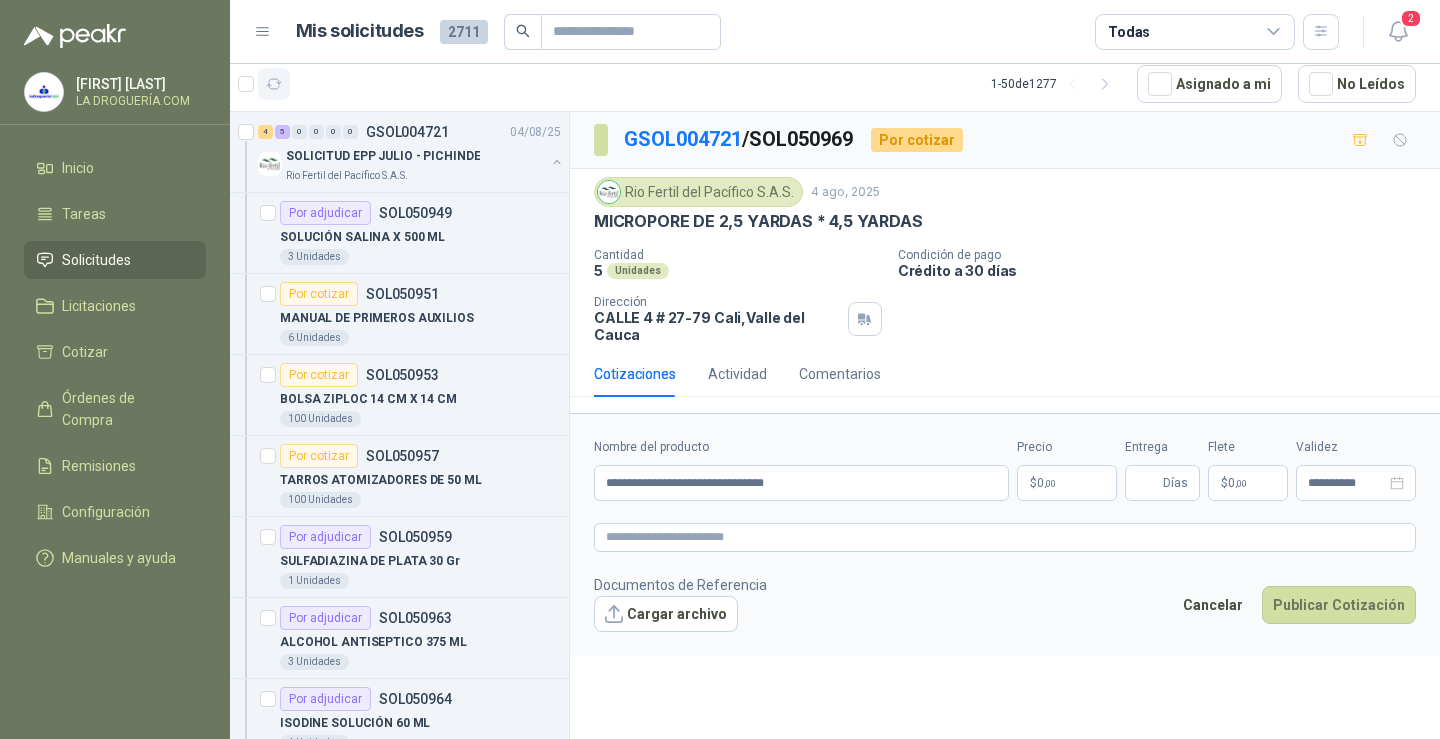 click 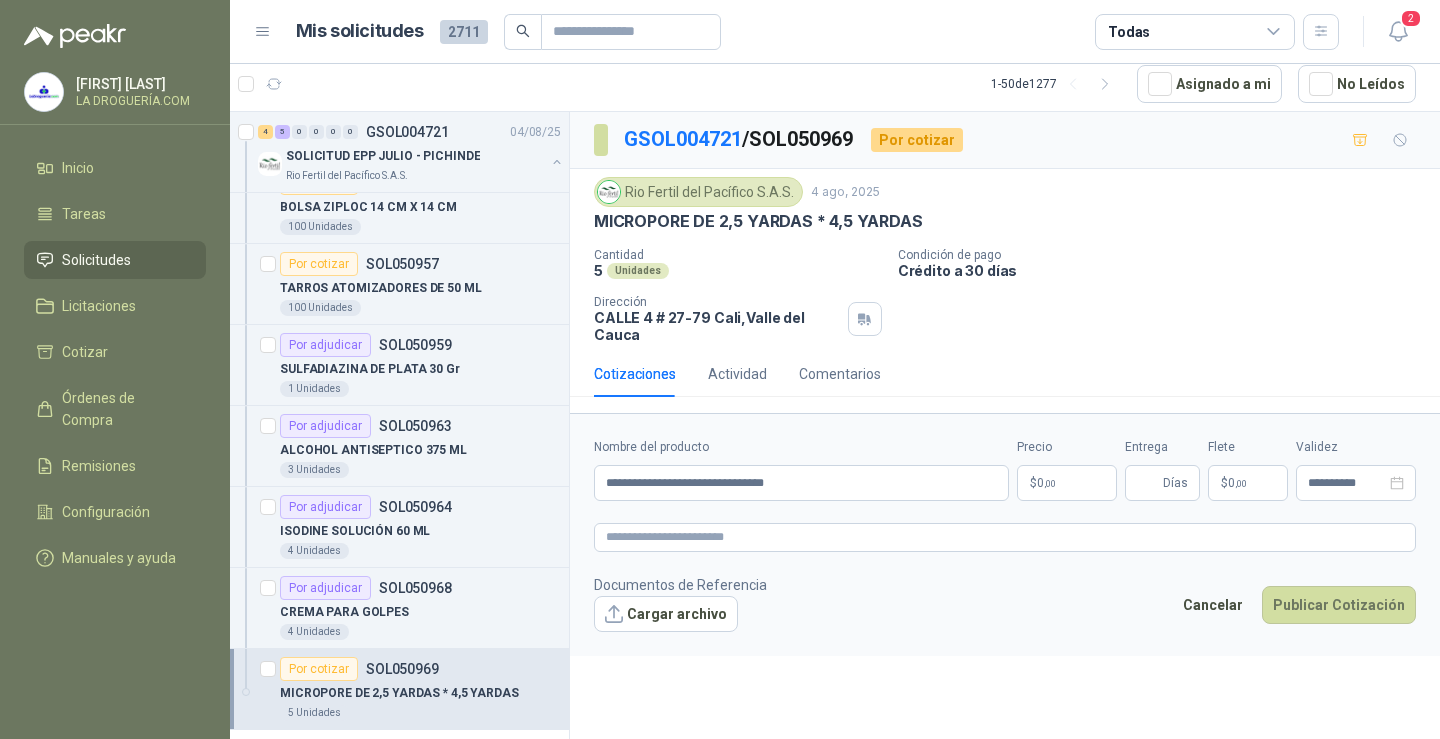 scroll, scrollTop: 0, scrollLeft: 0, axis: both 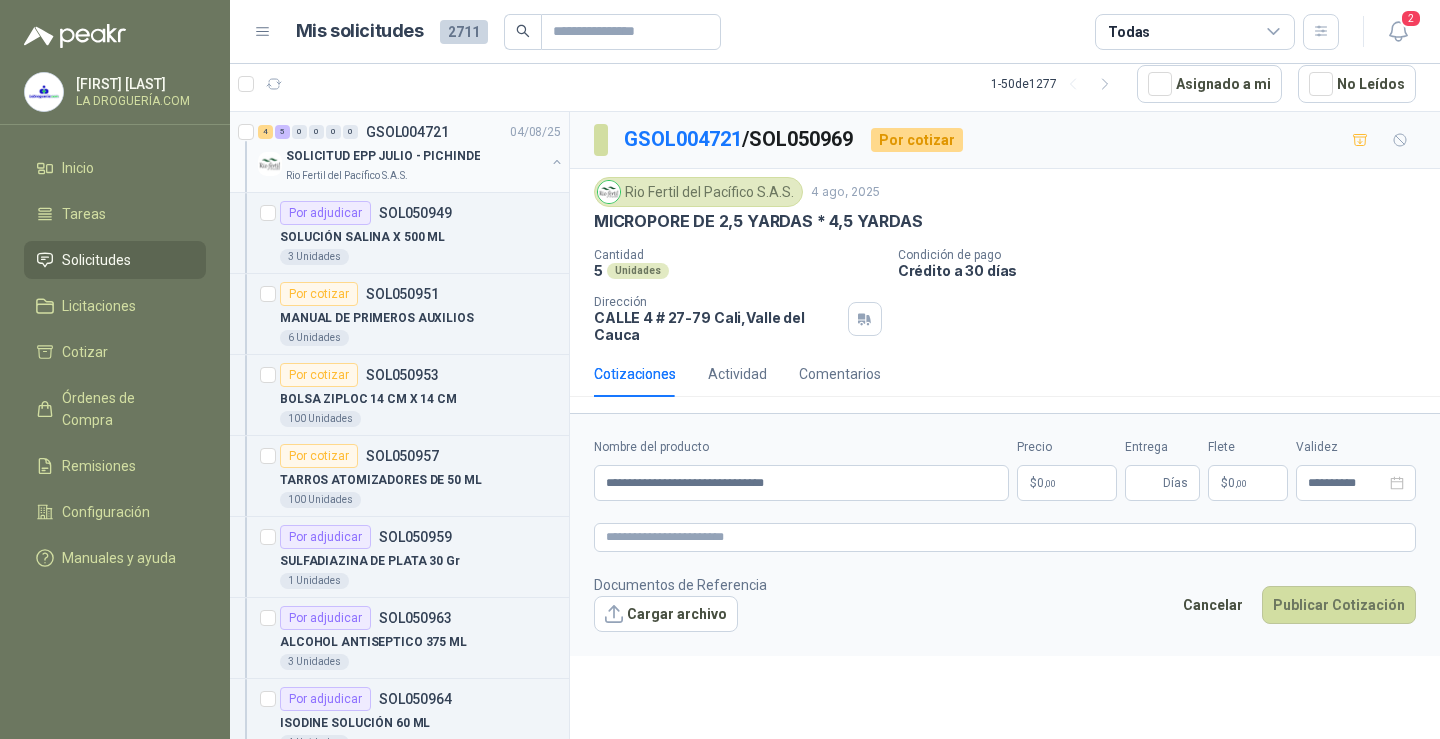 click on "SOLICITUD EPP JULIO - PICHINDE" at bounding box center (383, 156) 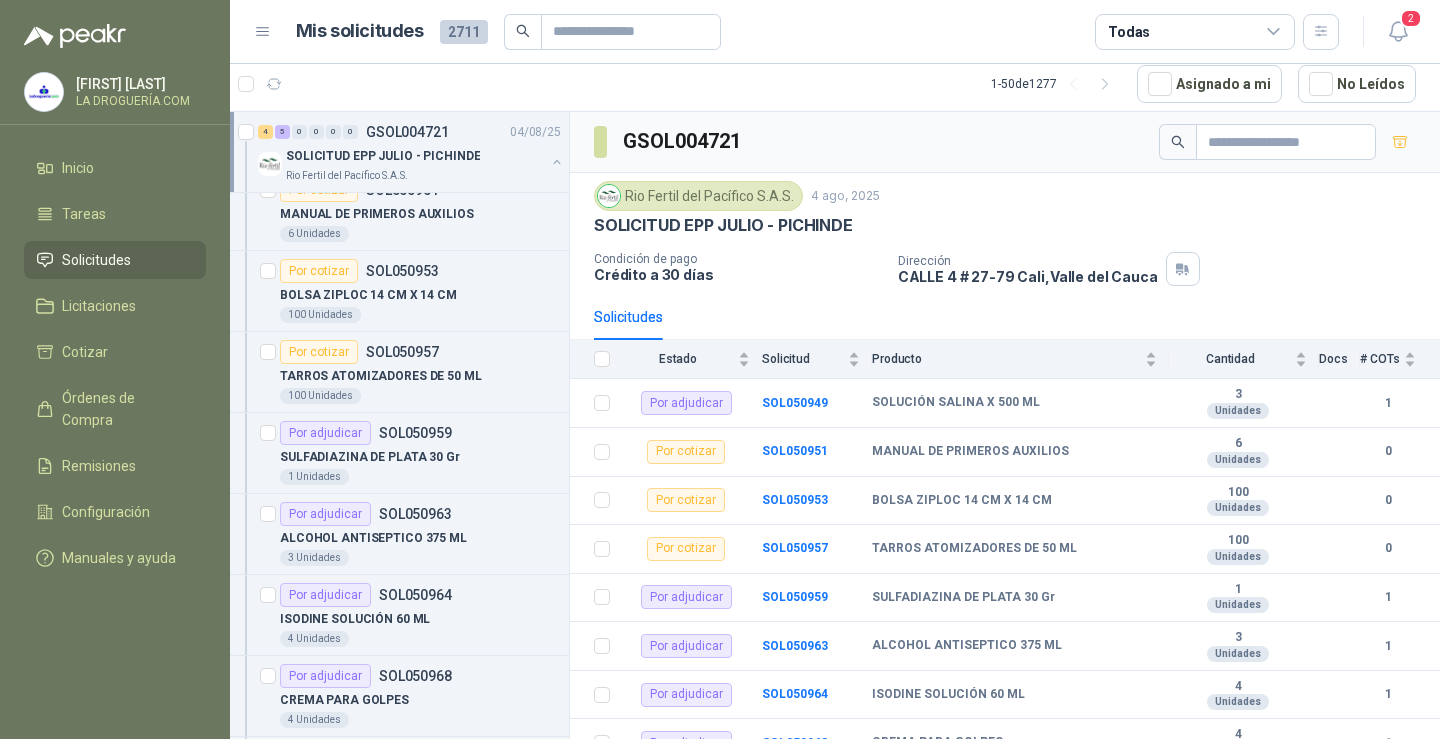 scroll, scrollTop: 0, scrollLeft: 0, axis: both 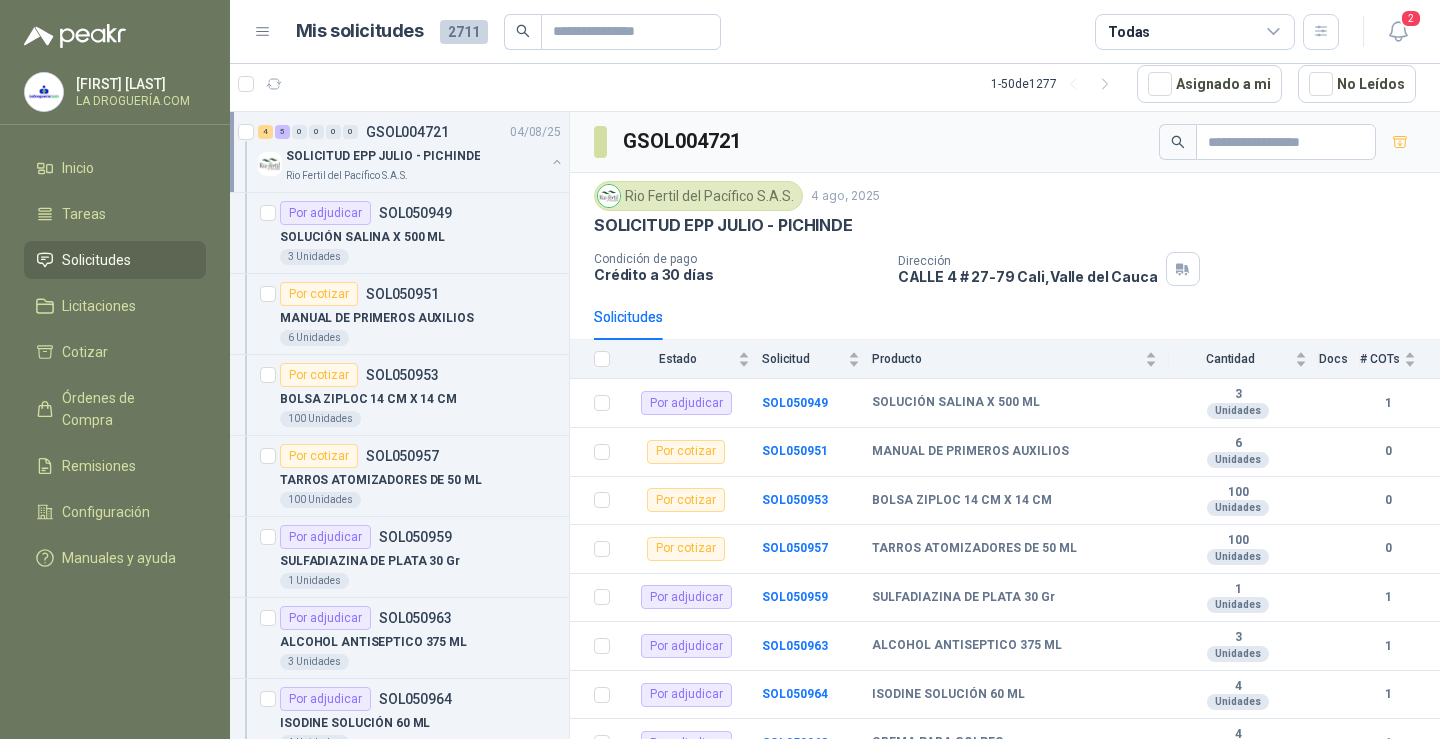 click at bounding box center [557, 162] 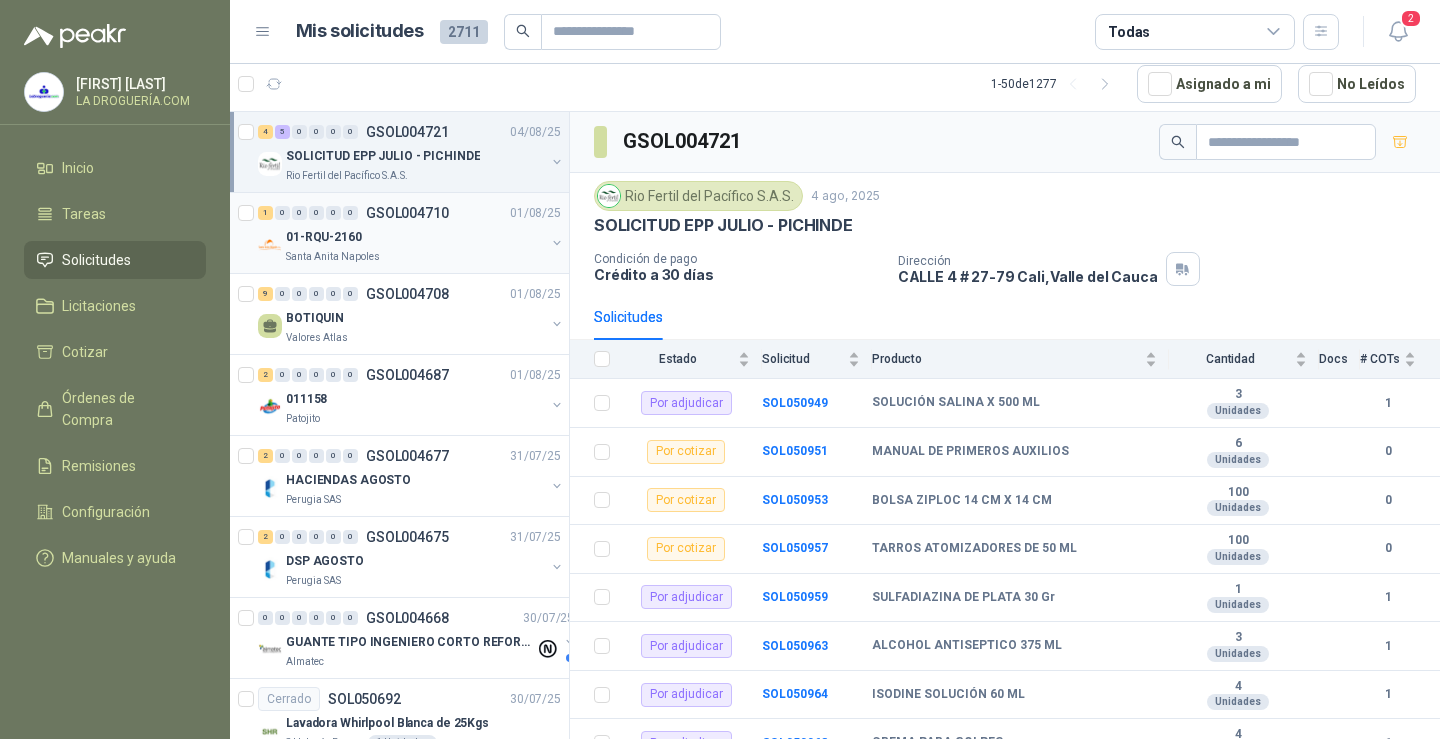 click on "01-RQU-2160" at bounding box center (415, 237) 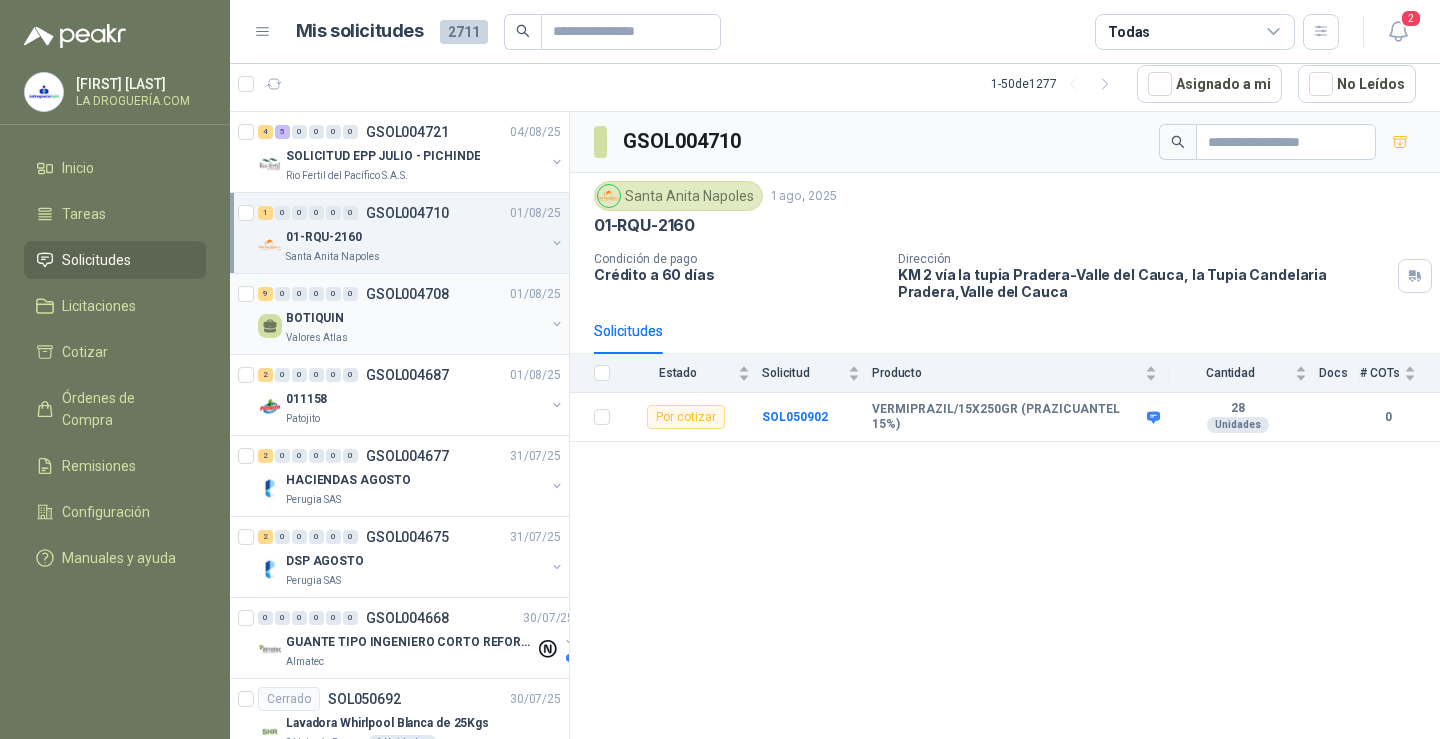 click on "BOTIQUIN" at bounding box center [415, 318] 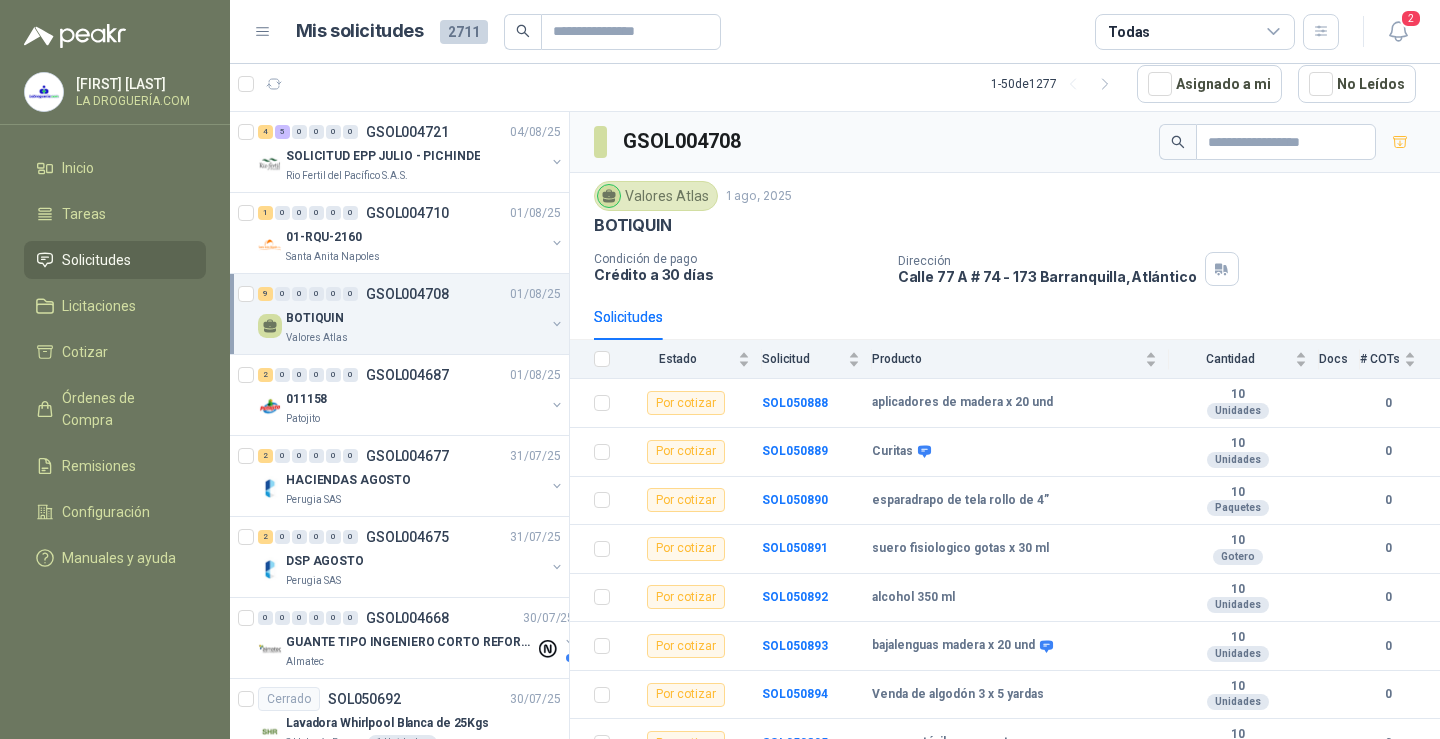 click on "BOTIQUIN" at bounding box center [415, 318] 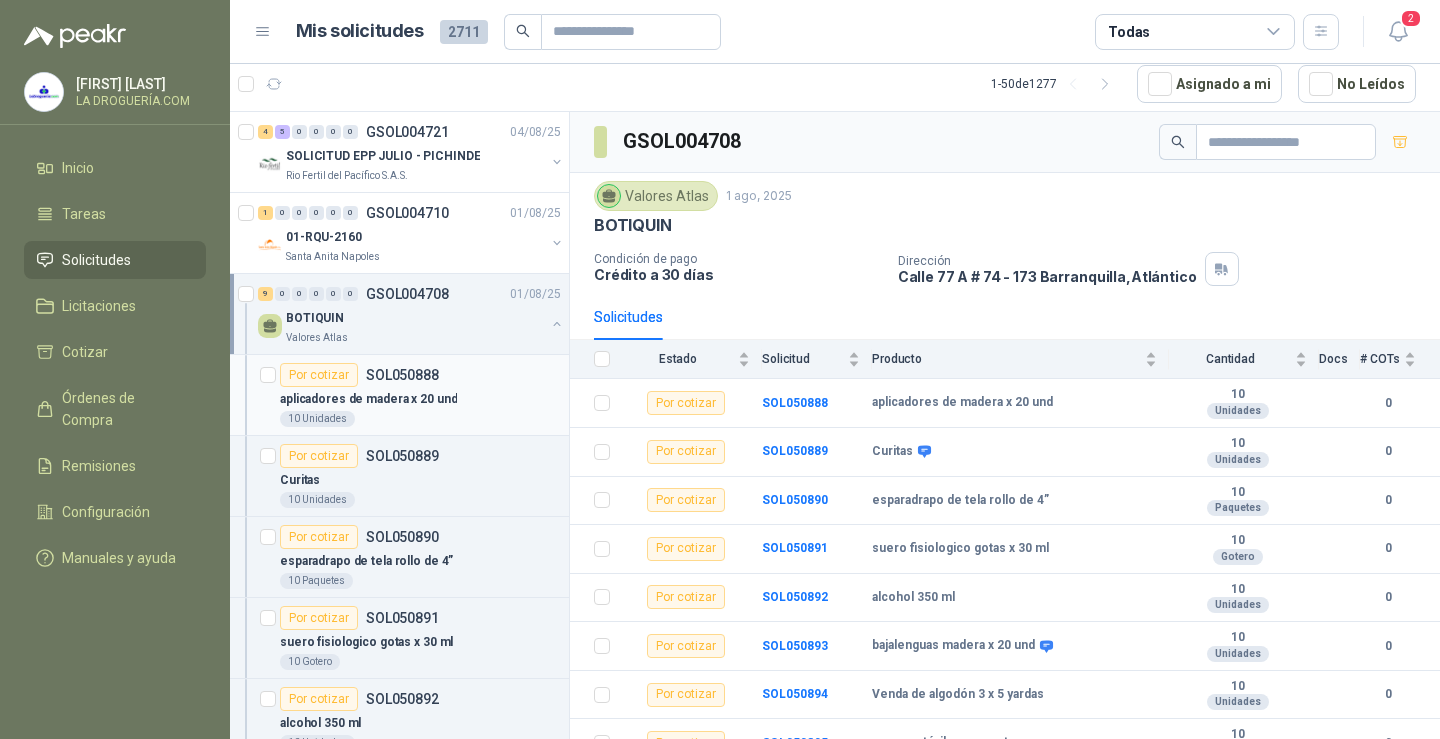 click on "aplicadores de madera x 20 und" at bounding box center (420, 399) 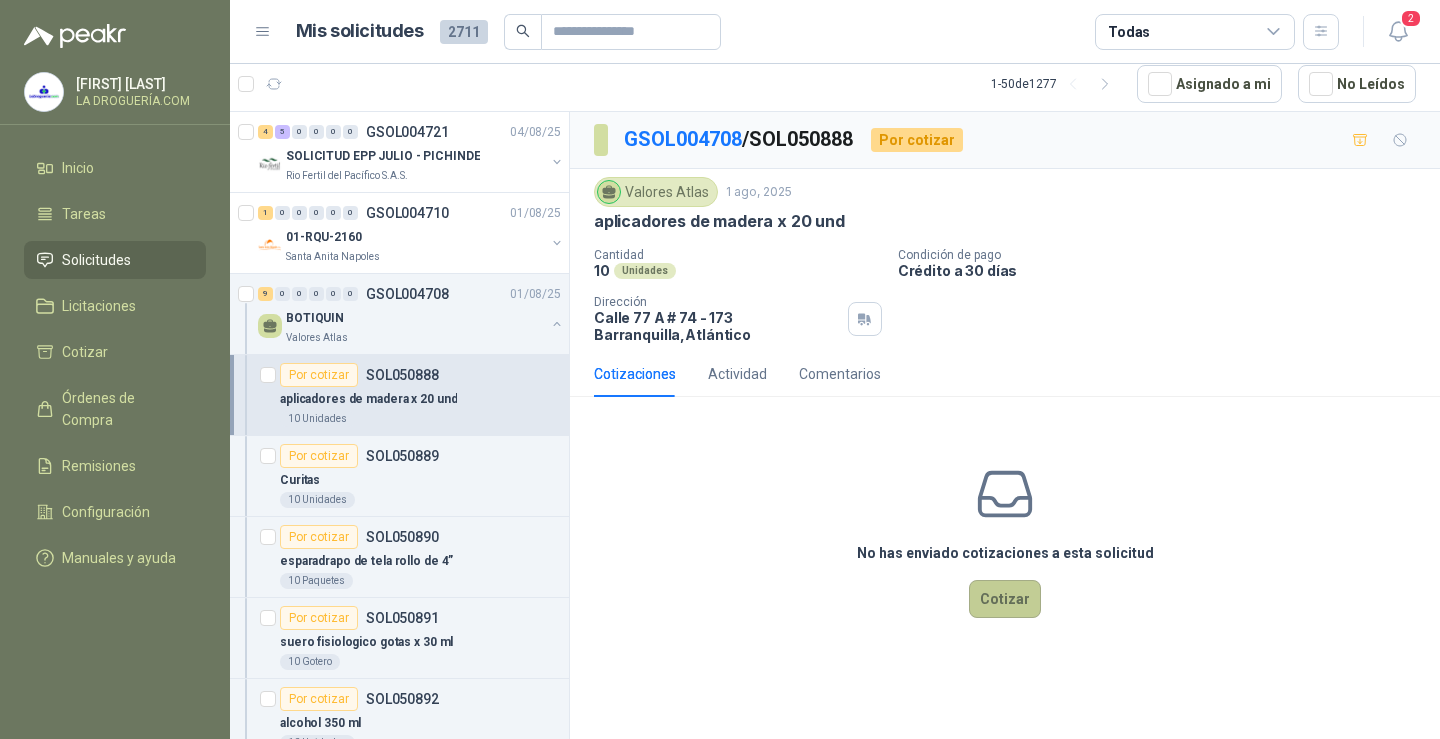 click on "Cotizar" at bounding box center (1005, 599) 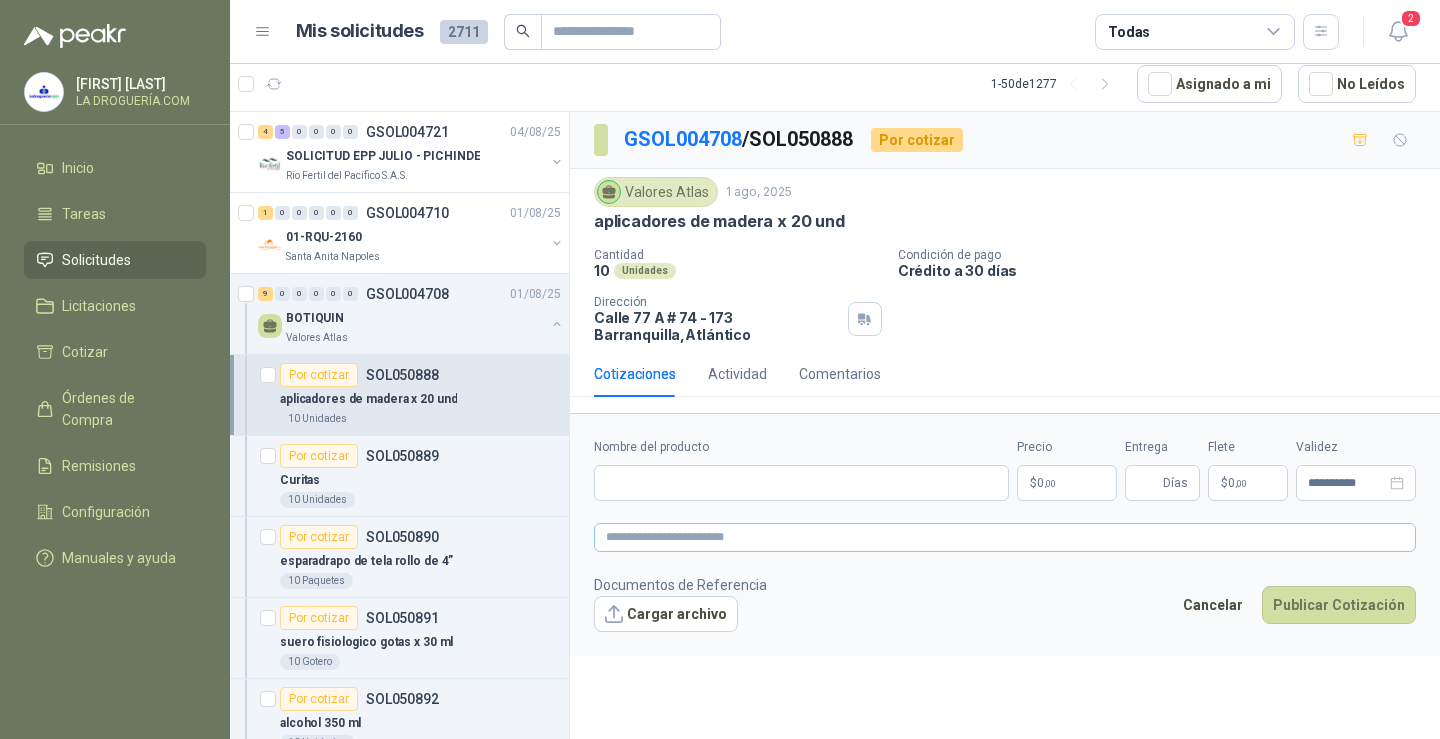 type 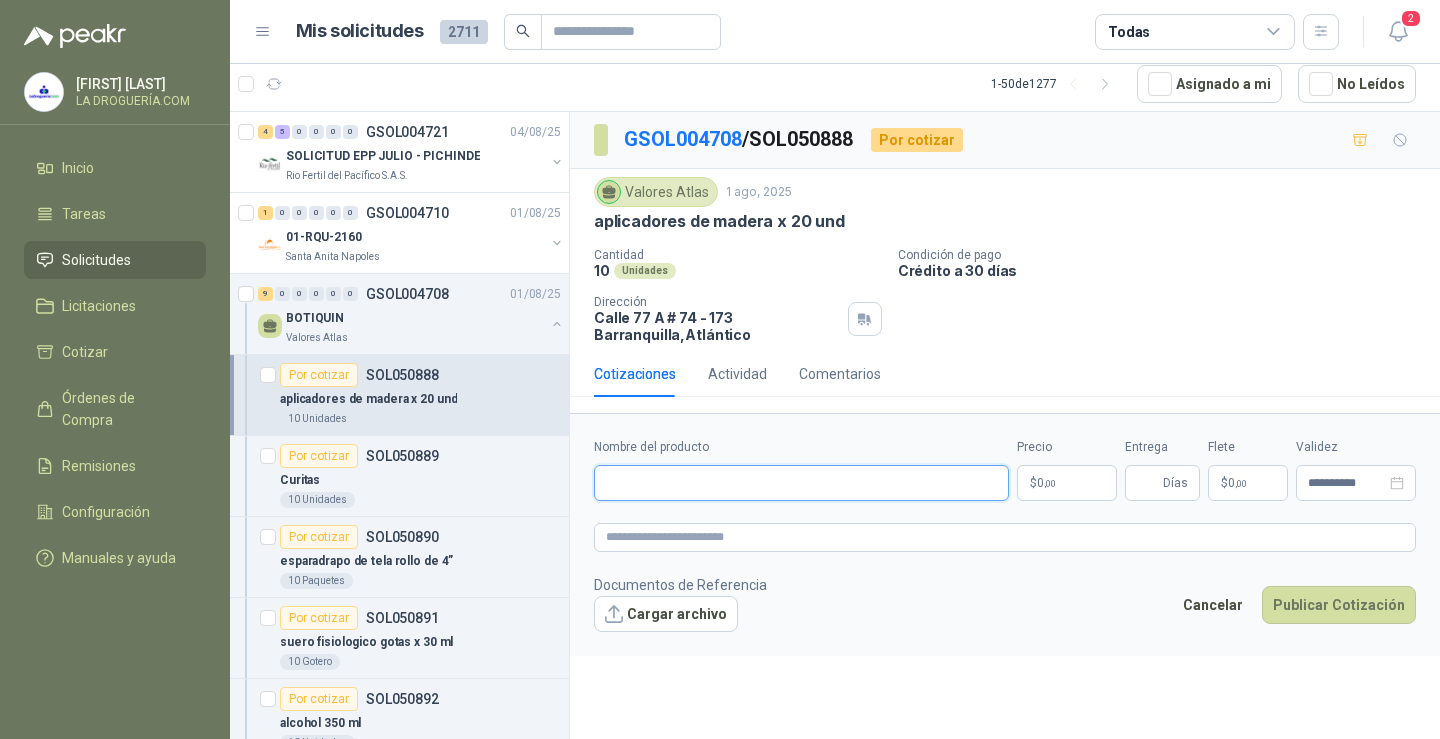 click on "Nombre del producto" at bounding box center [801, 483] 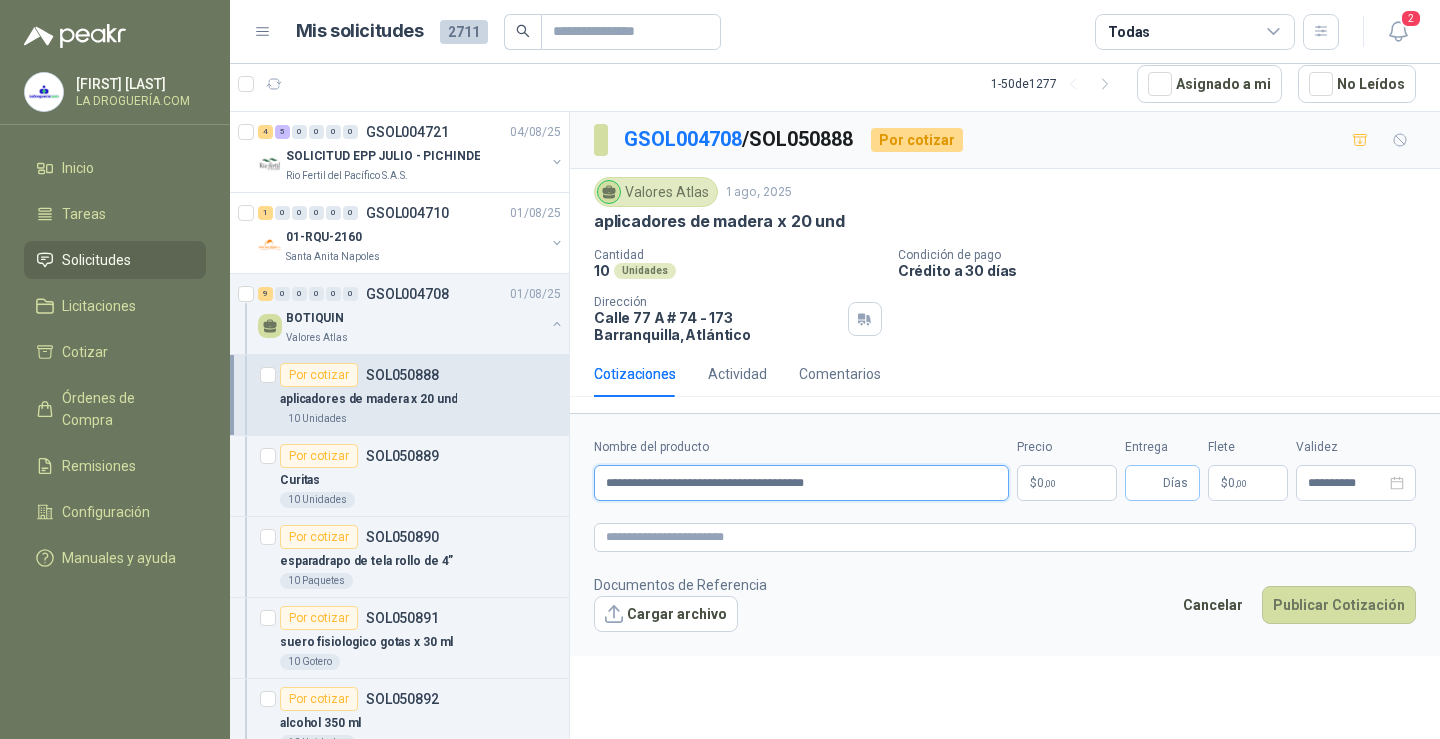type on "**********" 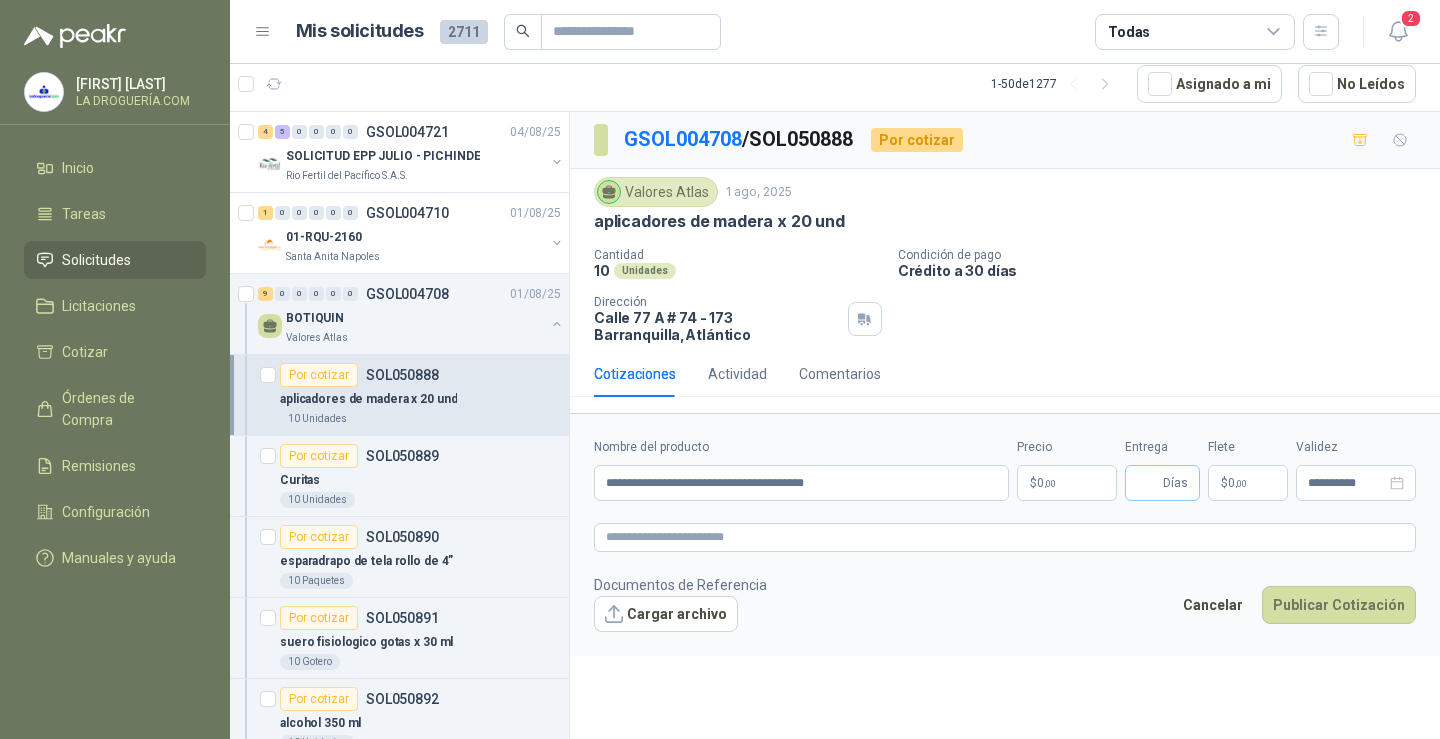 click on "Días" at bounding box center [1162, 483] 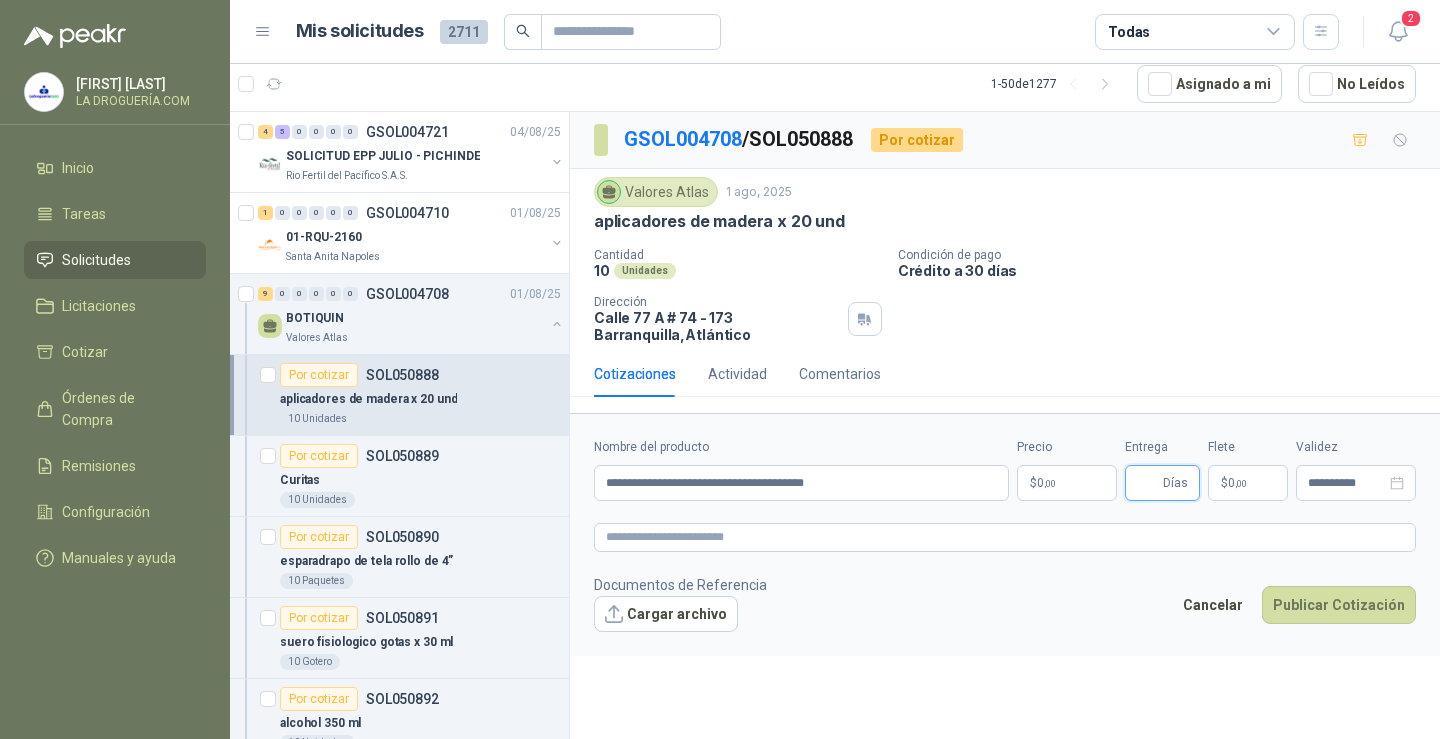 click on "Entrega" at bounding box center [1148, 483] 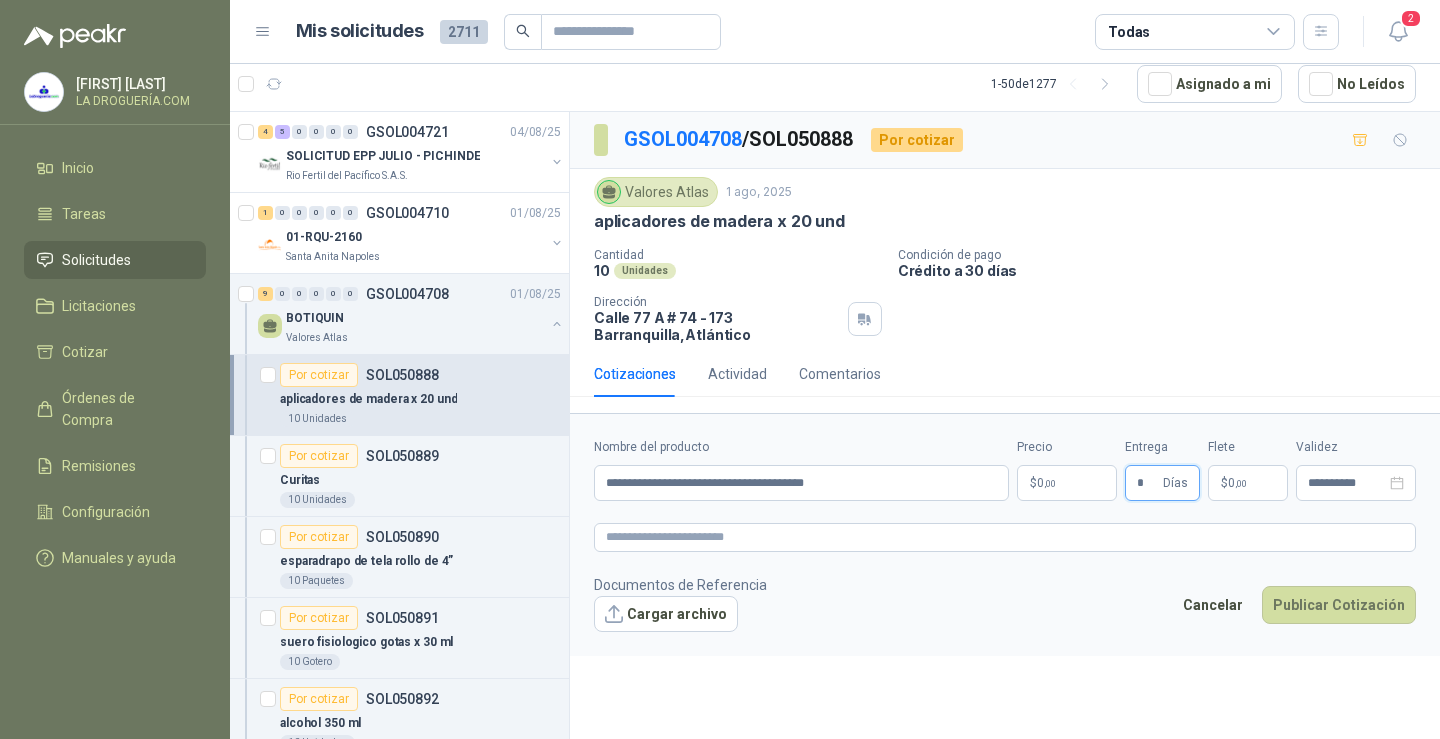 type on "*" 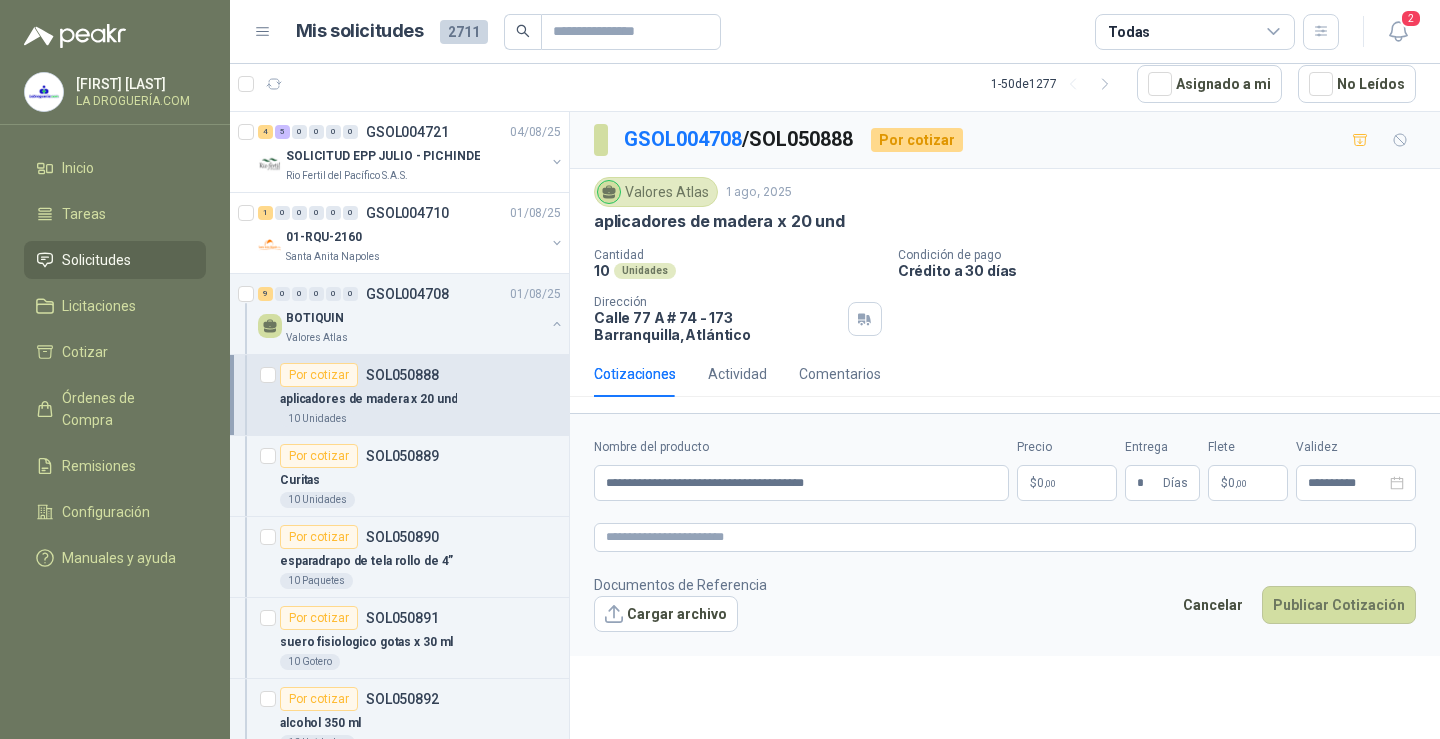 click on "$    0 ,00" at bounding box center [1248, 483] 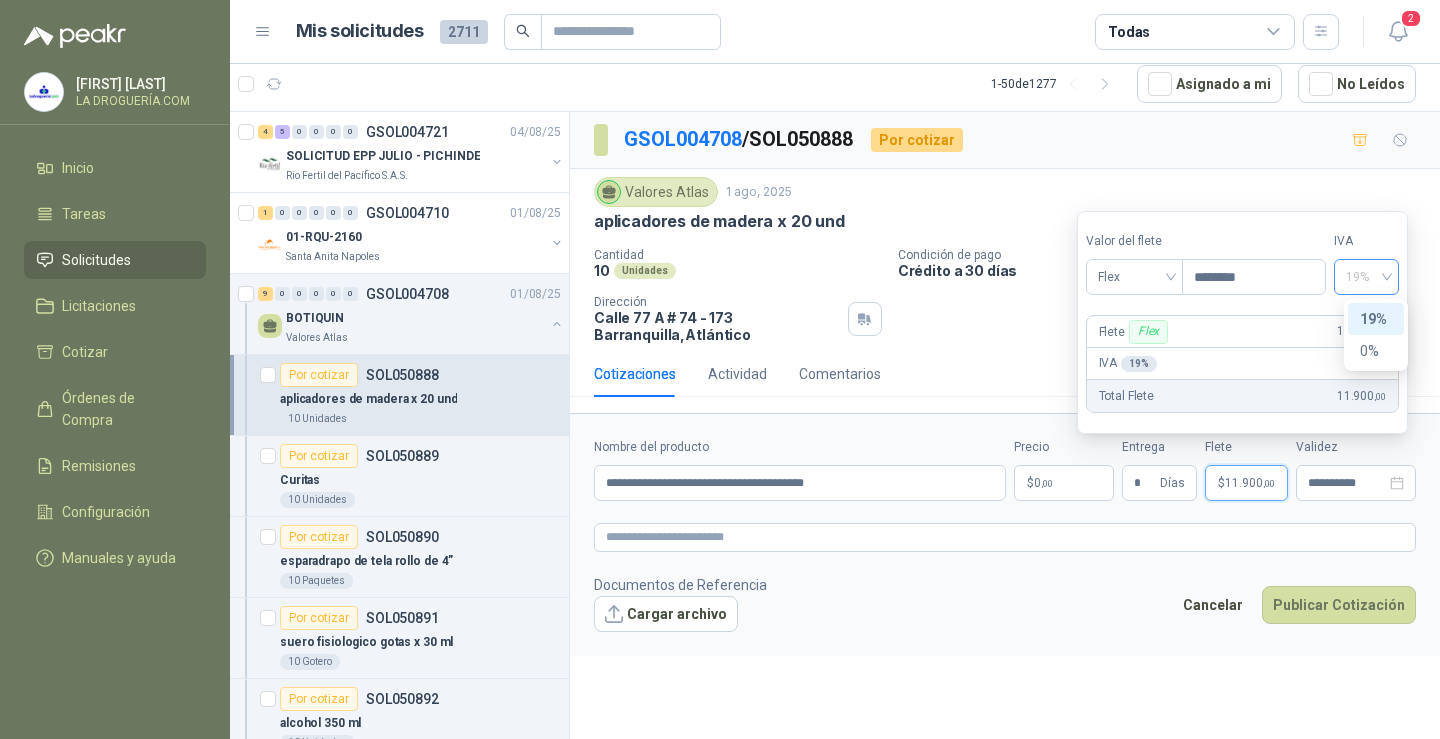 click on "19%" at bounding box center (1366, 277) 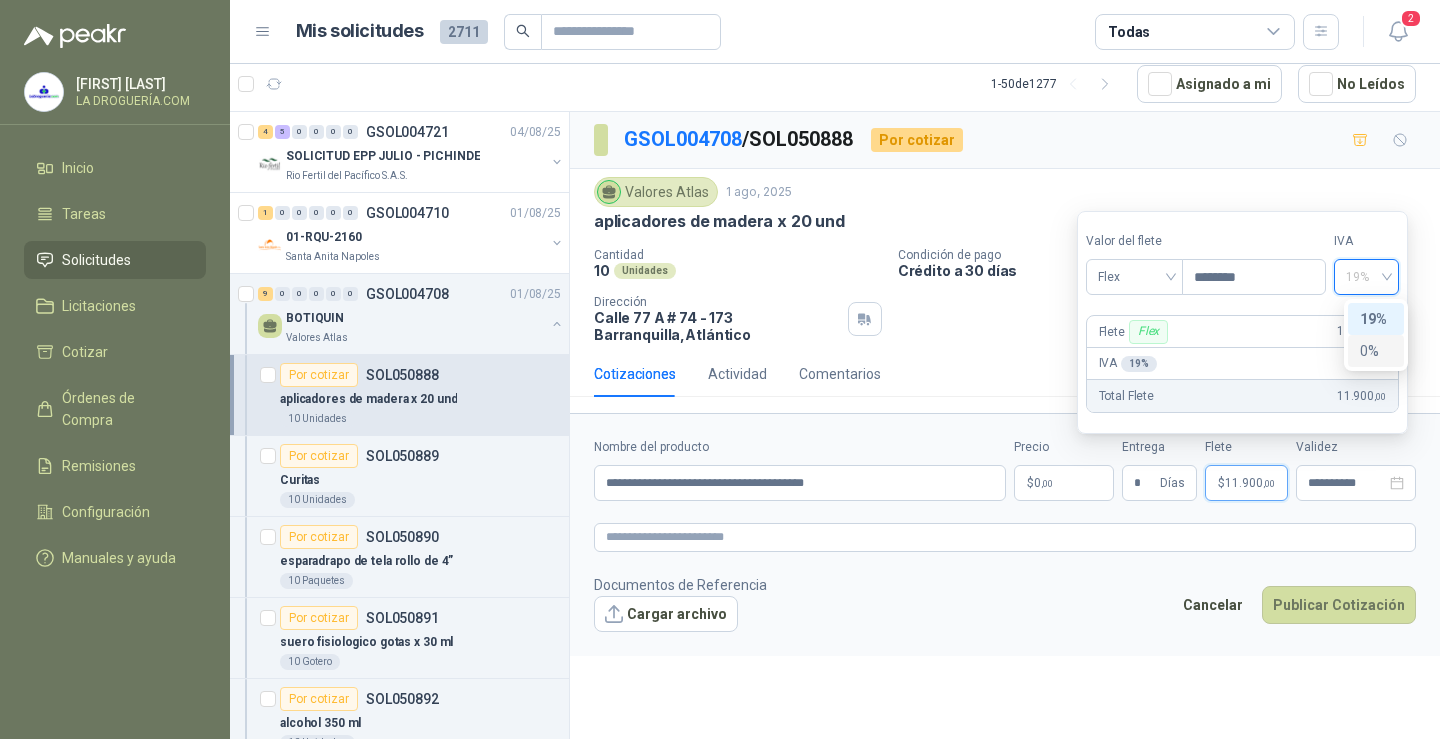 click on "0%" at bounding box center (1376, 351) 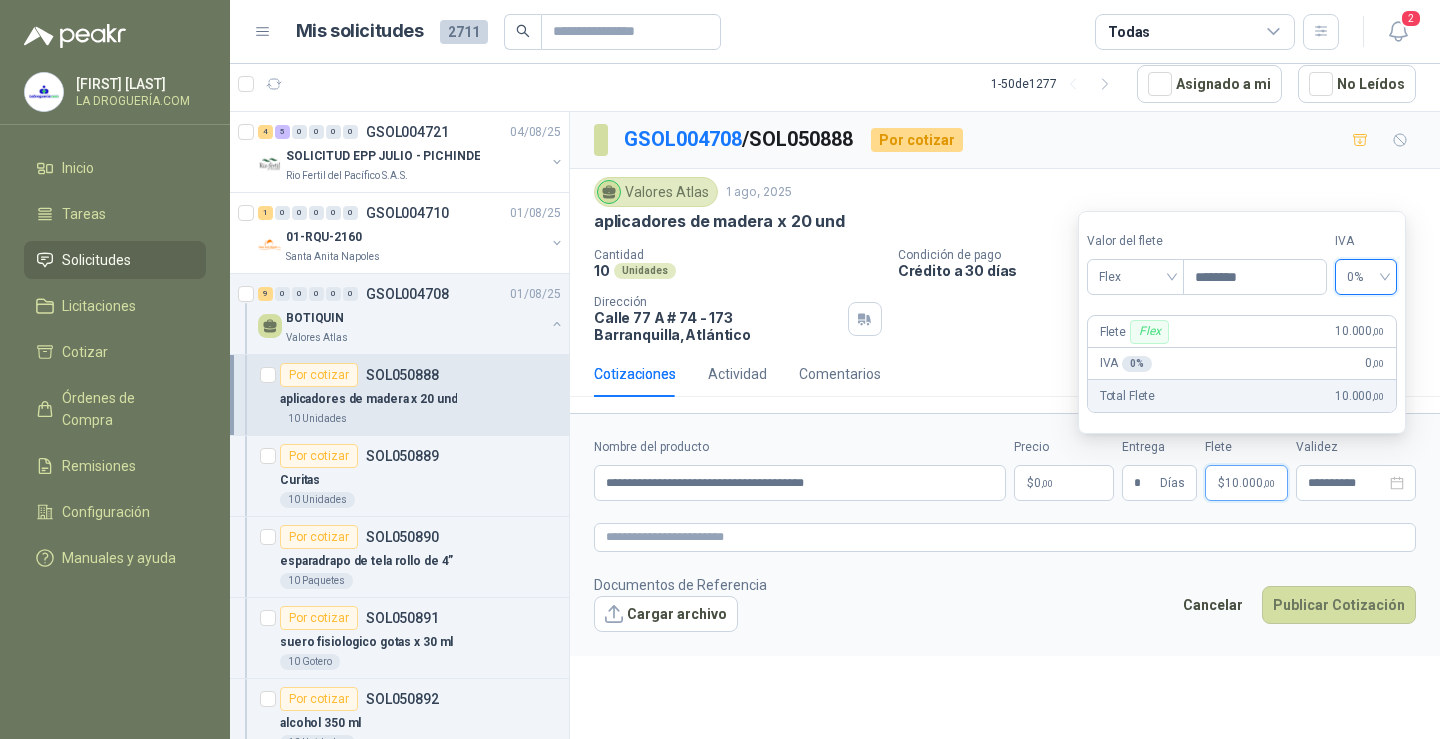 click on "[FIRST] [LAST]   LA DROGUERÍA.COM   Inicio   Tareas   Solicitudes   Licitaciones   Cotizar   Órdenes de Compra   Remisiones   Configuración   Manuales y ayuda Mis solicitudes 2711 Todas 2 1 - 50  de  1277 Asignado a mi No Leídos 4   5   0   0   0   0   GSOL004721 04/08/25   SOLICITUD EPP JULIO - PICHINDE  Rio Fertil del Pacífico S.A.S.   1   0   0   0   0   0   GSOL004710 01/08/25   01-RQU-2160 Santa Anita Napoles   9   0   0   0   0   0   GSOL004708 01/08/25   BOTIQUIN  Valores Atlas   Por cotizar SOL050888 aplicadores de madera x 20 und 10   Unidades Por cotizar SOL050889 Curitas   10   Unidades Por cotizar SOL050890 esparadrapo de tela rollo de 4” 10   Paquetes Por cotizar SOL050891 suero fisiologico gotas x 30 ml 10   Gotero Por cotizar SOL050892 alcohol 350 ml 10   Unidades Por cotizar SOL050893 bajalenguas madera x 20 und 10   Unidades Por cotizar SOL050894 Venda de algodón 3 x 5 yardas 10   Unidades Por cotizar SOL050895 gasas estériles- paquete 10   Unidades Por cotizar SOL050899 10   Unidades" at bounding box center [720, 369] 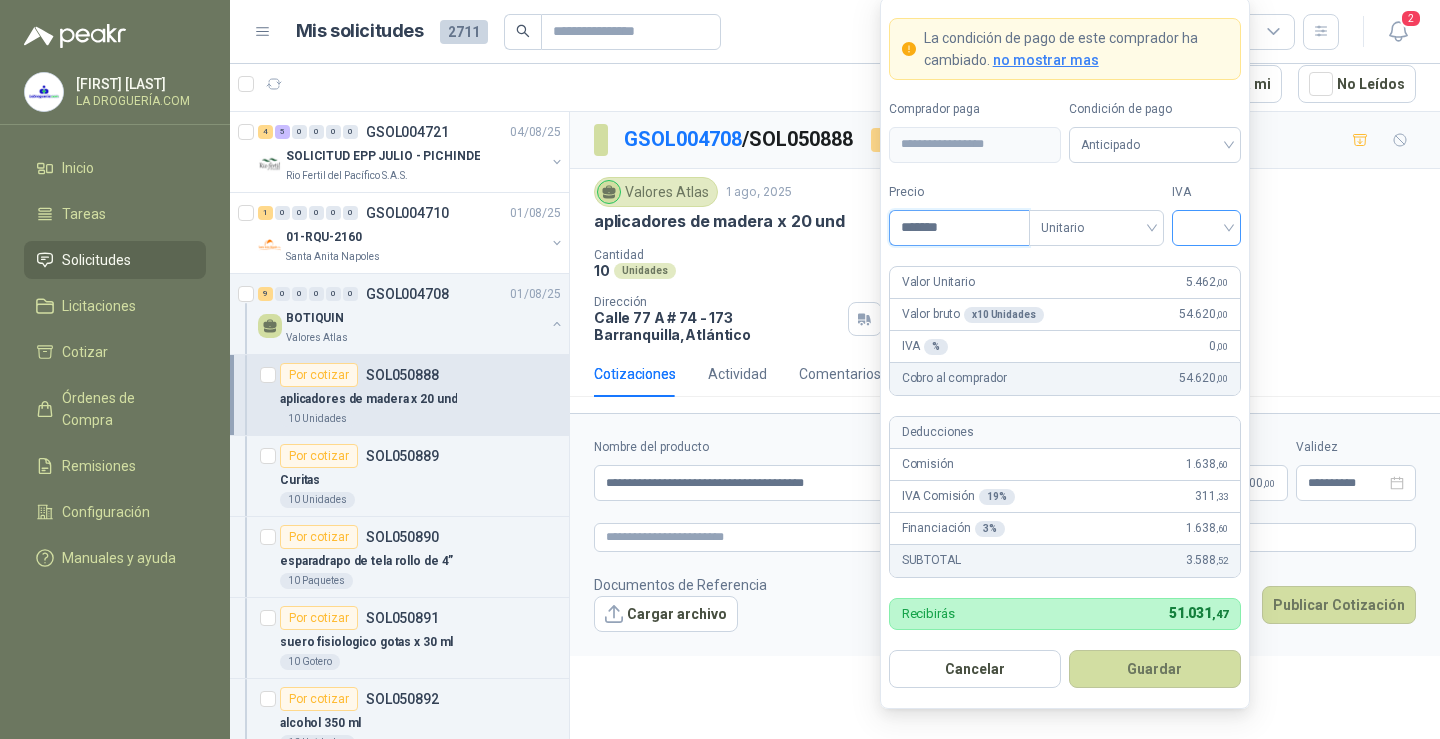 click at bounding box center [1206, 228] 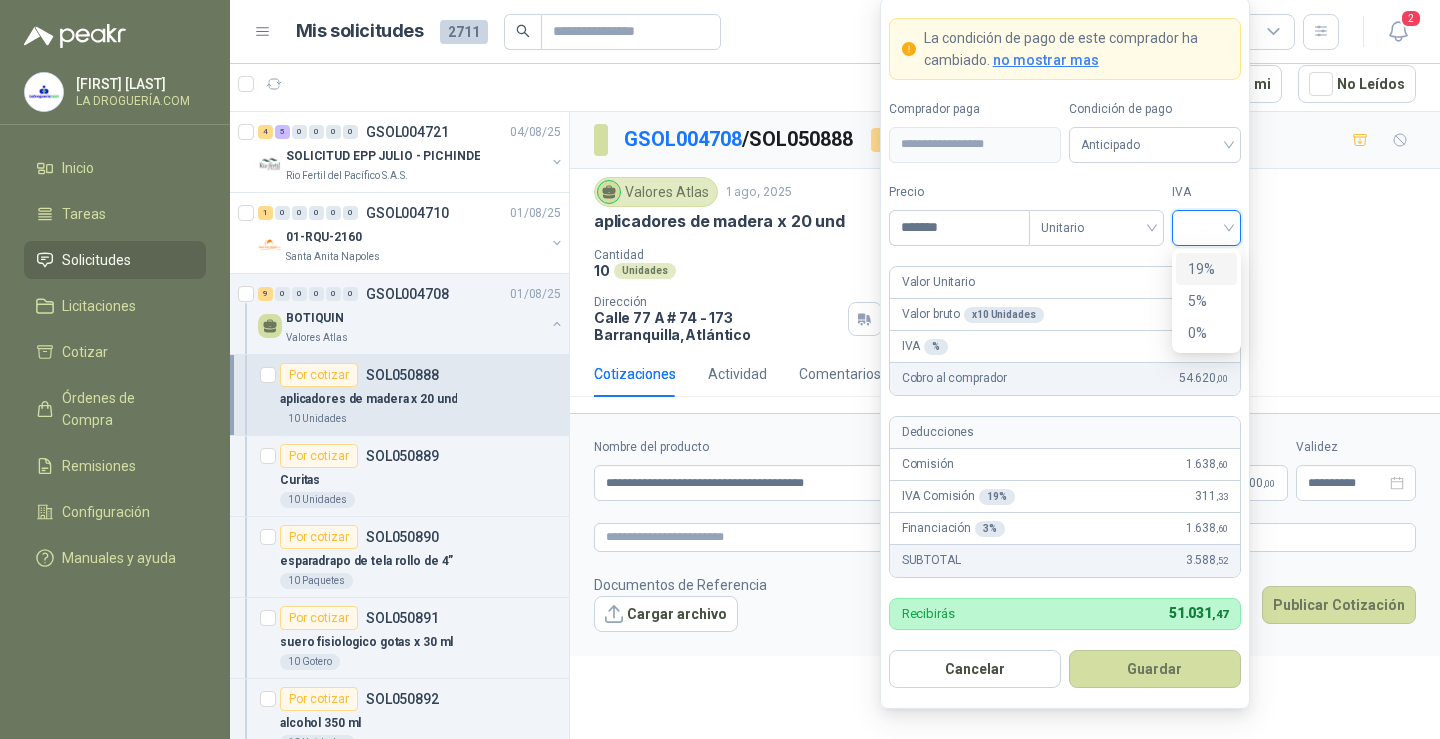 click on "19%" at bounding box center [1206, 269] 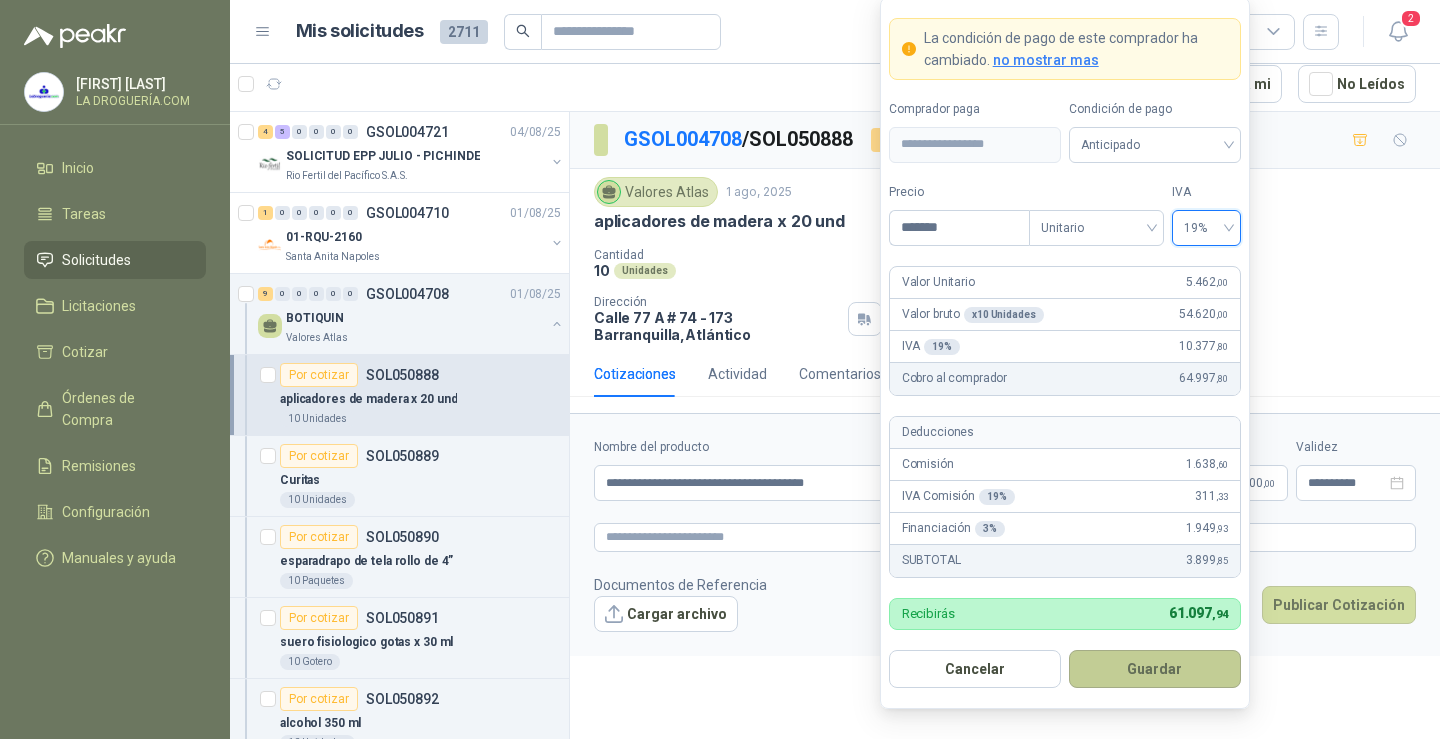 click on "Guardar" at bounding box center (1155, 669) 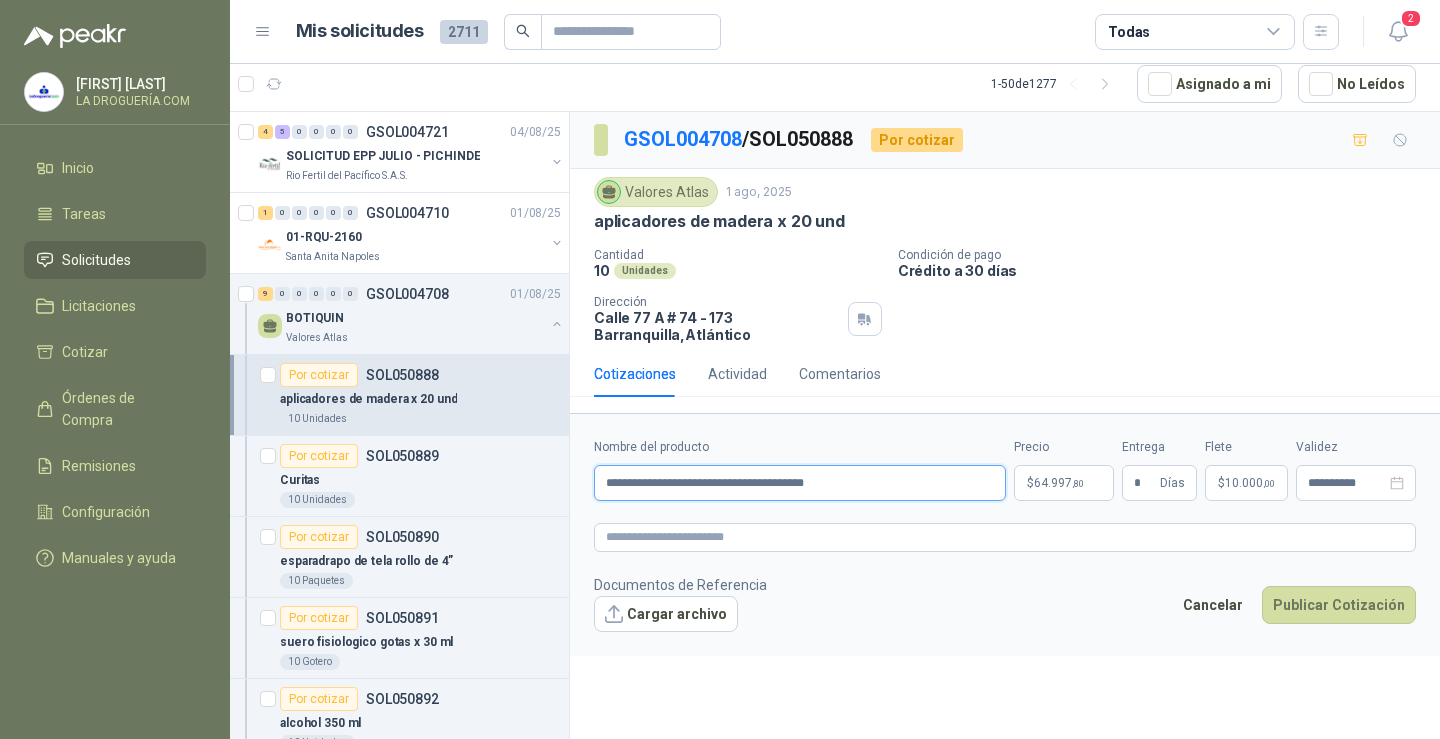 click on "**********" at bounding box center (800, 483) 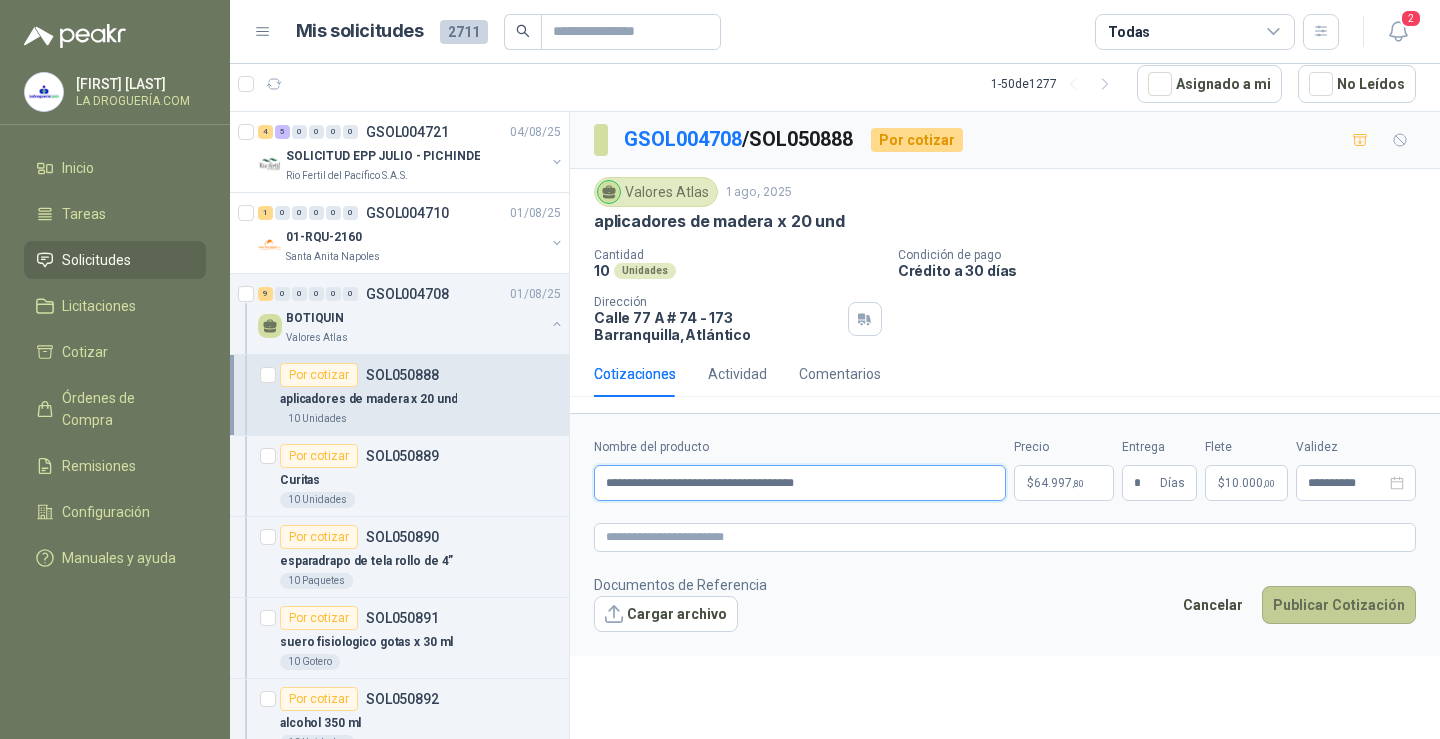 type on "**********" 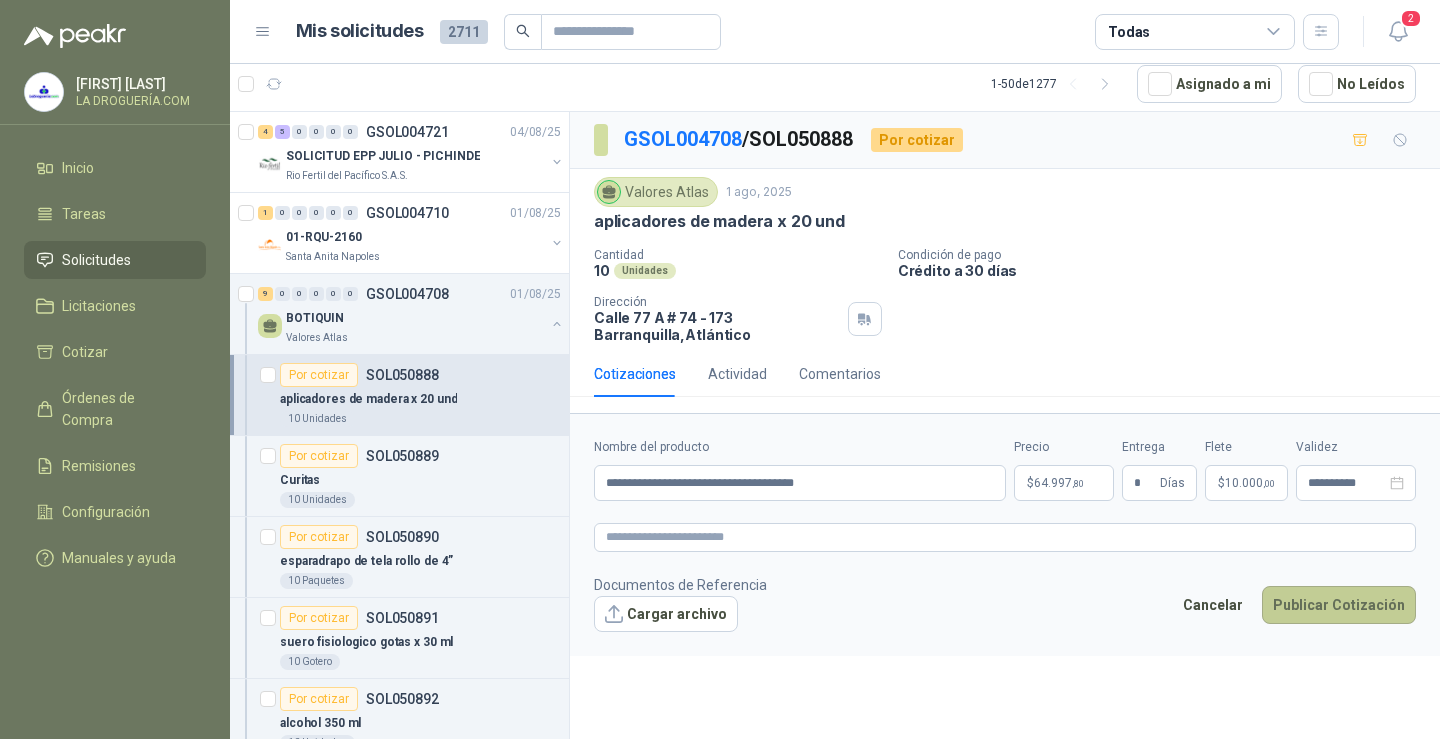 click on "Publicar Cotización" at bounding box center [1339, 605] 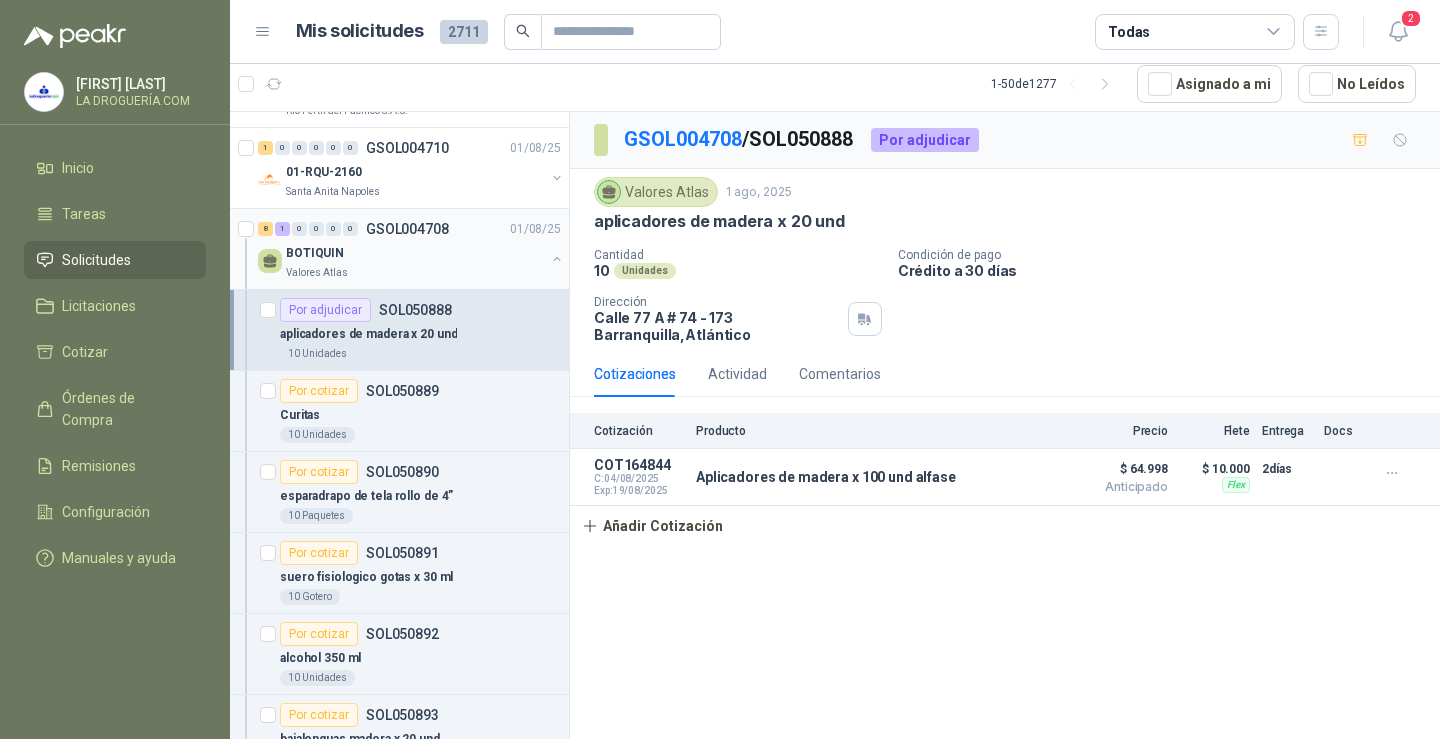 scroll, scrollTop: 100, scrollLeft: 0, axis: vertical 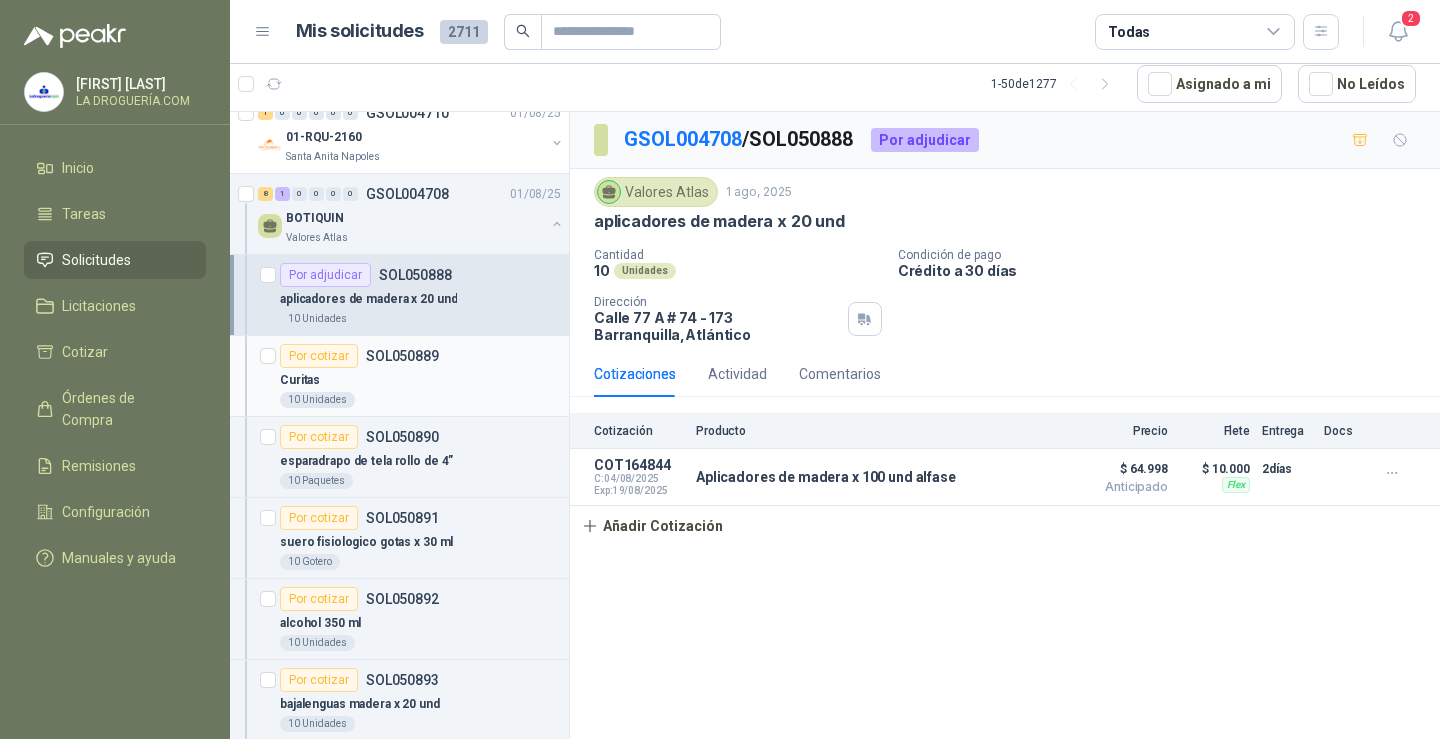 click on "Por cotizar SOL050889 Curitas   10   Unidades" at bounding box center [399, 376] 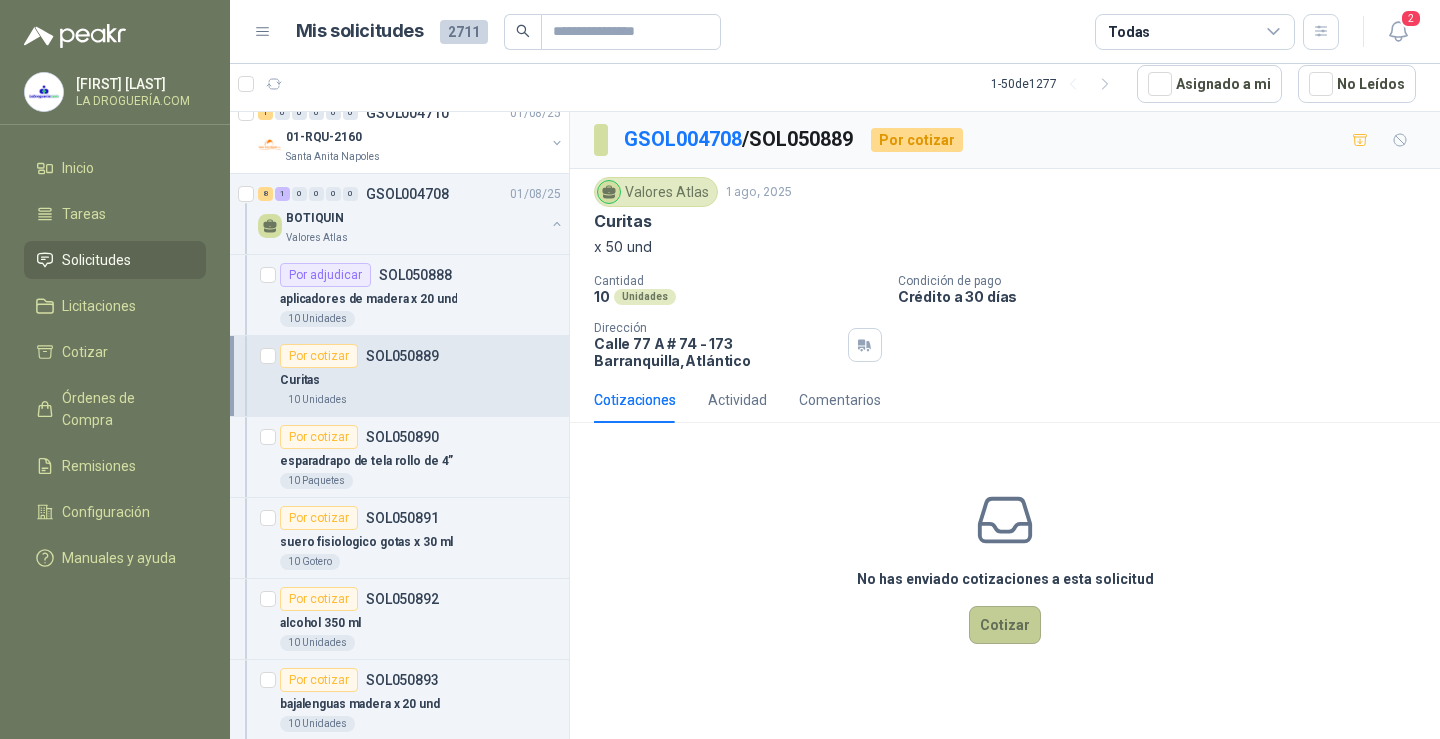 click on "Cotizar" at bounding box center (1005, 625) 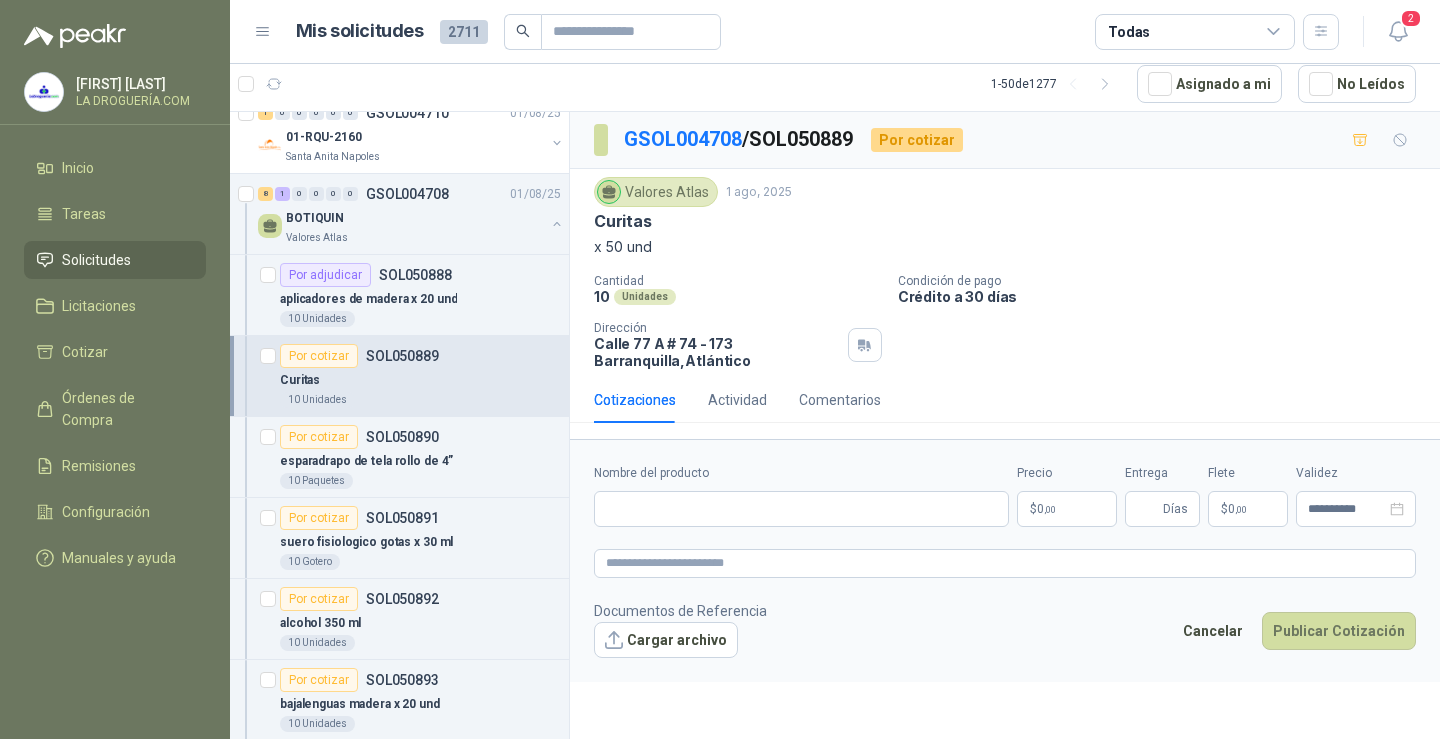 type 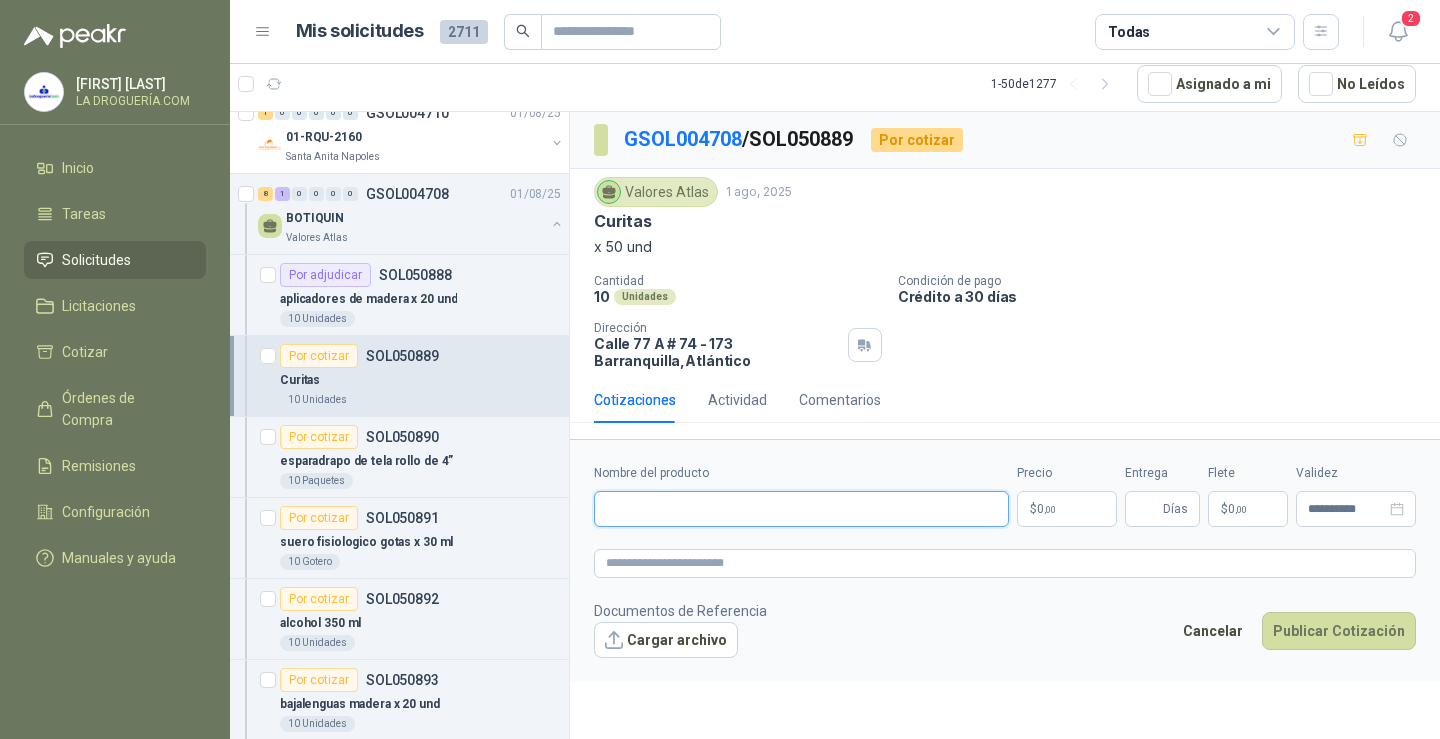 click on "Nombre del producto" at bounding box center (801, 509) 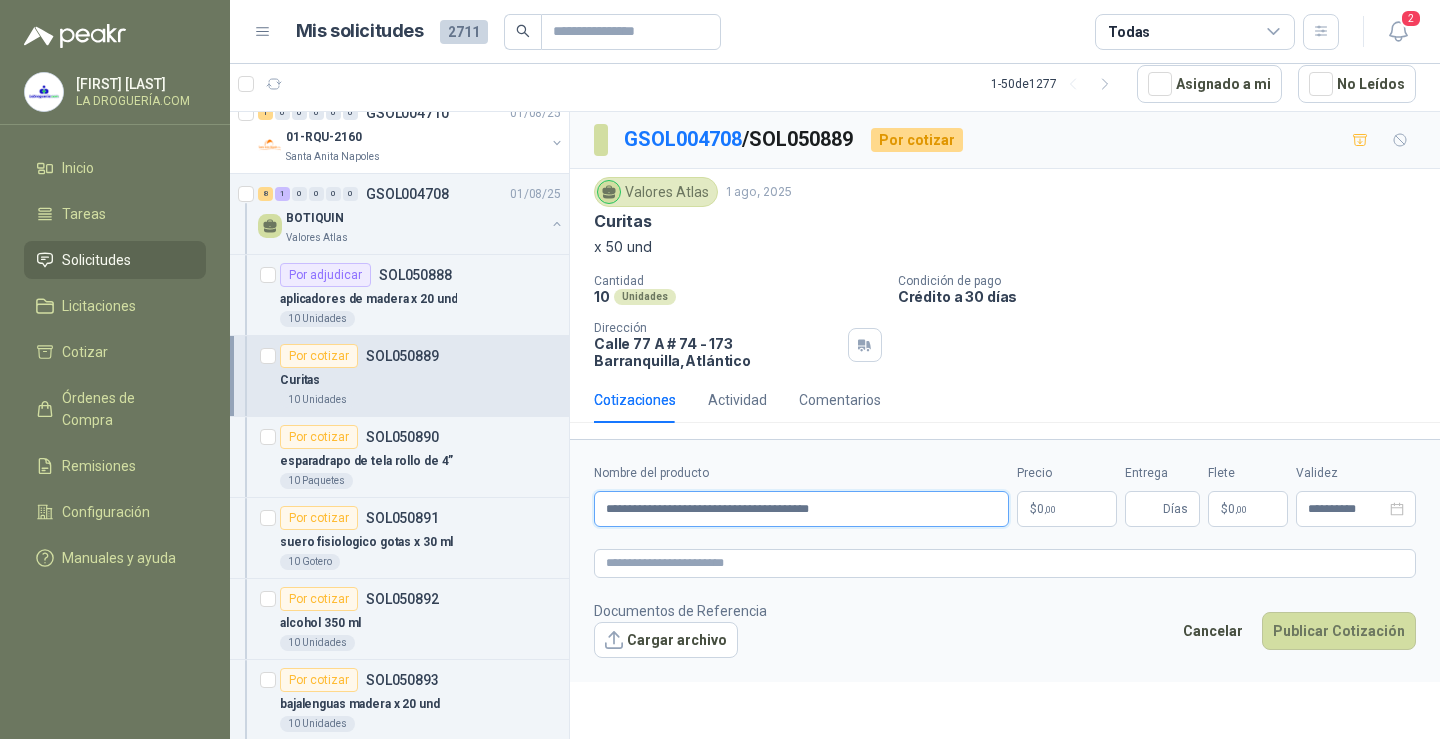 type on "**********" 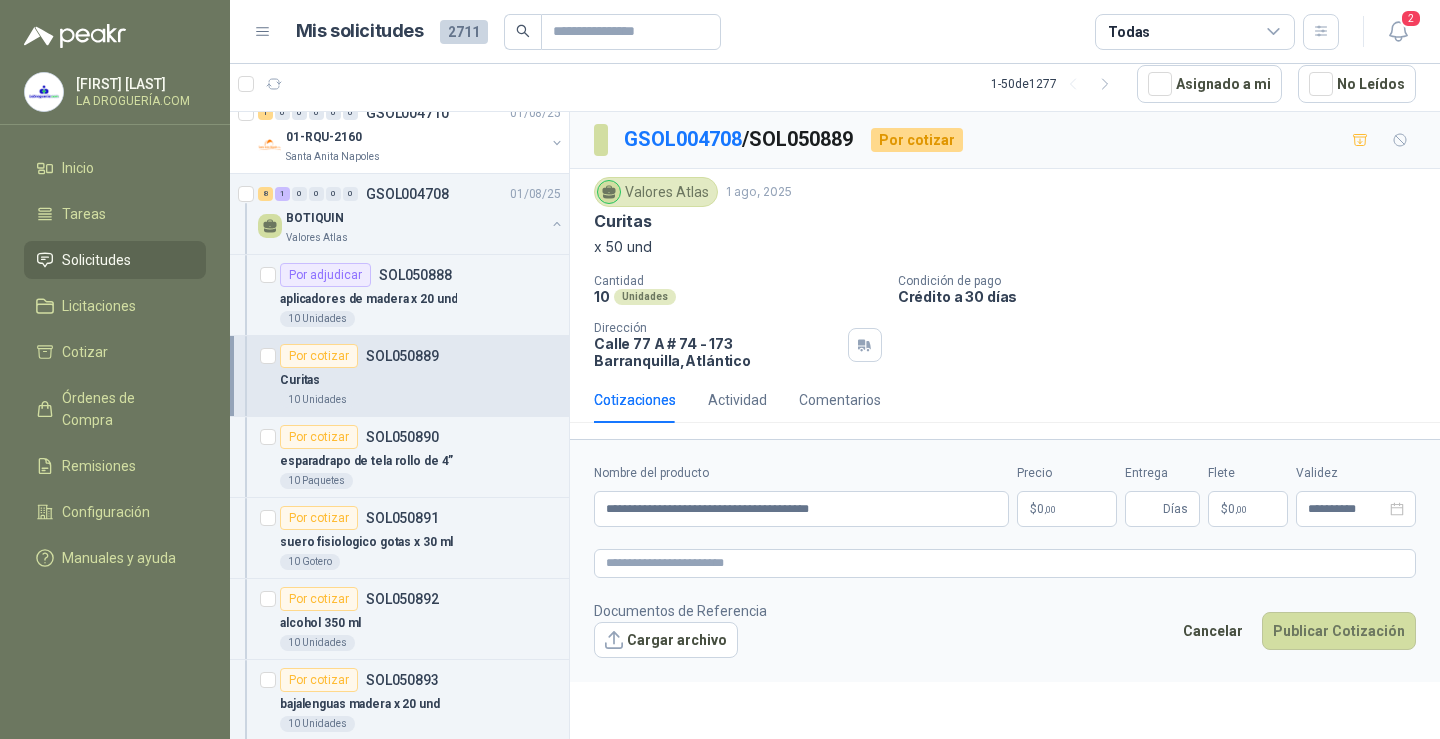 click on "[FIRST] [LAST]   LA DROGUERÍA.COM   Inicio   Tareas   Solicitudes   Licitaciones   Cotizar   Órdenes de Compra   Remisiones   Configuración   Manuales y ayuda Mis solicitudes 2711 Todas 2 1 - 50  de  1277 Asignado a mi No Leídos 4   5   0   0   0   0   GSOL004721 04/08/25   SOLICITUD EPP JULIO - PICHINDE  Rio Fertil del Pacífico S.A.S.   1   0   0   0   0   0   GSOL004710 01/08/25   01-RQU-2160 Santa Anita Napoles   8   1   0   0   0   0   GSOL004708 01/08/25   BOTIQUIN  Valores Atlas   Por adjudicar SOL050888 aplicadores de madera x 20 und 10   Unidades Por cotizar SOL050889 Curitas   10   Unidades Por cotizar SOL050890 esparadrapo de tela rollo de 4” 10   Paquetes Por cotizar SOL050891 suero fisiologico gotas x 30 ml 10   Gotero Por cotizar SOL050892 alcohol 350 ml 10   Unidades Por cotizar SOL050893 bajalenguas madera x 20 und 10   Unidades Por cotizar SOL050894 Venda de algodón 3 x 5 yardas 10   Unidades Por cotizar SOL050895 gasas estériles- paquete 10   Unidades Por cotizar SOL050899 10   2   0" at bounding box center [720, 369] 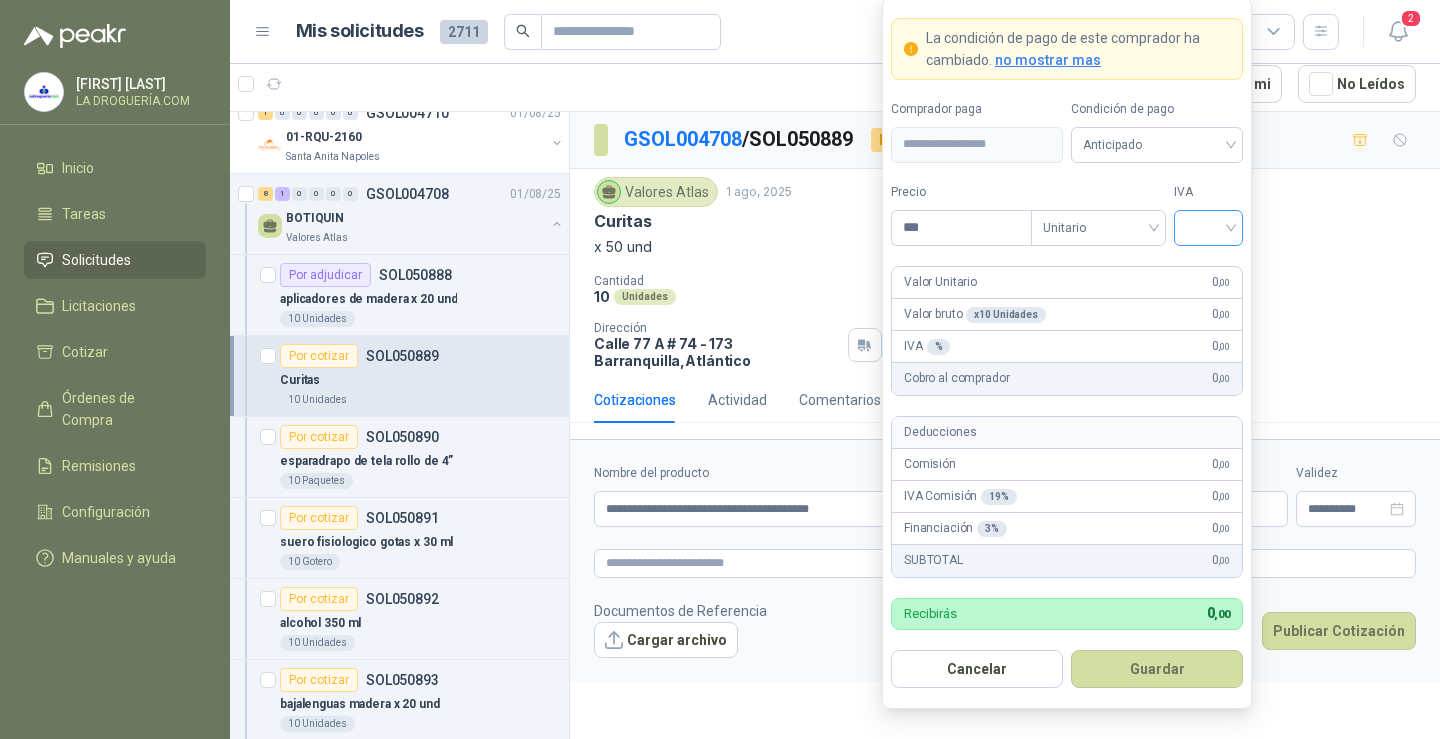 click at bounding box center [1208, 226] 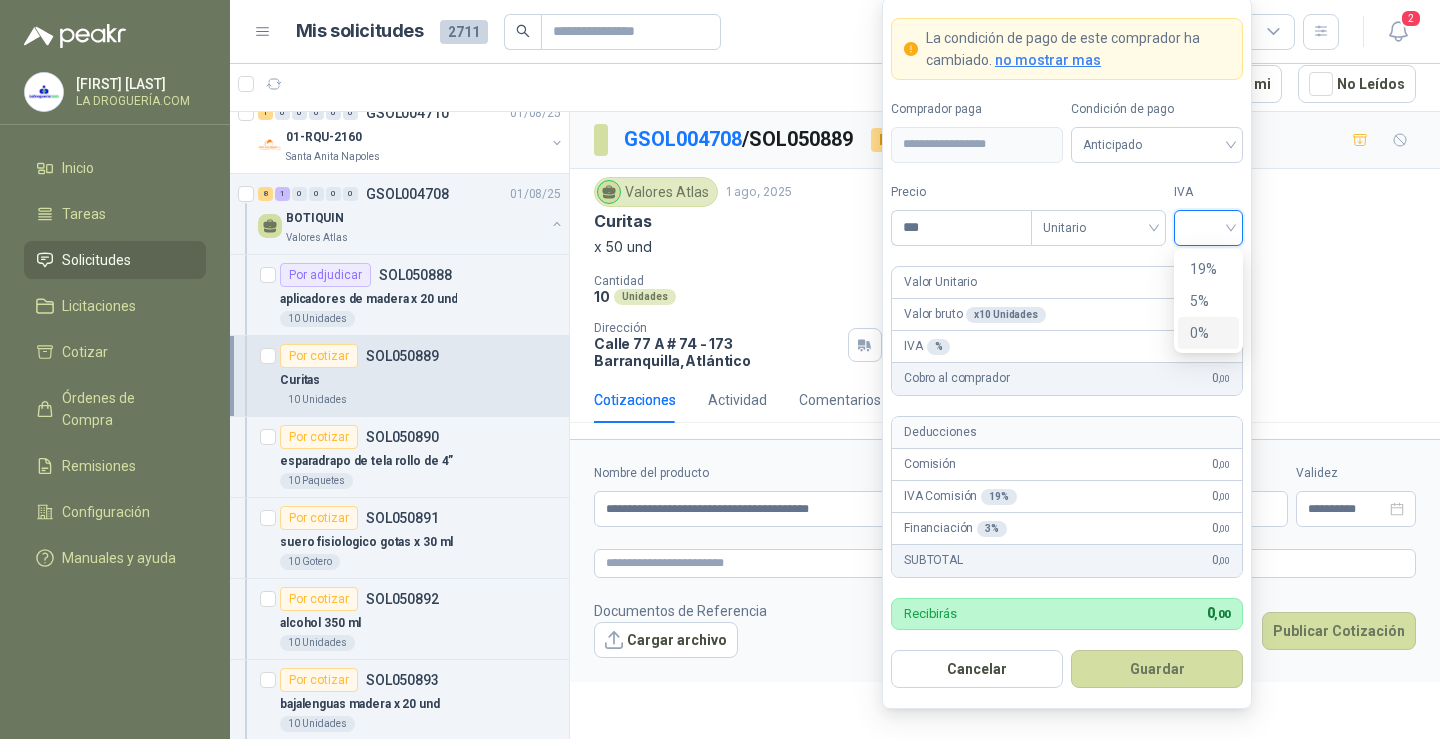 click on "0%" at bounding box center (1208, 333) 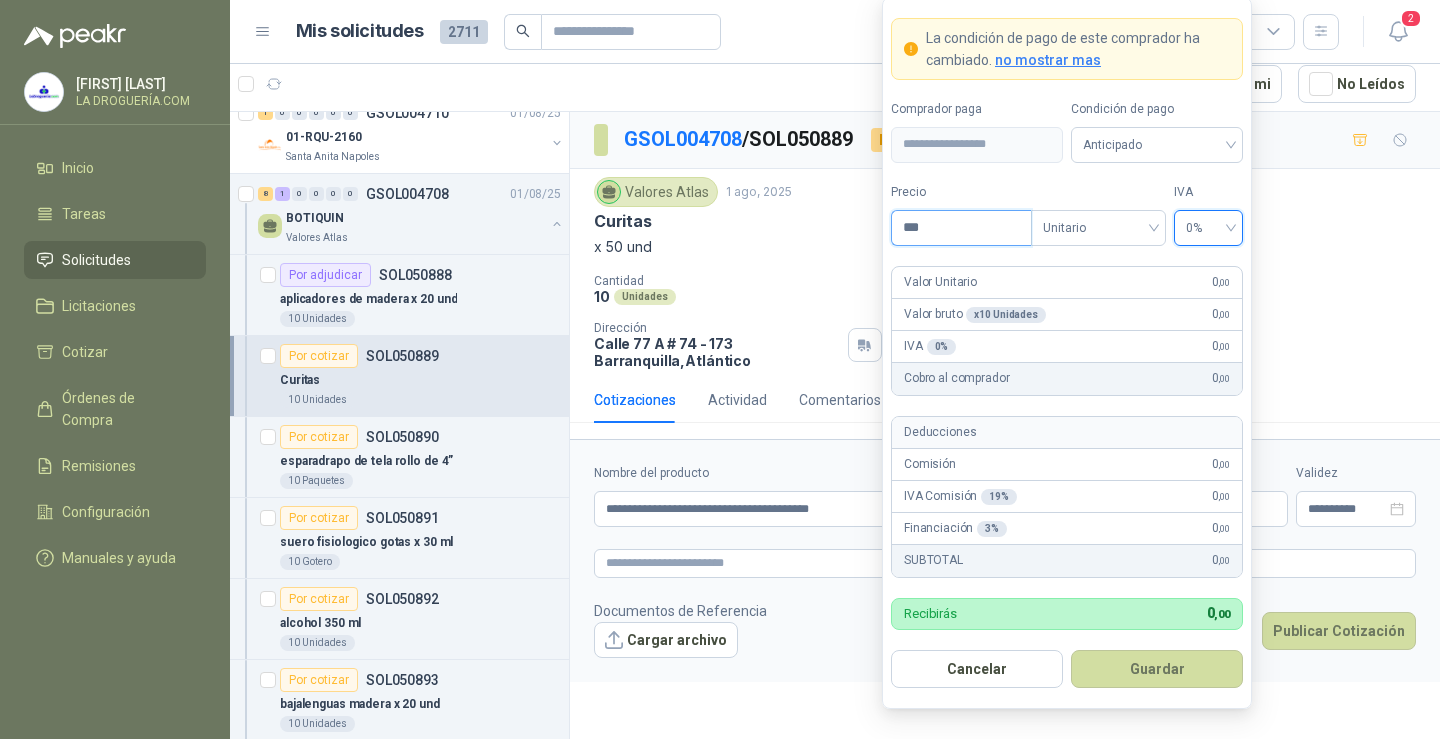 click on "***" at bounding box center (961, 228) 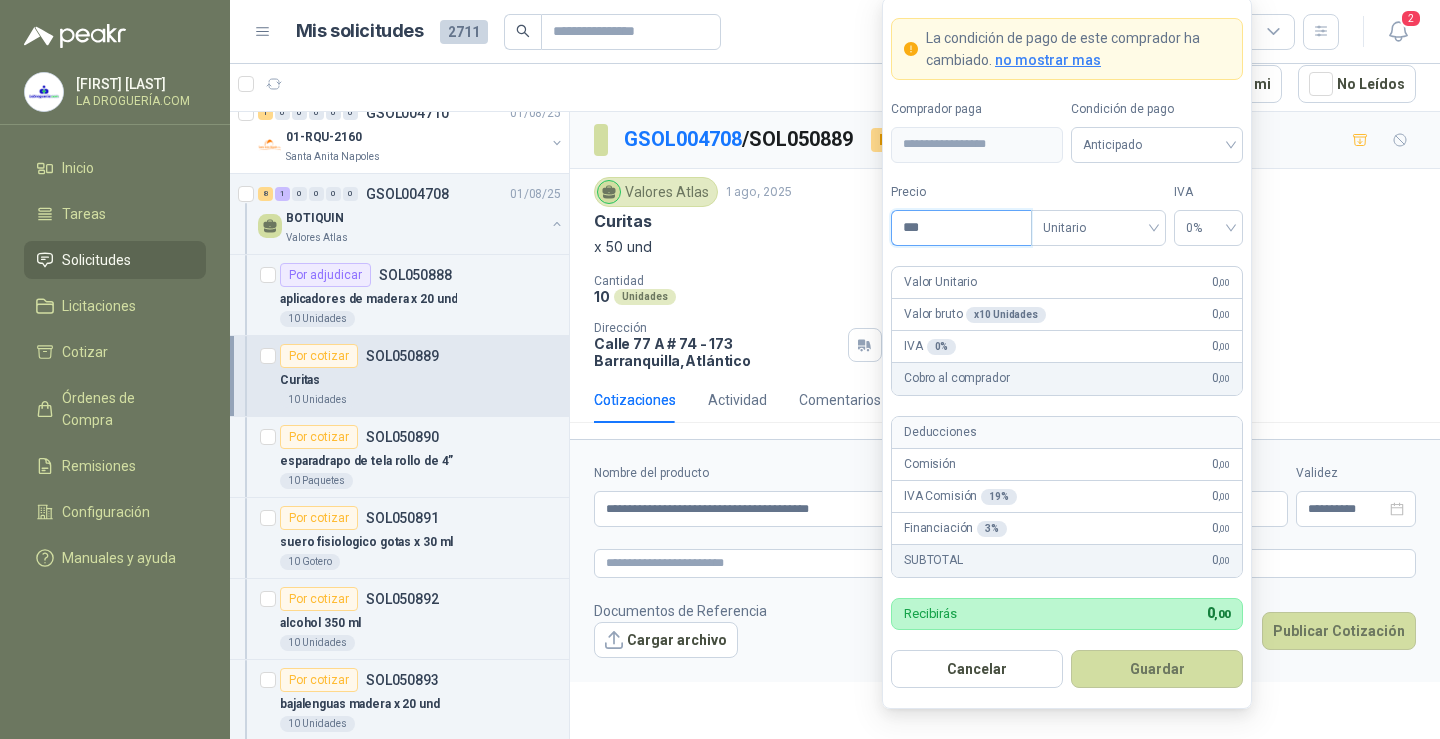 click on "***" at bounding box center [961, 228] 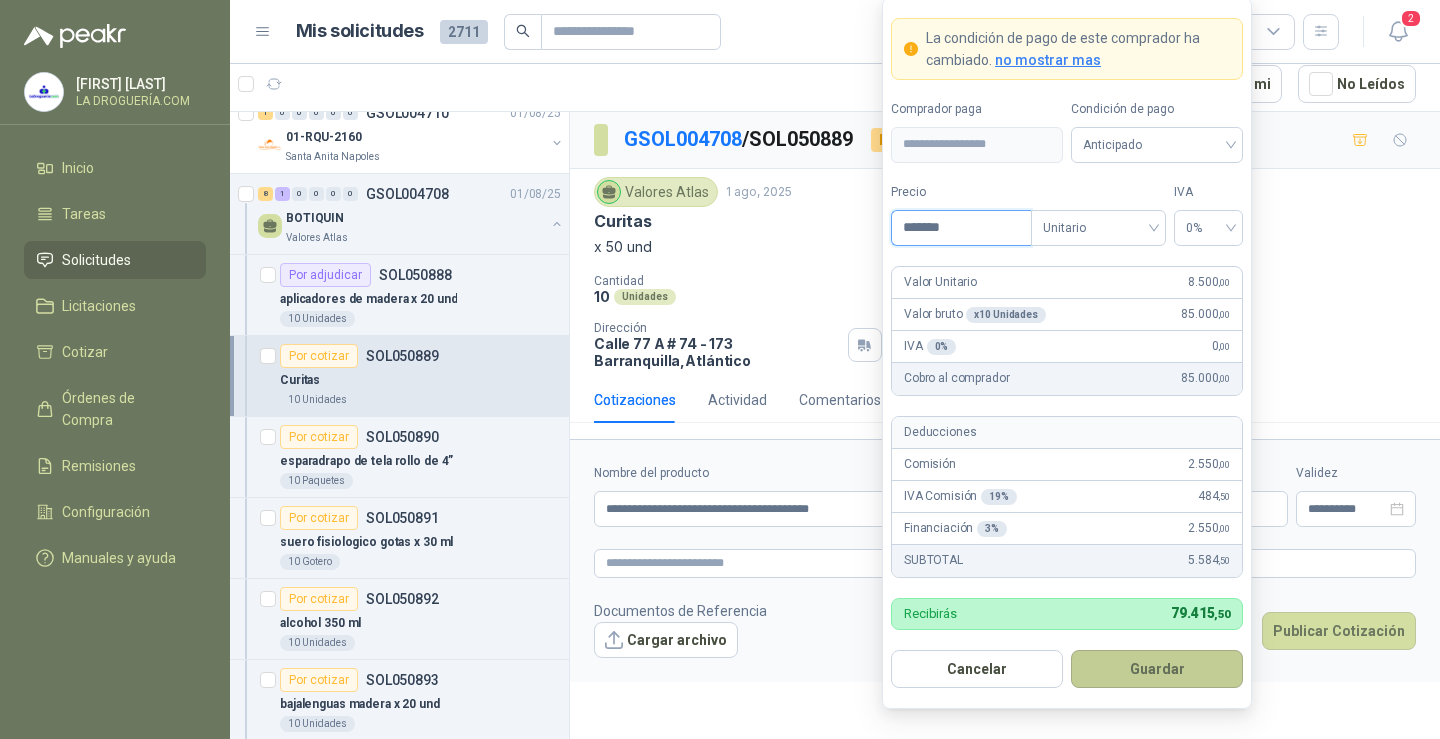 type on "*******" 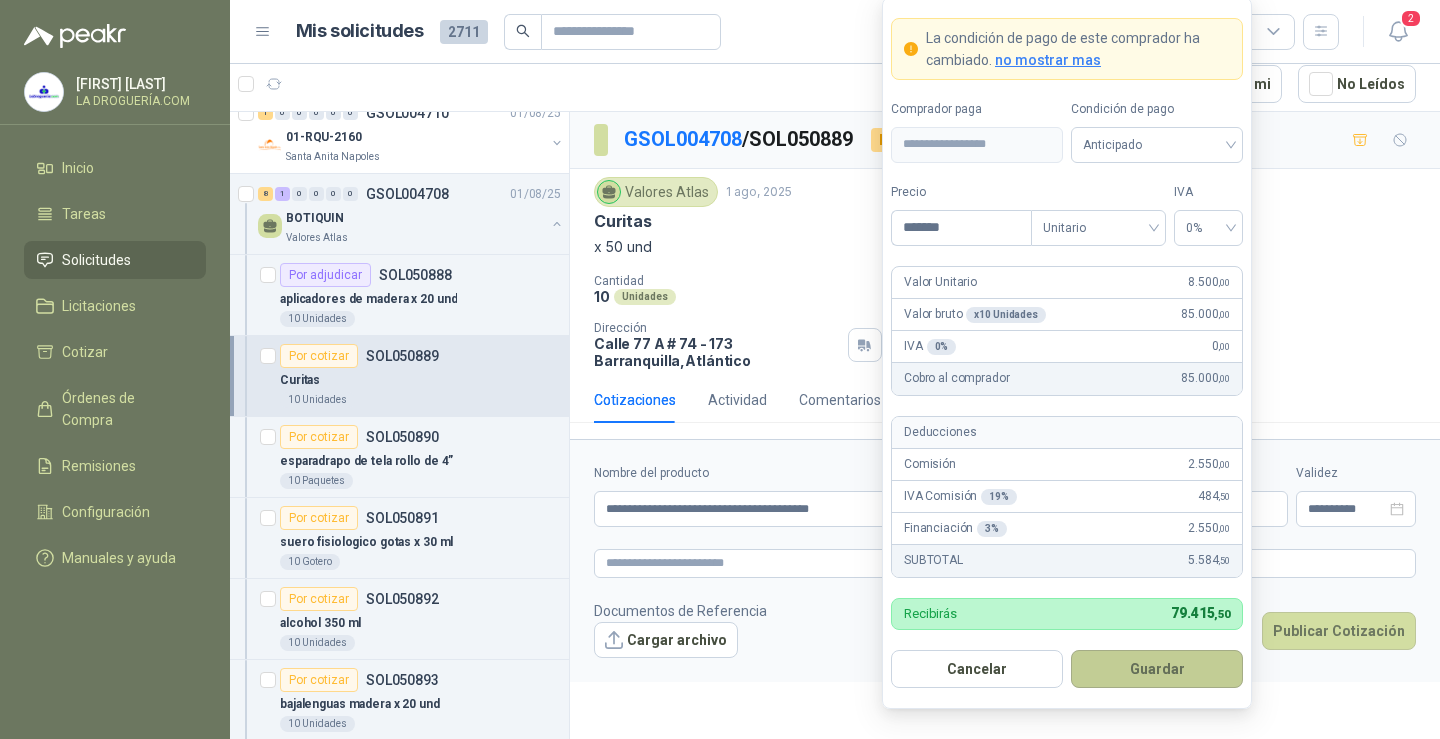 click on "Guardar" at bounding box center (1157, 669) 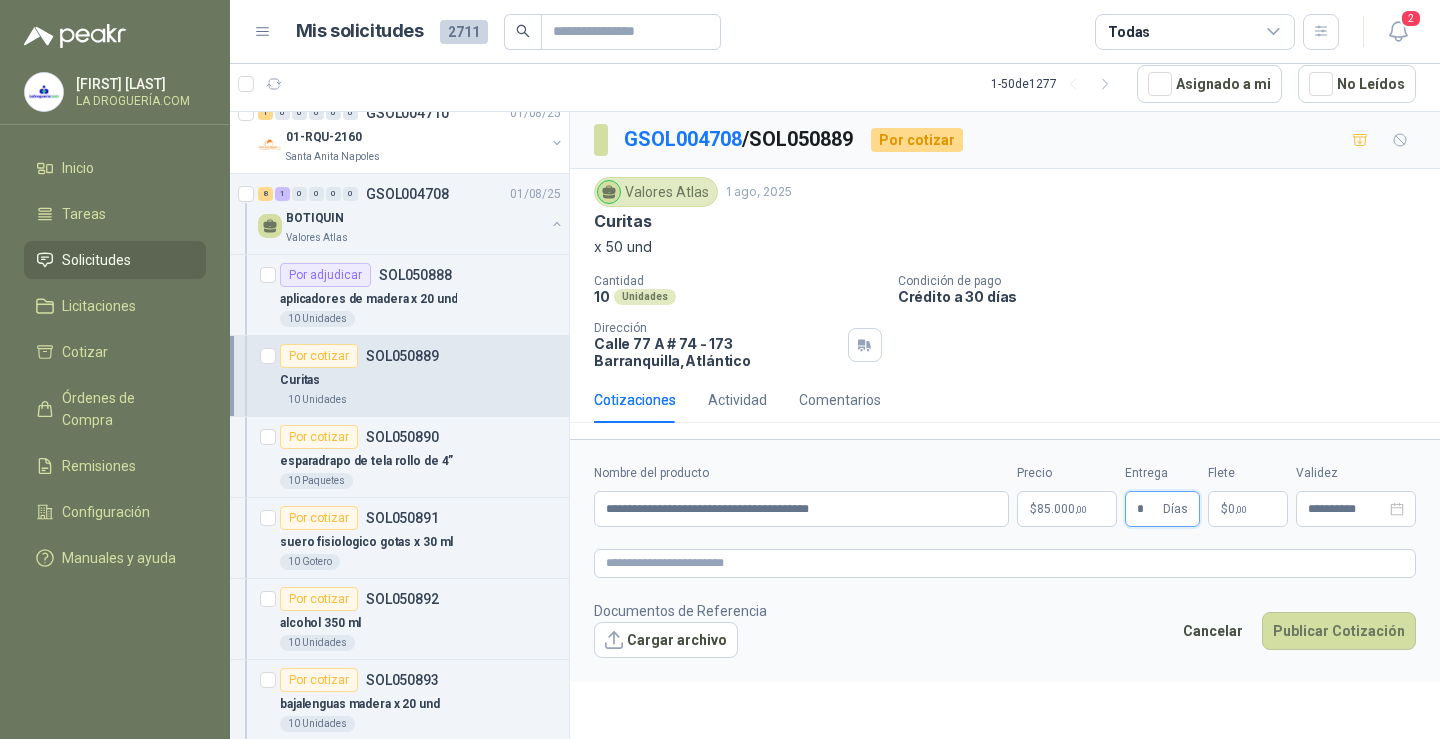 type on "*" 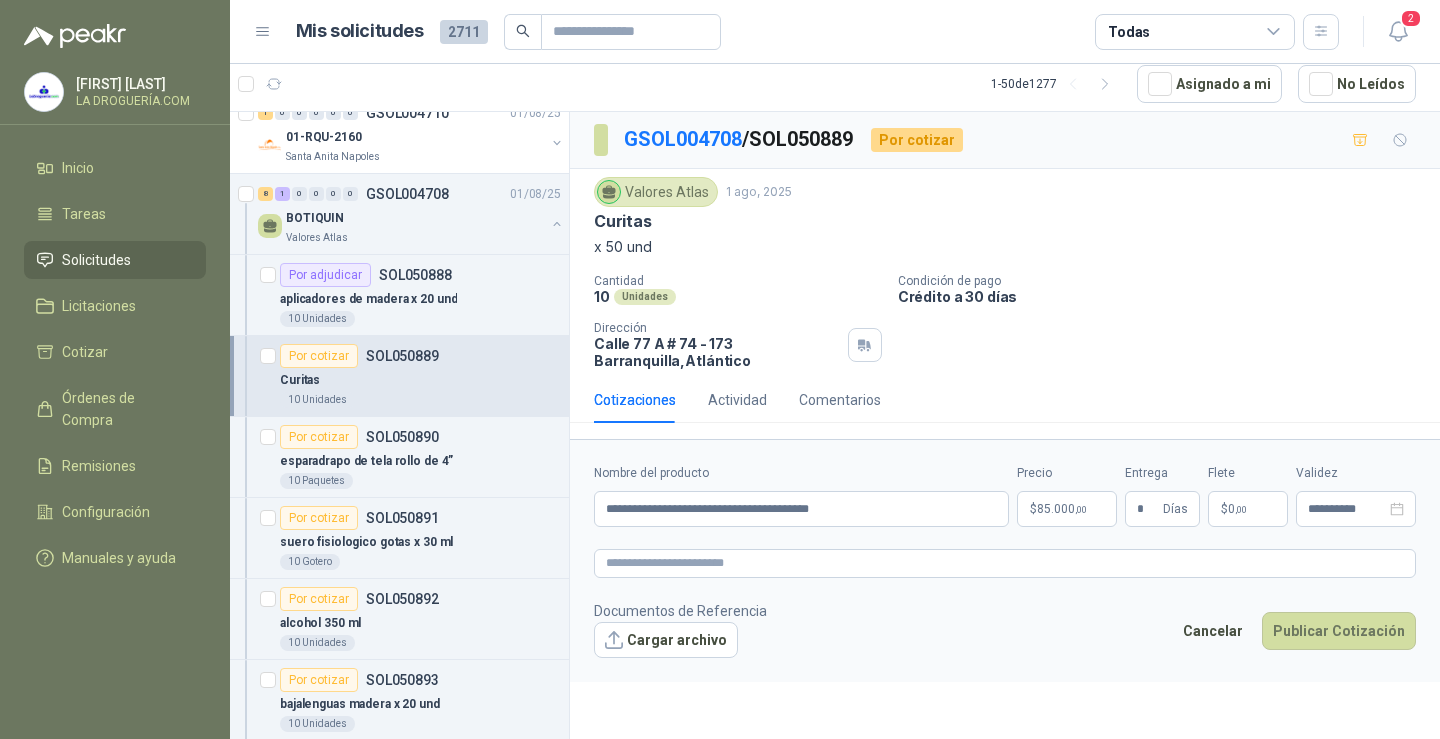 click on "$    0 ,00" at bounding box center [1248, 509] 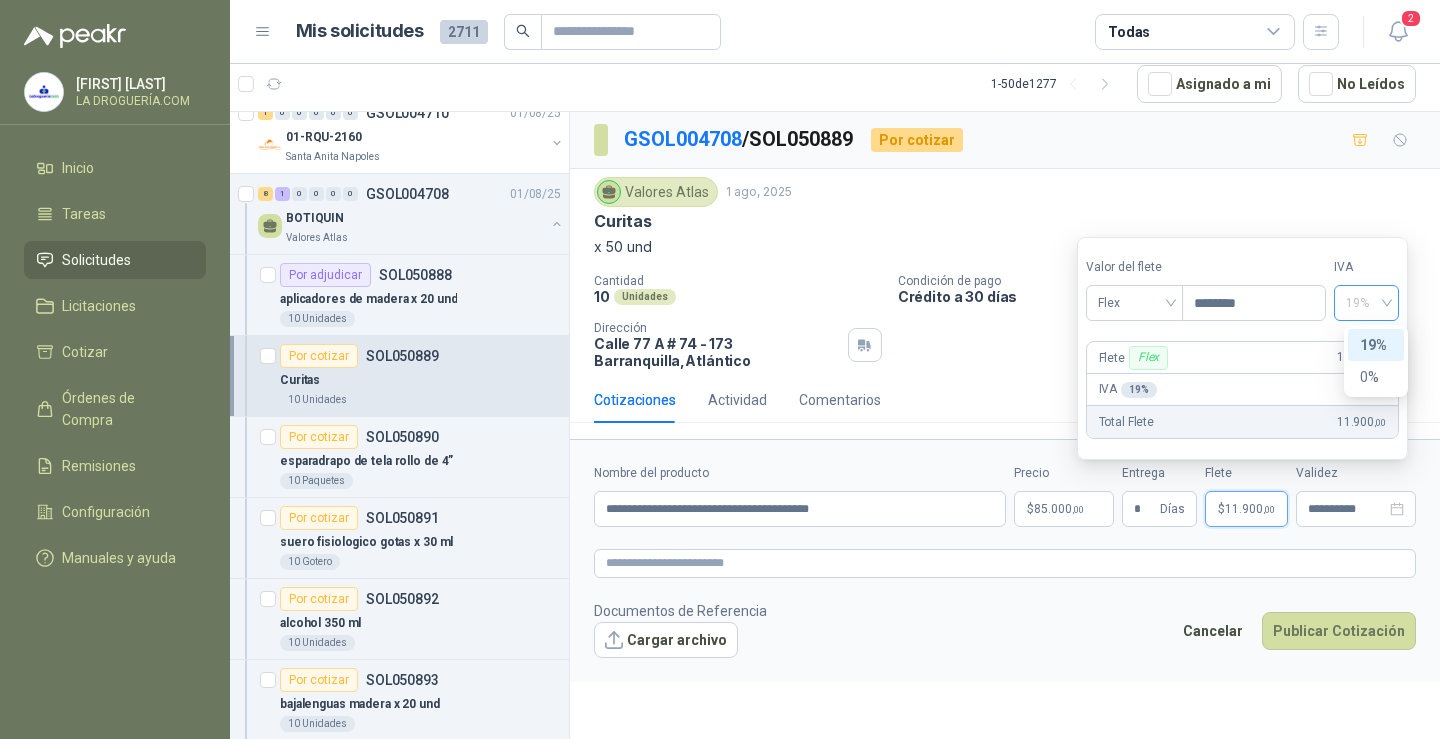 click on "19%" at bounding box center [1366, 303] 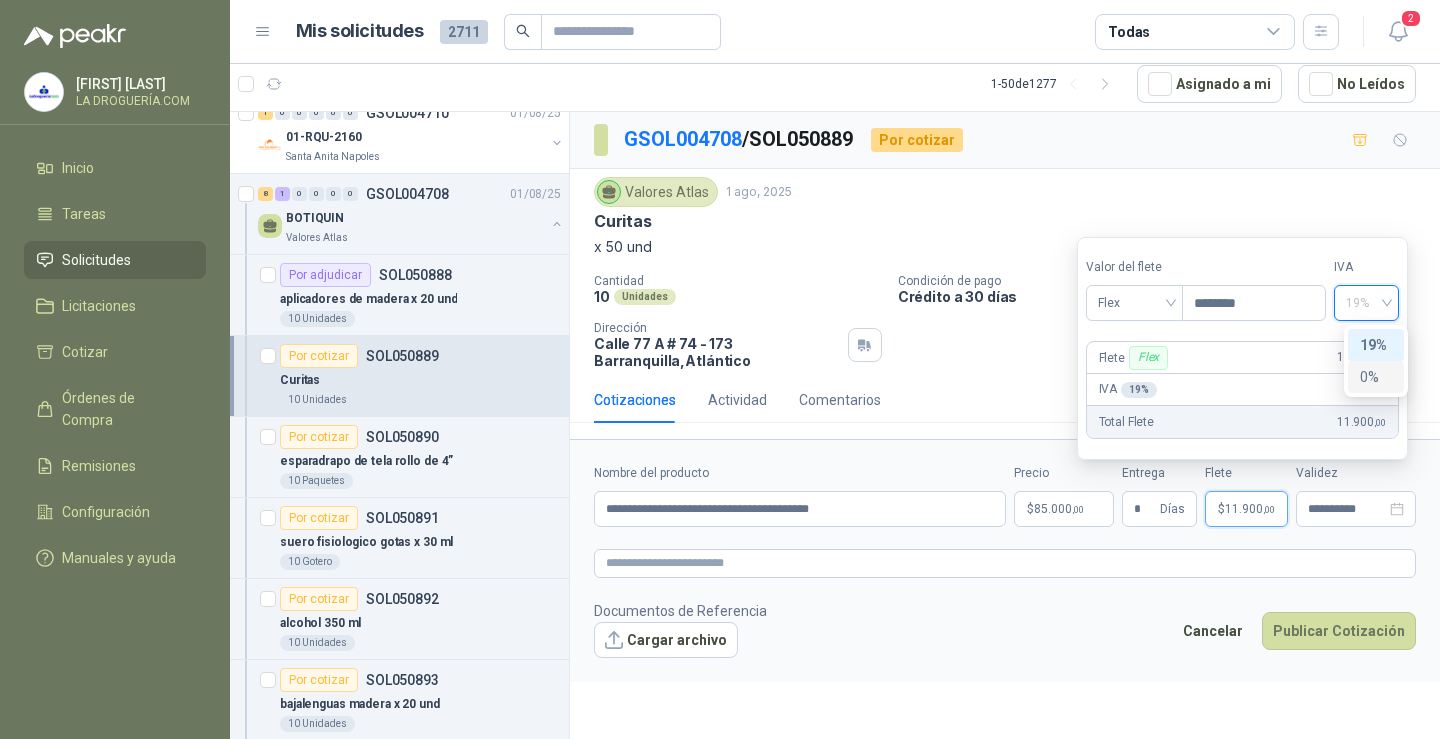 click on "0%" at bounding box center [1376, 377] 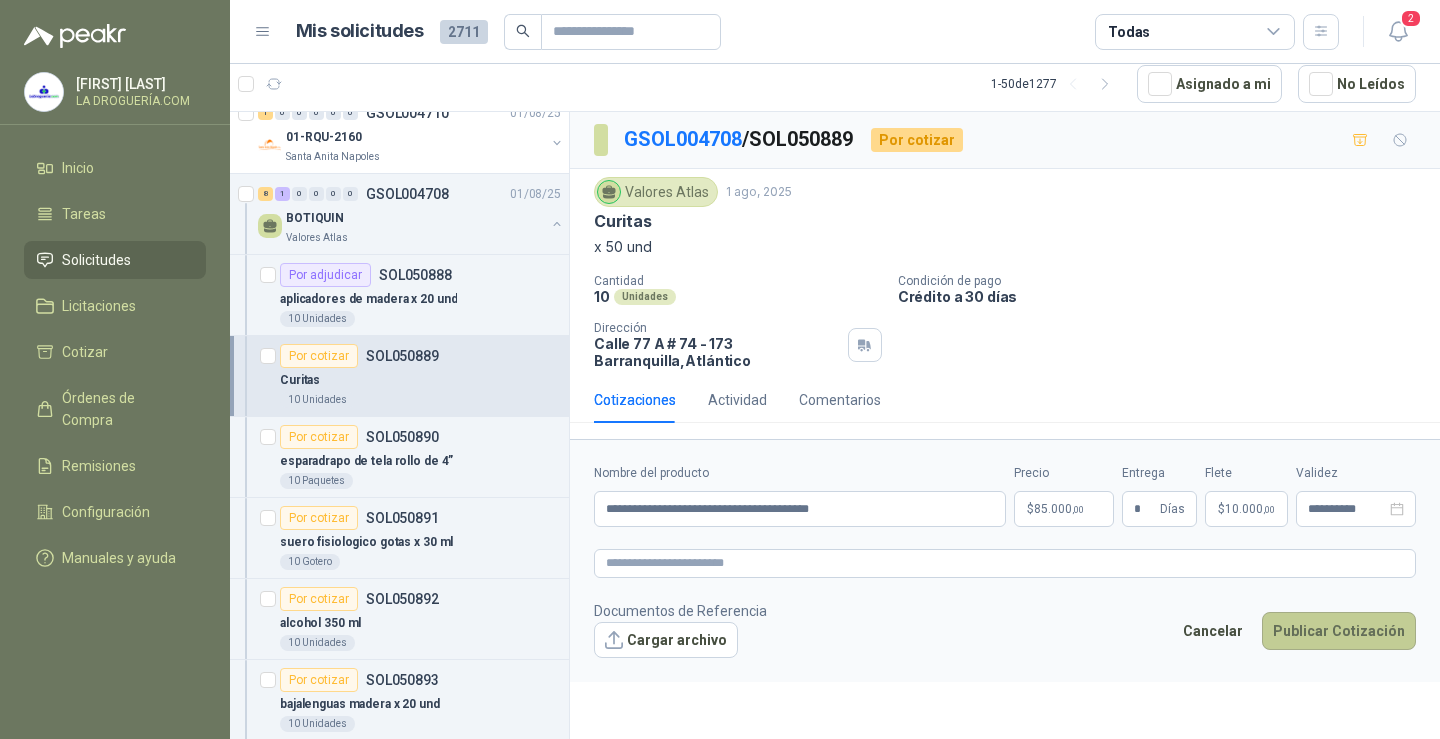 click on "Publicar Cotización" at bounding box center [1339, 631] 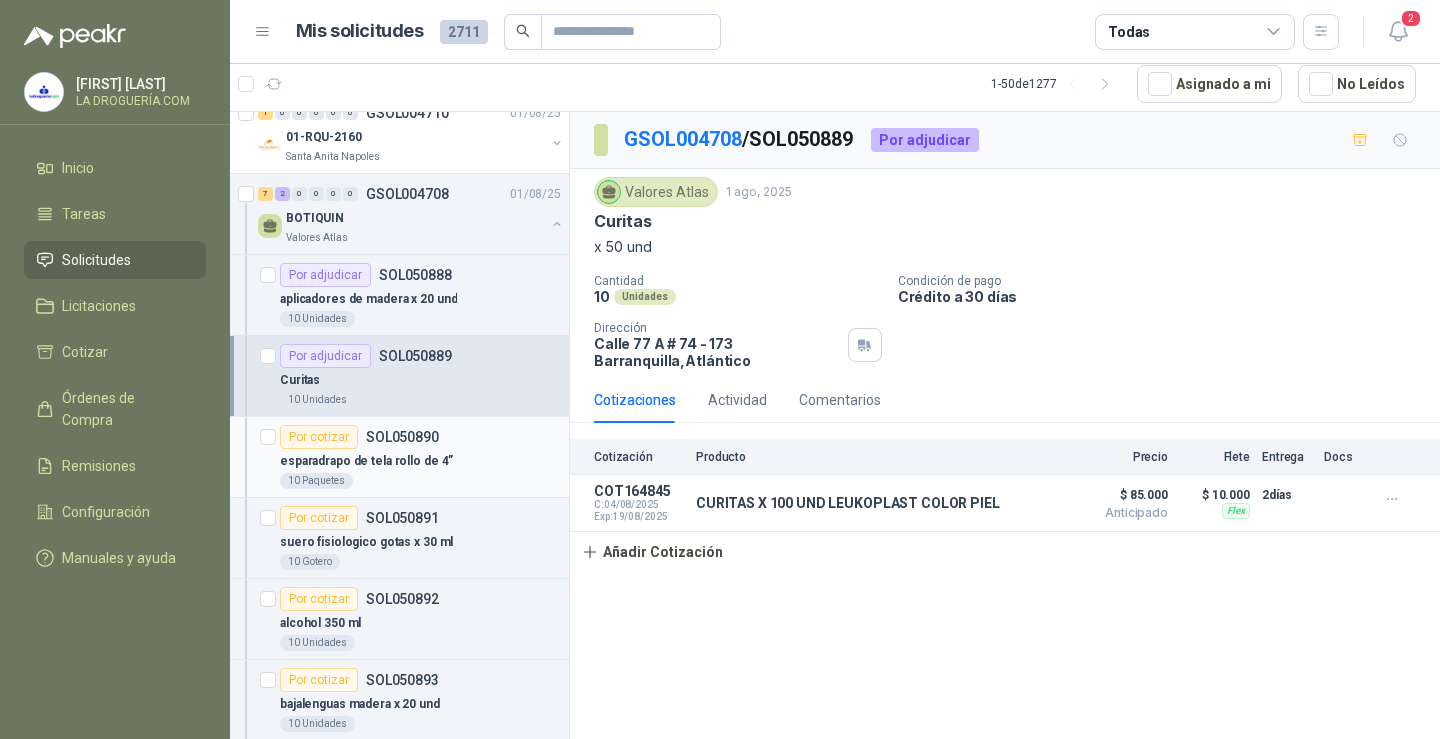 click on "esparadrapo de tela rollo de 4”" at bounding box center [366, 461] 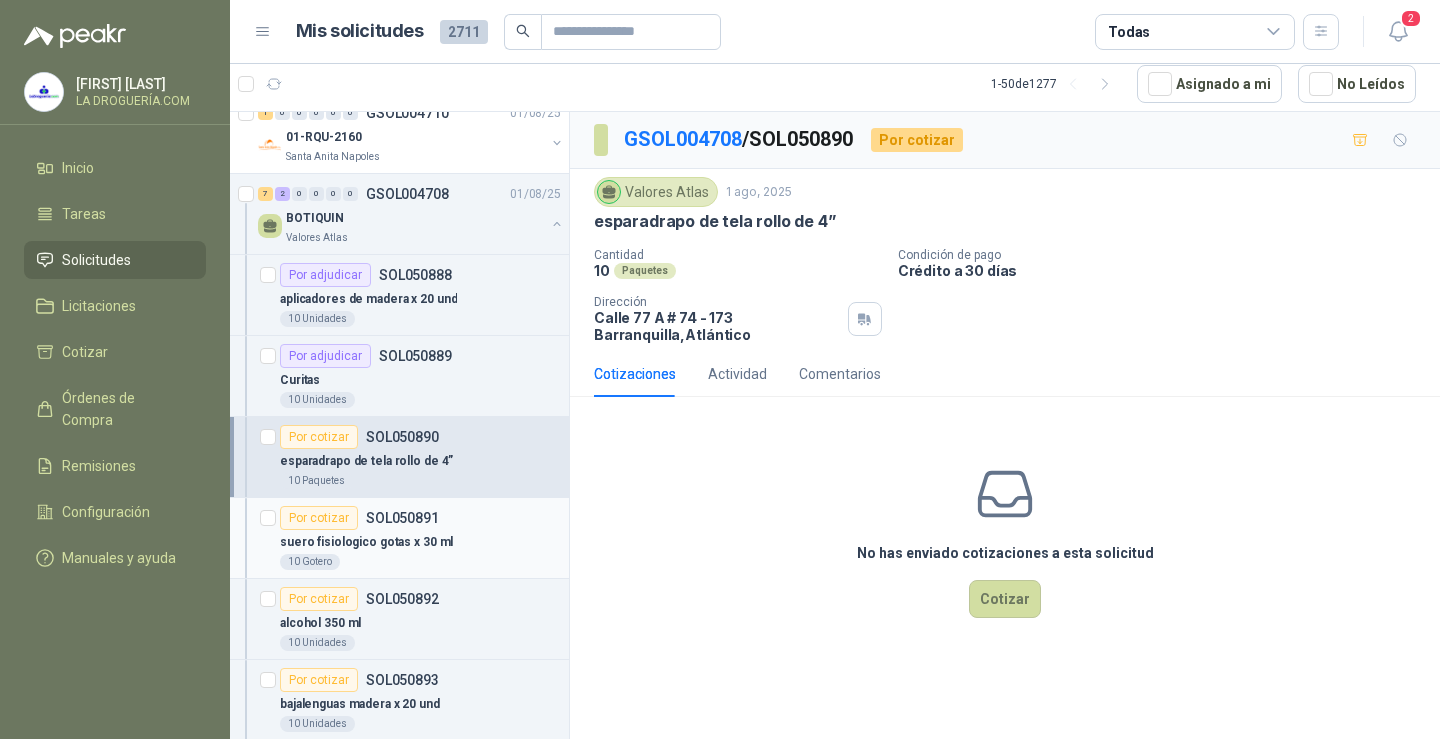 click on "suero fisiologico gotas x 30 ml" at bounding box center [366, 542] 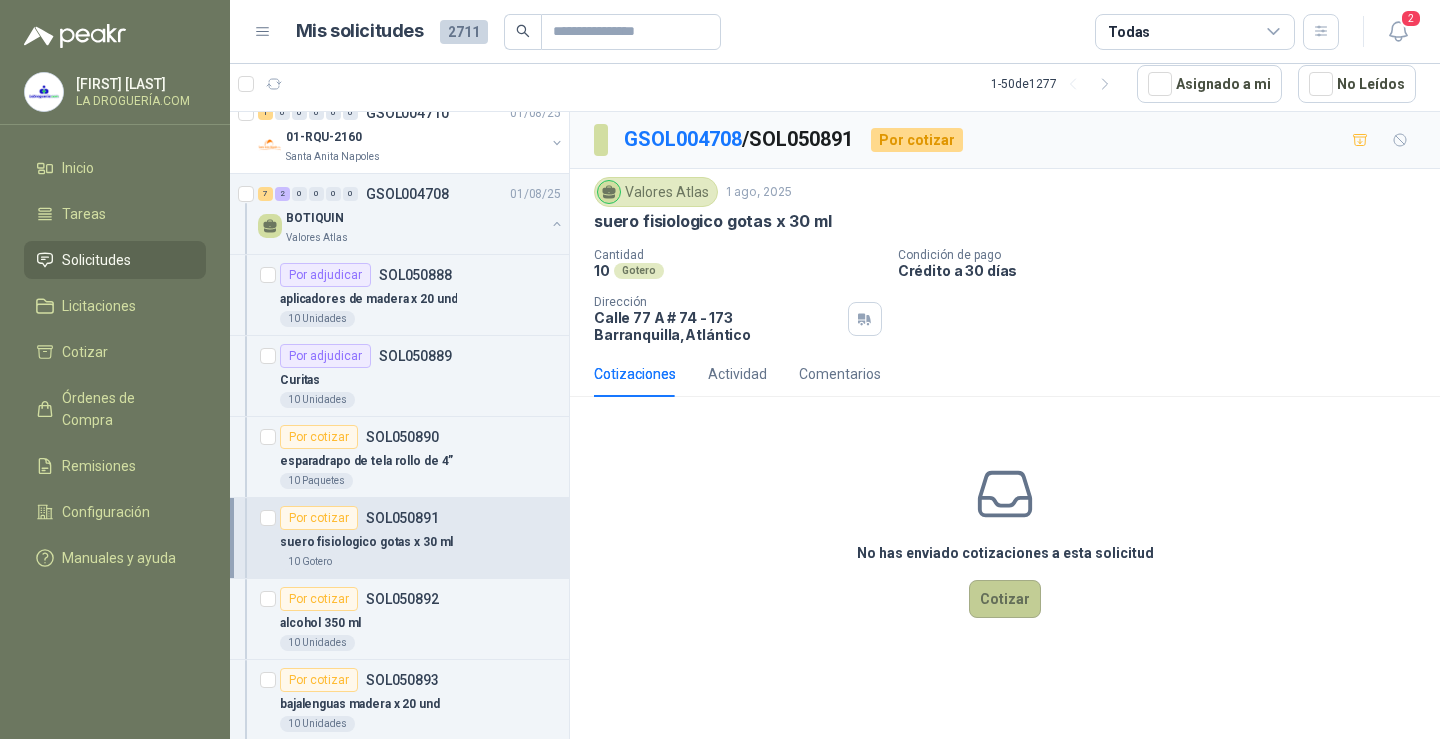 click on "Cotizar" at bounding box center [1005, 599] 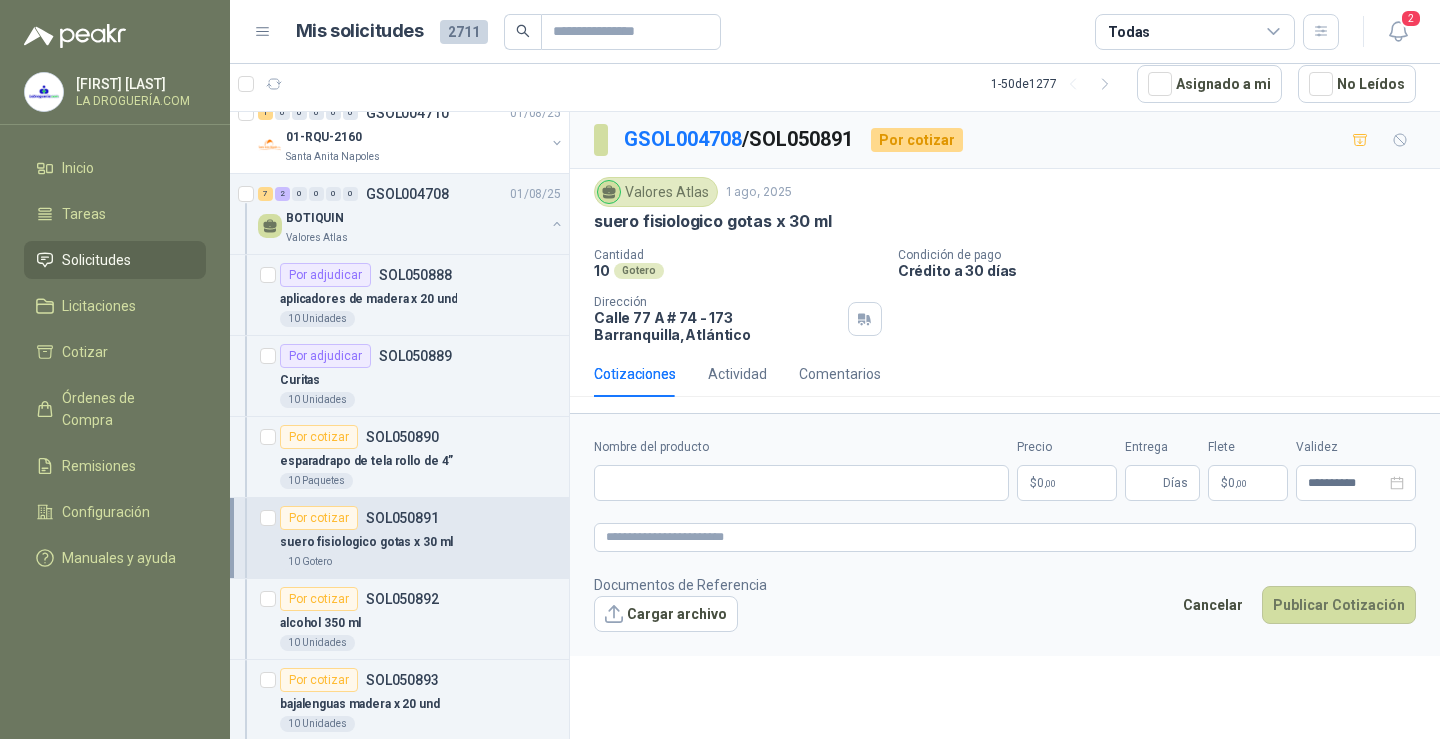 type 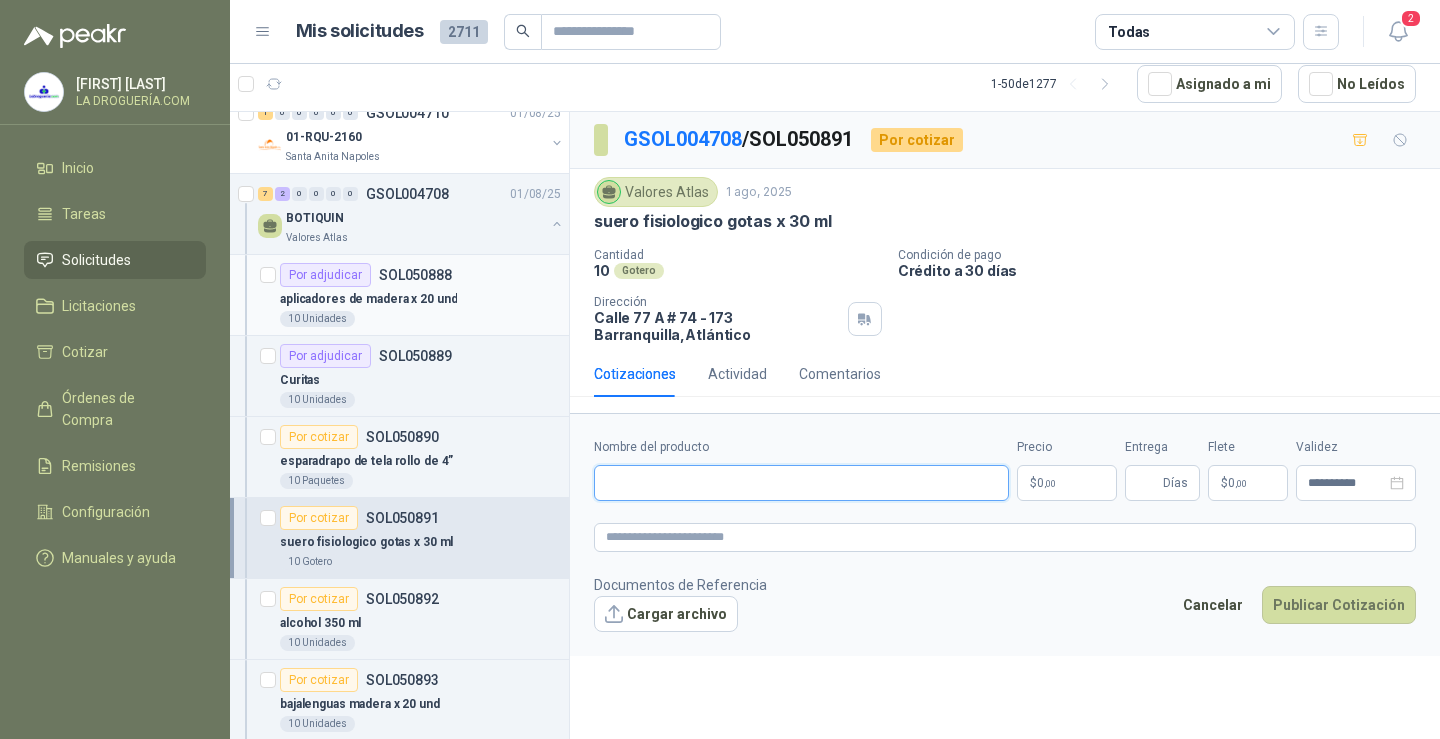 drag, startPoint x: 695, startPoint y: 470, endPoint x: 547, endPoint y: 312, distance: 216.49019 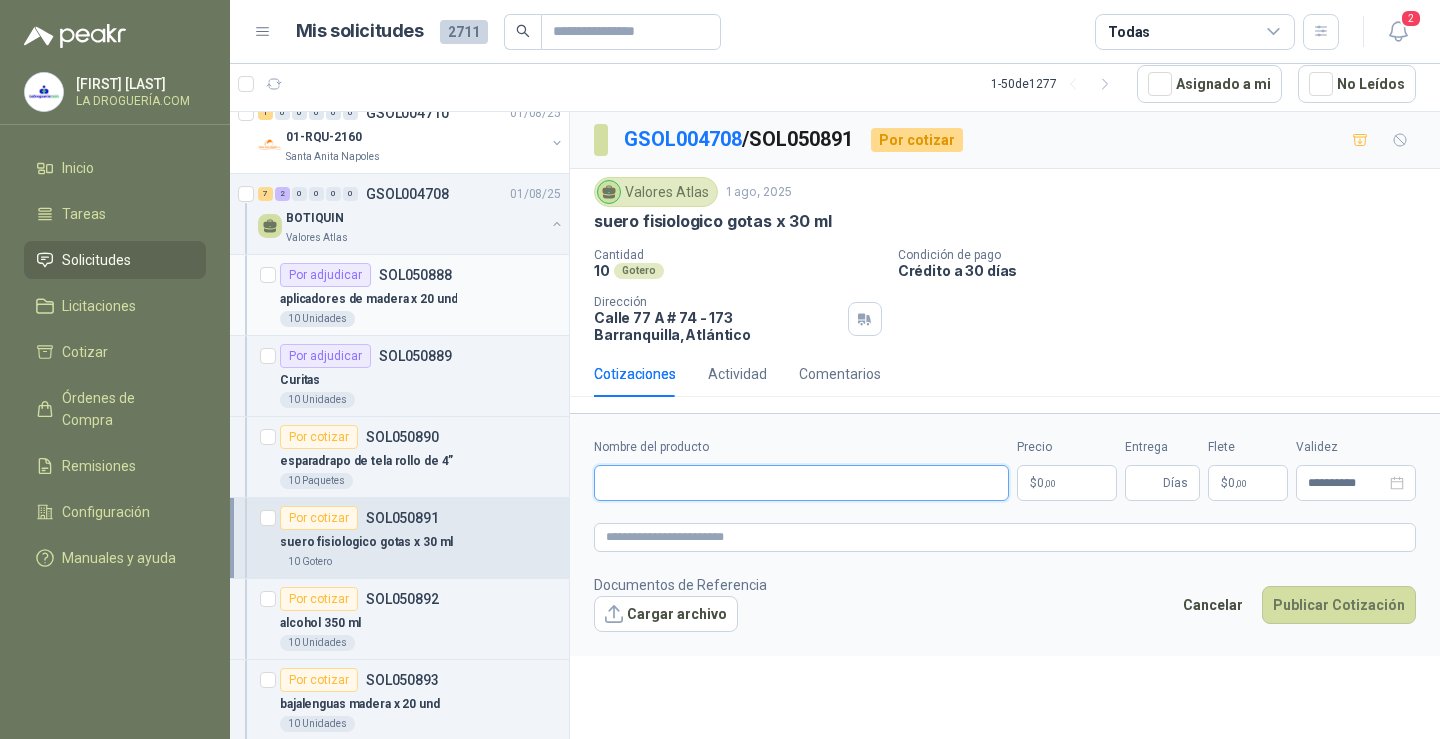 click on "Nombre del producto" at bounding box center [801, 483] 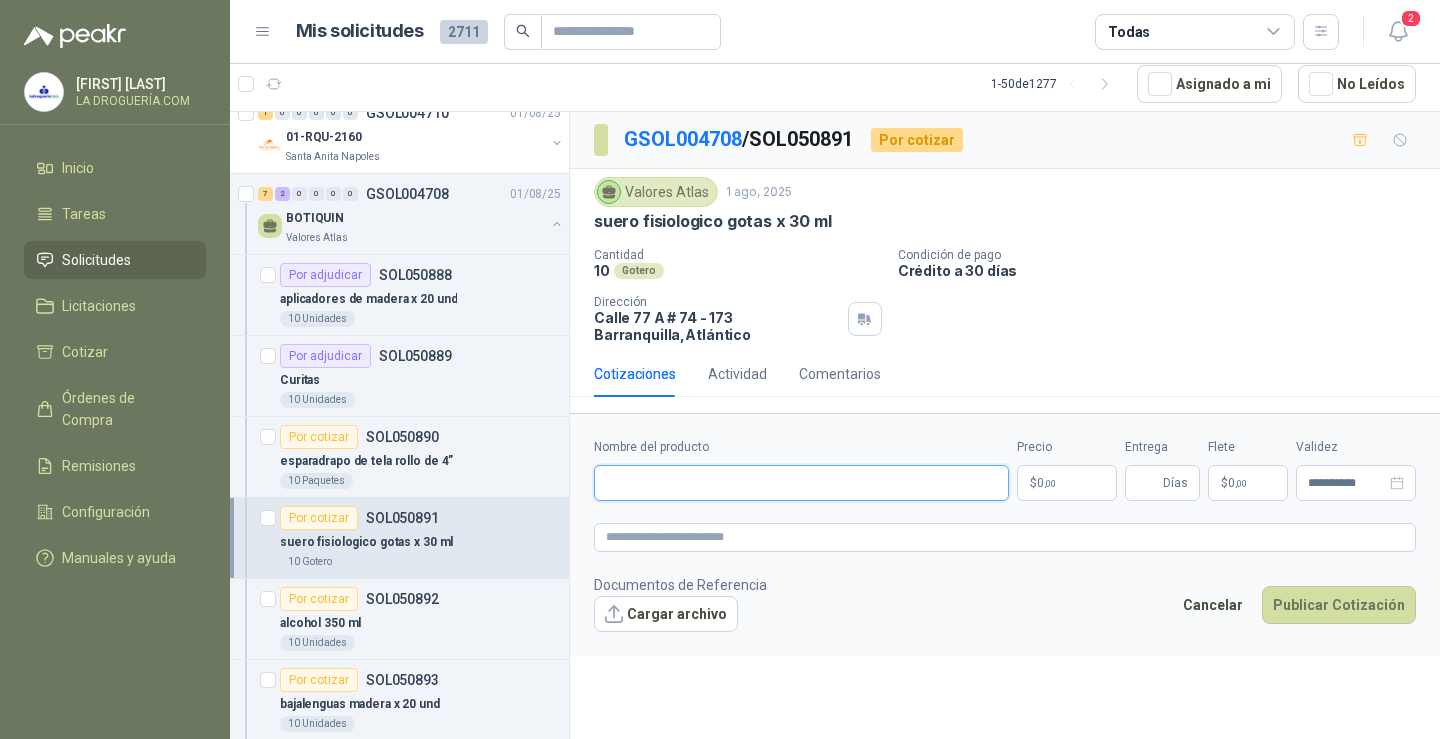 paste on "**********" 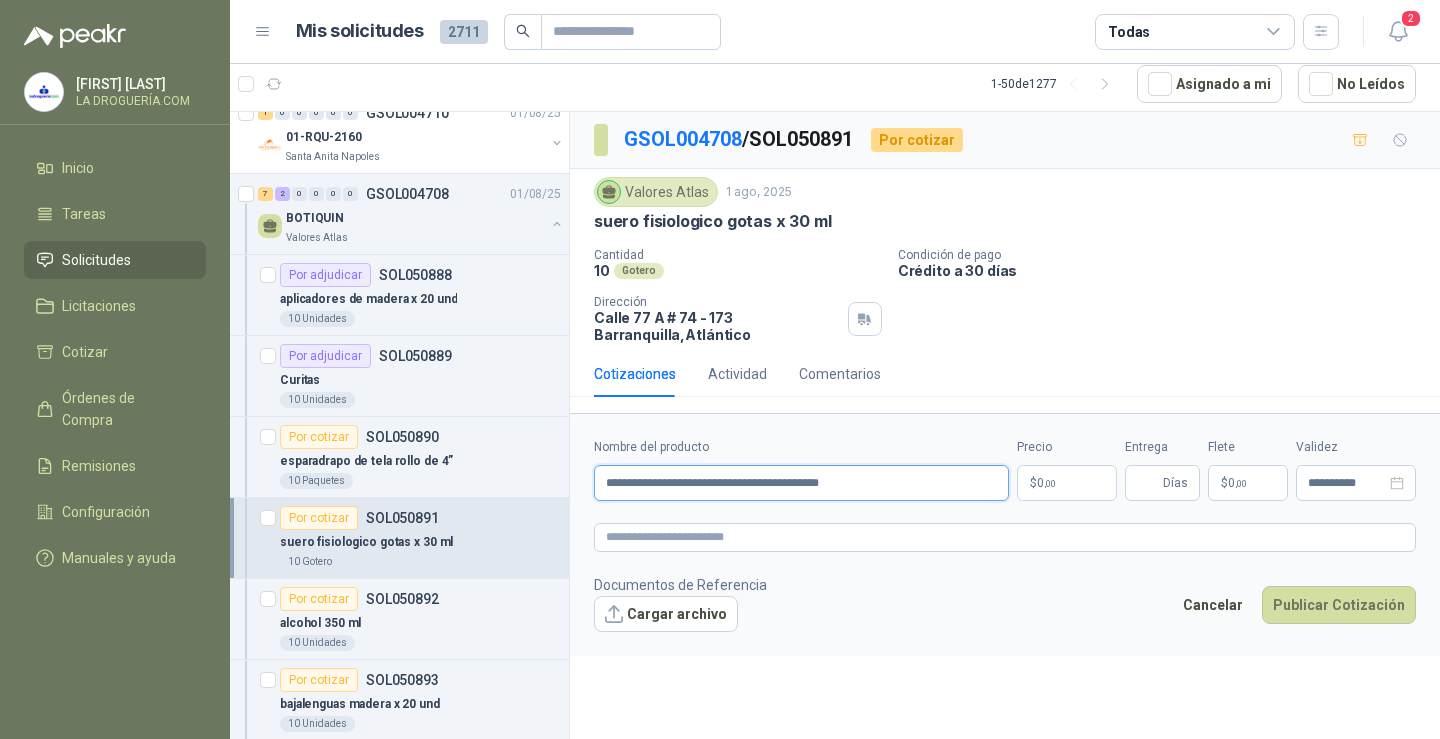 type on "**********" 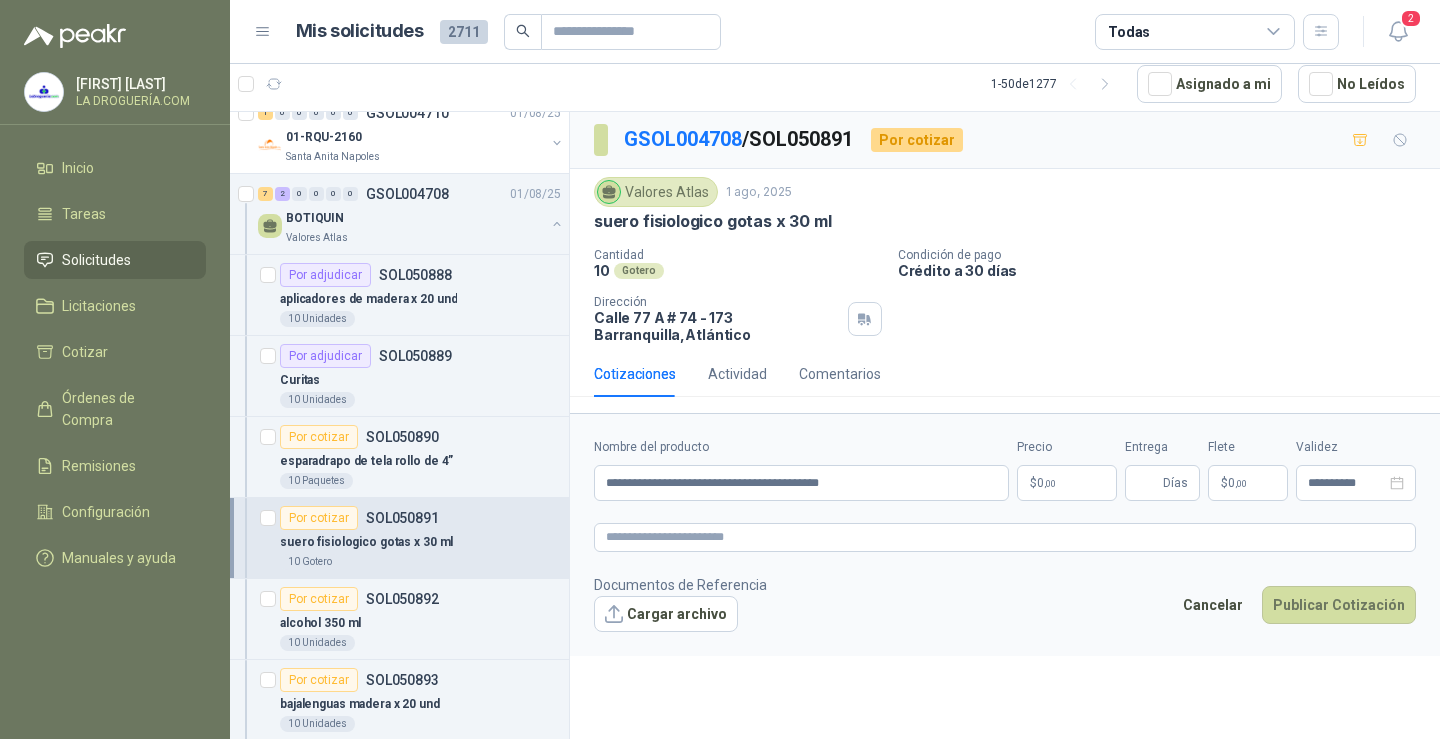 click on "[FIRST] [LAST]   LA DROGUERÍA.COM   Inicio   Tareas   Solicitudes   Licitaciones   Cotizar   Órdenes de Compra   Remisiones   Configuración   Manuales y ayuda Mis solicitudes 2711 Todas 2 1 - 50  de  1277 Asignado a mi No Leídos 4   5   0   0   0   0   GSOL004721 04/08/25   SOLICITUD EPP JULIO - PICHINDE  Rio Fertil del Pacífico S.A.S.   1   0   0   0   0   0   GSOL004710 01/08/25   01-RQU-2160 Santa Anita Napoles   7   2   0   0   0   0   GSOL004708 01/08/25   BOTIQUIN  Valores Atlas   Por adjudicar SOL050888 aplicadores de madera x 20 und 10   Unidades Por adjudicar SOL050889 Curitas   10   Unidades Por cotizar SOL050890 esparadrapo de tela rollo de 4” 10   Paquetes Por cotizar SOL050891 suero fisiologico gotas x 30 ml 10   Gotero Por cotizar SOL050892 alcohol 350 ml 10   Unidades Por cotizar SOL050893 bajalenguas madera x 20 und 10   Unidades Por cotizar SOL050894 Venda de algodón 3 x 5 yardas 10   Unidades Por cotizar SOL050895 gasas estériles- paquete 10   Unidades Por cotizar SOL050899 10   2" at bounding box center (720, 369) 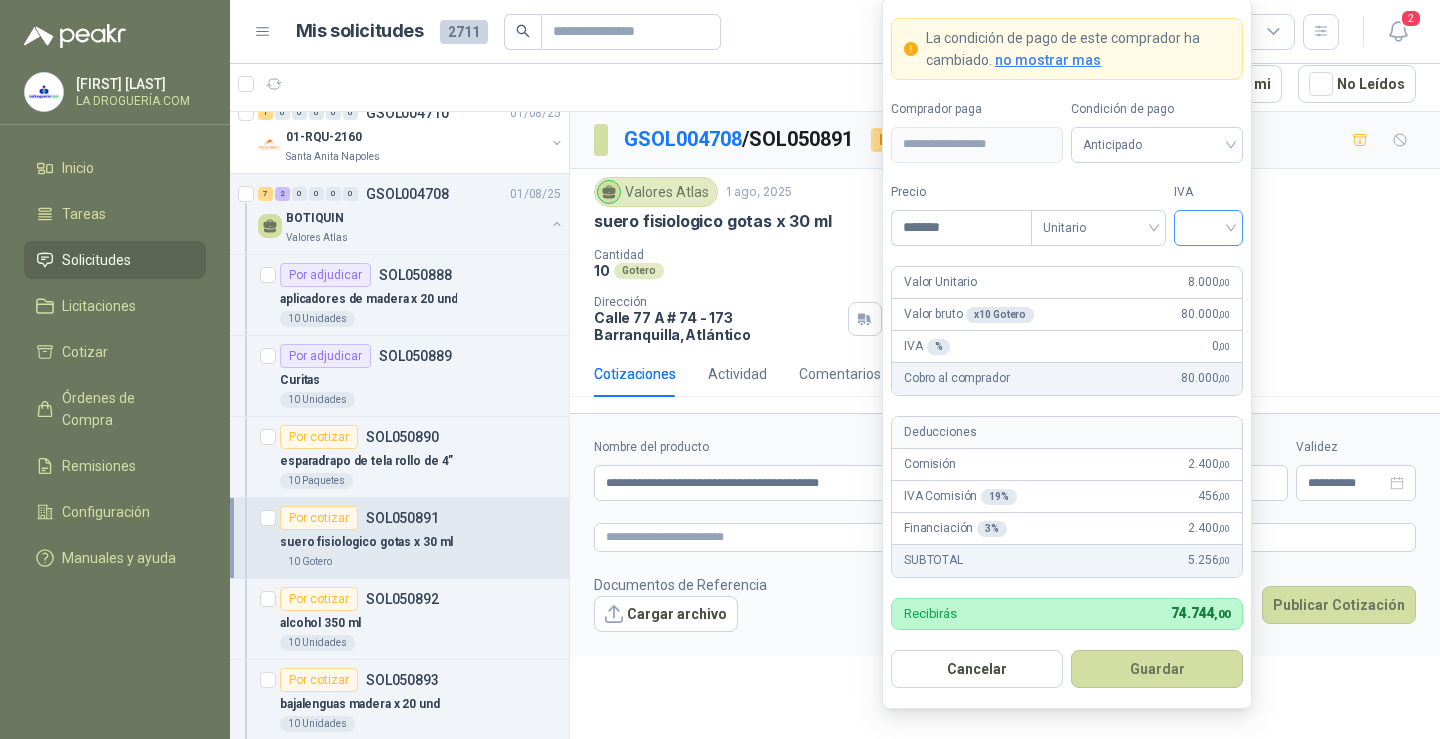 type on "*******" 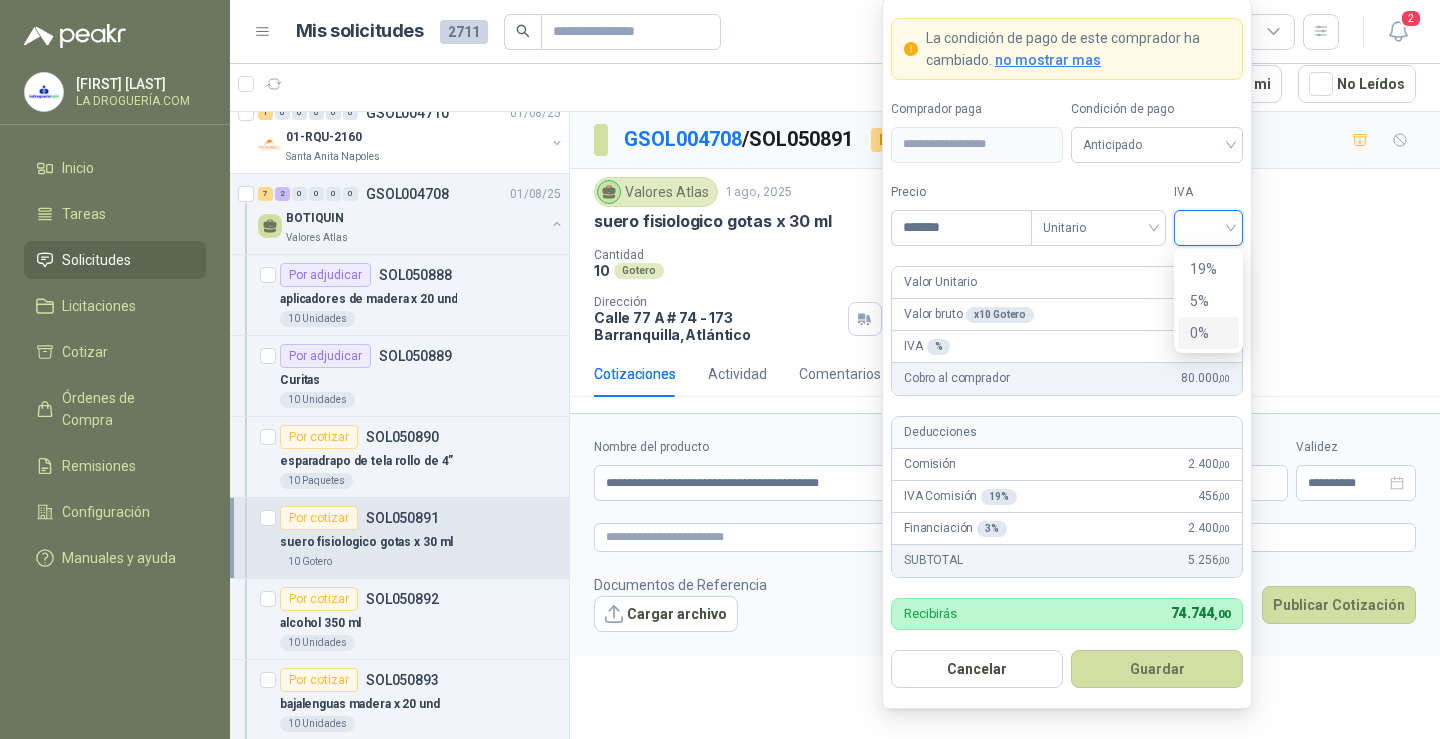 click on "0%" at bounding box center (1208, 333) 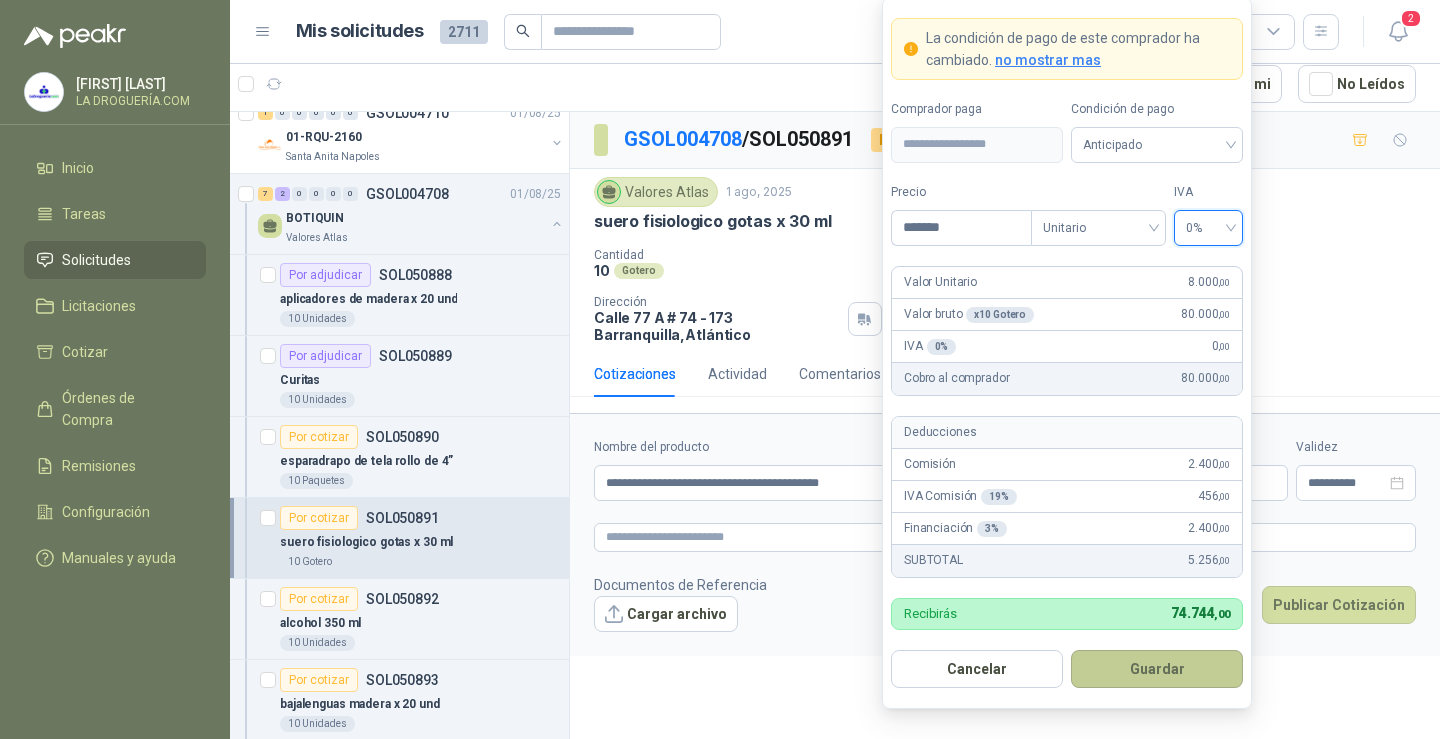 click on "Guardar" at bounding box center (1157, 669) 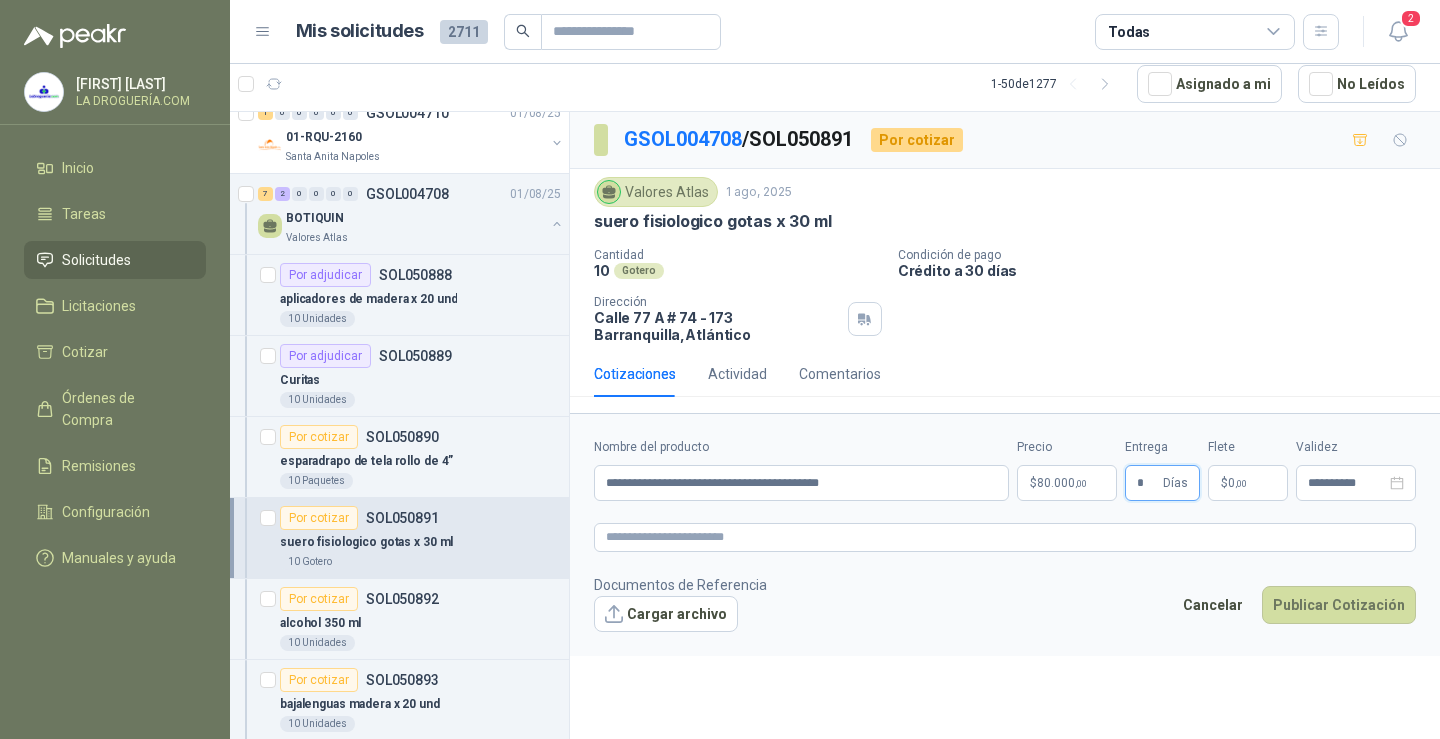 type on "*" 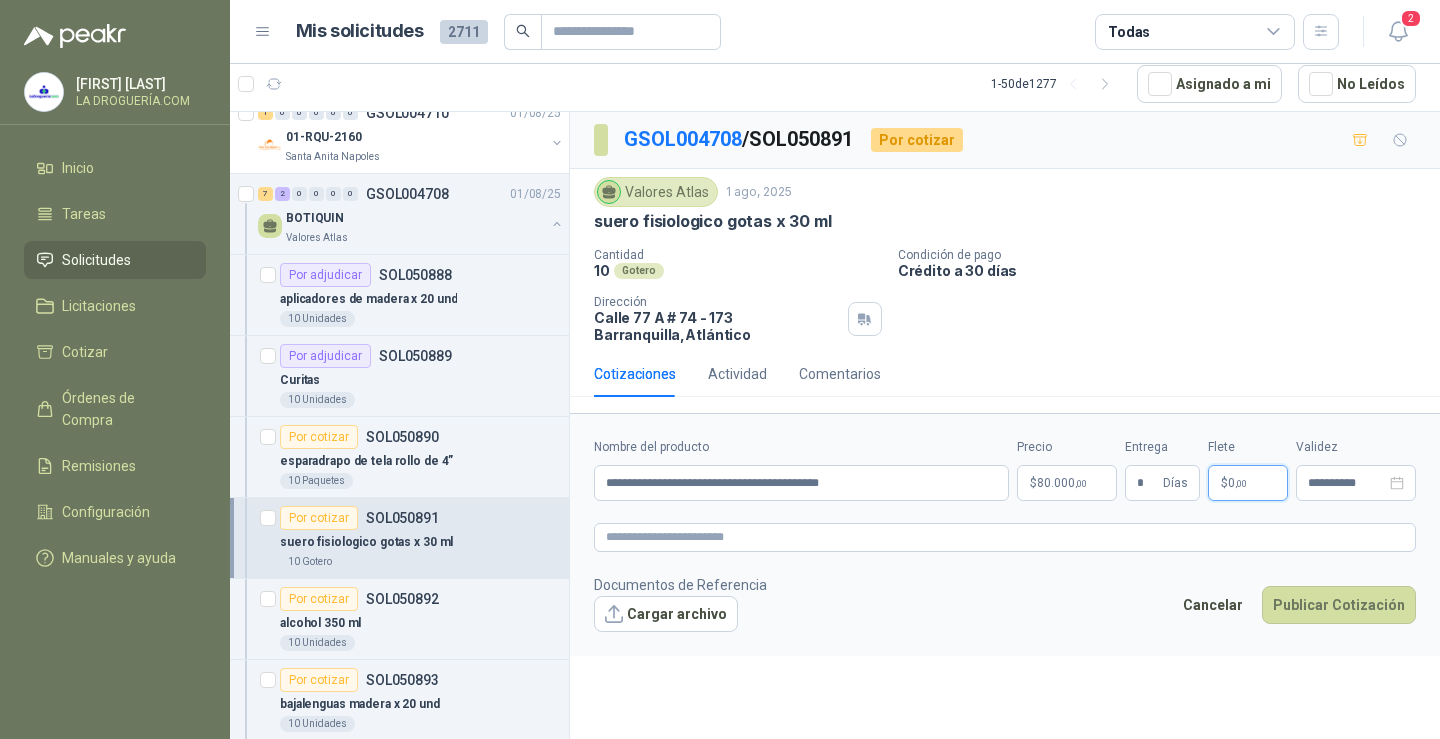 click on "$    0 ,00" at bounding box center (1248, 483) 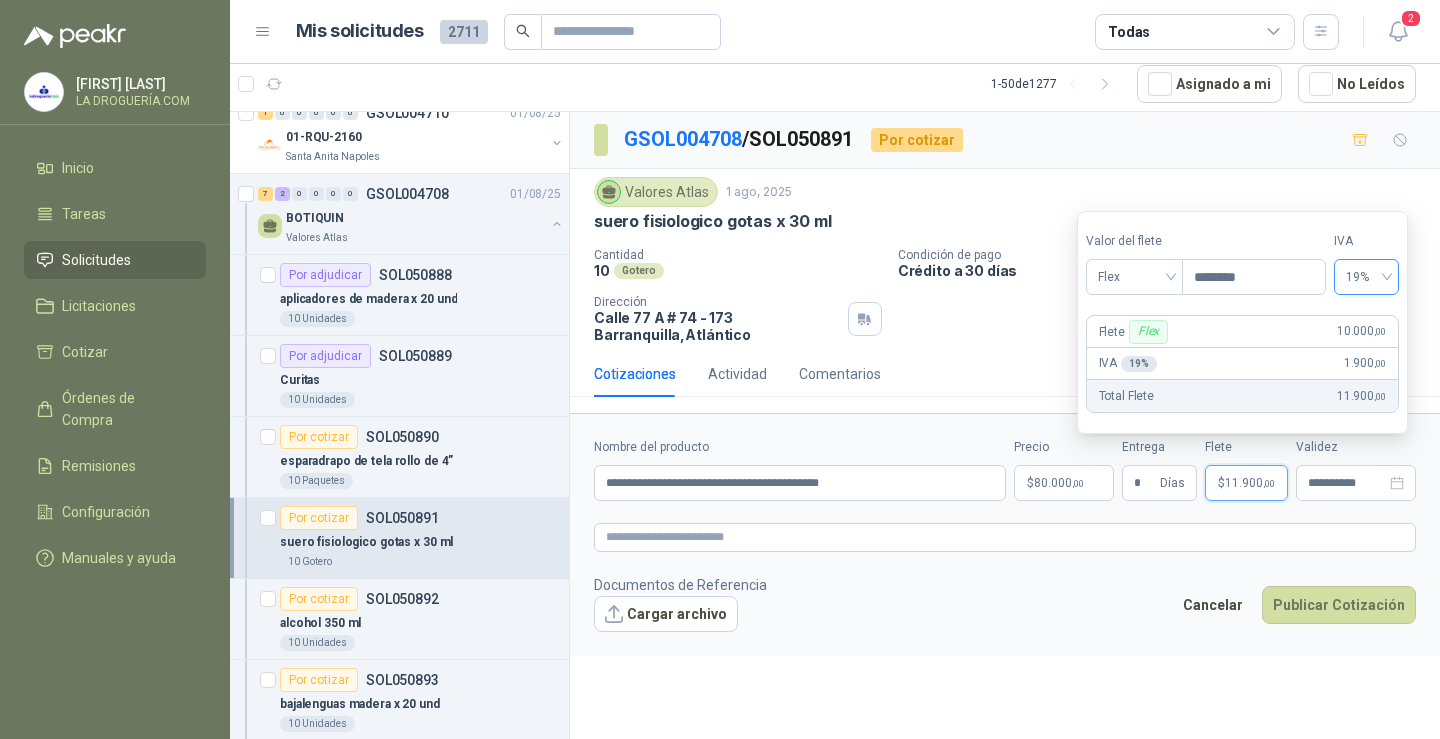 click on "19%" at bounding box center (1366, 277) 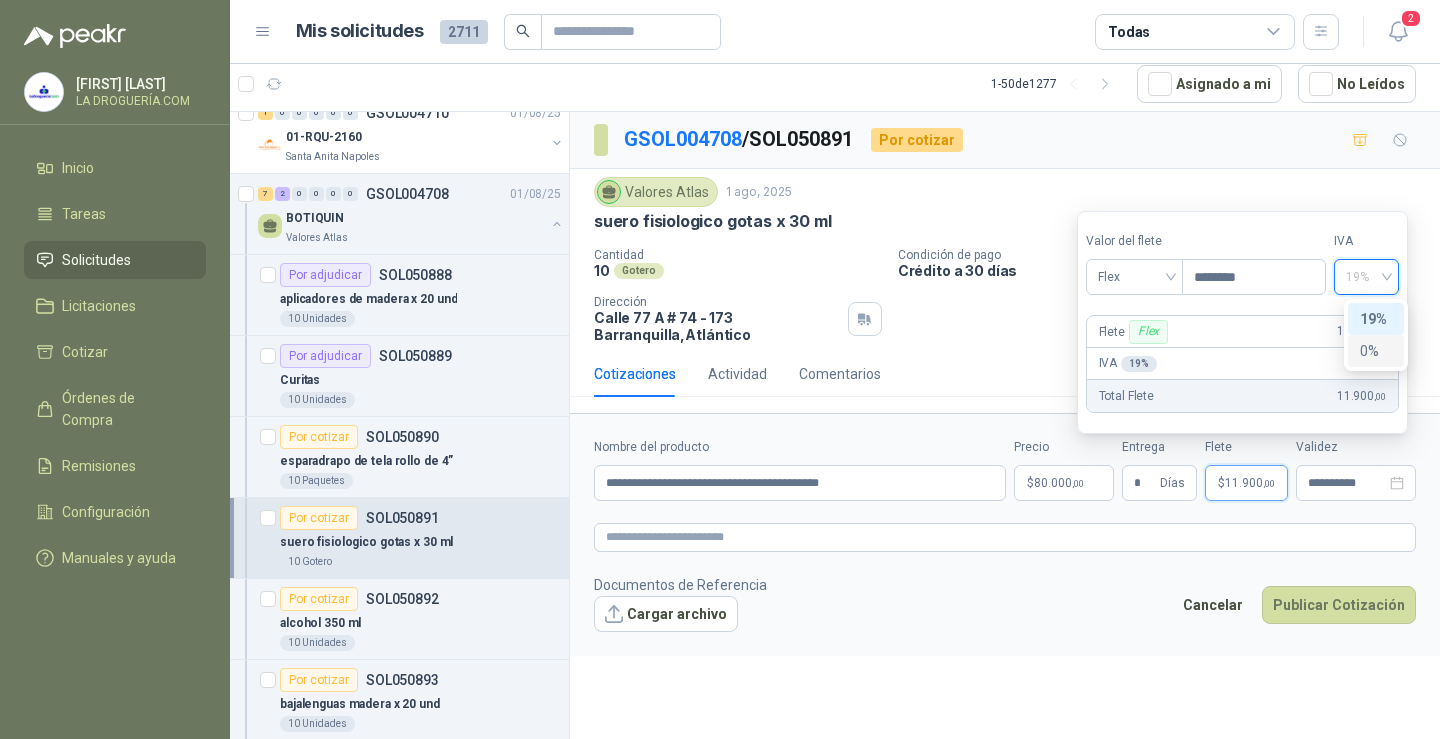 click on "0%" at bounding box center (1376, 351) 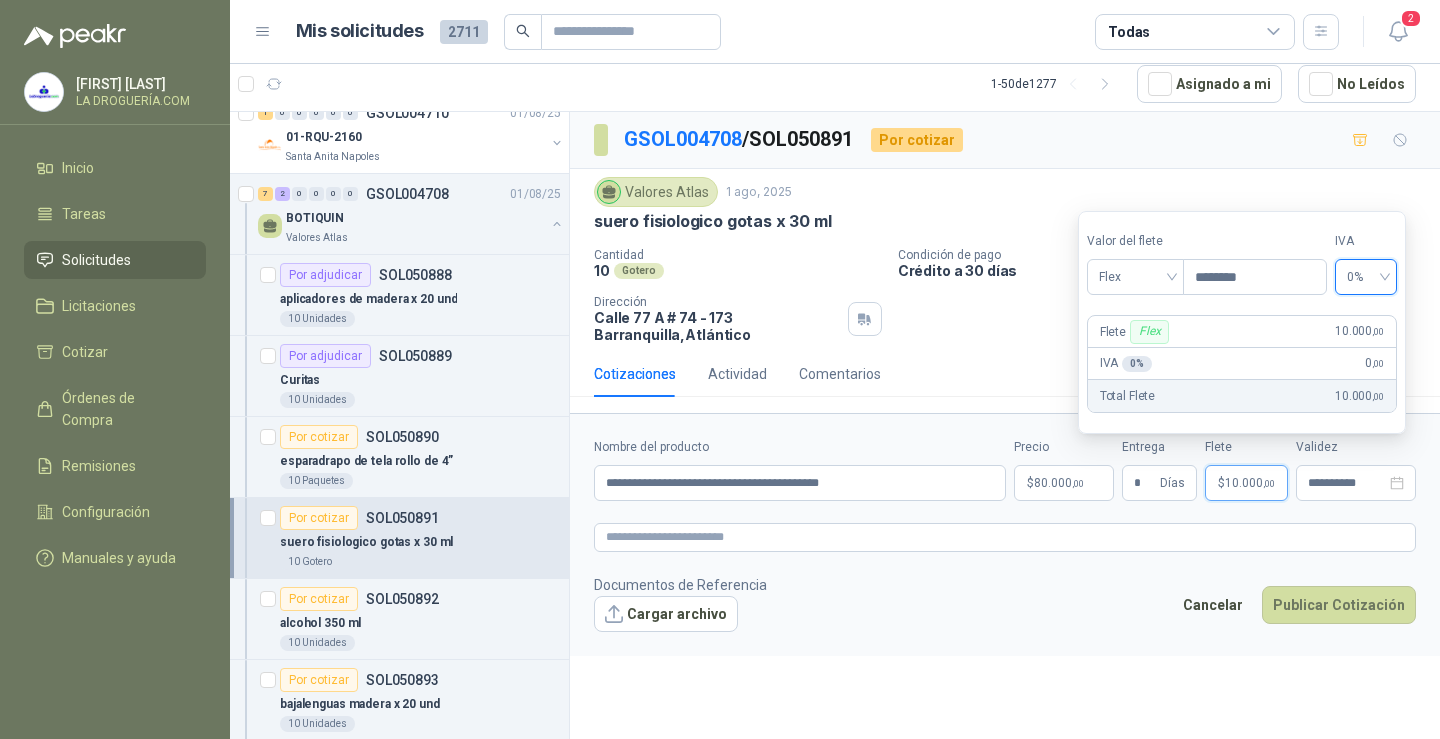click on "Cotizaciones Actividad Comentarios" at bounding box center (1005, 374) 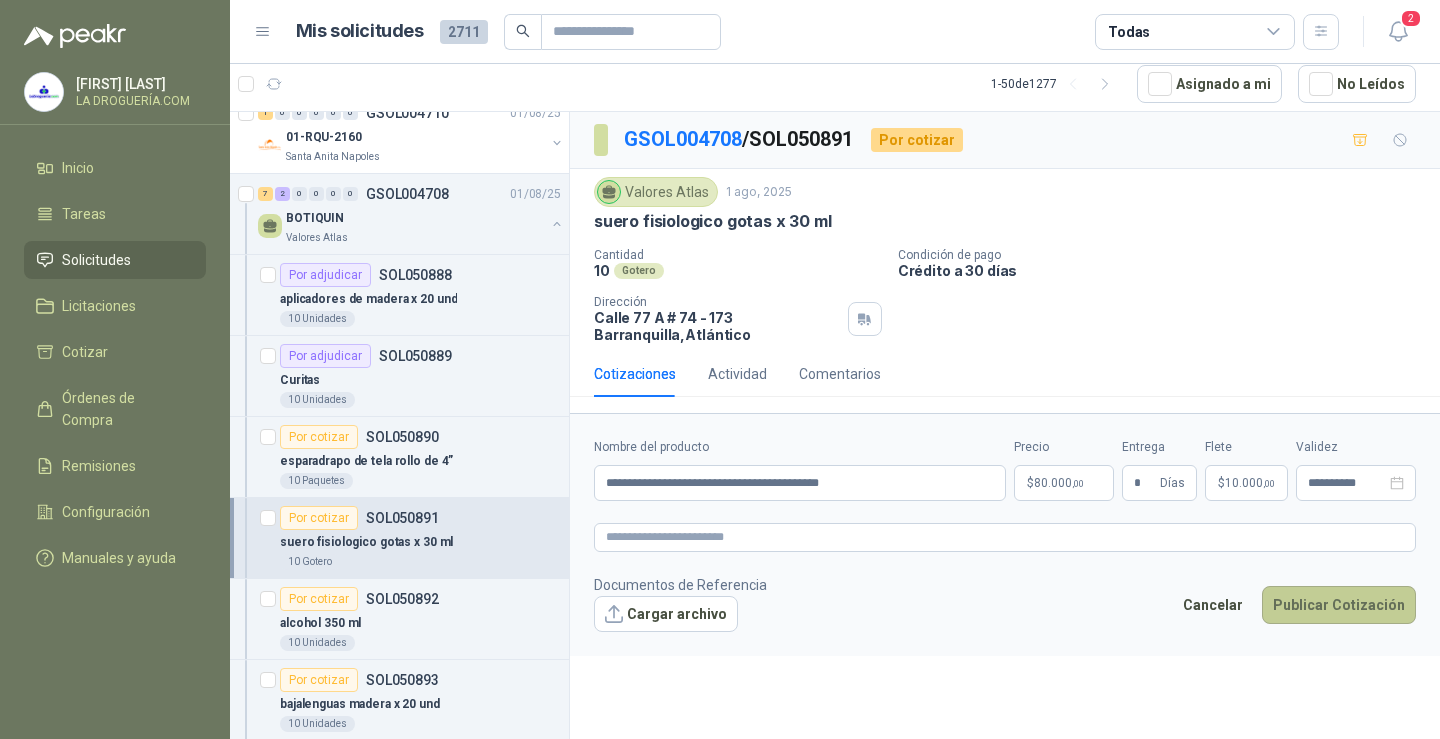 click on "Publicar Cotización" at bounding box center (1339, 605) 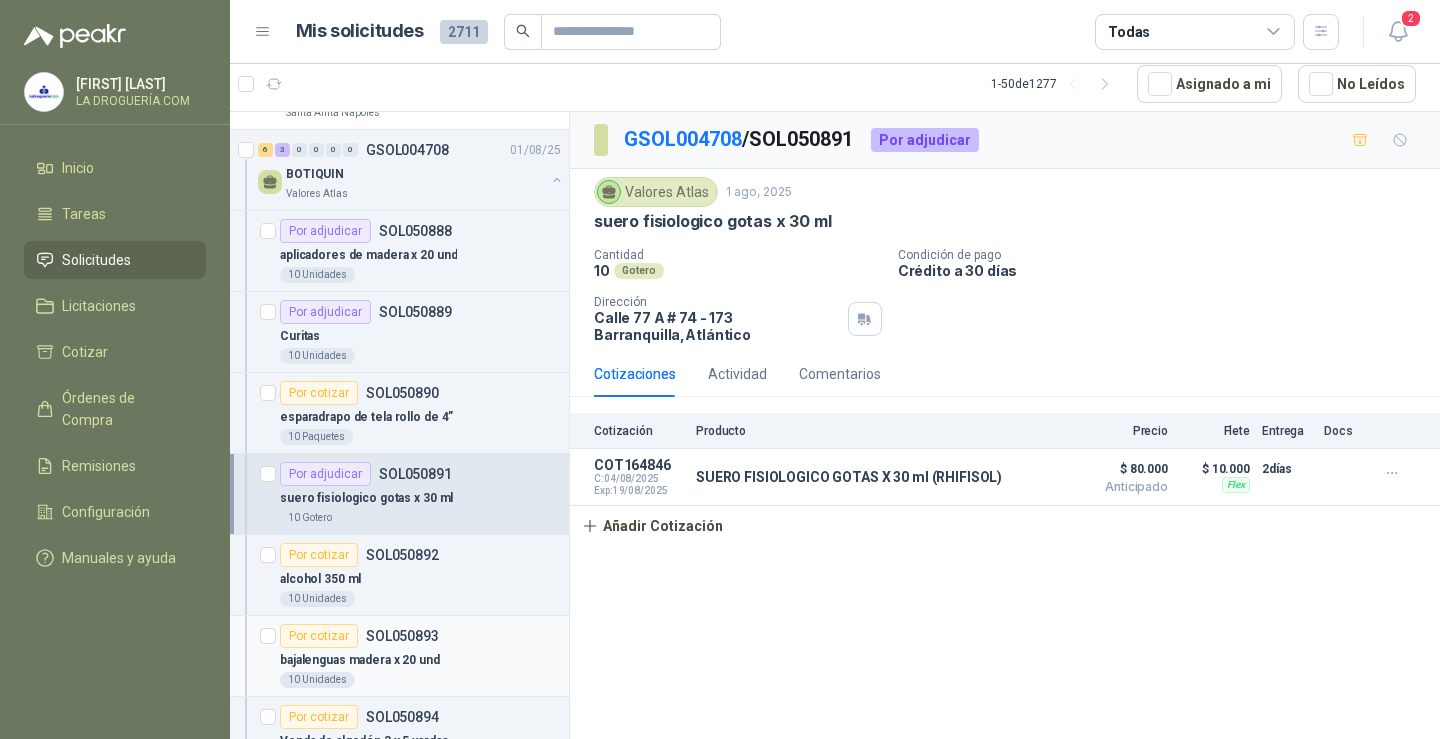 scroll, scrollTop: 300, scrollLeft: 0, axis: vertical 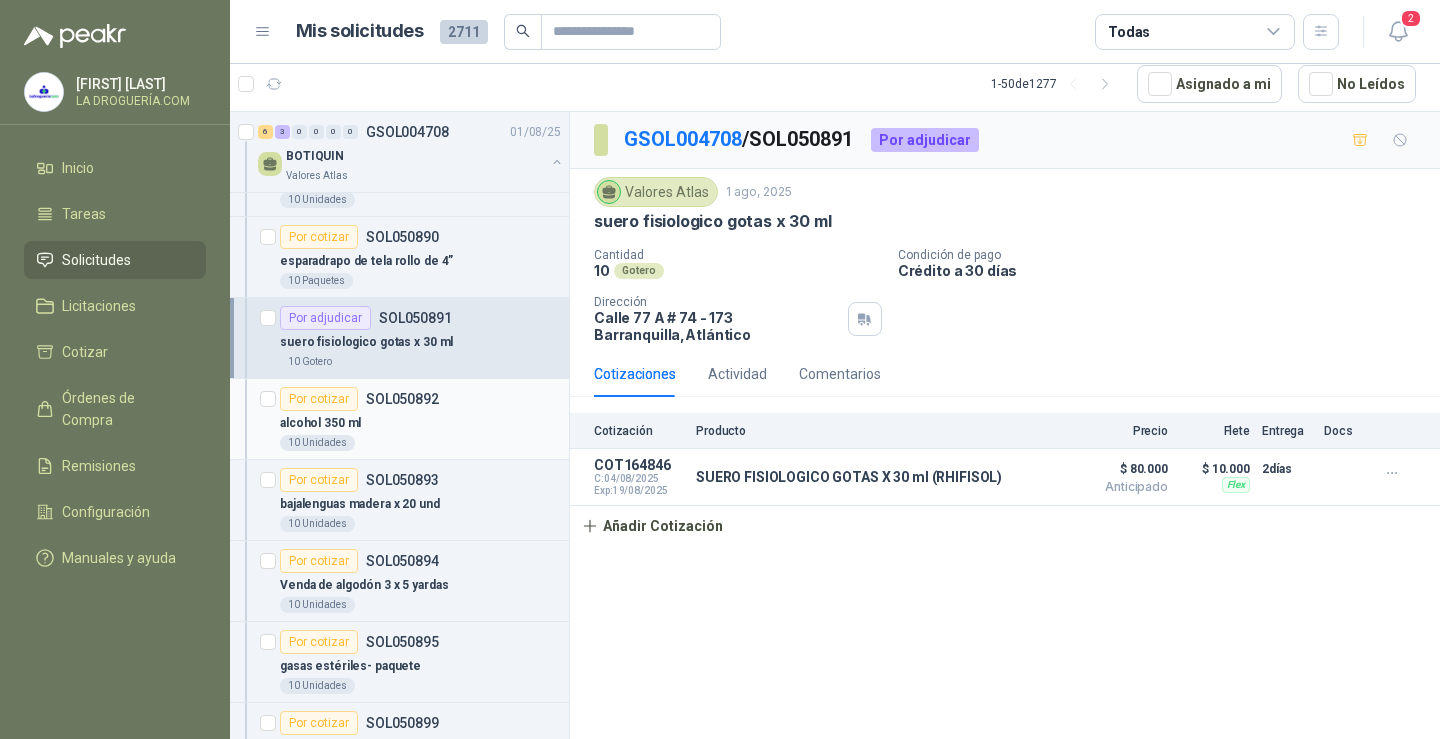 click on "alcohol 350 ml" at bounding box center [420, 423] 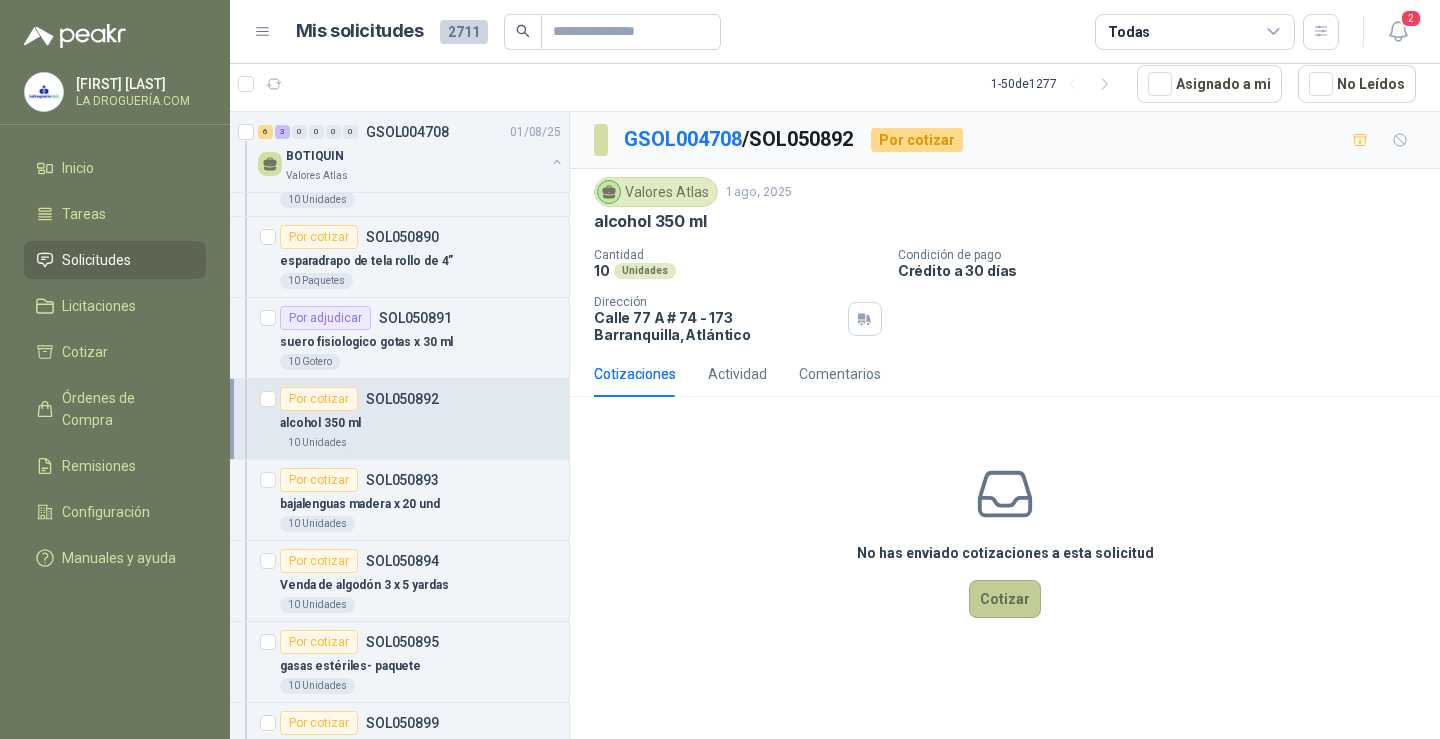 click on "Cotizar" at bounding box center (1005, 599) 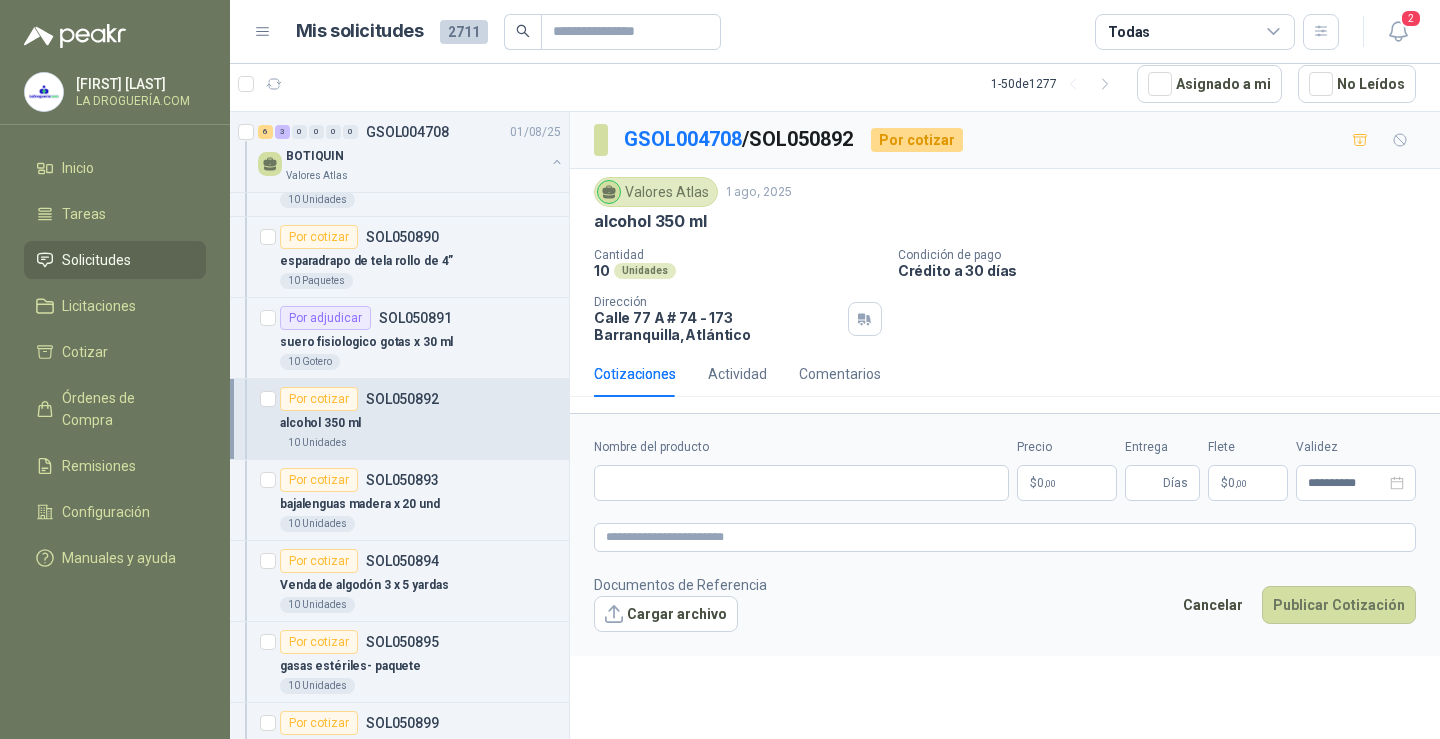 type 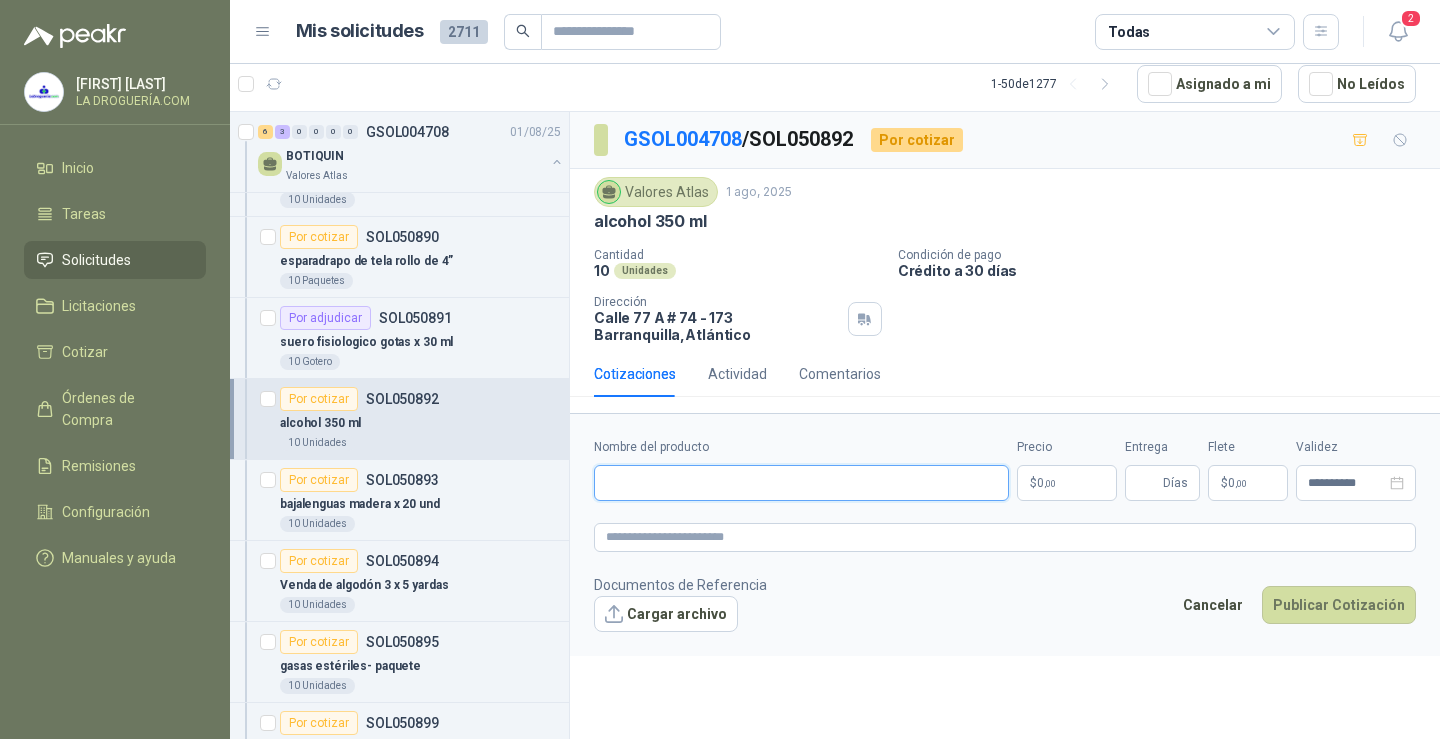 click on "Nombre del producto" at bounding box center (801, 483) 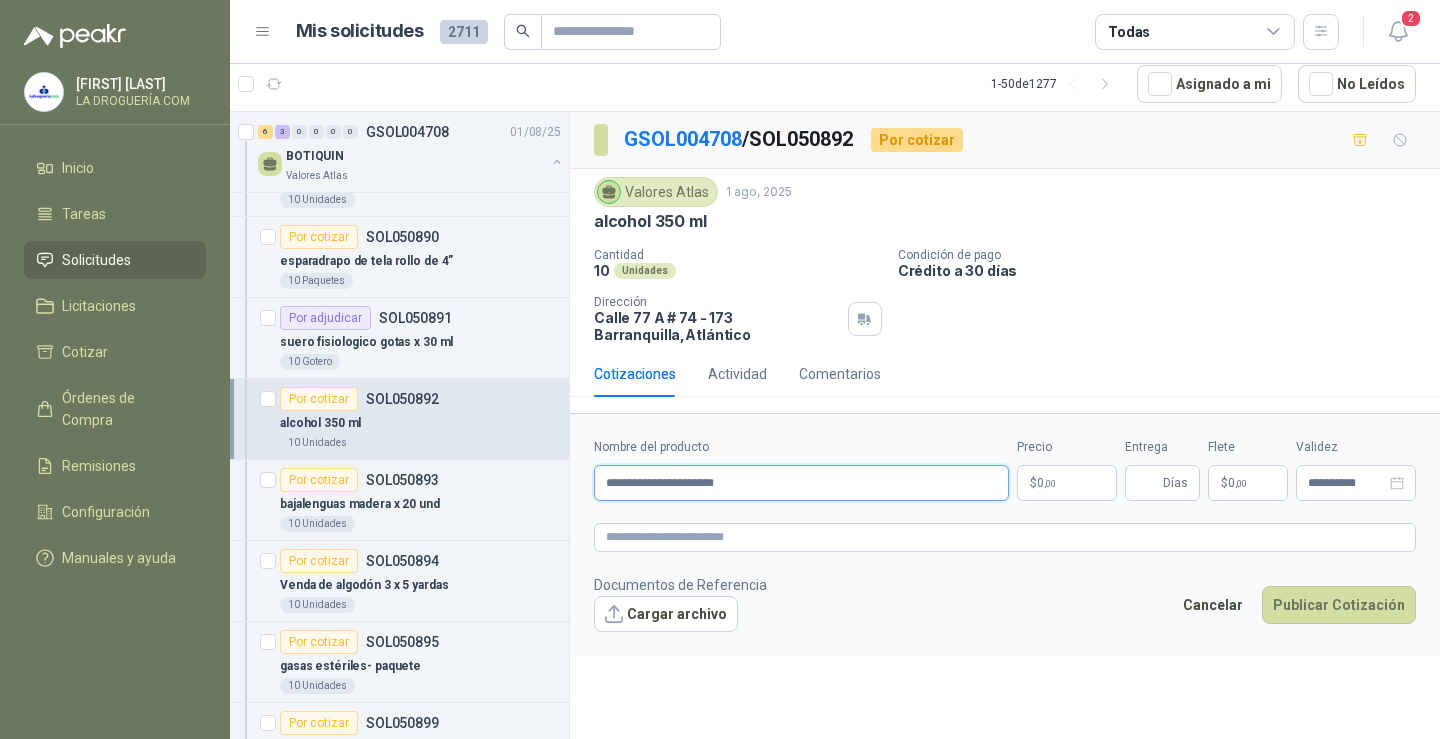 click on "**********" at bounding box center [801, 483] 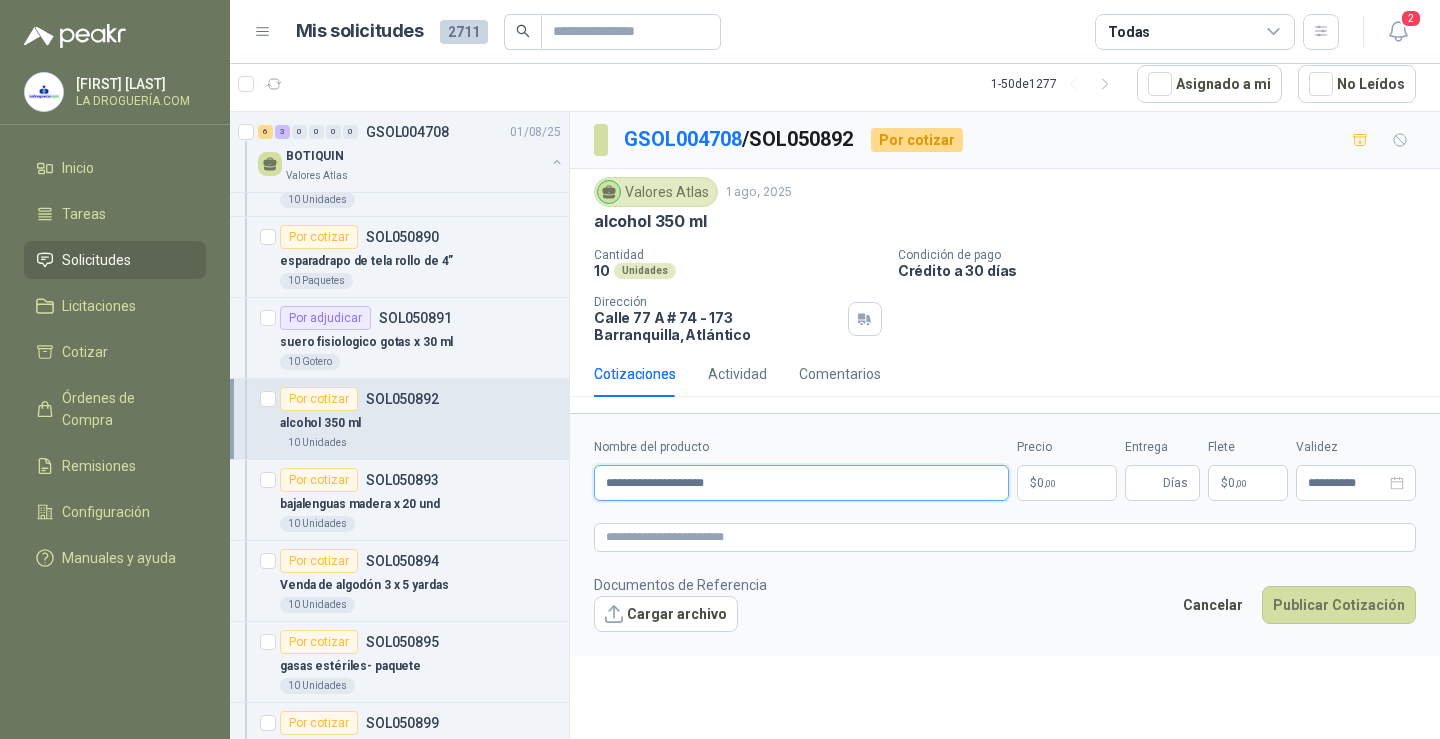 type on "**********" 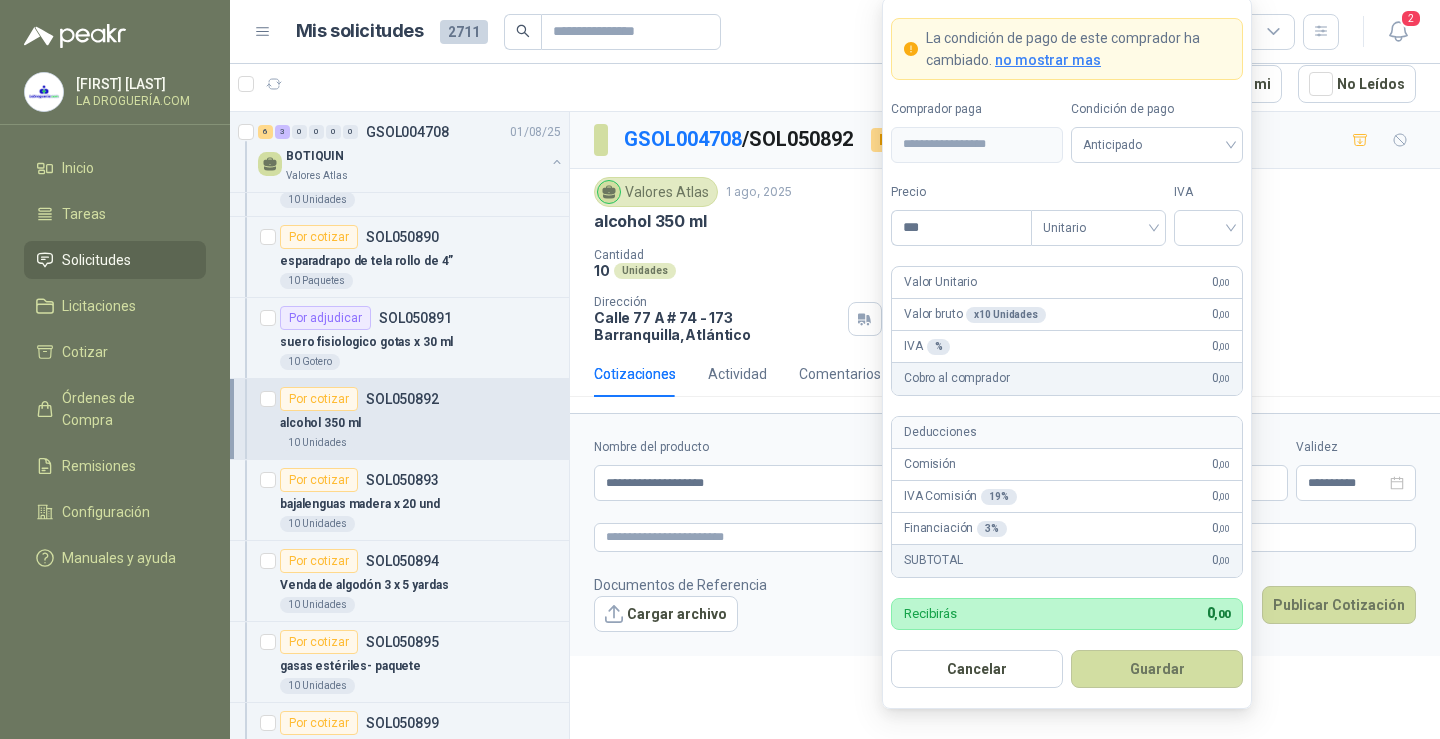 click on "[FIRST] [LAST]   LA DROGUERÍA.COM   Inicio   Tareas   Solicitudes   Licitaciones   Cotizar   Órdenes de Compra   Remisiones   Configuración   Manuales y ayuda Mis solicitudes 2711 Todas 2 1 - 50  de  1277 Asignado a mi No Leídos 4   5   0   0   0   0   GSOL004721 04/08/25   SOLICITUD EPP JULIO - PICHINDE  Rio Fertil del Pacífico S.A.S.   1   0   0   0   0   0   GSOL004710 01/08/25   01-RQU-2160 Santa Anita Napoles   6   3   0   0   0   0   GSOL004708 01/08/25   BOTIQUIN  Valores Atlas   Por adjudicar SOL050888 aplicadores de madera x 20 und 10   Unidades Por adjudicar SOL050889 Curitas   10   Unidades Por cotizar SOL050890 esparadrapo de tela rollo de 4” 10   Paquetes Por adjudicar SOL050891 suero fisiologico gotas x 30 ml 10   Gotero Por cotizar SOL050892 alcohol 350 ml 10   Unidades Por cotizar SOL050893 bajalenguas madera x 20 und 10   Unidades Por cotizar SOL050894 Venda de algodón 3 x 5 yardas 10   Unidades Por cotizar SOL050895 gasas estériles- paquete 10   Unidades Por cotizar SOL050899 10   2" at bounding box center (720, 369) 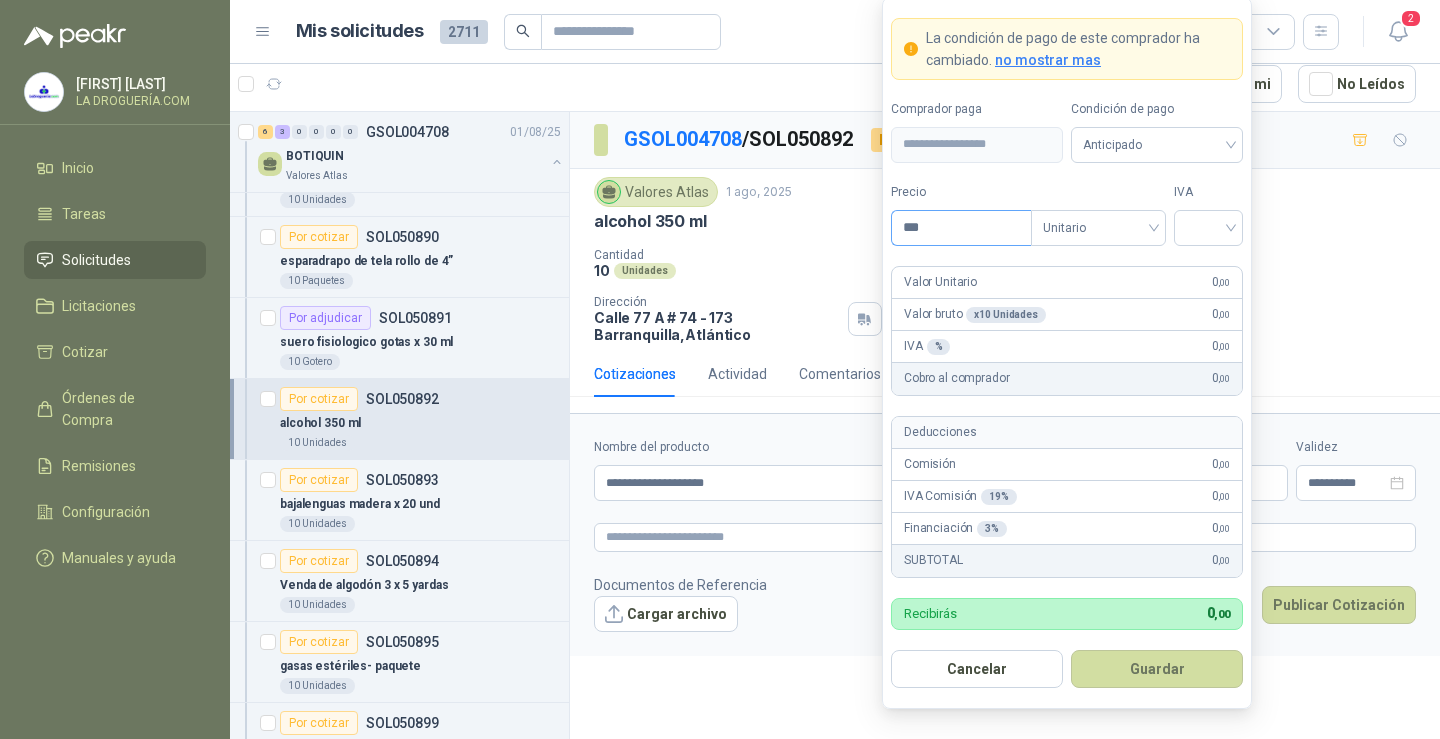 click on "***" at bounding box center (961, 228) 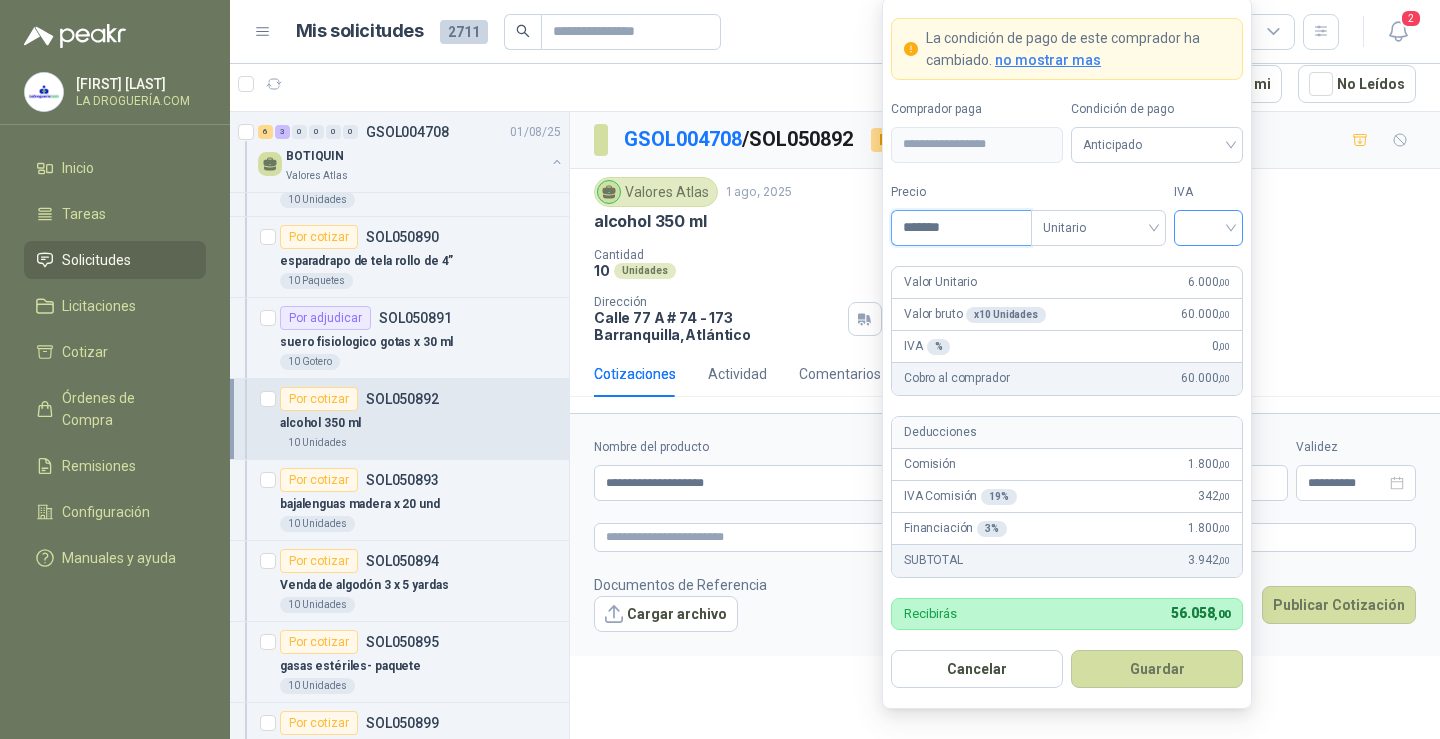 type on "*******" 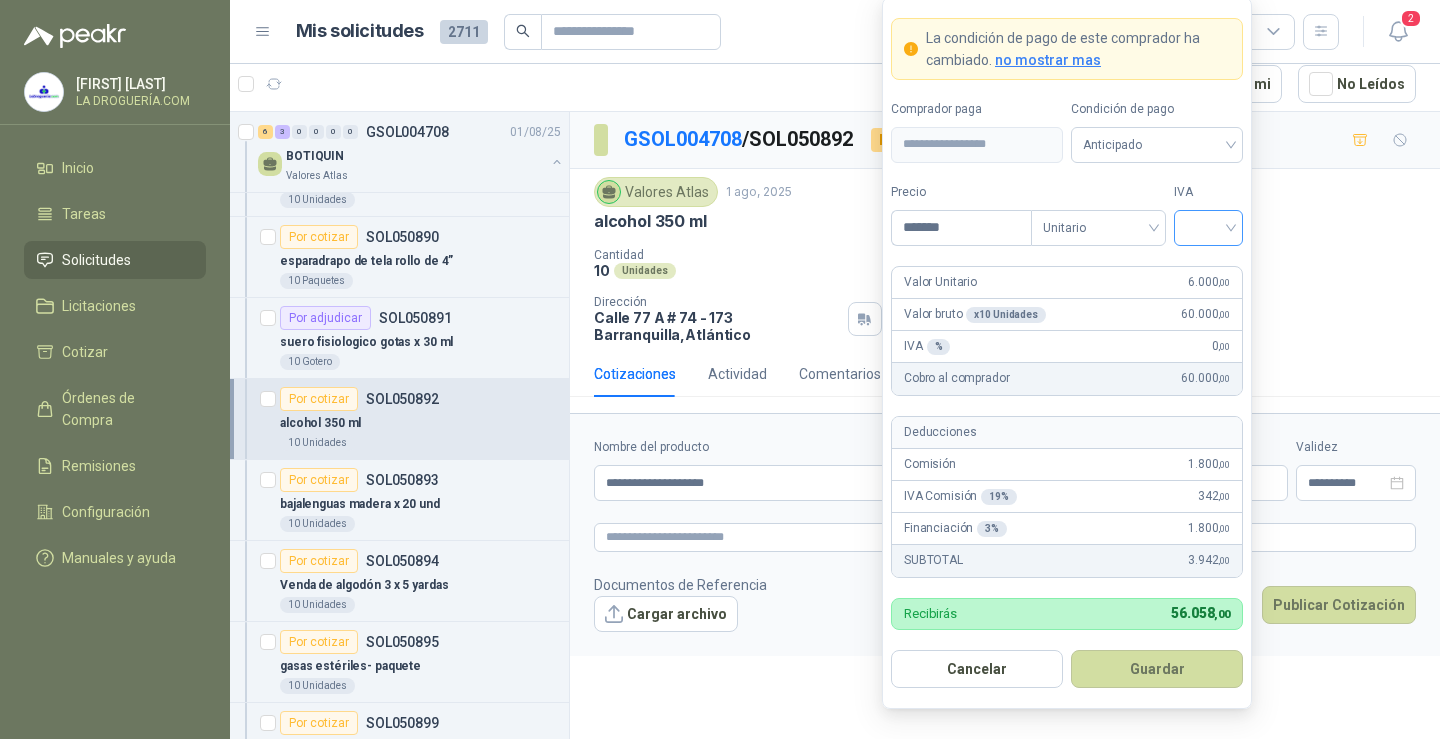 click at bounding box center [1208, 226] 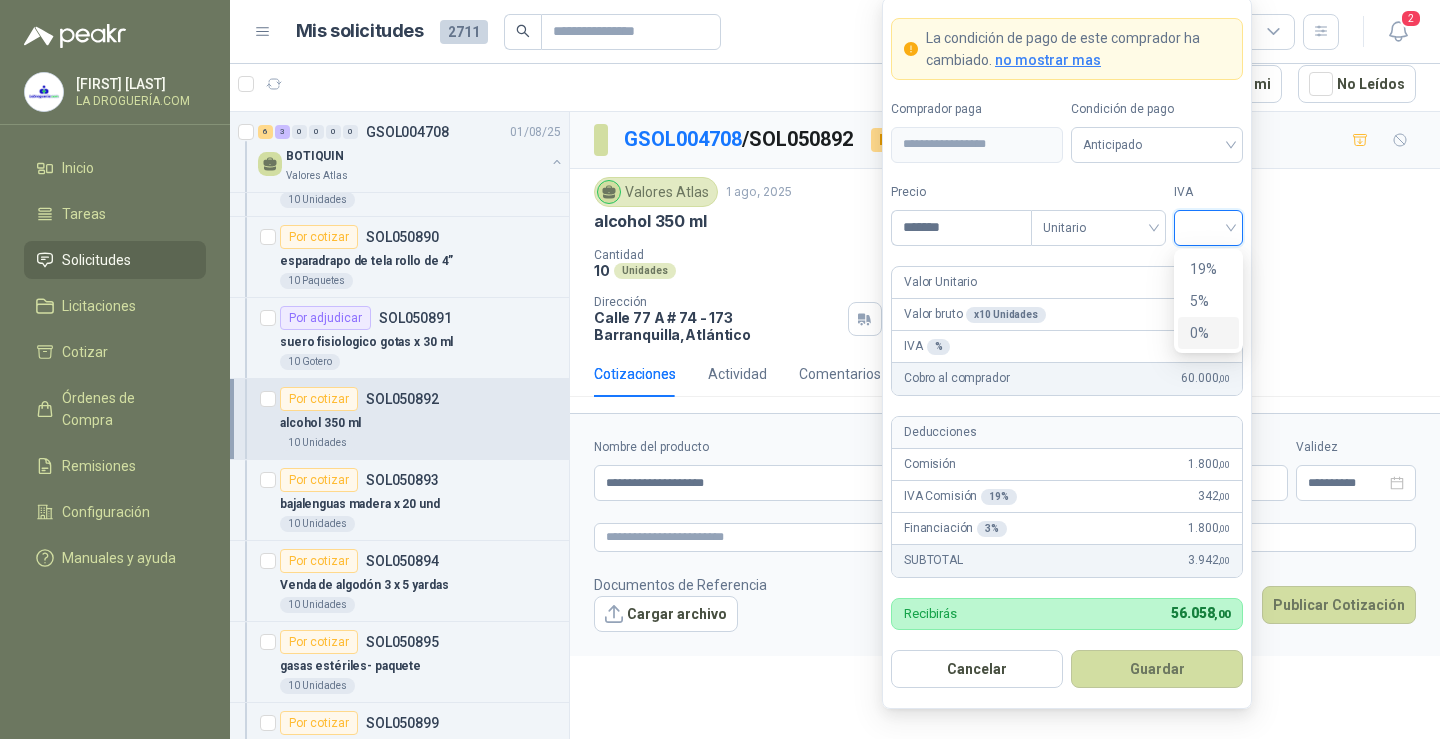 click on "0%" at bounding box center [1208, 333] 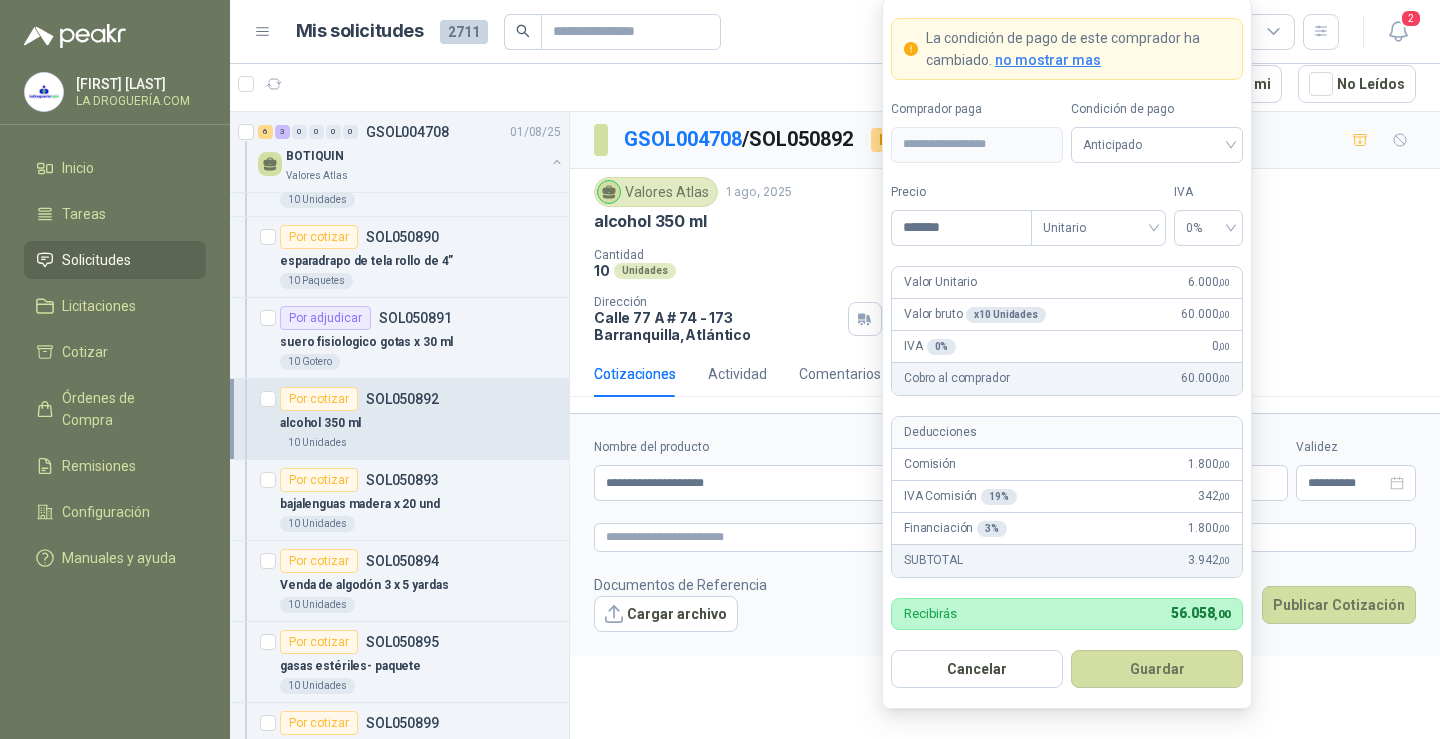 click on "Guardar" at bounding box center [1157, 669] 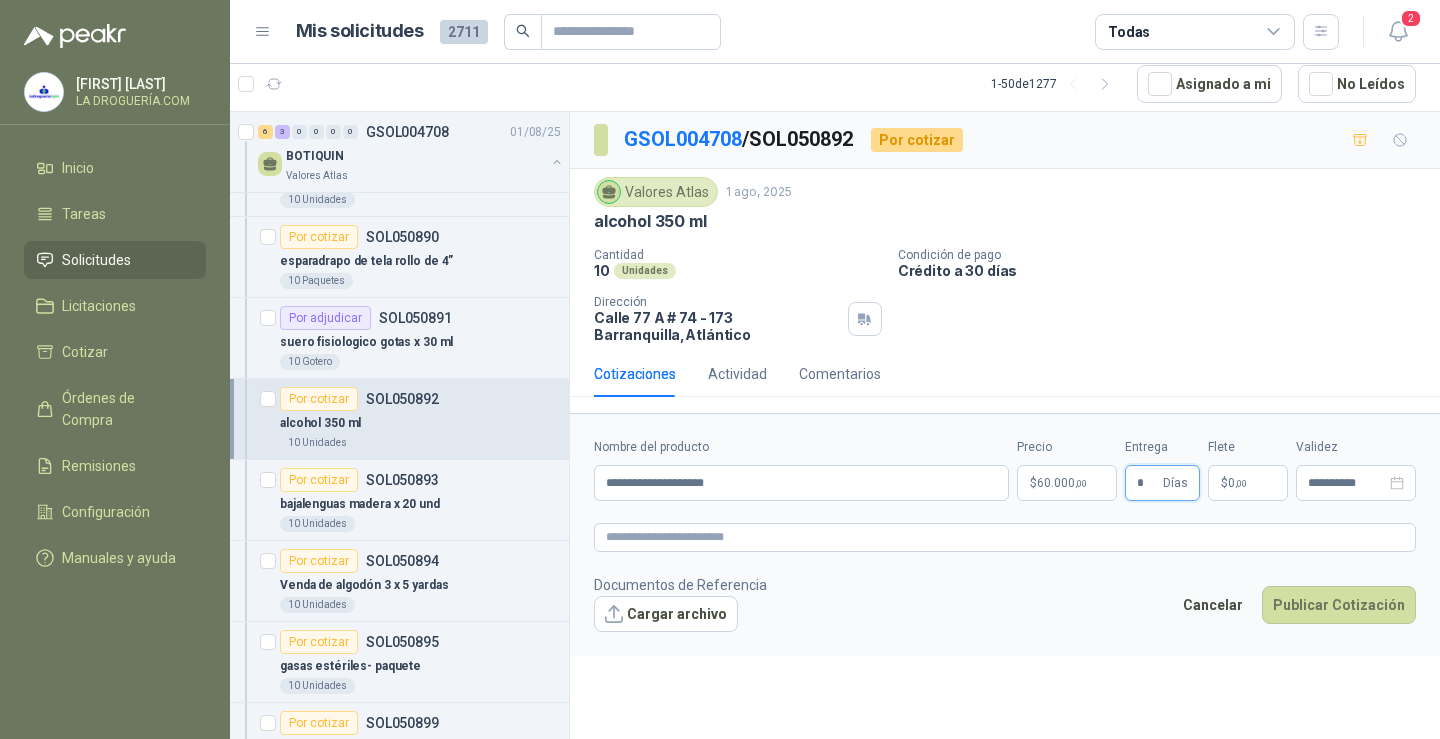 type on "*" 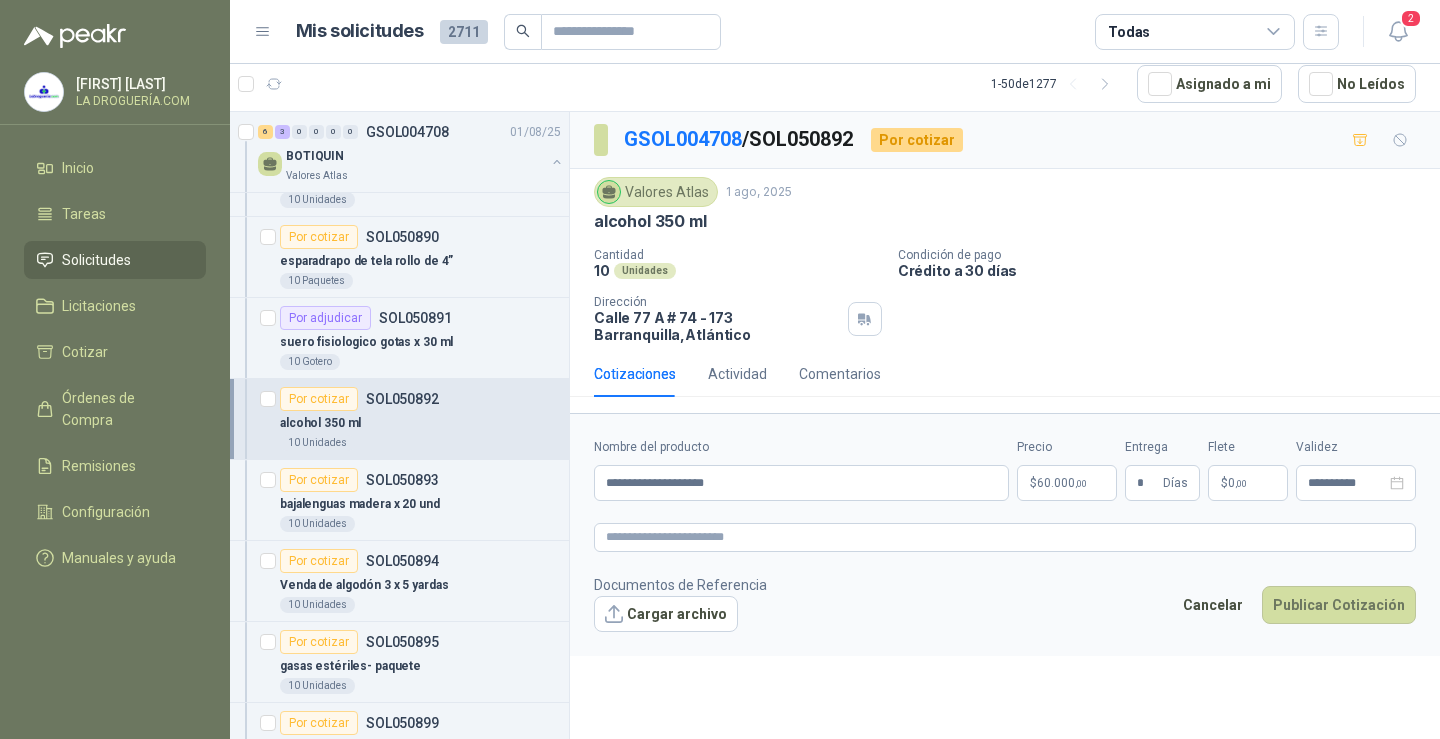 click on ",00" at bounding box center [1241, 483] 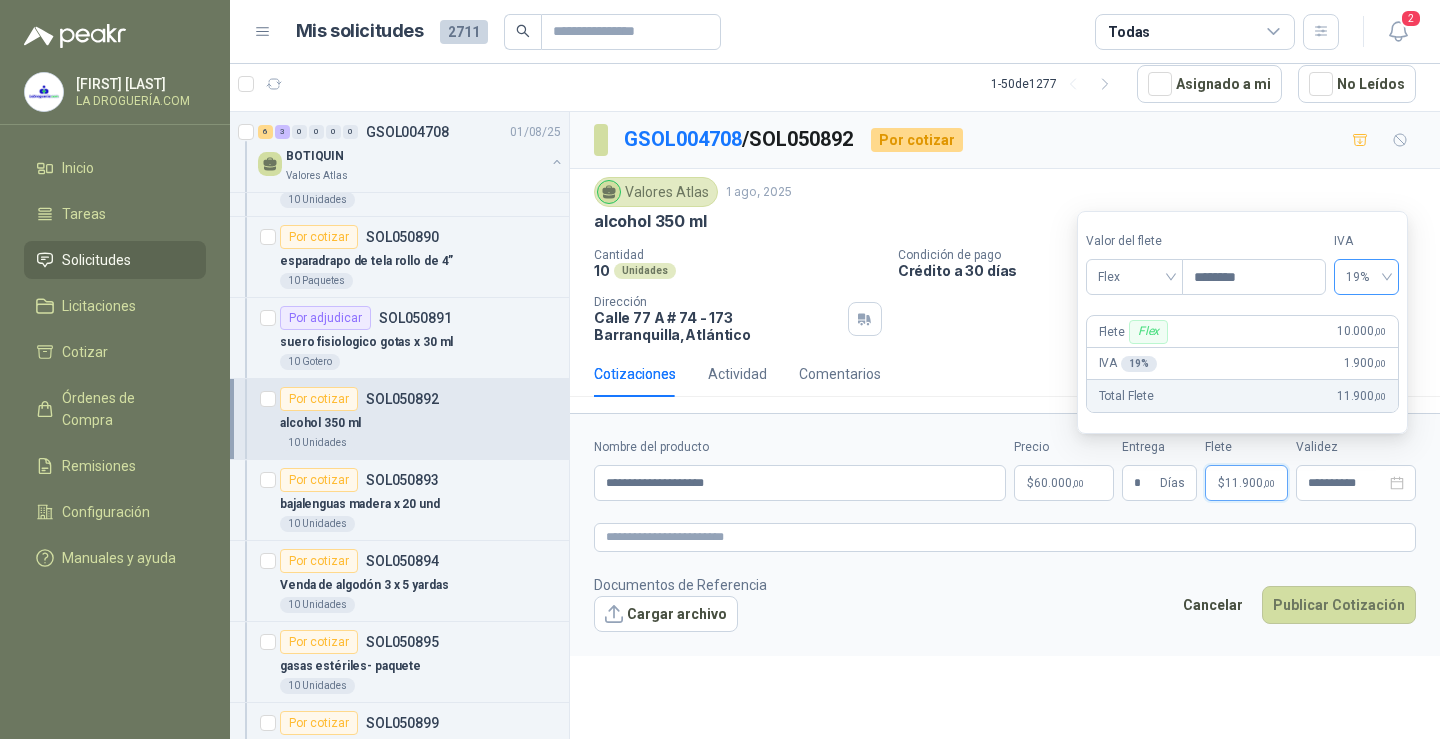click on "19%" at bounding box center [1366, 277] 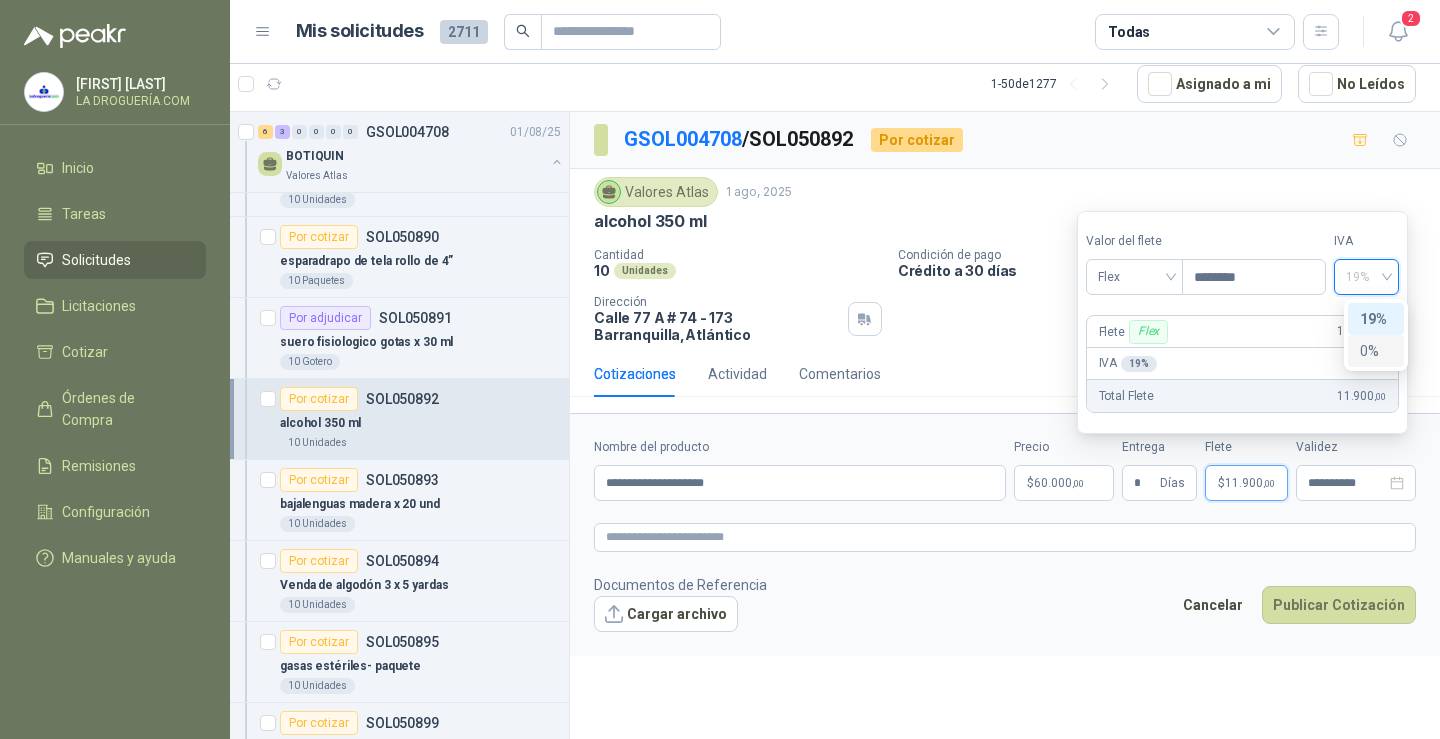 click on "0%" at bounding box center (1376, 351) 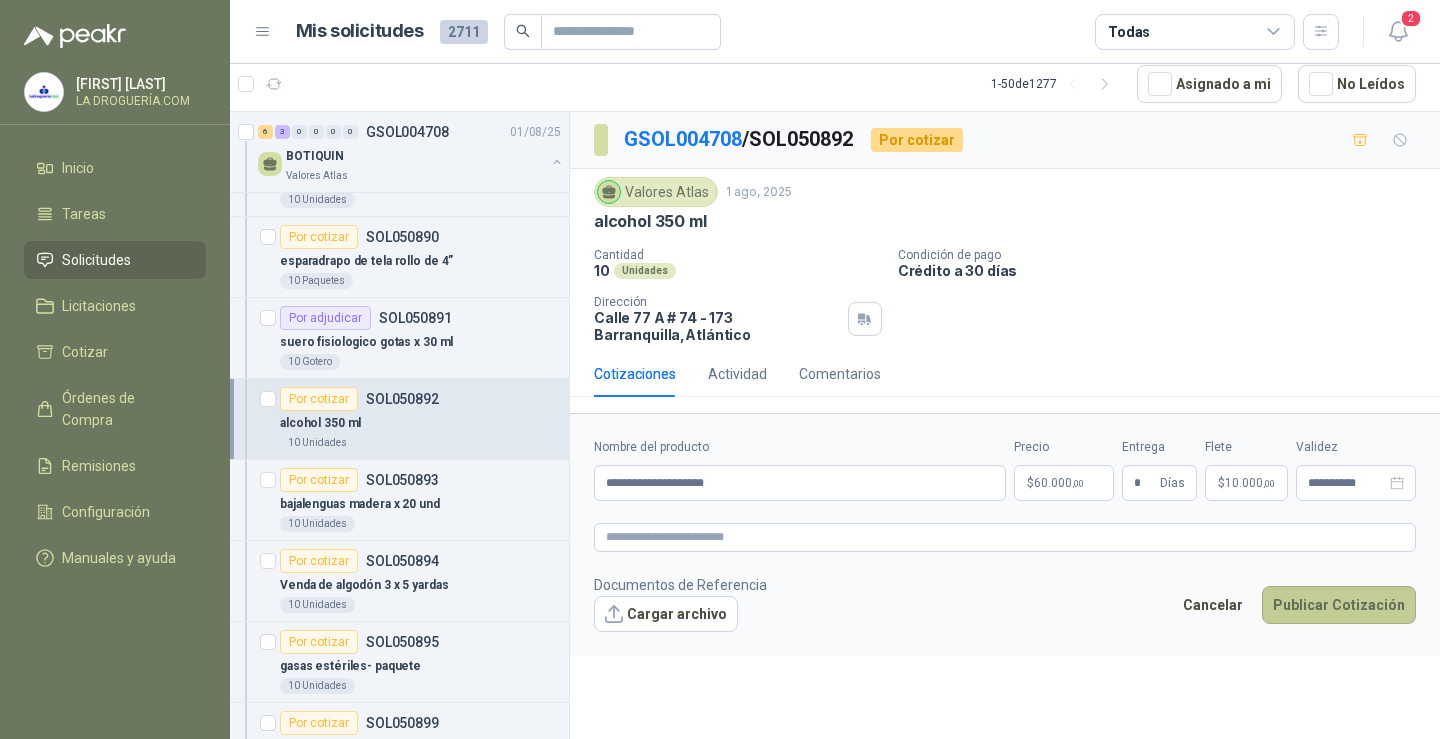 click on "Publicar Cotización" at bounding box center (1339, 605) 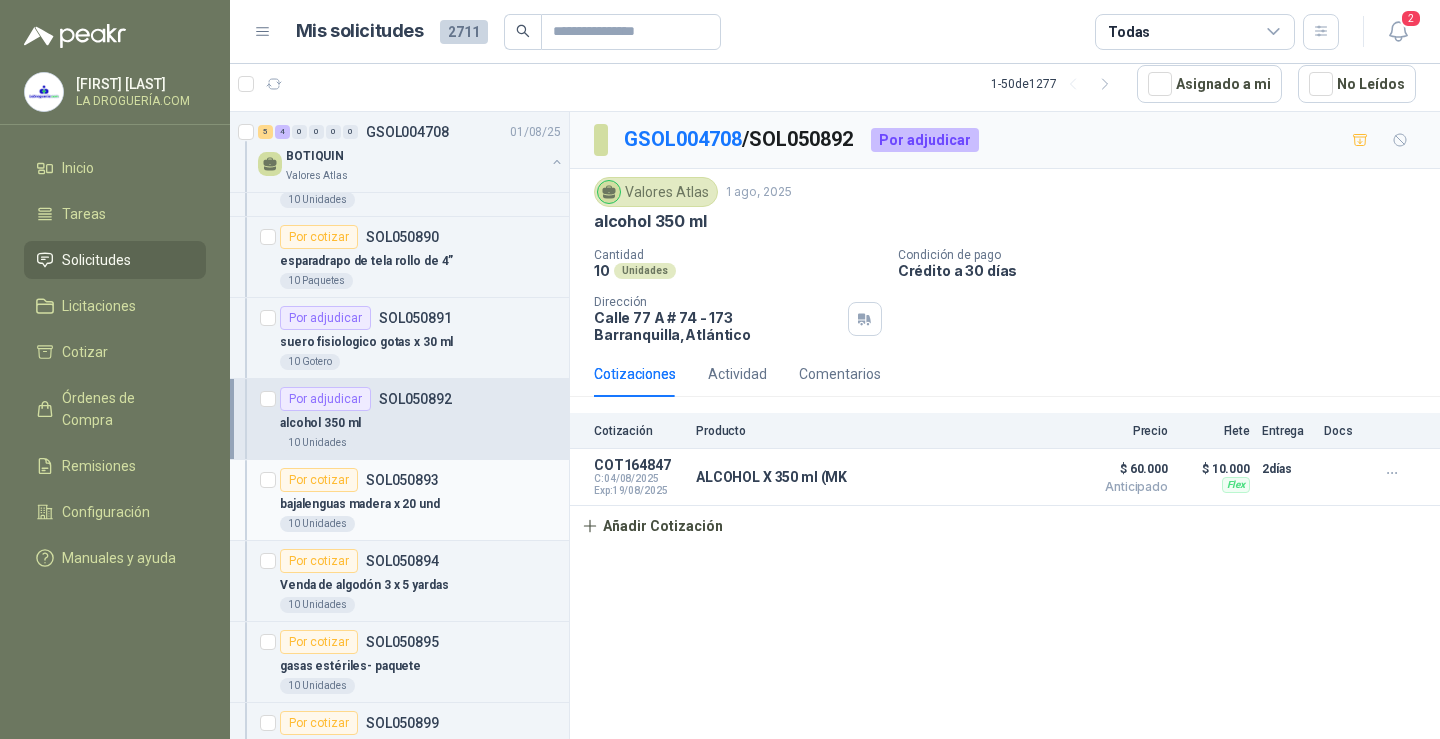 click on "bajalenguas madera x 20 und" at bounding box center [420, 504] 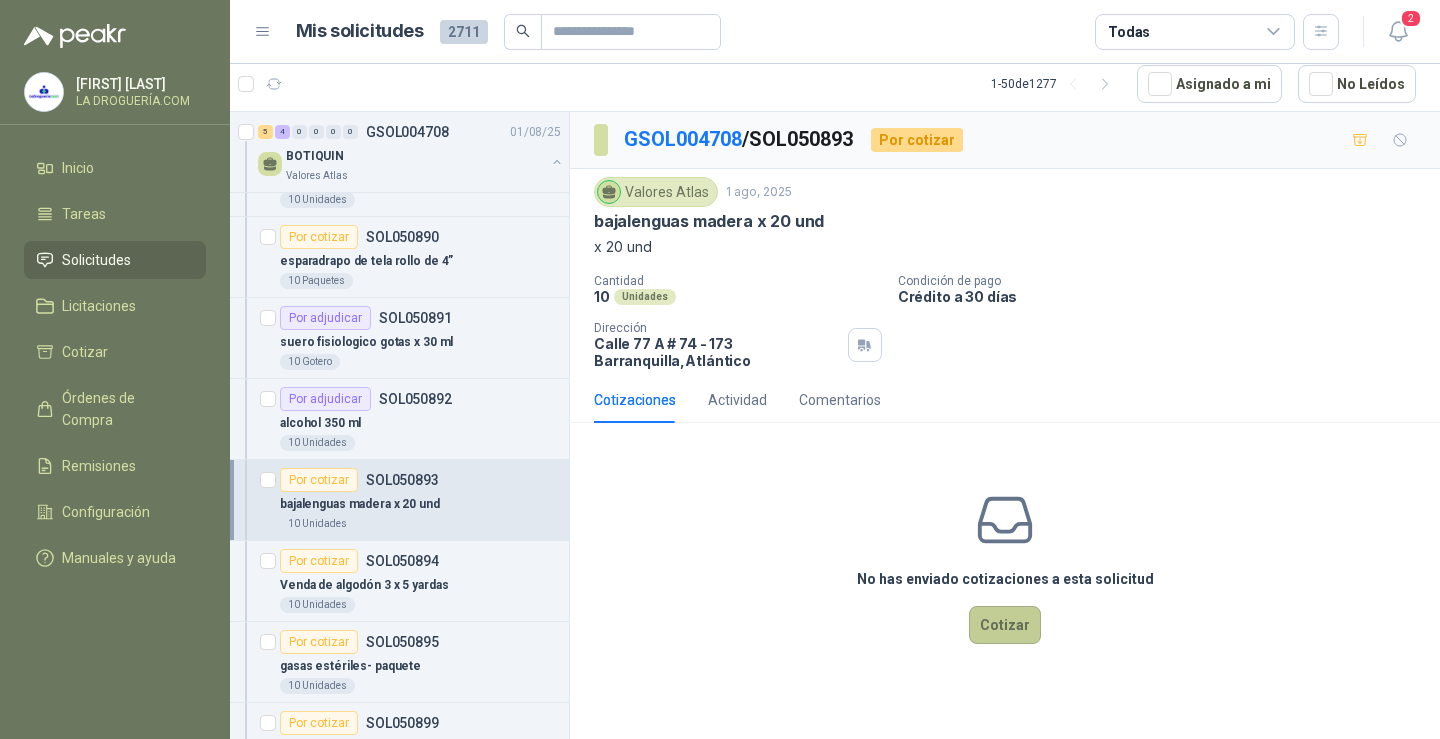 click on "Cotizar" at bounding box center [1005, 625] 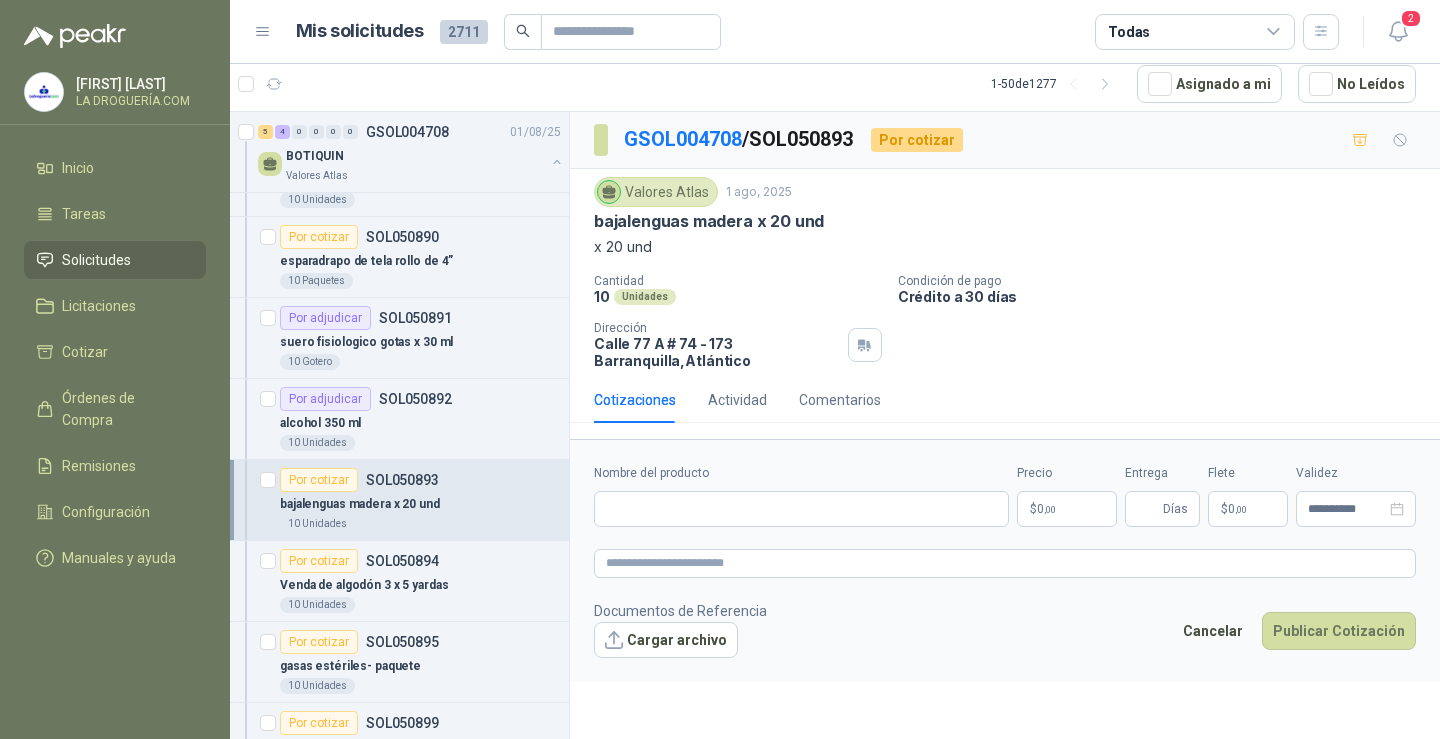 type 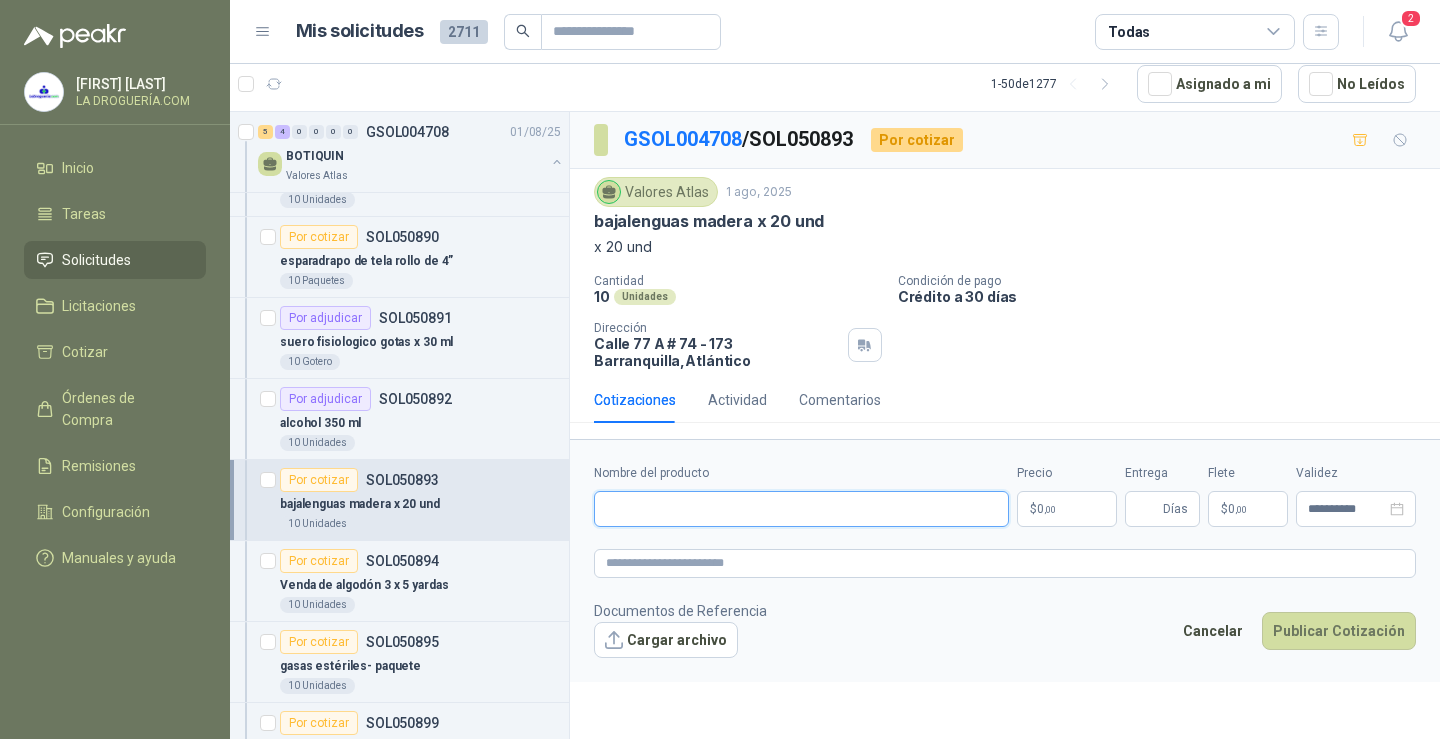 click on "Nombre del producto" at bounding box center (801, 509) 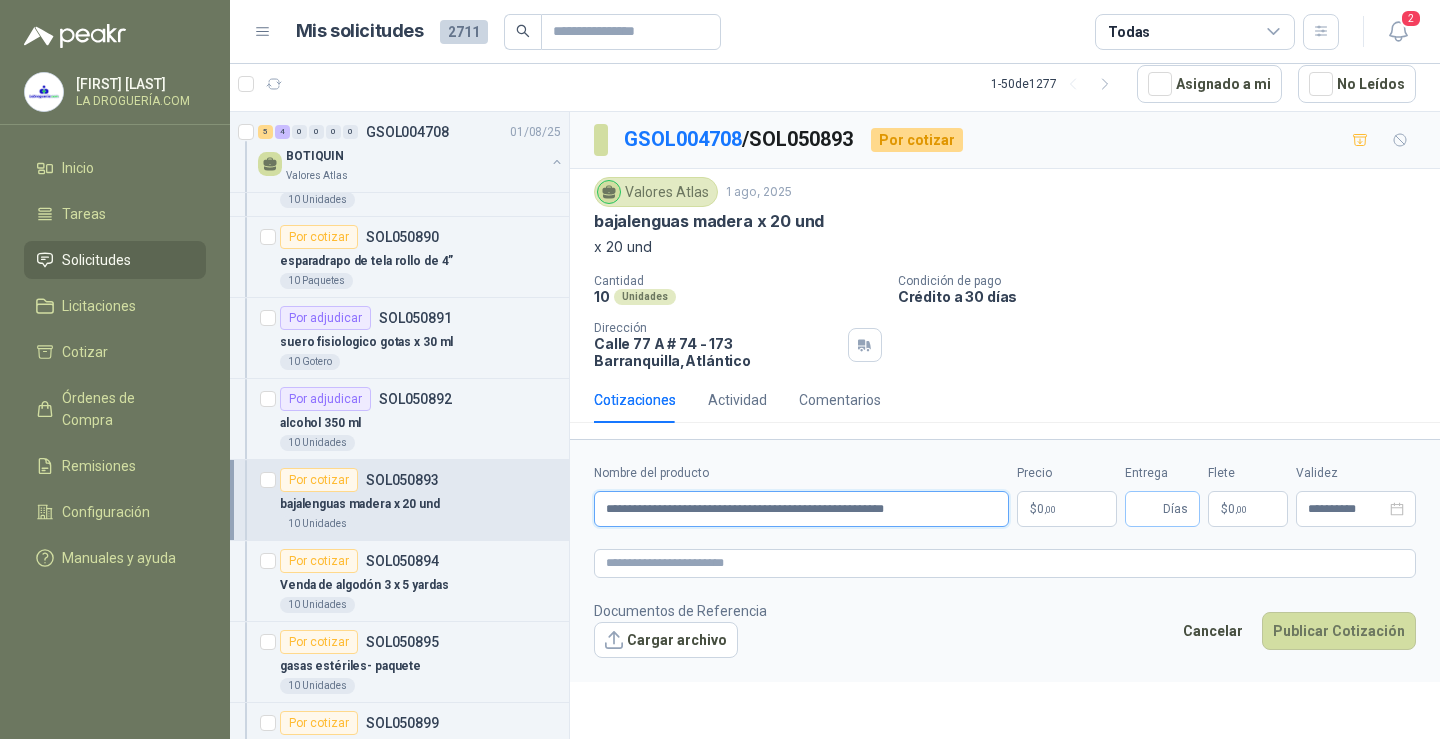 type on "**********" 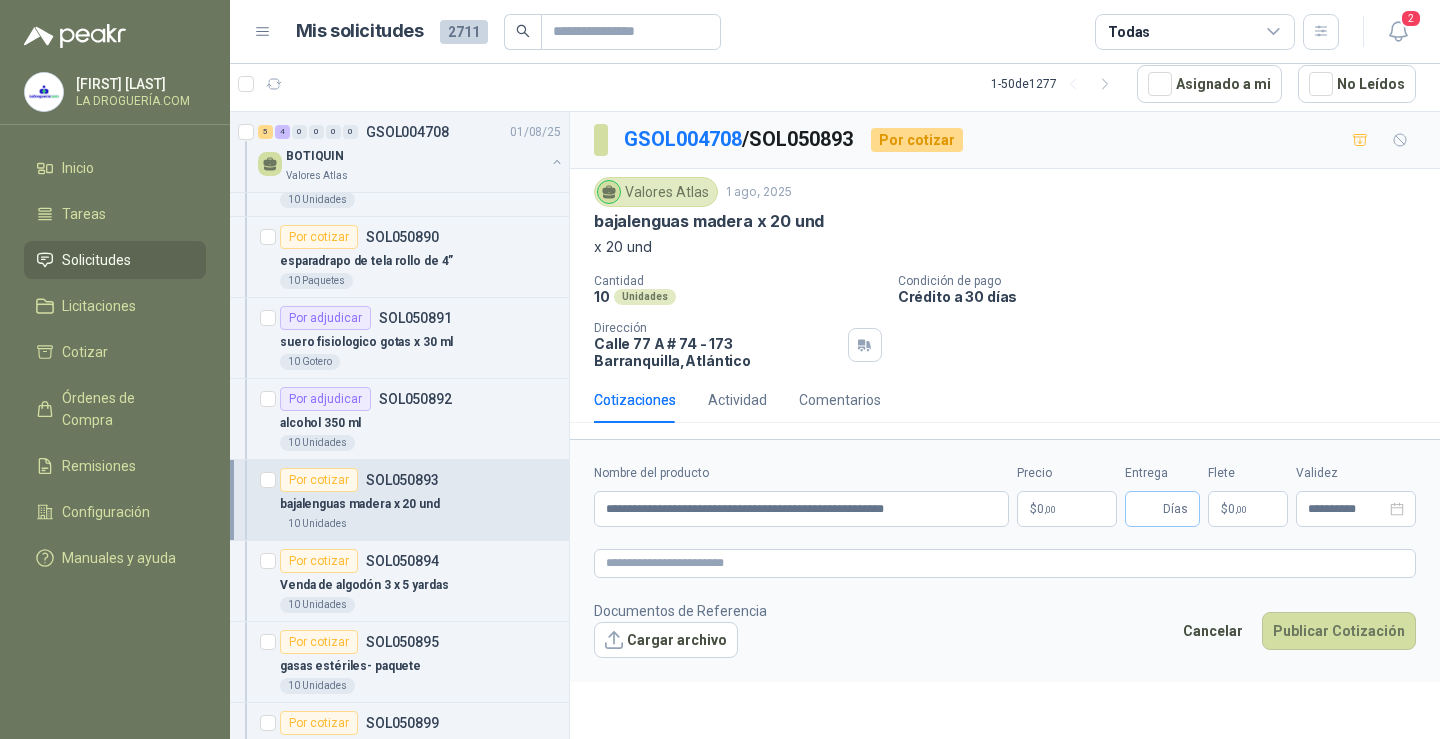 click on "Días" at bounding box center [1175, 509] 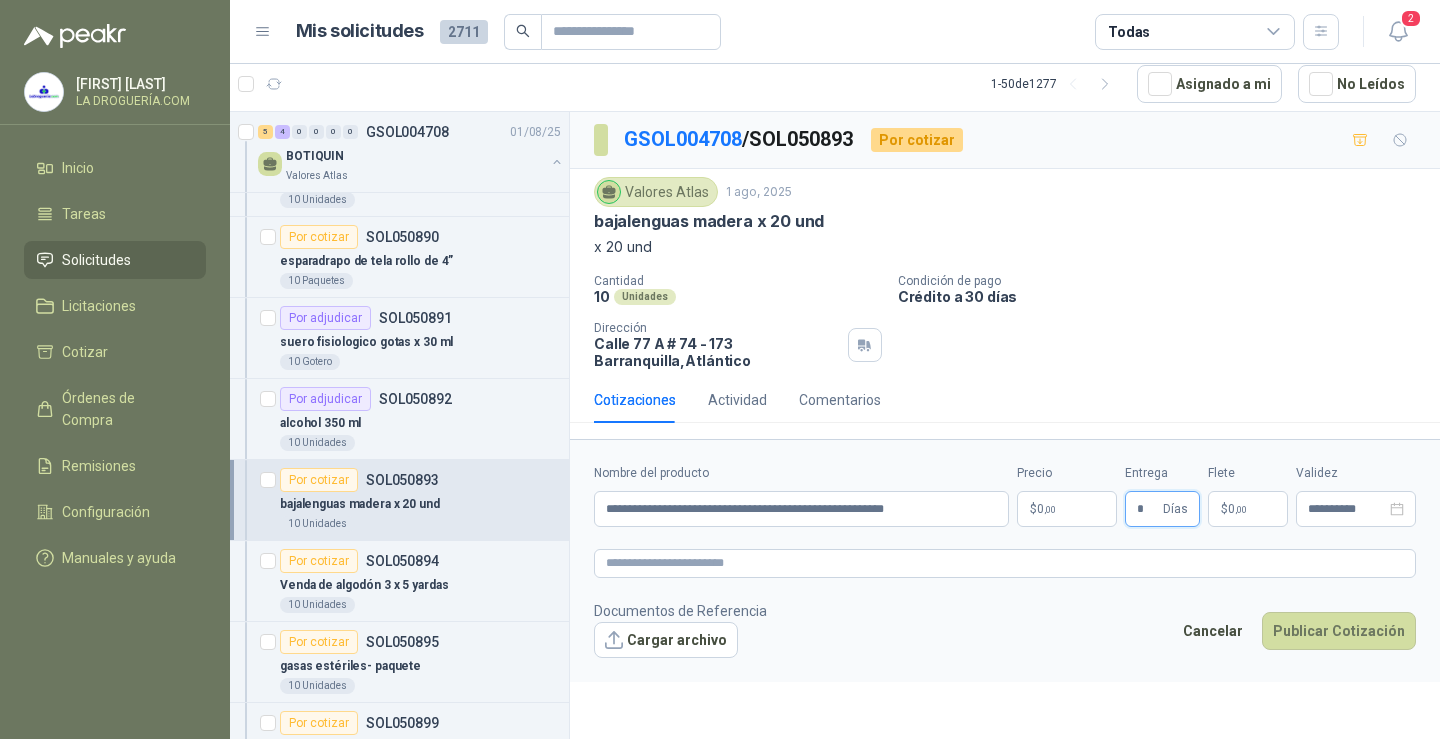type on "*" 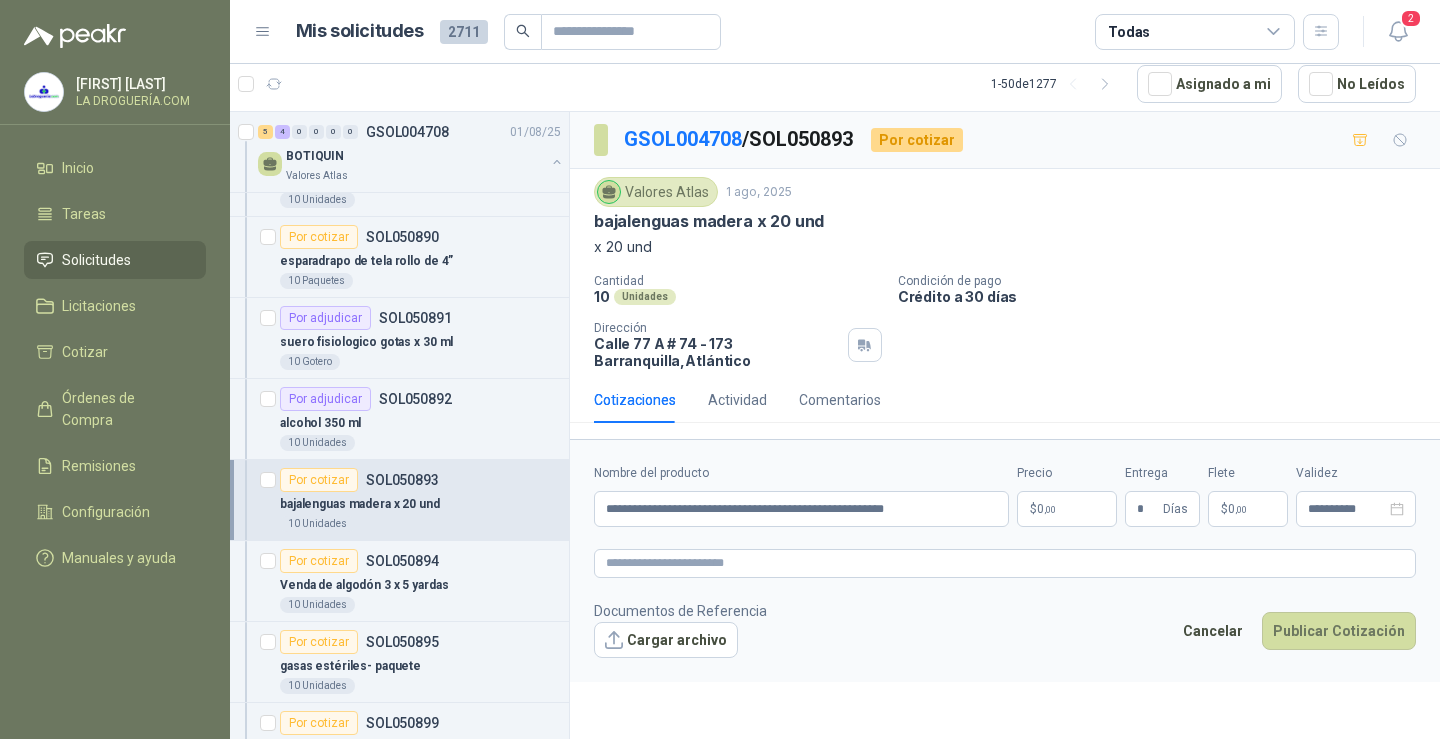 click on ",00" at bounding box center [1241, 509] 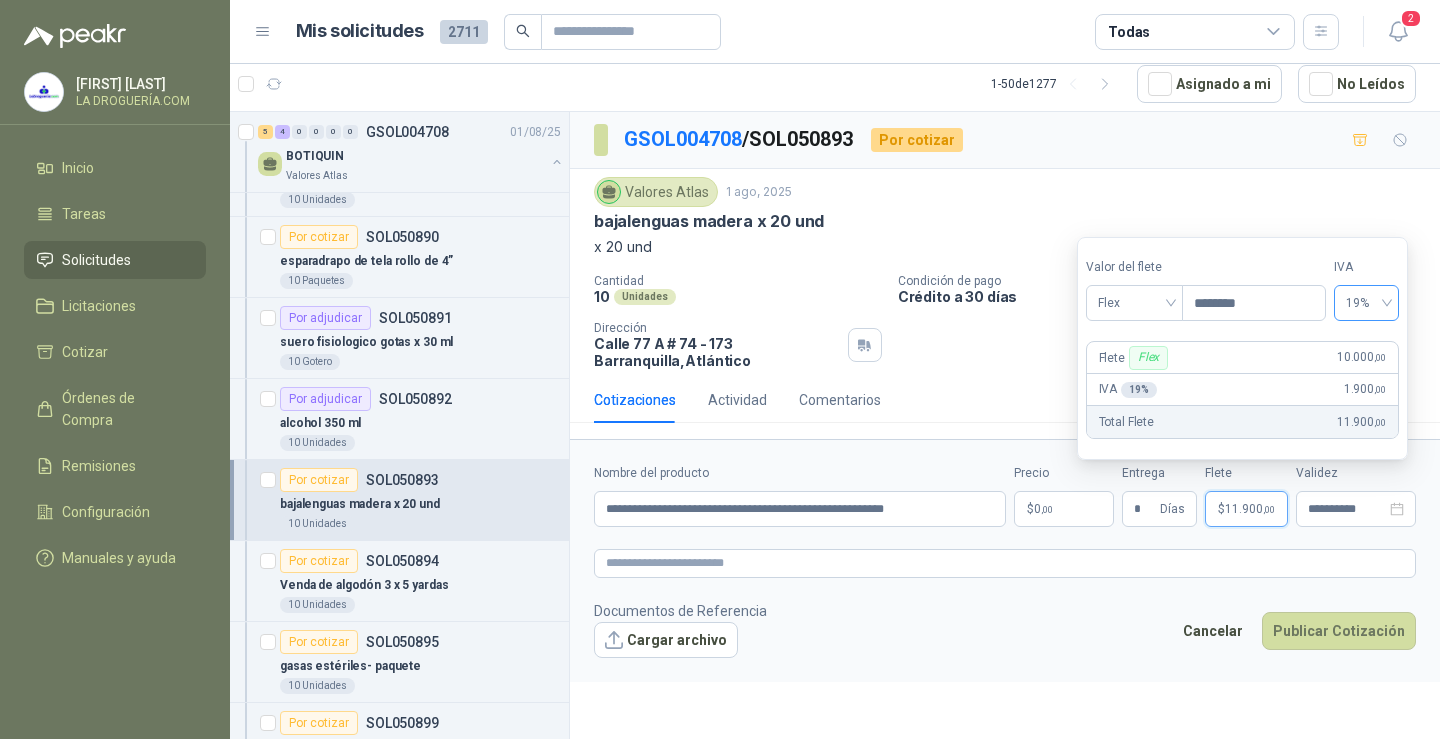 click on "19%" at bounding box center (1366, 303) 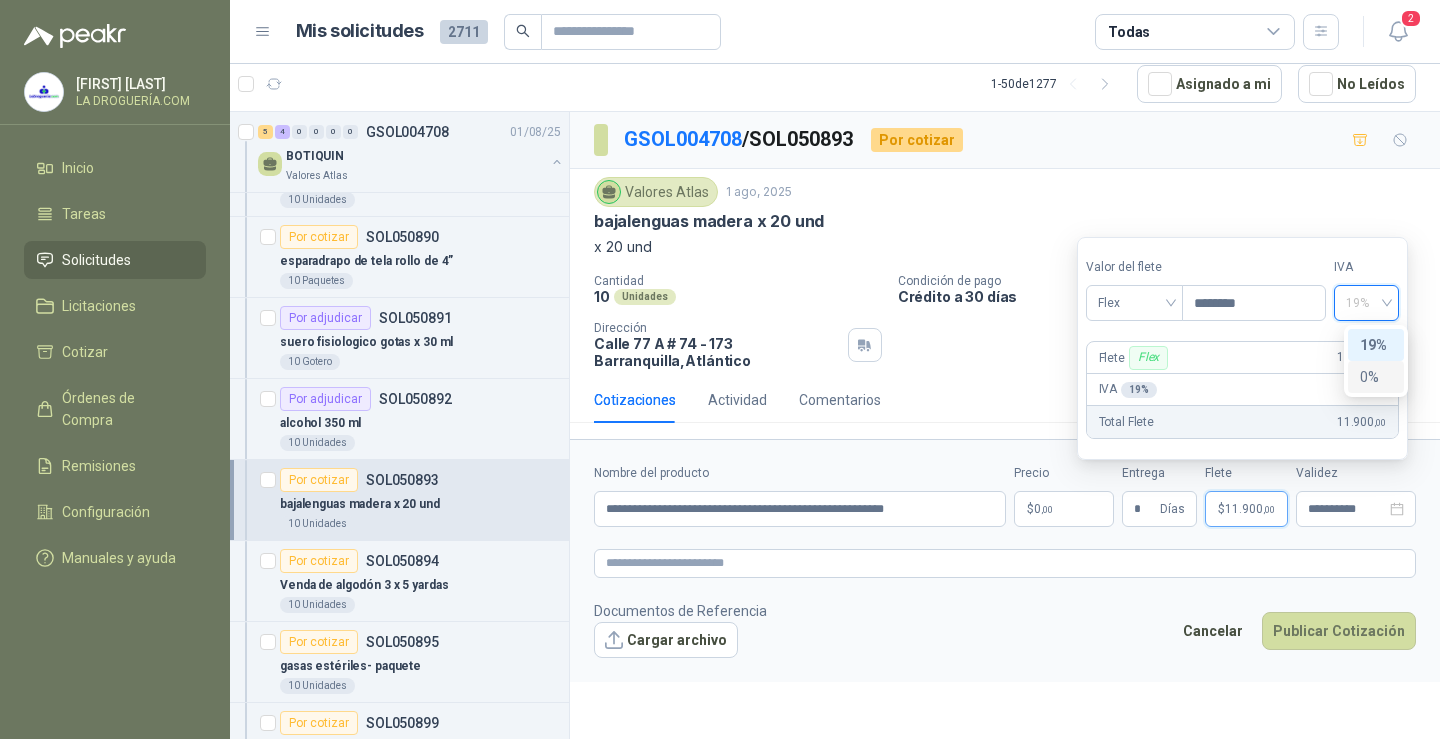 click on "0%" at bounding box center (1376, 377) 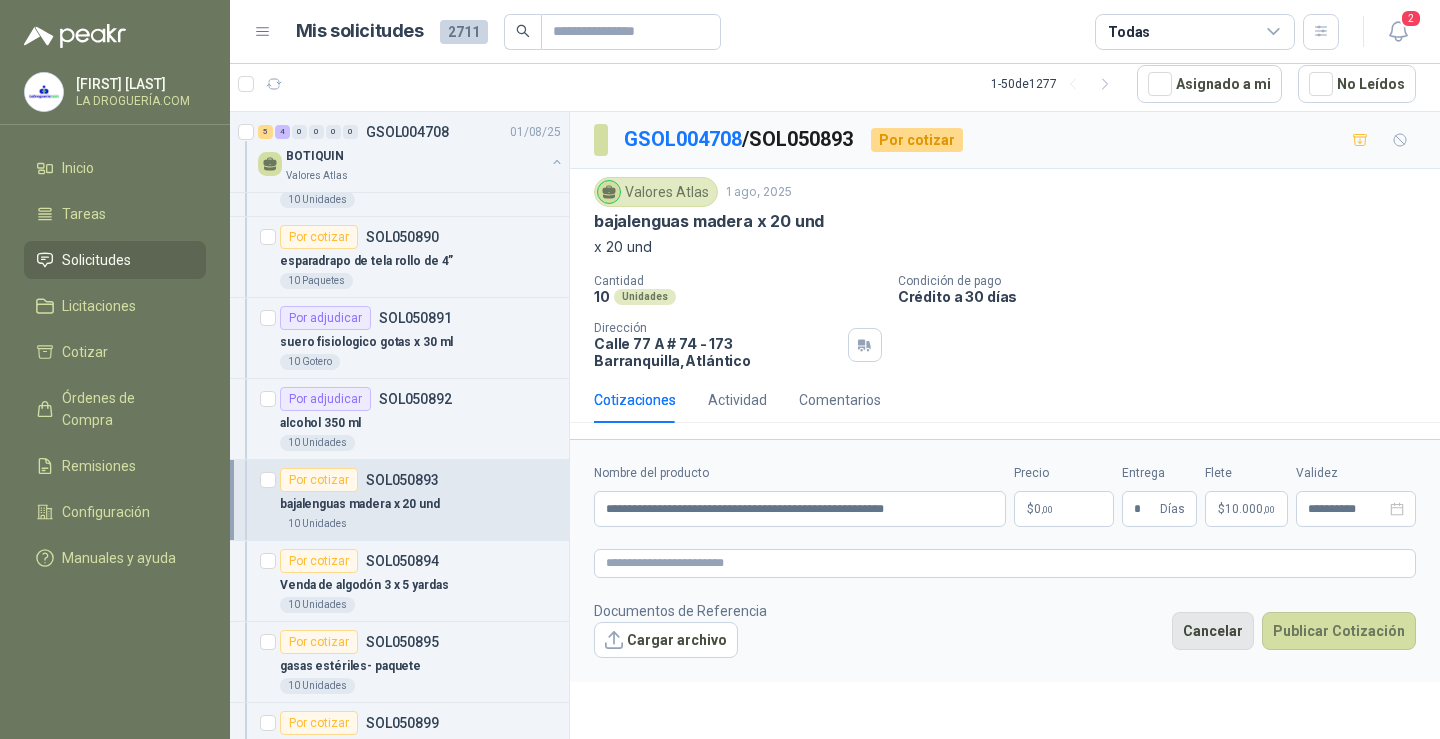 click on "Cancelar" at bounding box center [1213, 631] 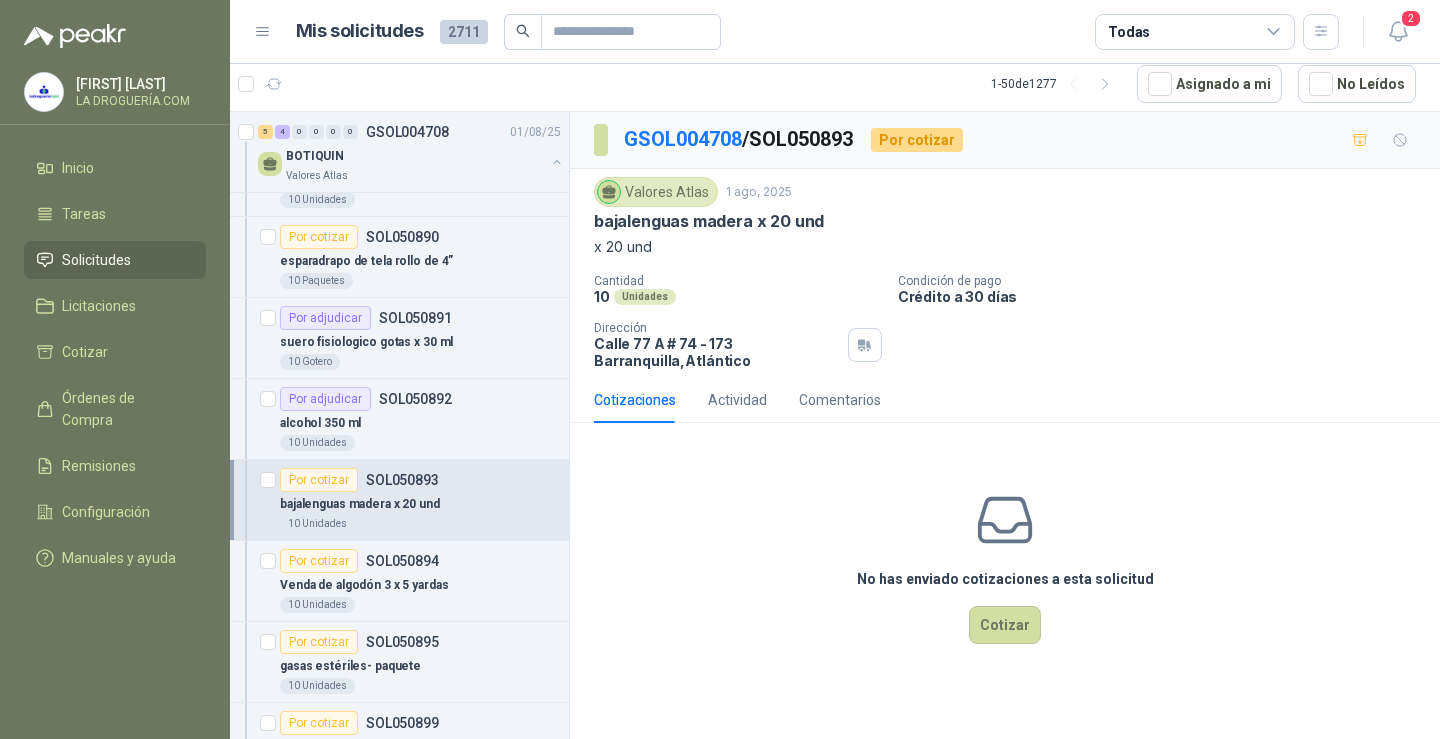click on "No has enviado cotizaciones a esta solicitud Cotizar" at bounding box center [1005, 566] 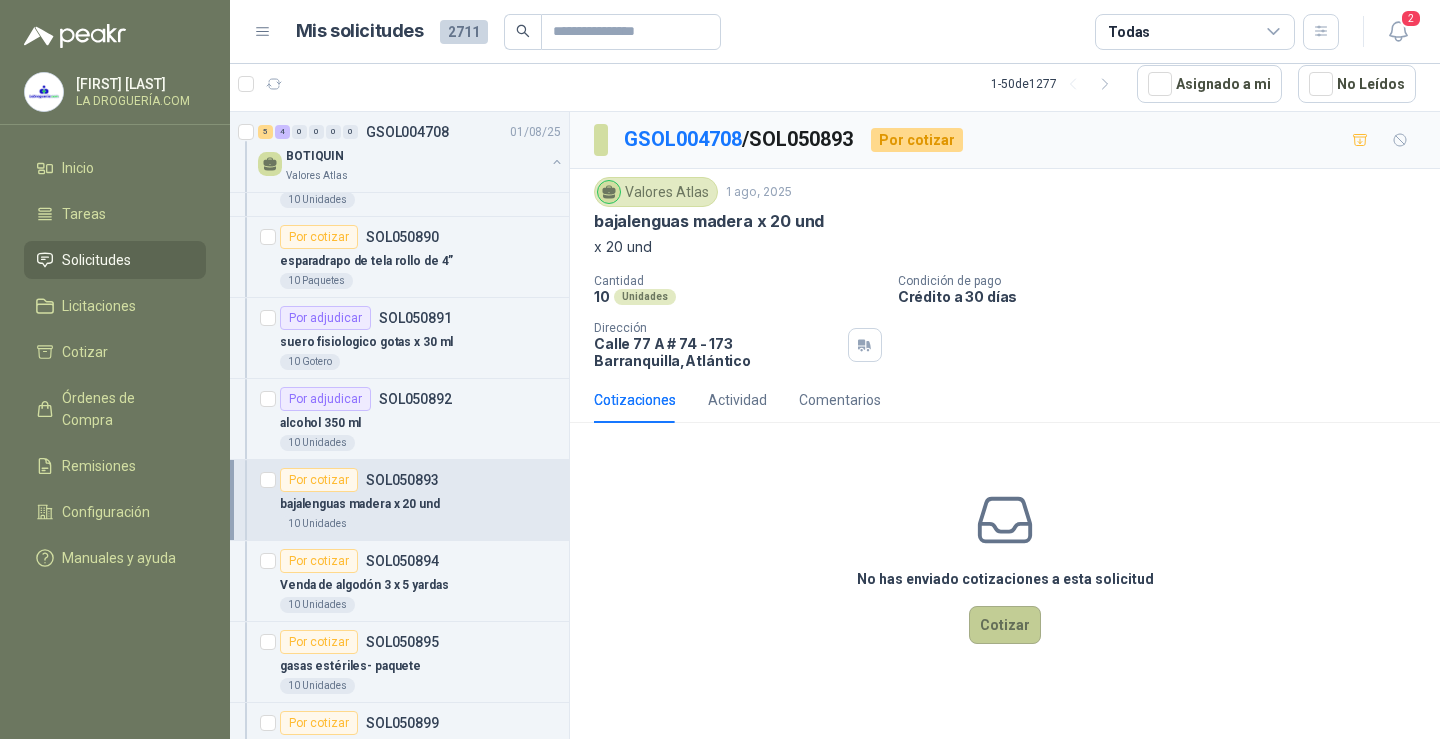click on "Cotizar" at bounding box center (1005, 625) 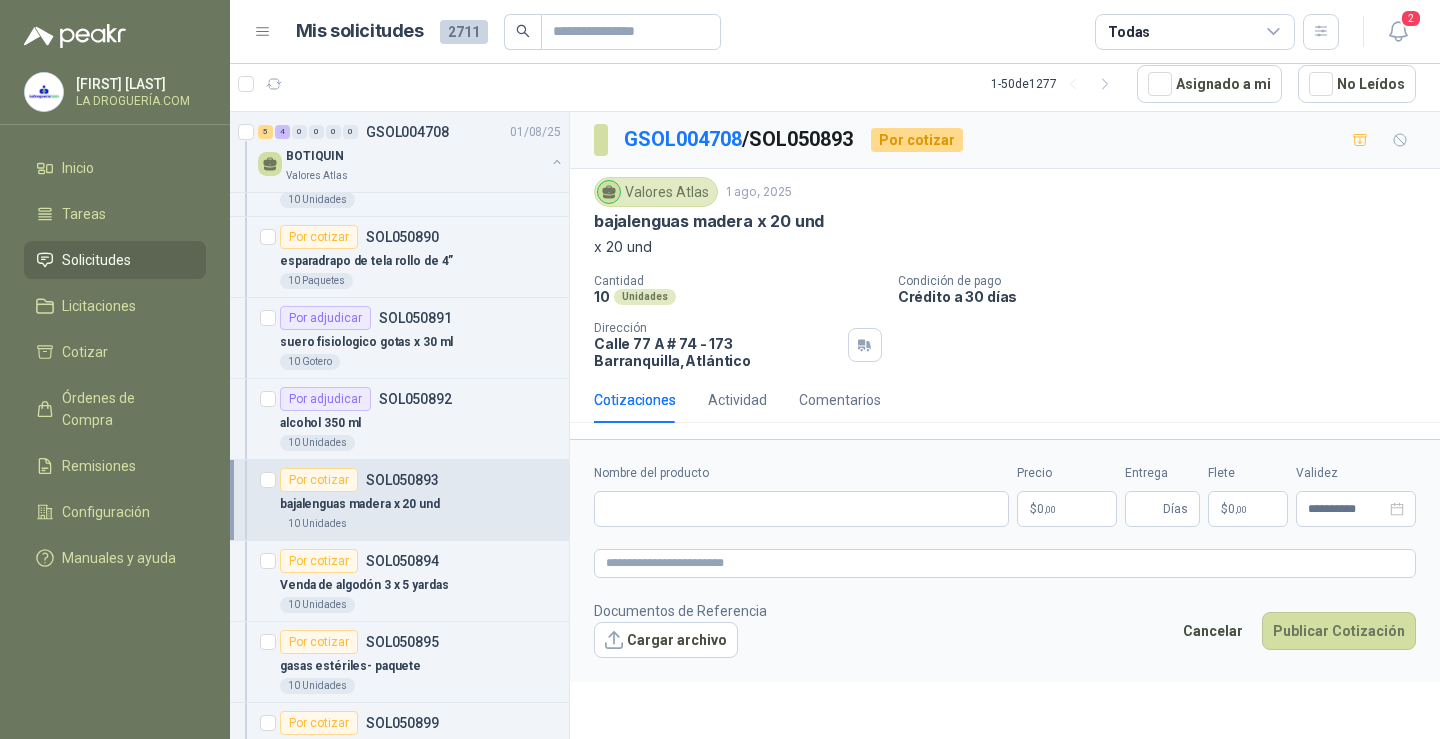 type 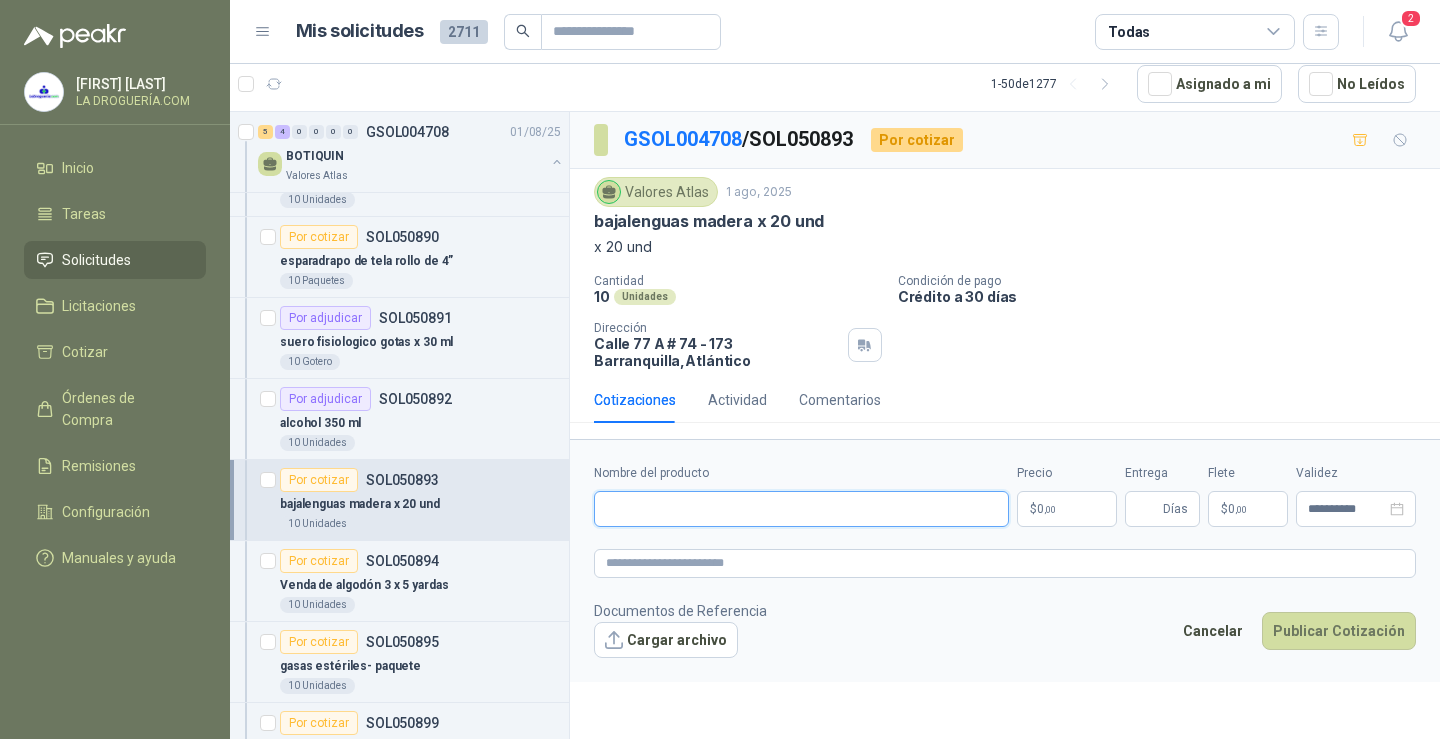click on "Nombre del producto" at bounding box center [801, 509] 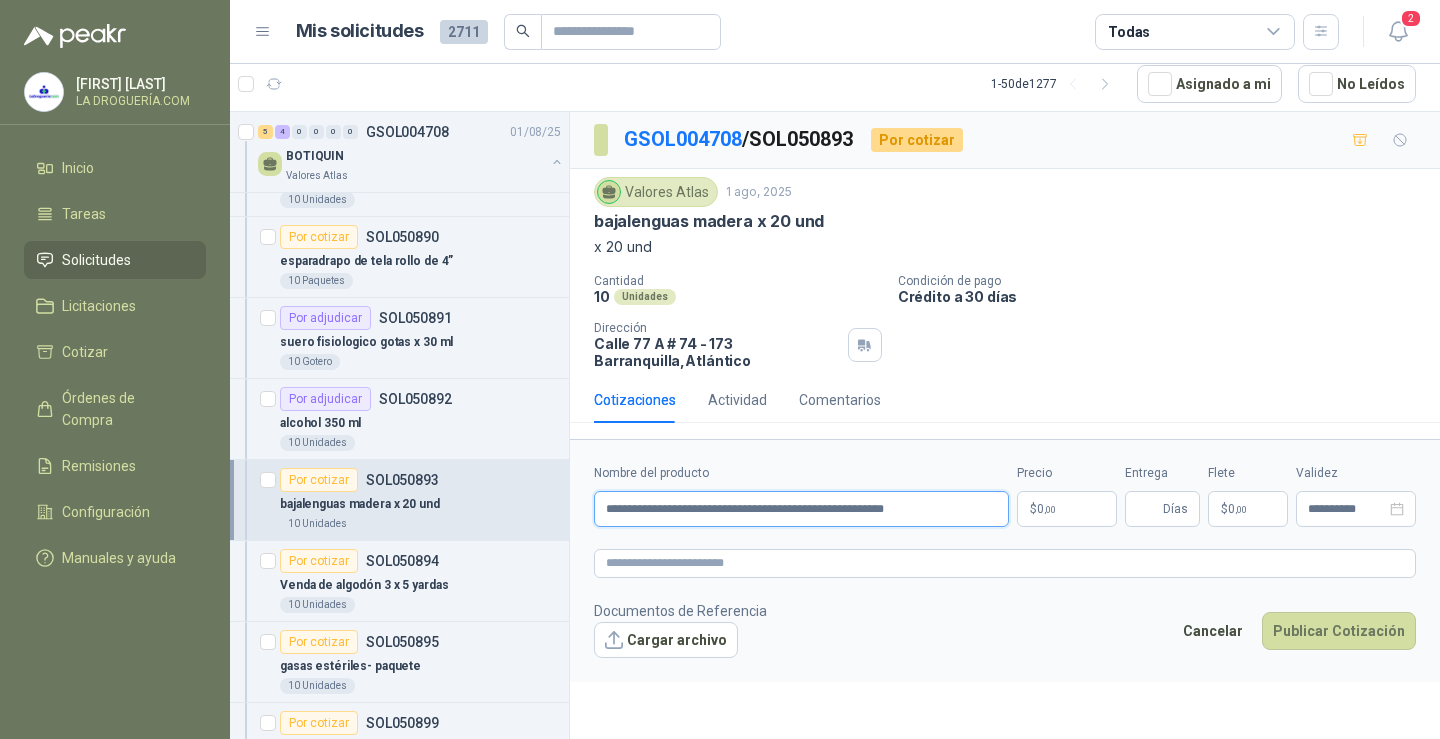 type on "**********" 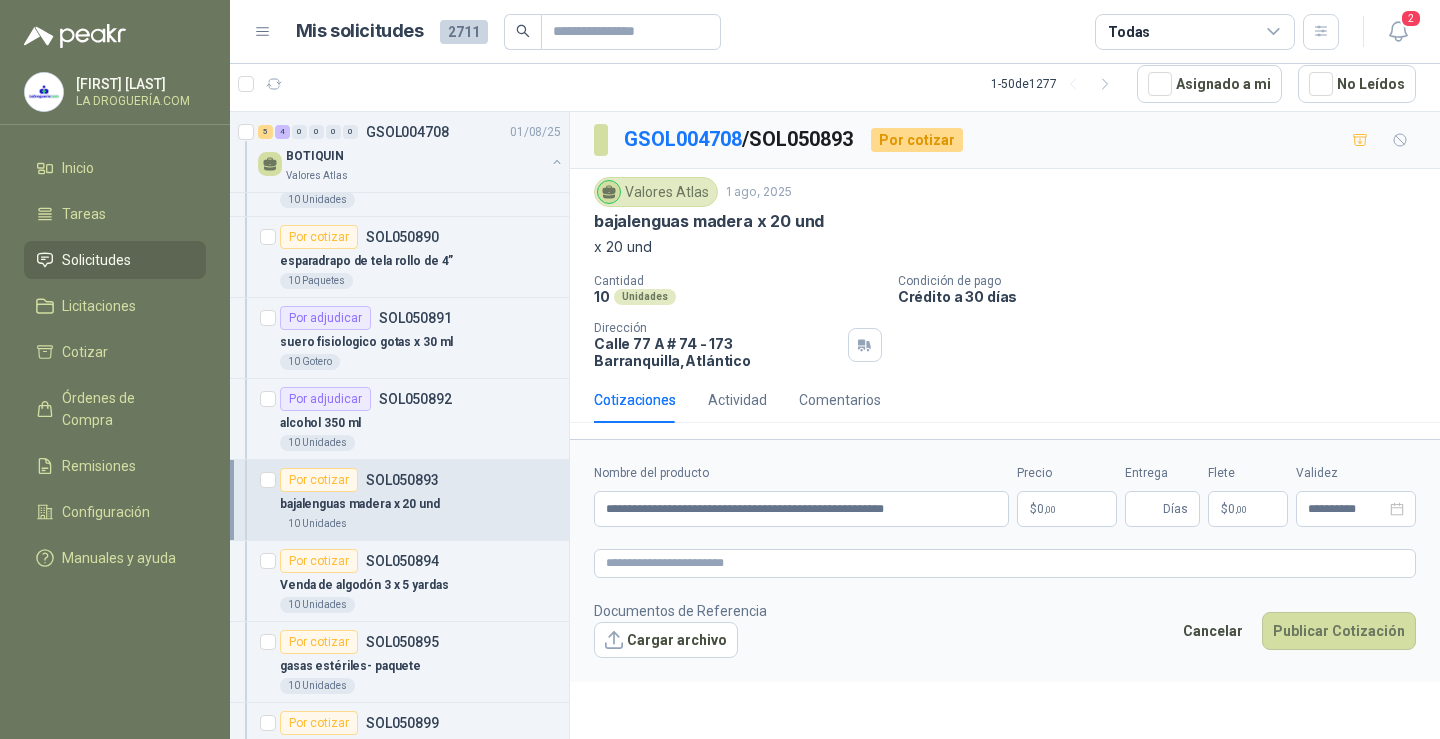 click on "[FIRST] [LAST]   LA DROGUERÍA.COM   Inicio   Tareas   Solicitudes   Licitaciones   Cotizar   Órdenes de Compra   Remisiones   Configuración   Manuales y ayuda Mis solicitudes 2711 Todas 2 1 - 50  de  1277 Asignado a mi No Leídos 4   5   0   0   0   0   GSOL004721 04/08/25   SOLICITUD EPP JULIO - PICHINDE  Rio Fertil del Pacífico S.A.S.   1   0   0   0   0   0   GSOL004710 01/08/25   01-RQU-2160 Santa Anita Napoles   5   4   0   0   0   0   GSOL004708 01/08/25   BOTIQUIN  Valores Atlas   Por adjudicar SOL050888 aplicadores de madera x 20 und 10   Unidades Por adjudicar SOL050889 Curitas   10   Unidades Por cotizar SOL050890 esparadrapo de tela rollo de 4” 10   Paquetes Por adjudicar SOL050891 suero fisiologico gotas x 30 ml 10   Gotero Por adjudicar SOL050892 alcohol 350 ml 10   Unidades Por cotizar SOL050893 bajalenguas madera x 20 und 10   Unidades Por cotizar SOL050894 Venda de algodón 3 x 5 yardas 10   Unidades Por cotizar SOL050895 gasas estériles- paquete 10   Unidades Por cotizar SOL050899 10" at bounding box center (720, 369) 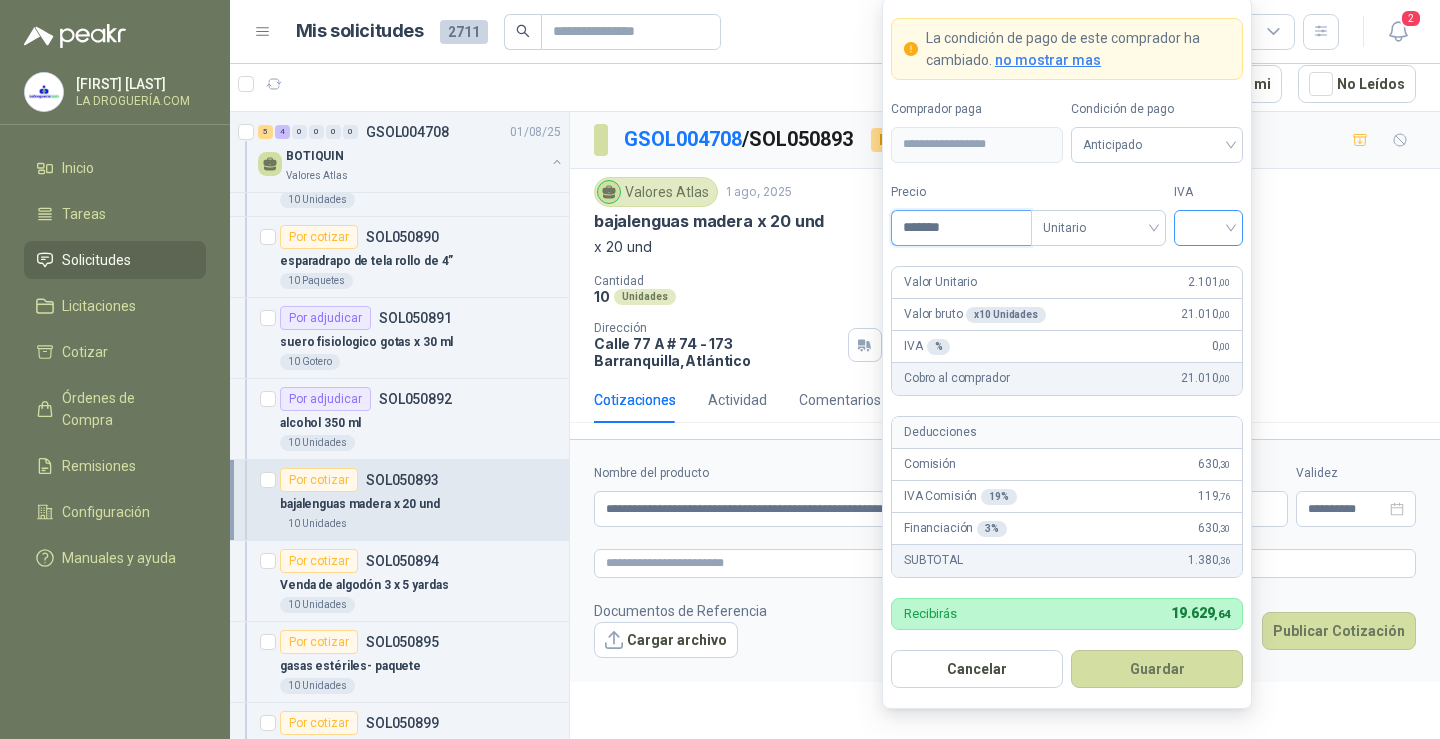type on "*******" 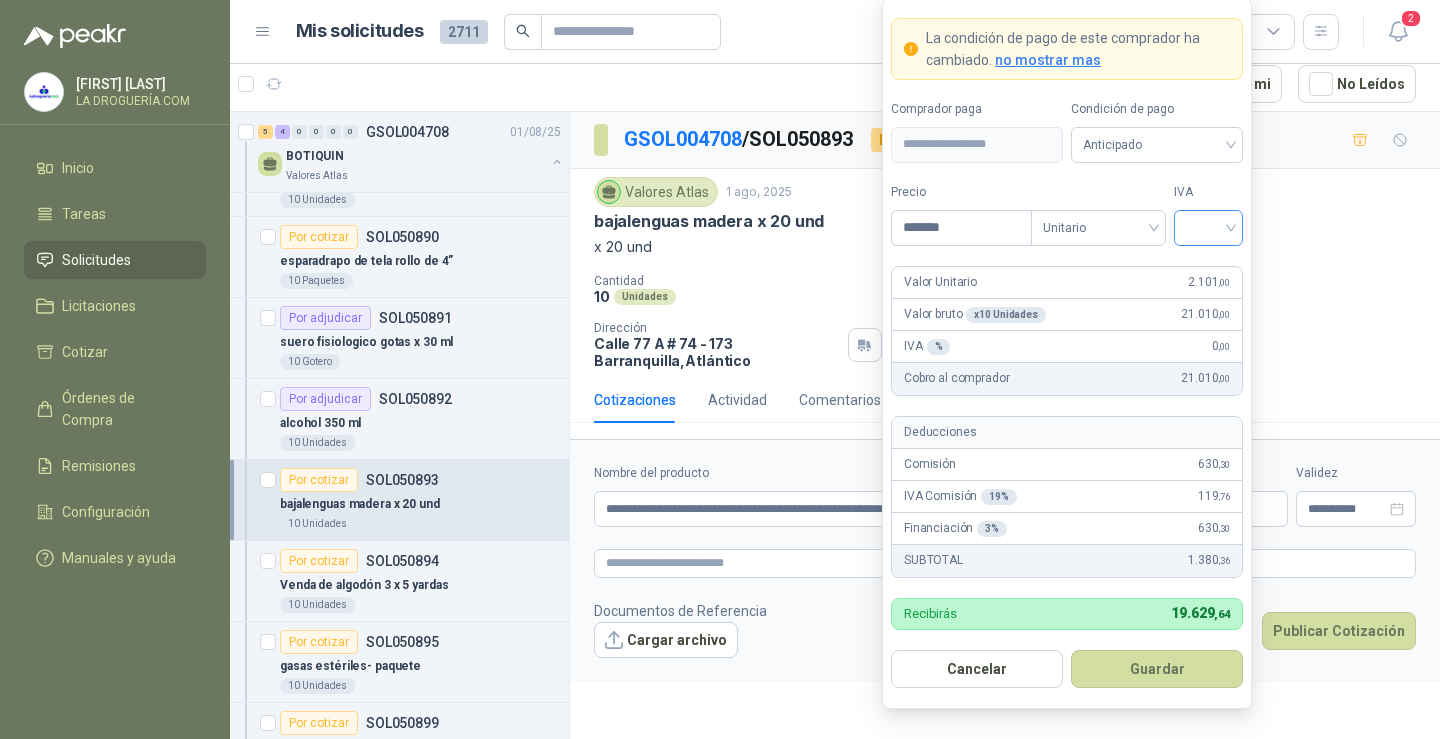 click at bounding box center [1208, 226] 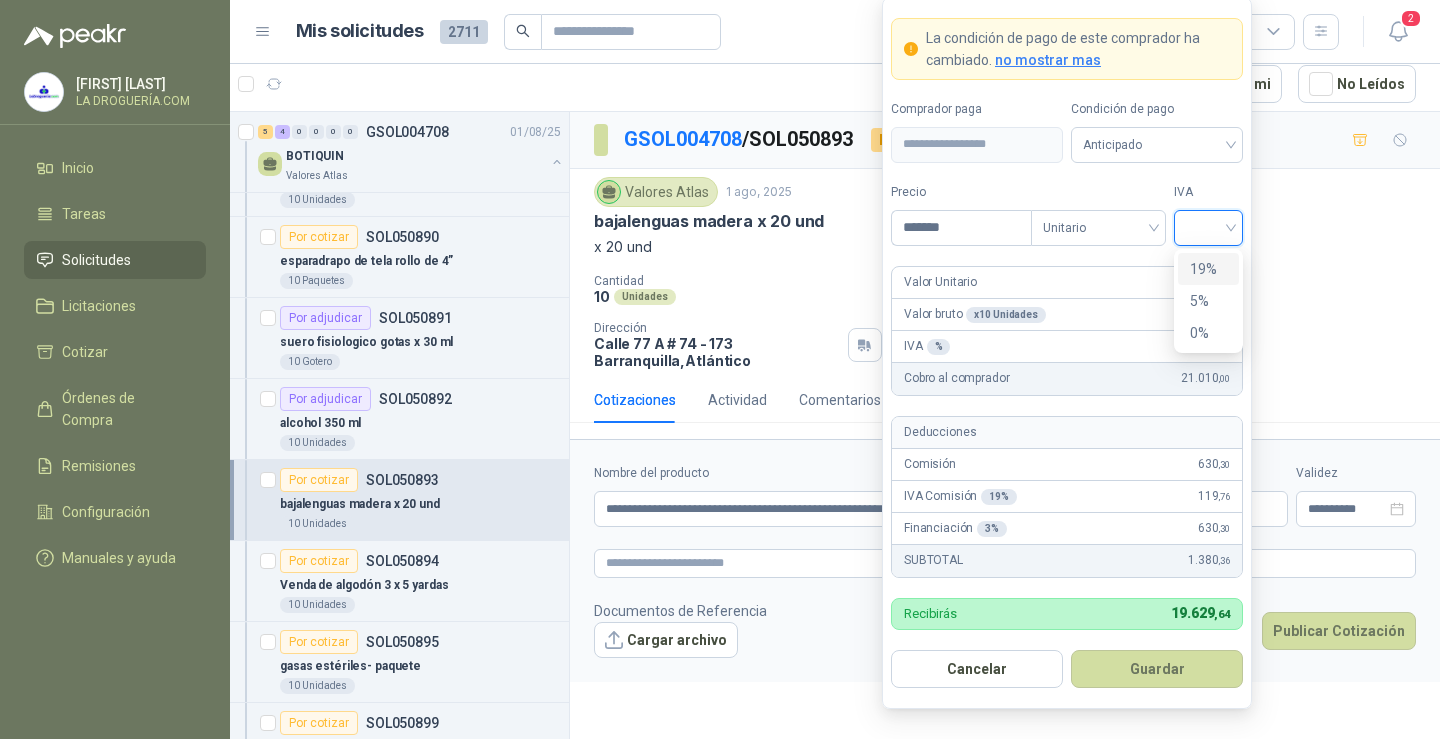 click on "19%" at bounding box center (1208, 269) 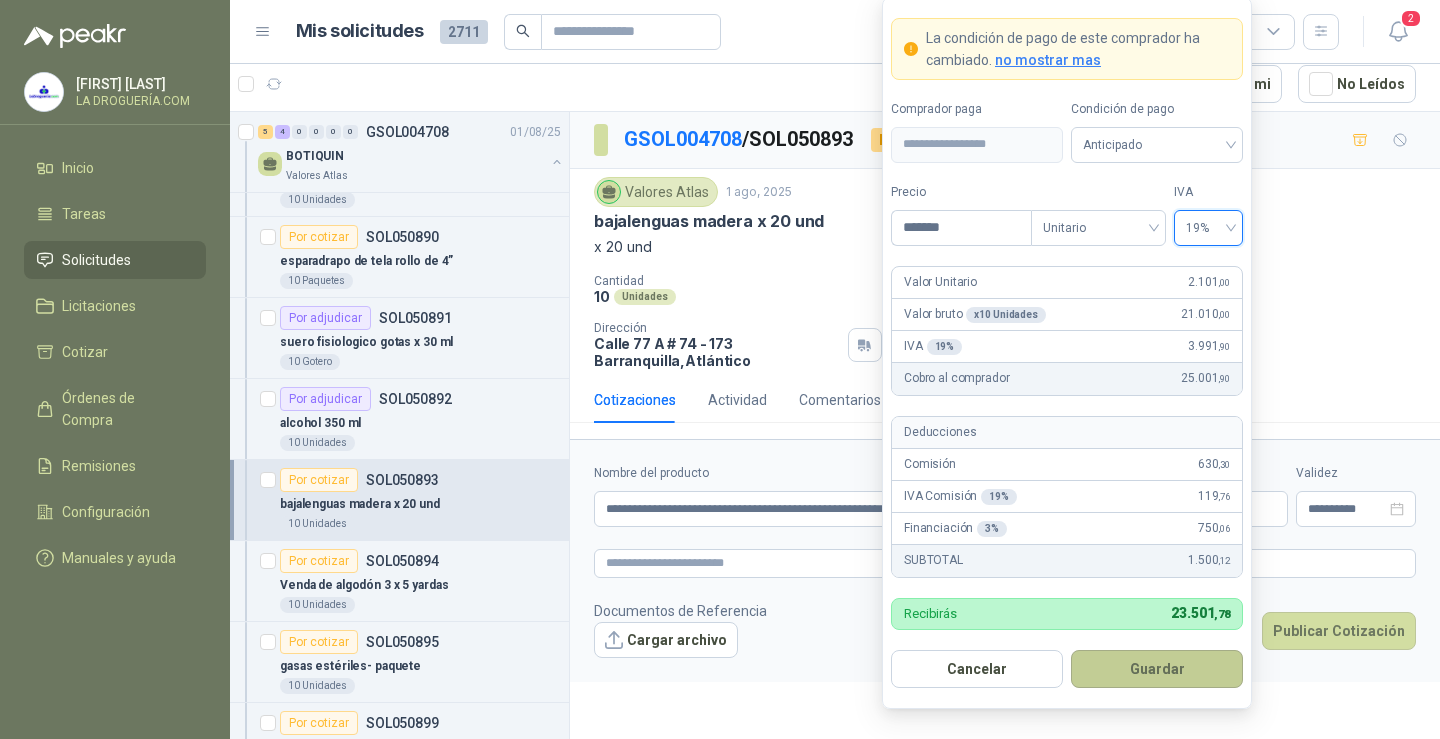 click on "Guardar" at bounding box center [1157, 669] 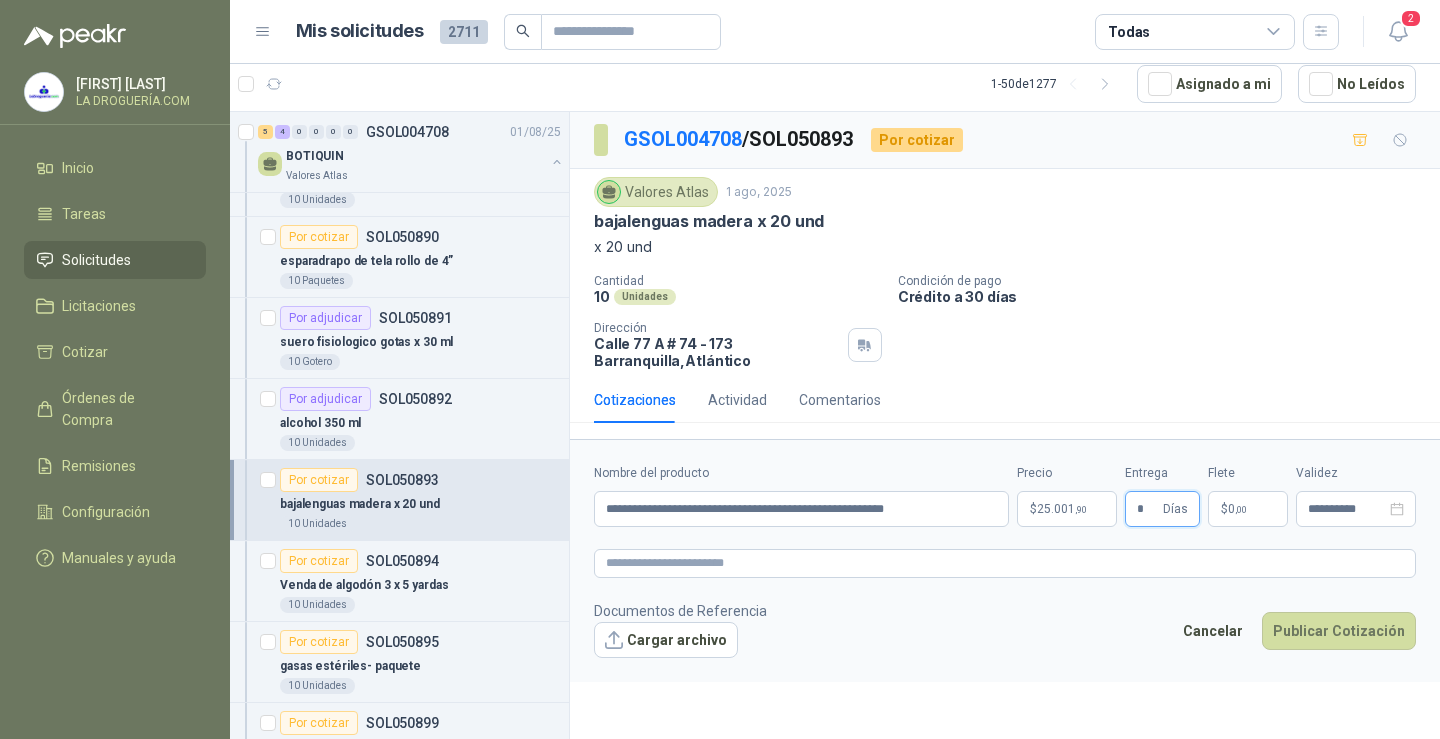 type on "*" 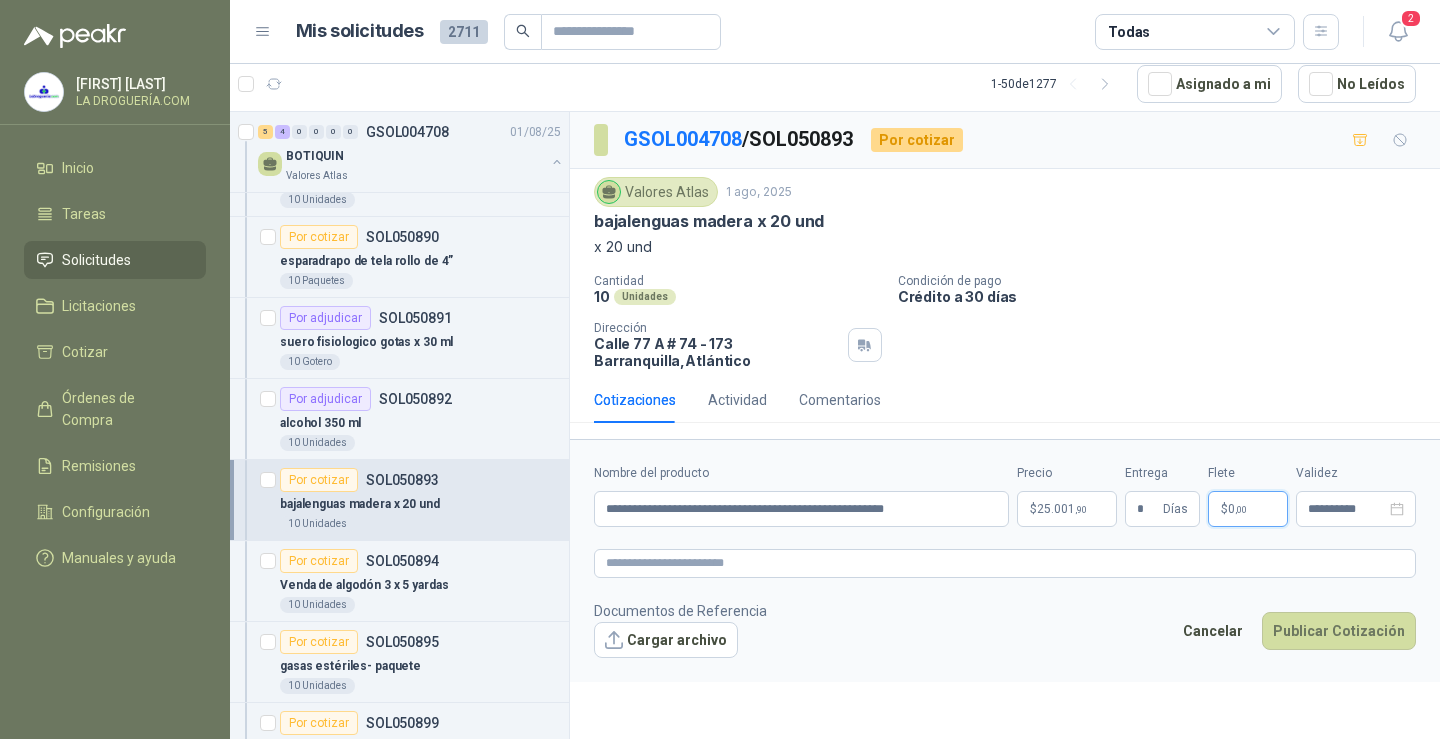 click on "$    0 ,00" at bounding box center [1248, 509] 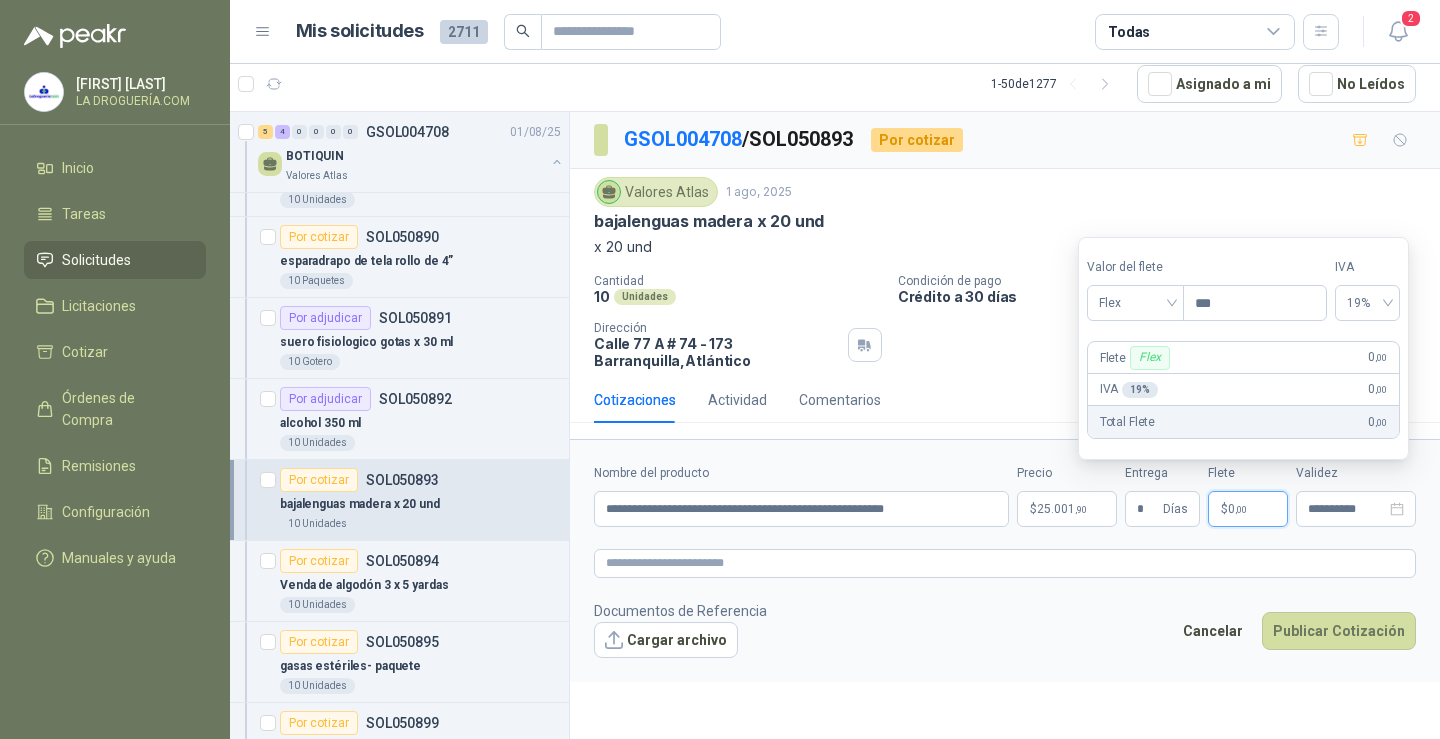 drag, startPoint x: 1265, startPoint y: 498, endPoint x: 1079, endPoint y: 602, distance: 213.10092 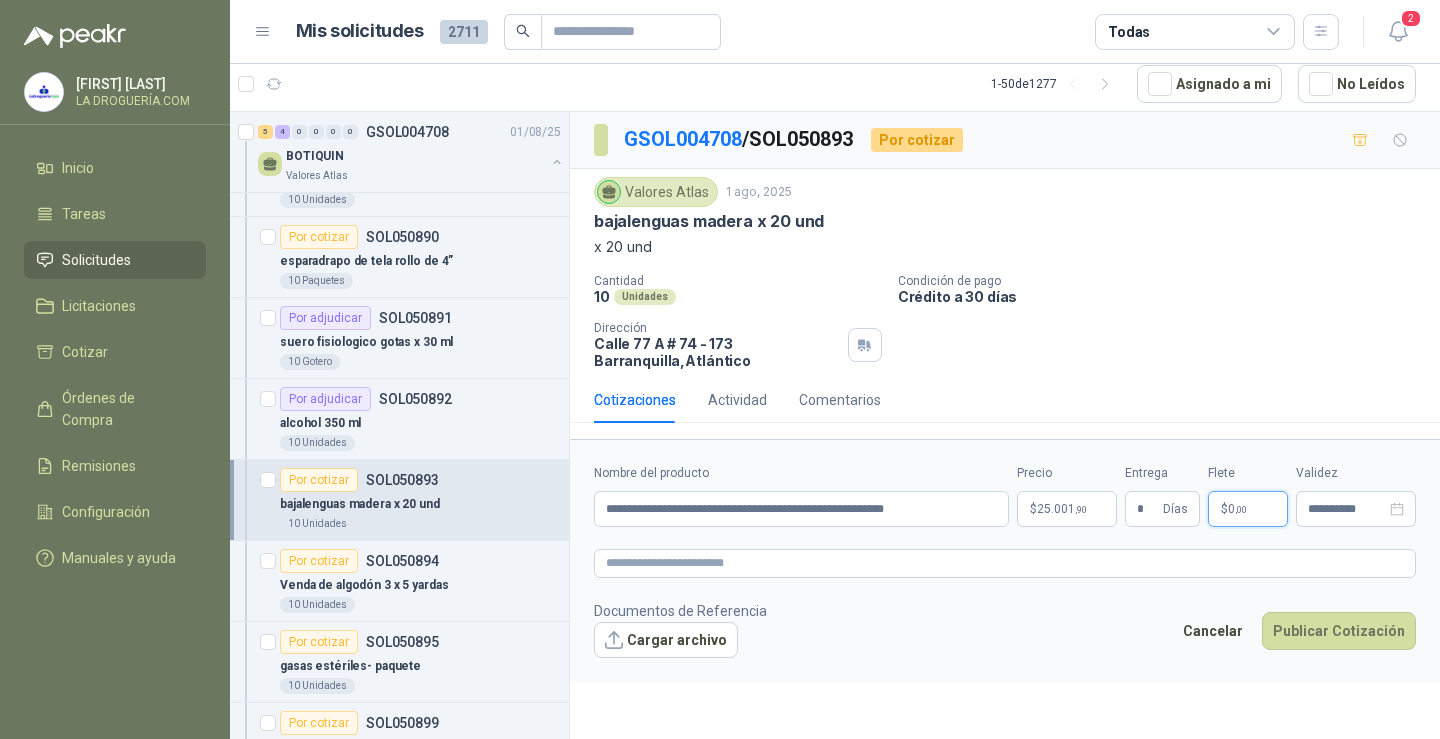 click on ",00" at bounding box center (1241, 509) 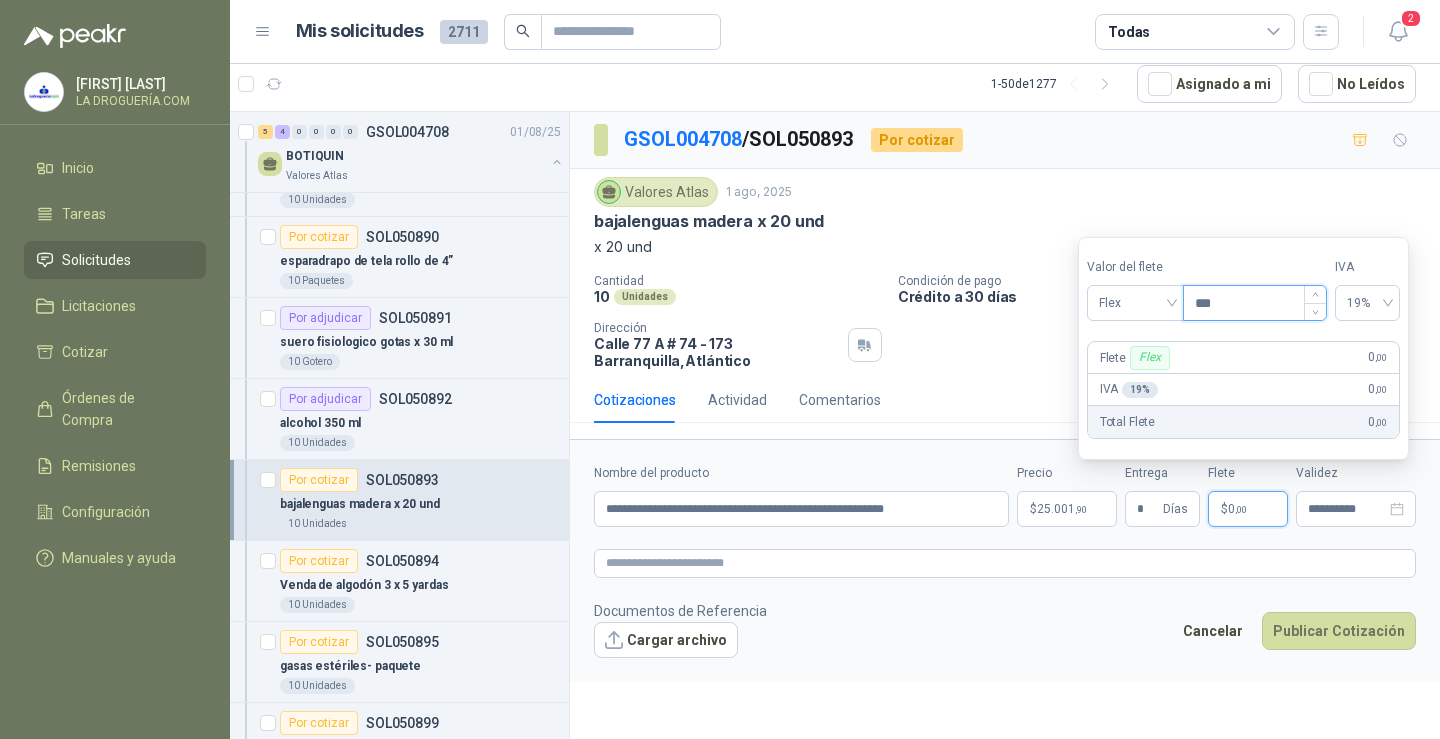 click on "***" at bounding box center [1255, 303] 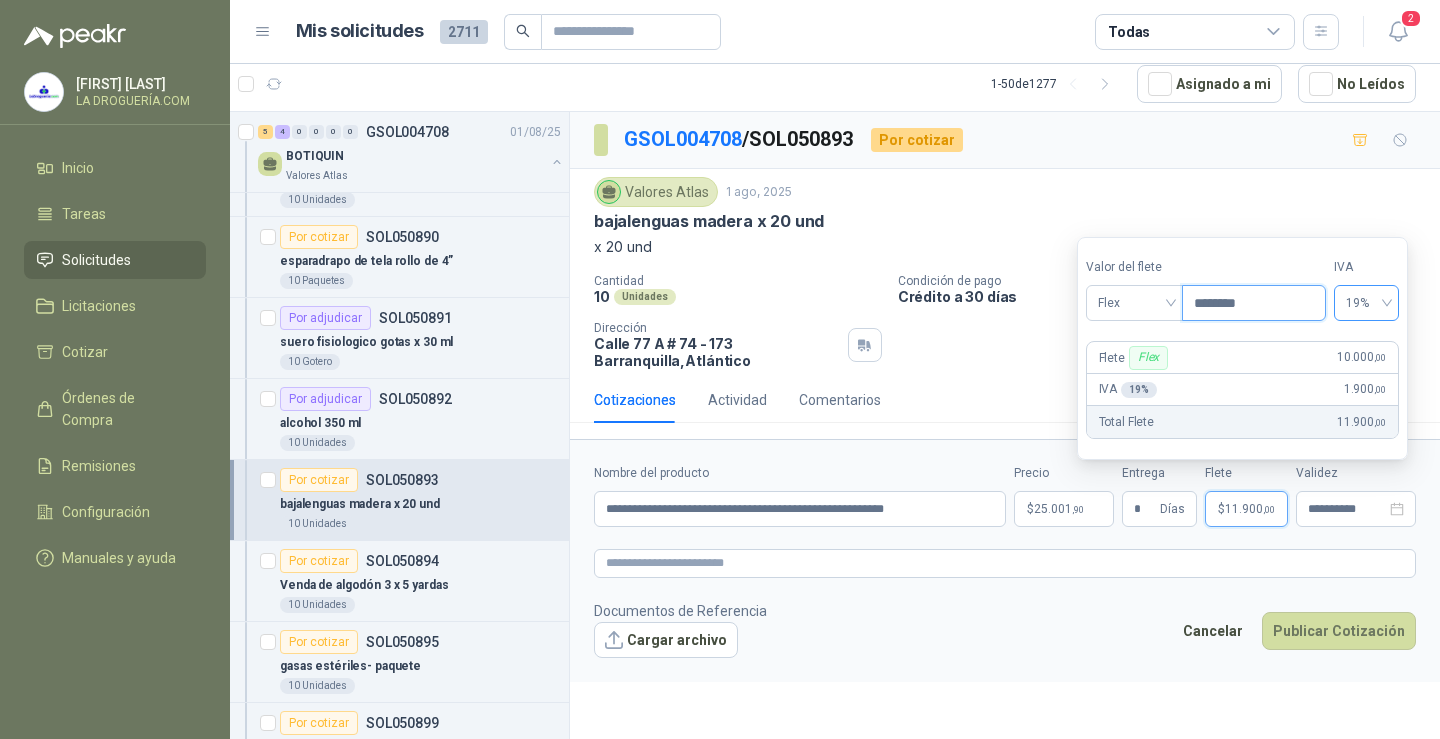 click on "19%" at bounding box center [1366, 303] 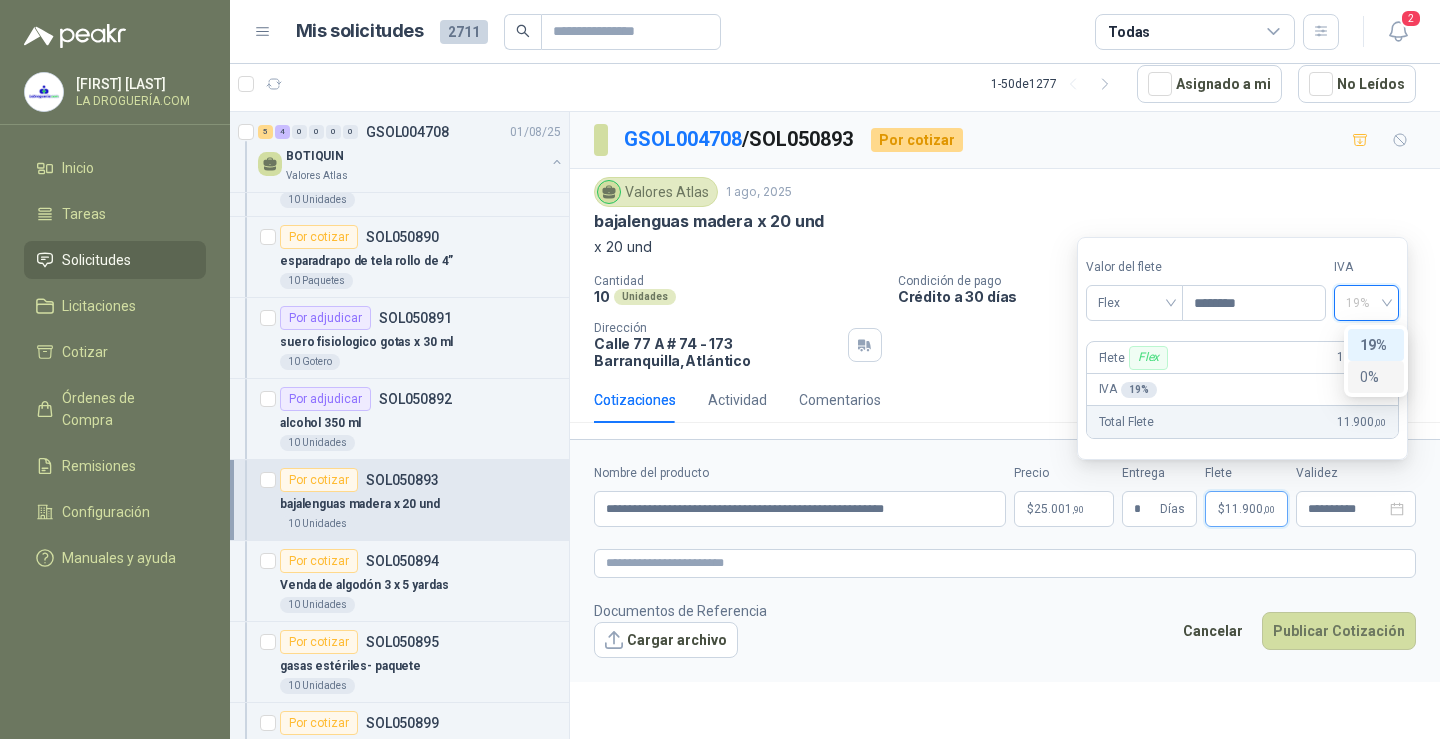 click on "0%" at bounding box center (1376, 377) 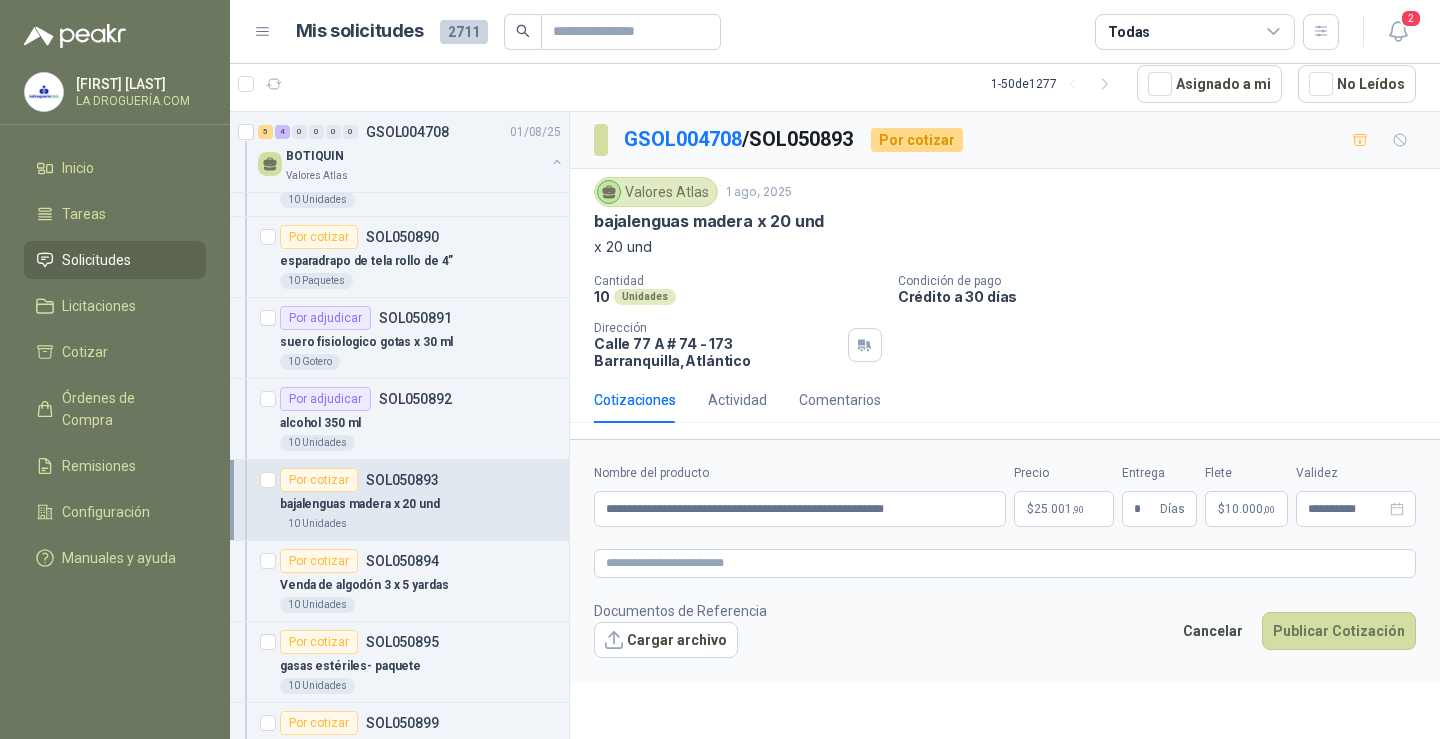 click on "Documentos de Referencia Cargar archivo Cancelar Publicar Cotización" at bounding box center [1005, 629] 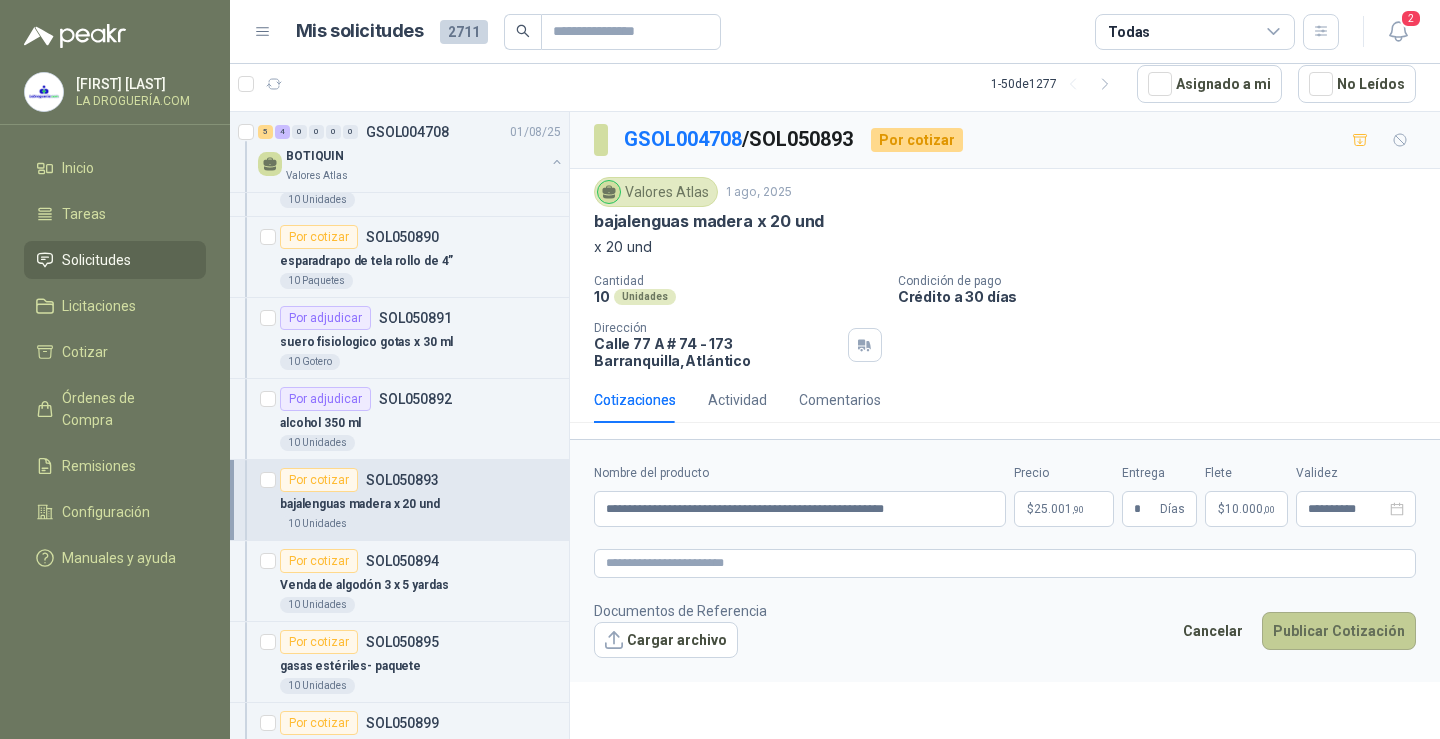 click on "Publicar Cotización" at bounding box center [1339, 631] 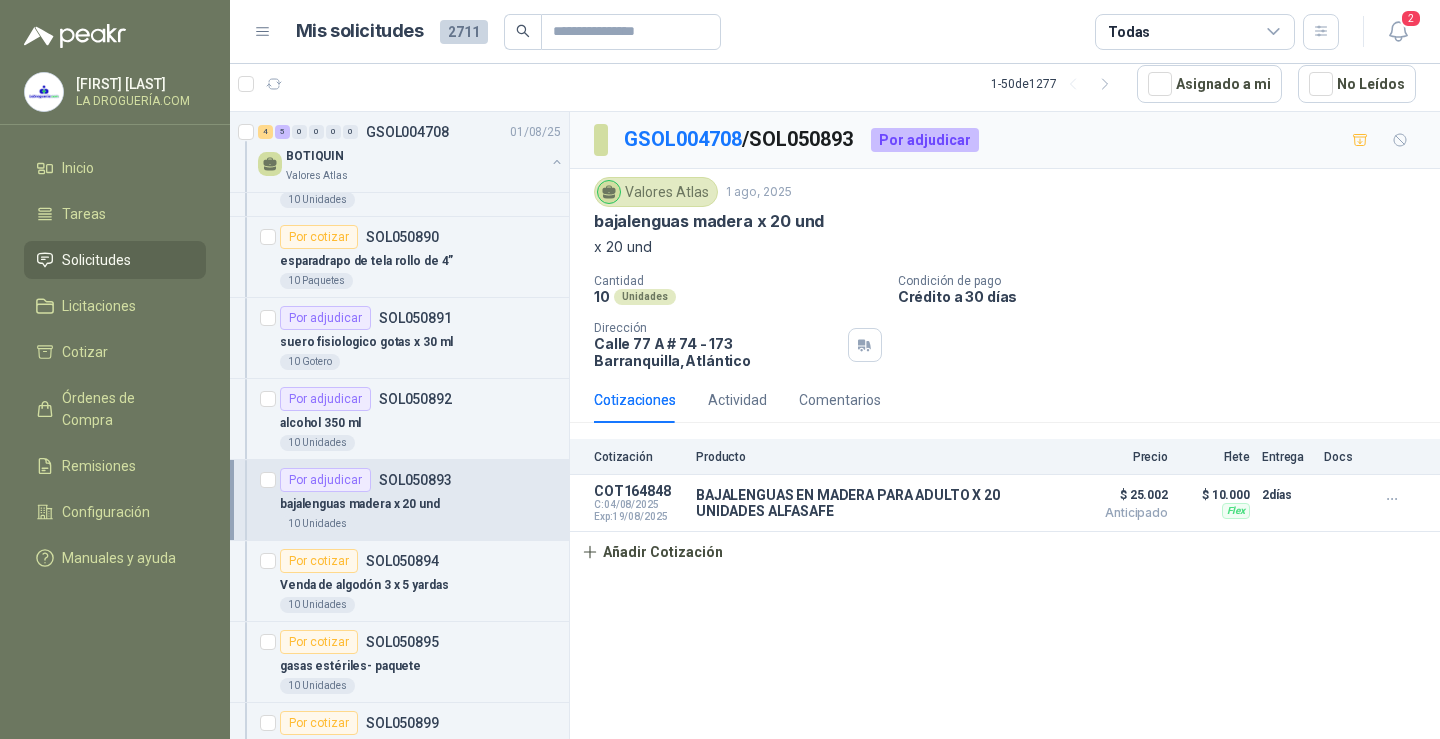 scroll, scrollTop: 400, scrollLeft: 0, axis: vertical 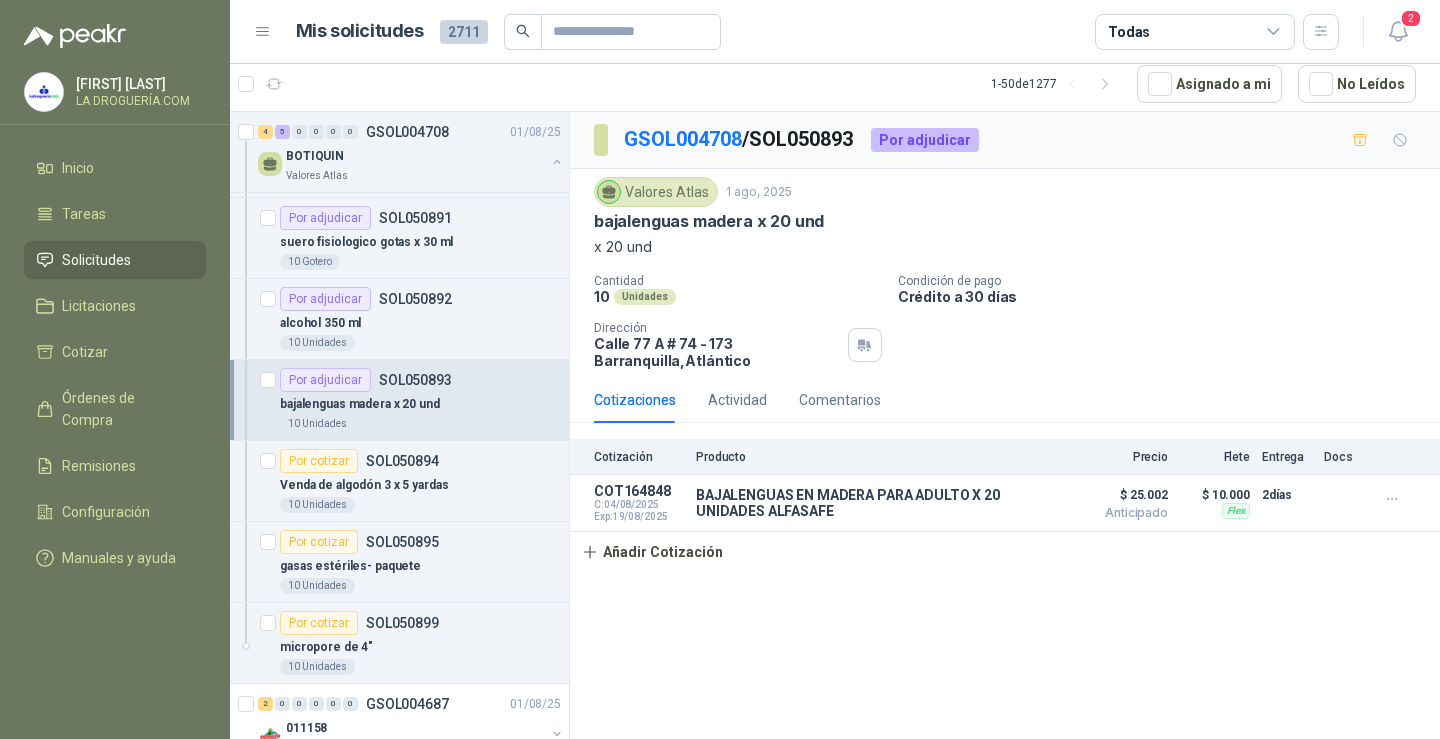 click on "Venda de algodón 3 x 5 yardas" at bounding box center [420, 485] 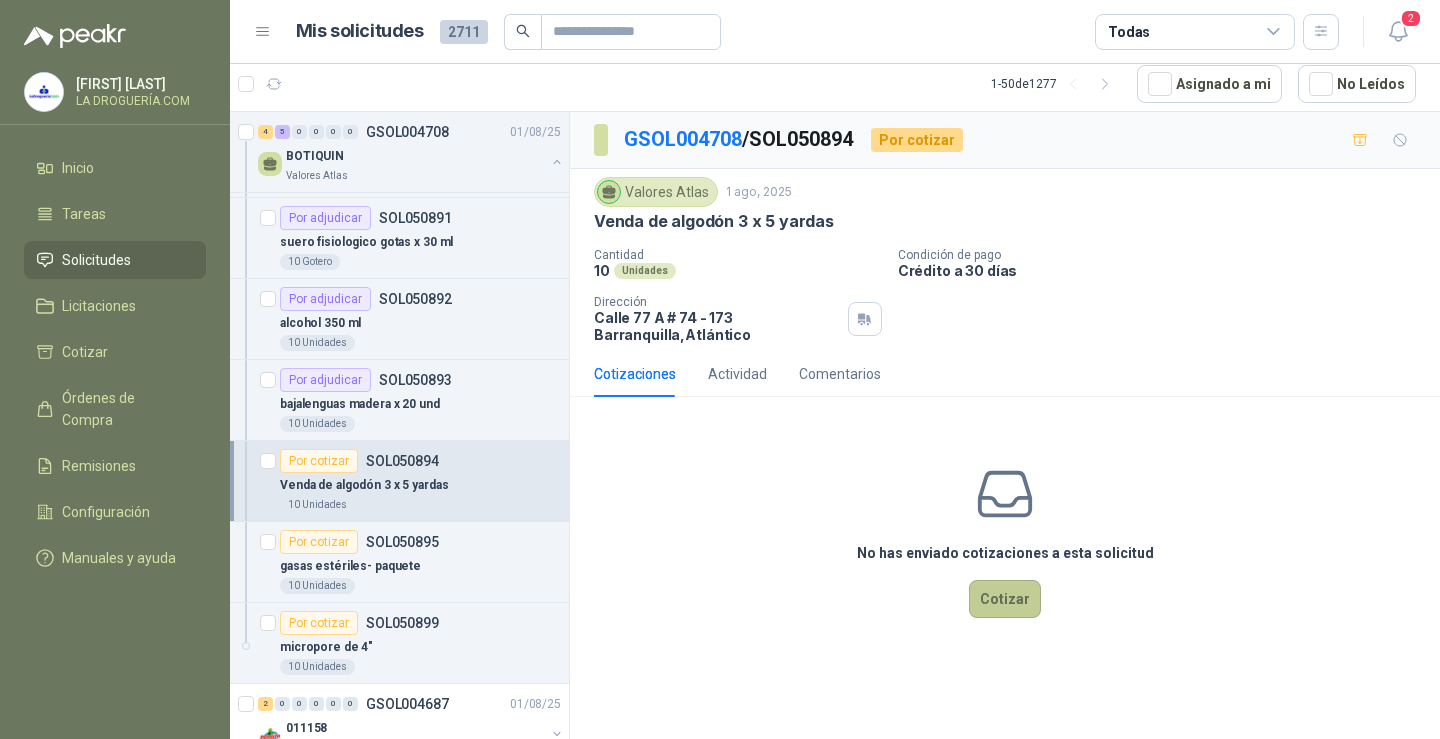 click on "Cotizar" at bounding box center [1005, 599] 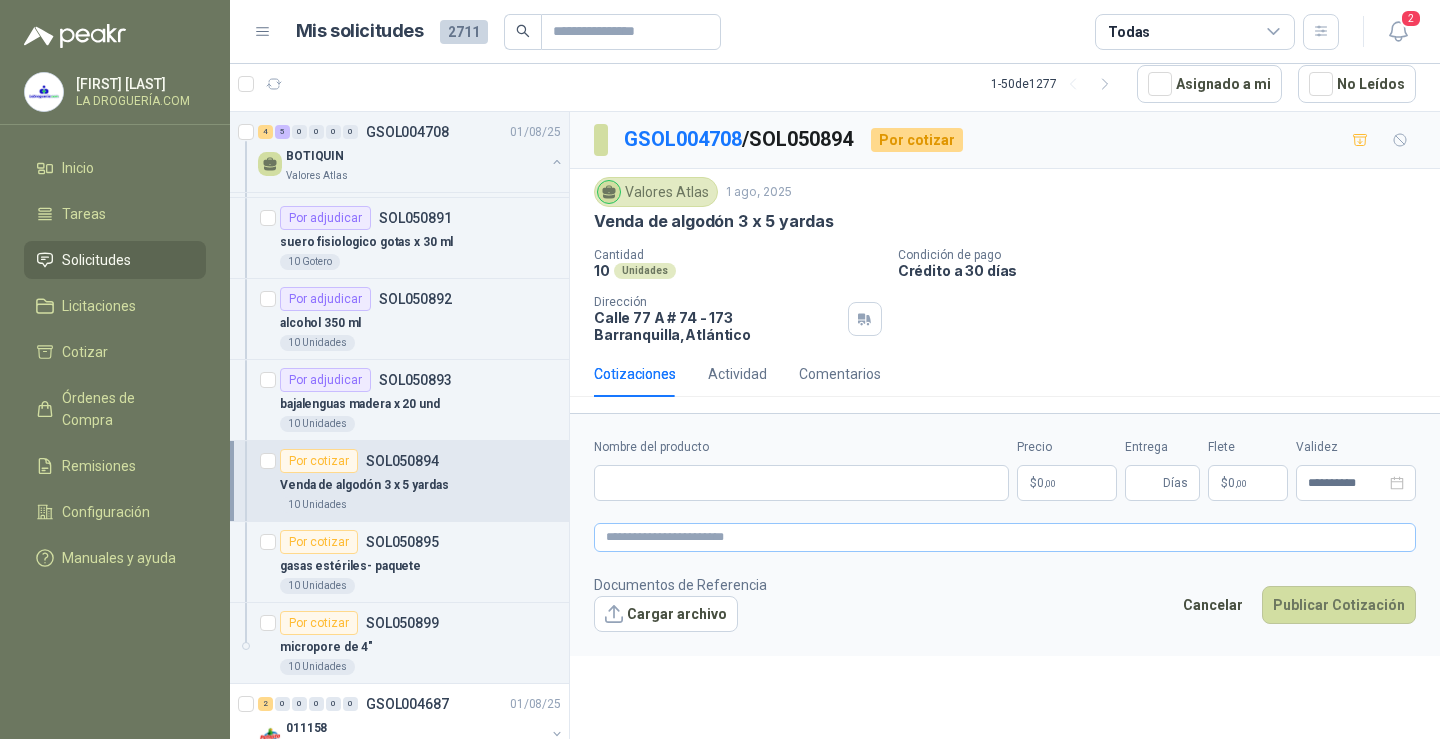 type 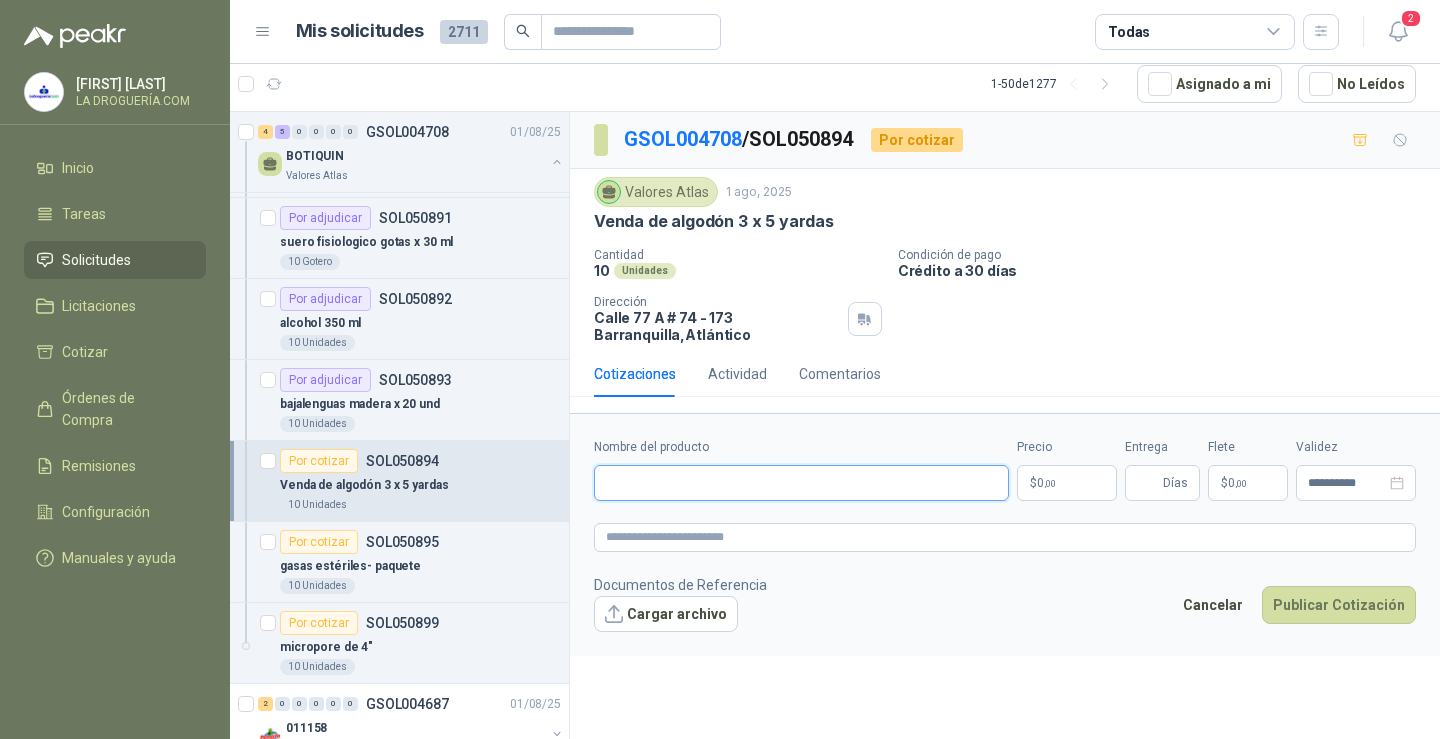 click on "Nombre del producto" at bounding box center [801, 483] 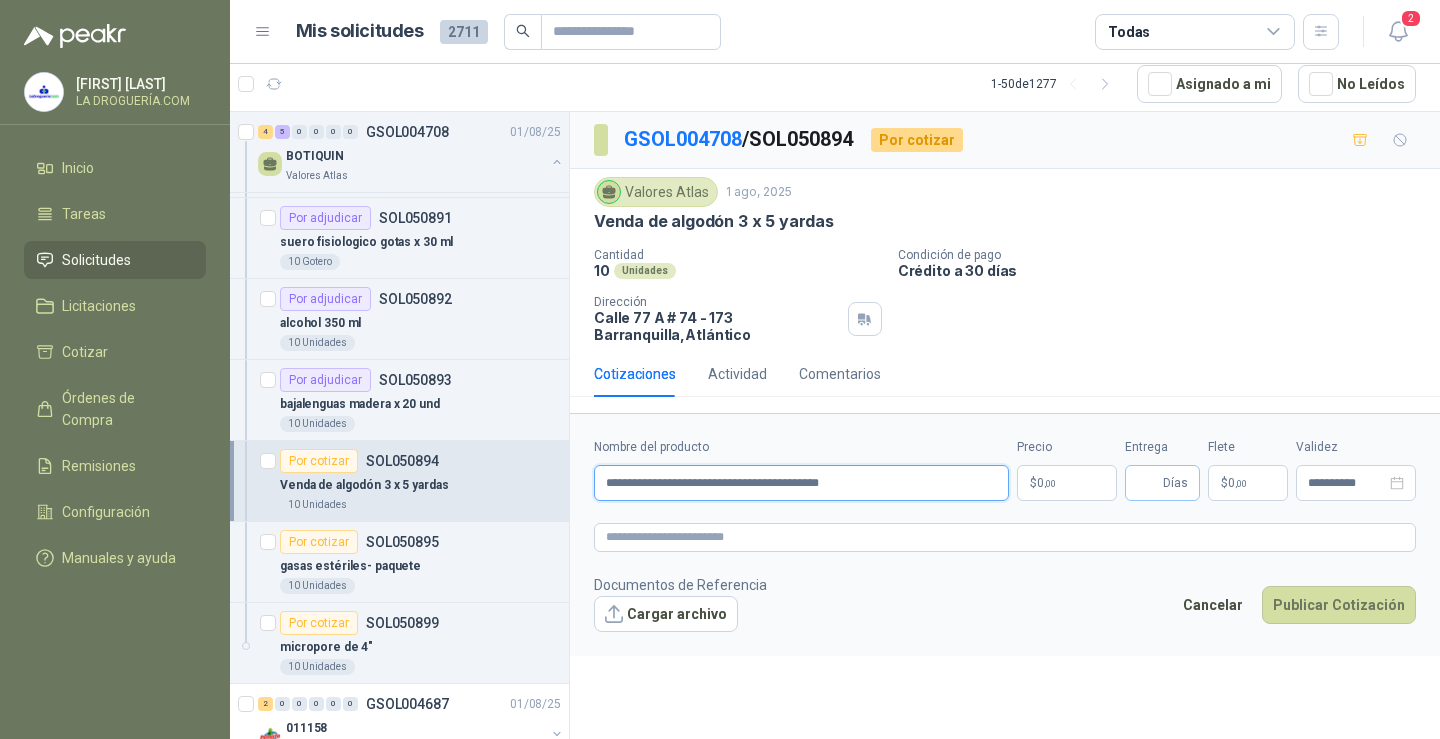 type on "**********" 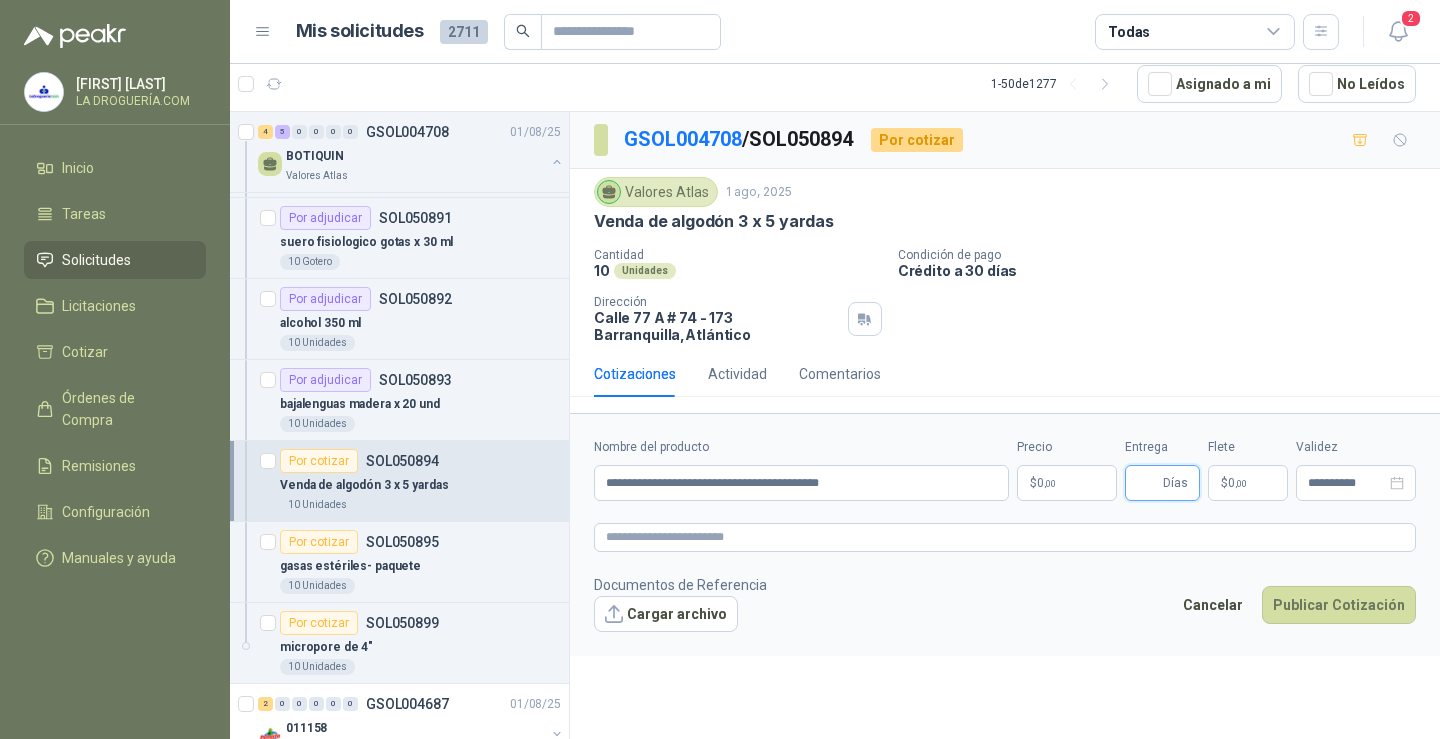 click on "Entrega" at bounding box center [1148, 483] 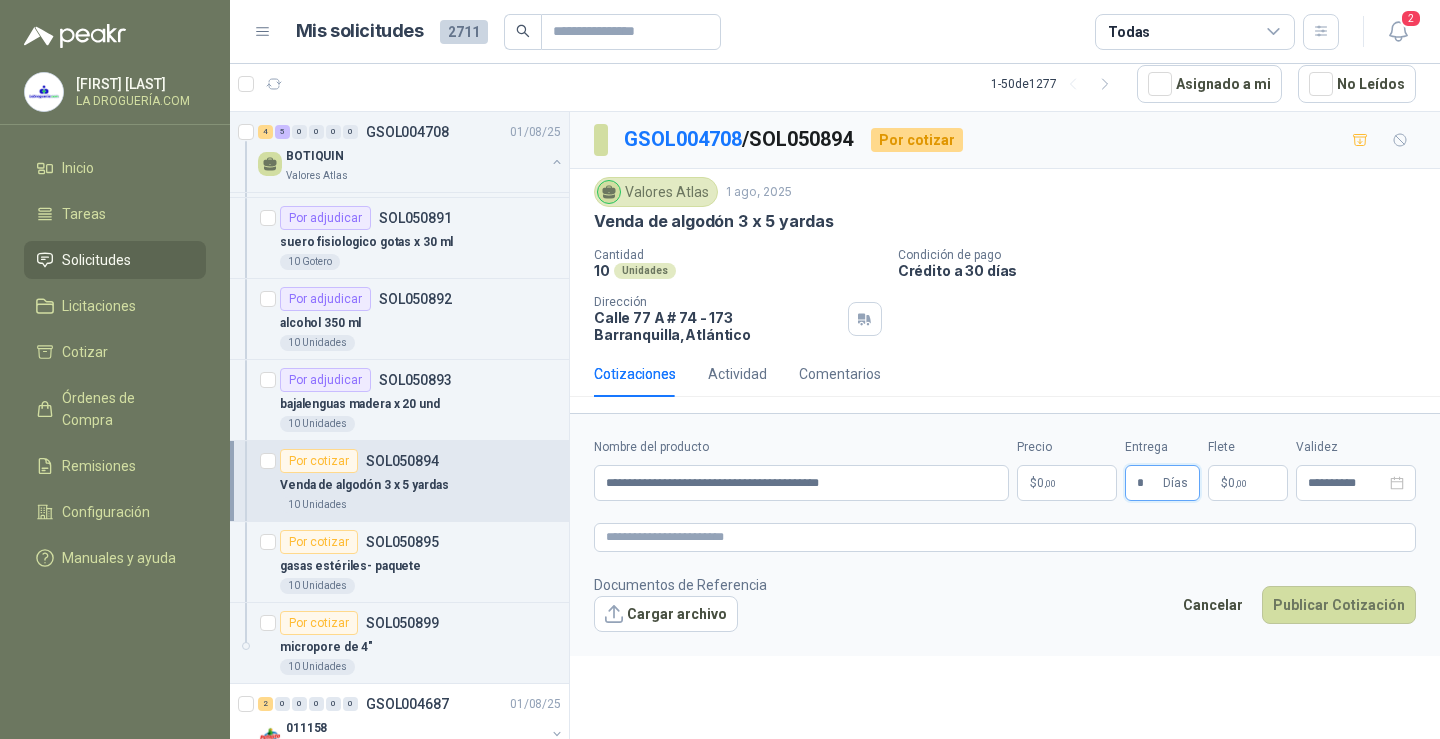 type on "*" 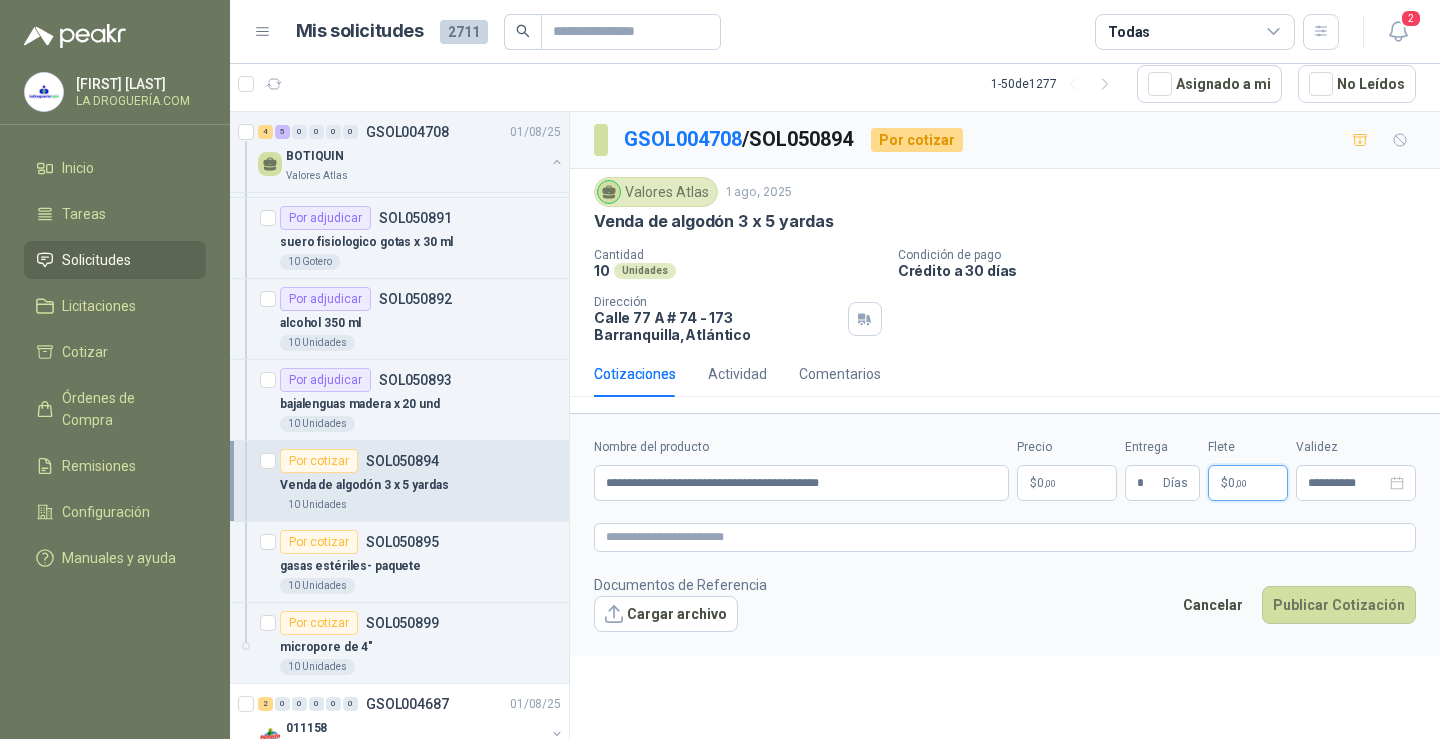 click on "$    0 ,00" at bounding box center (1248, 483) 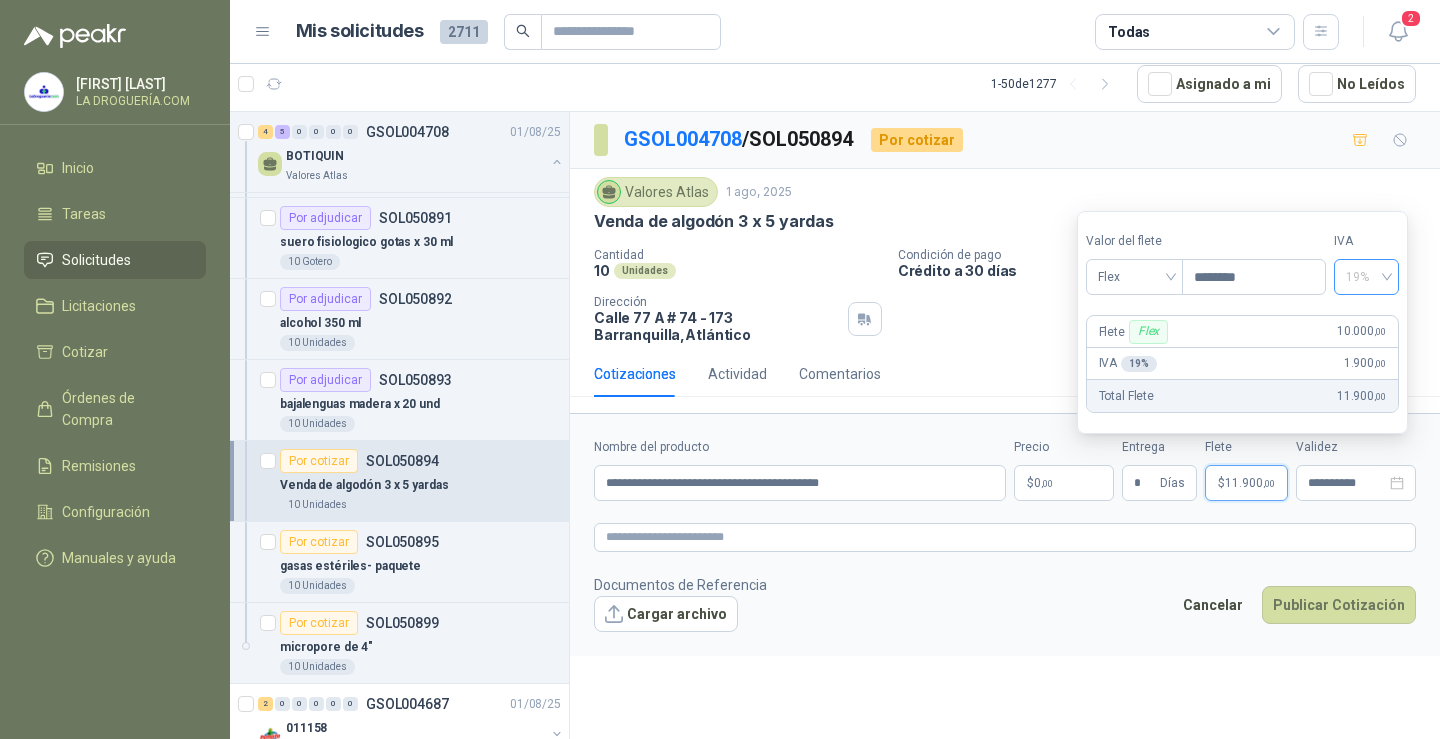 click on "19%" at bounding box center [1366, 277] 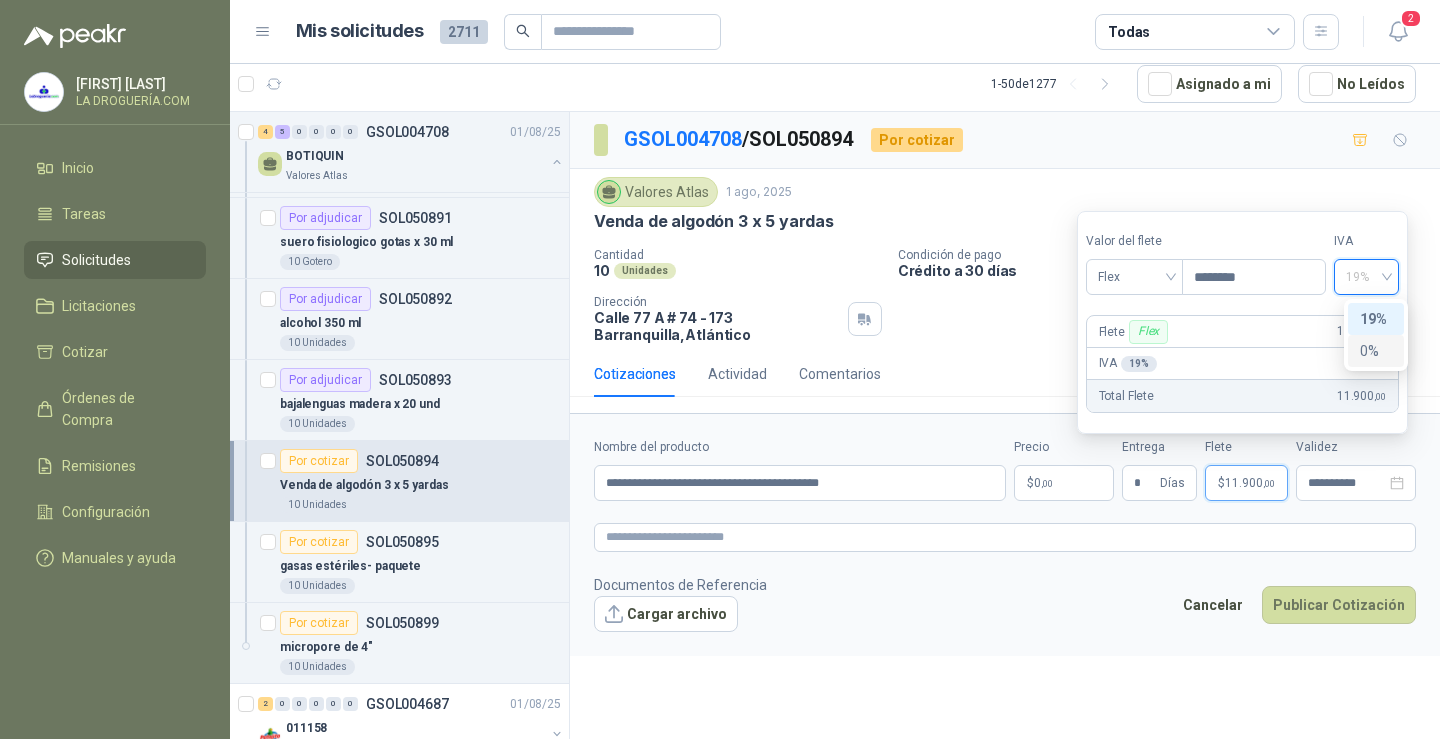 click on "0%" at bounding box center [1376, 351] 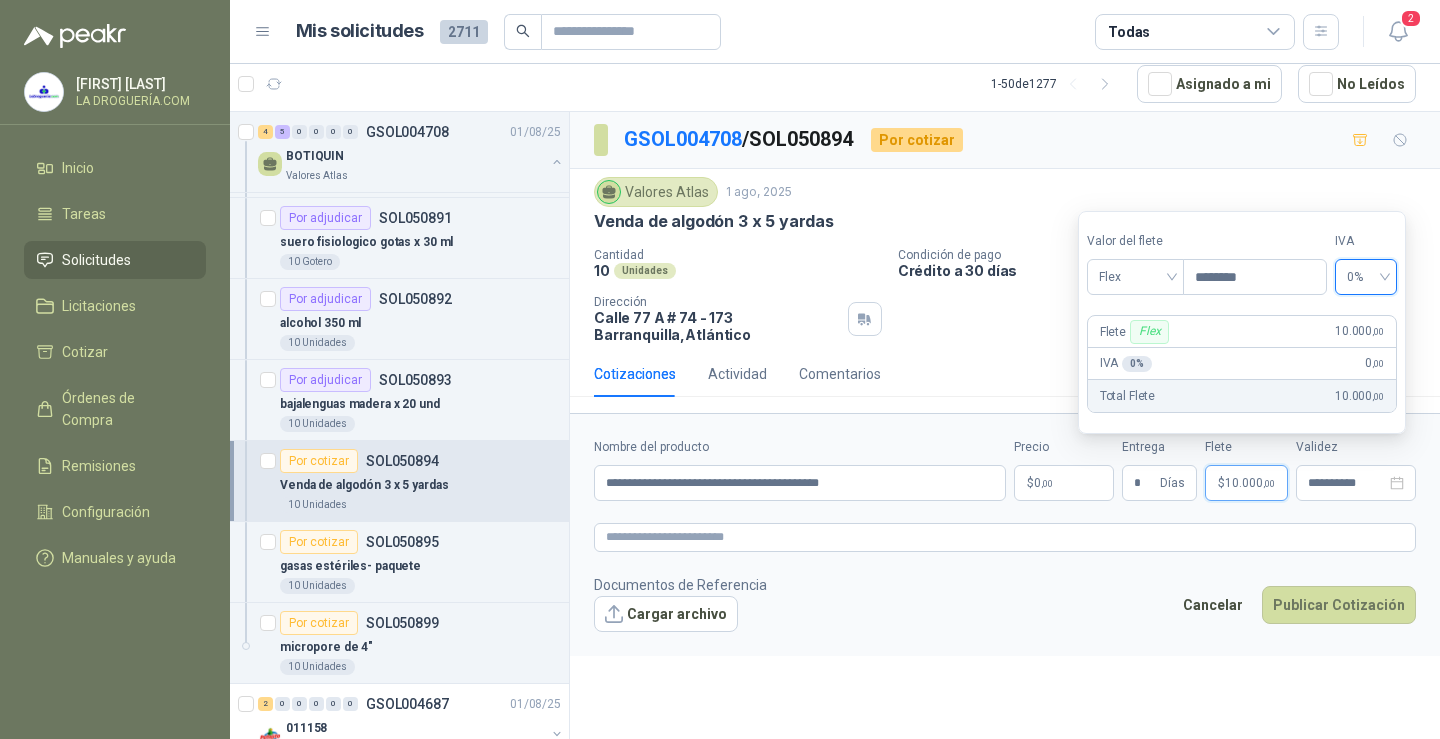 click on "$  0 ,00" at bounding box center [1064, 483] 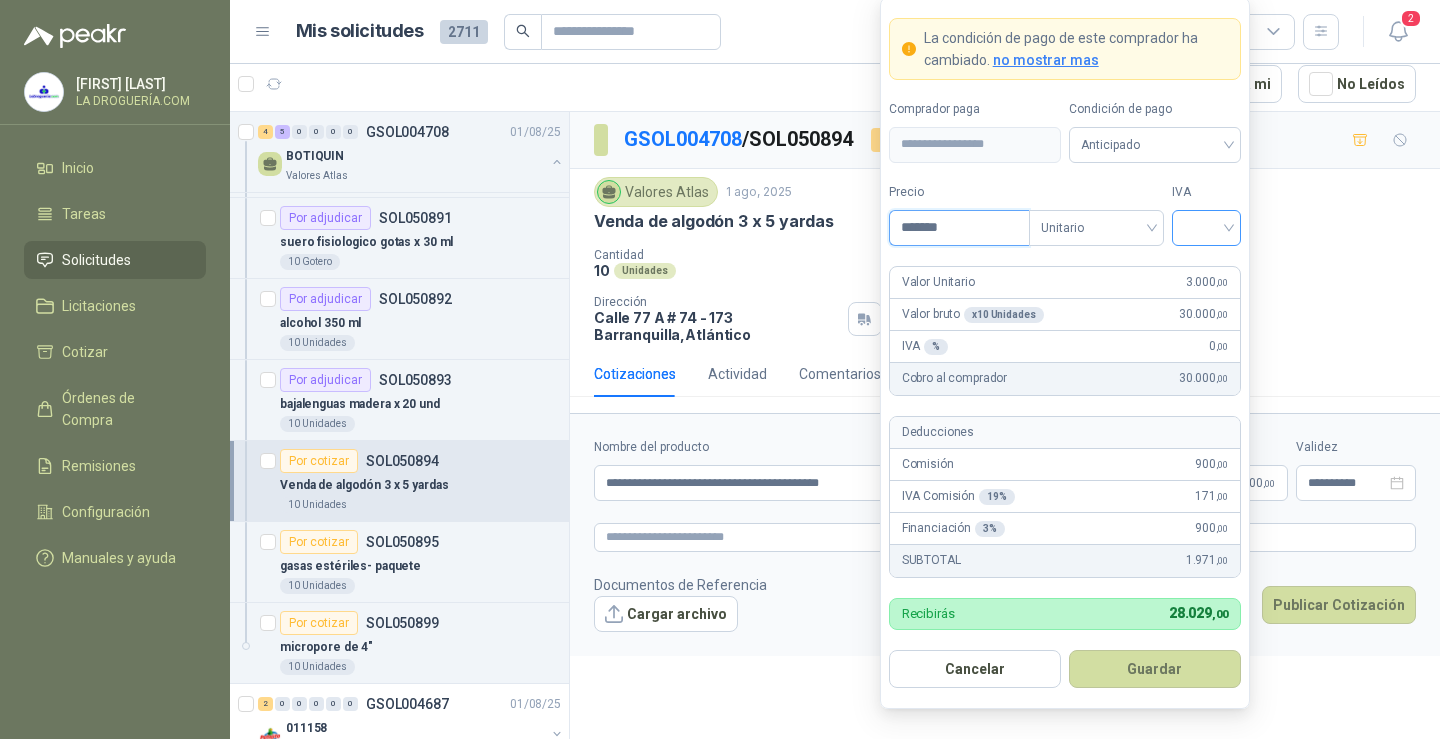 type on "*******" 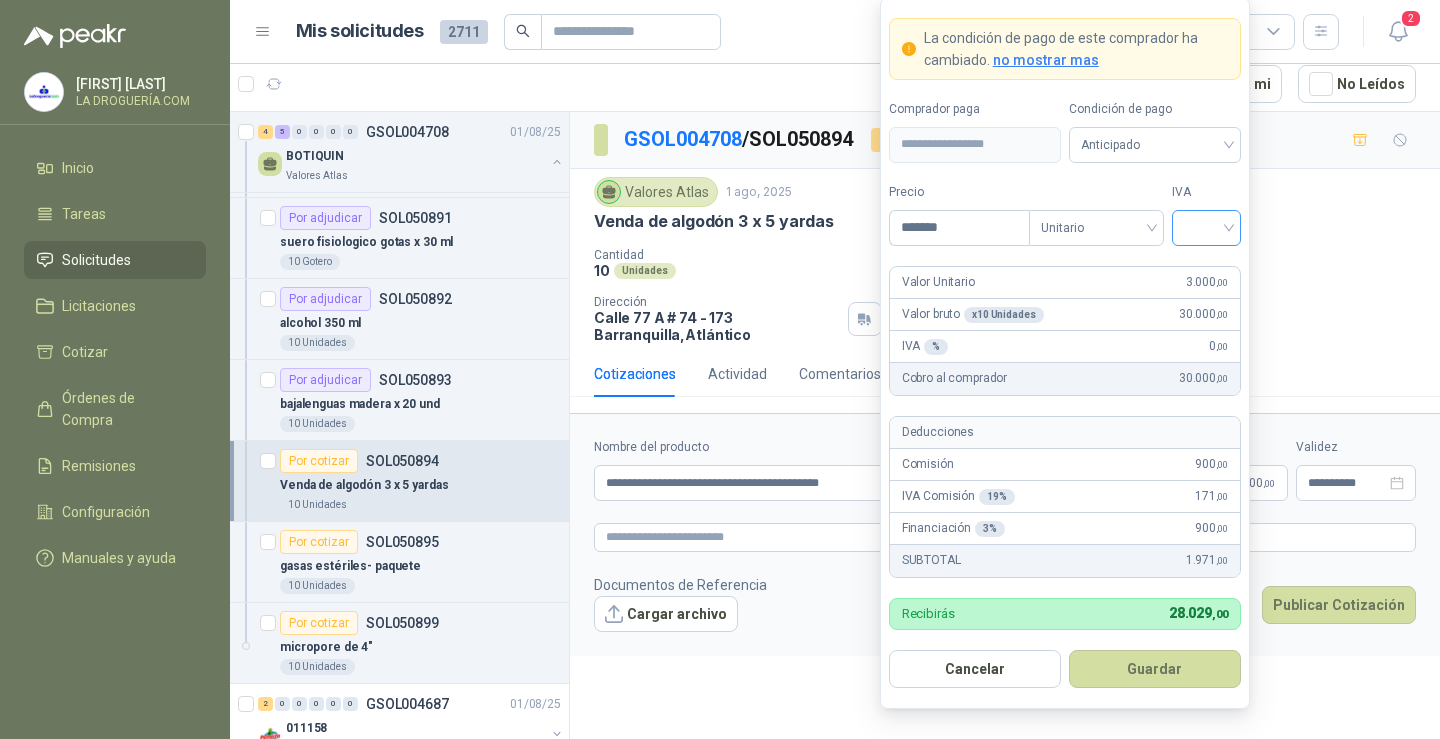 click at bounding box center [1206, 226] 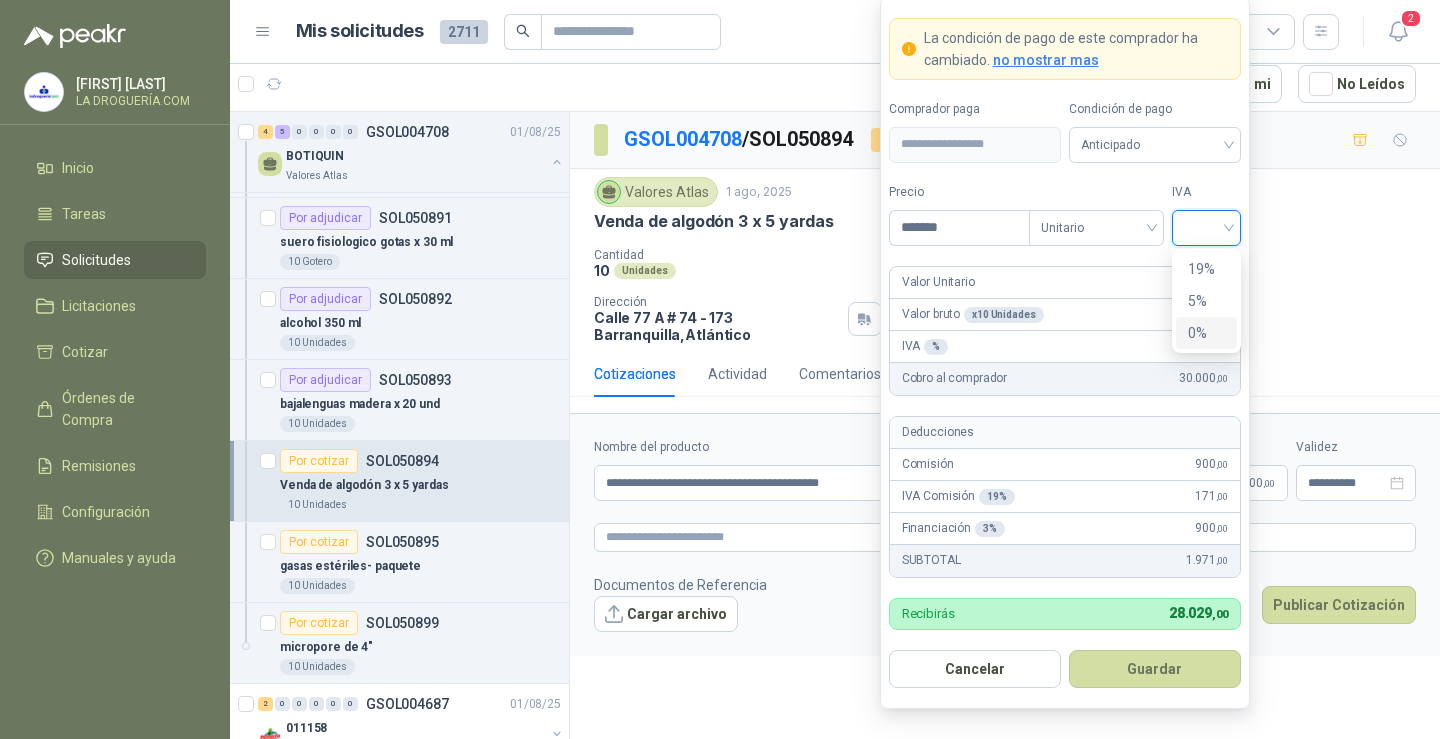 click on "0%" at bounding box center [1206, 333] 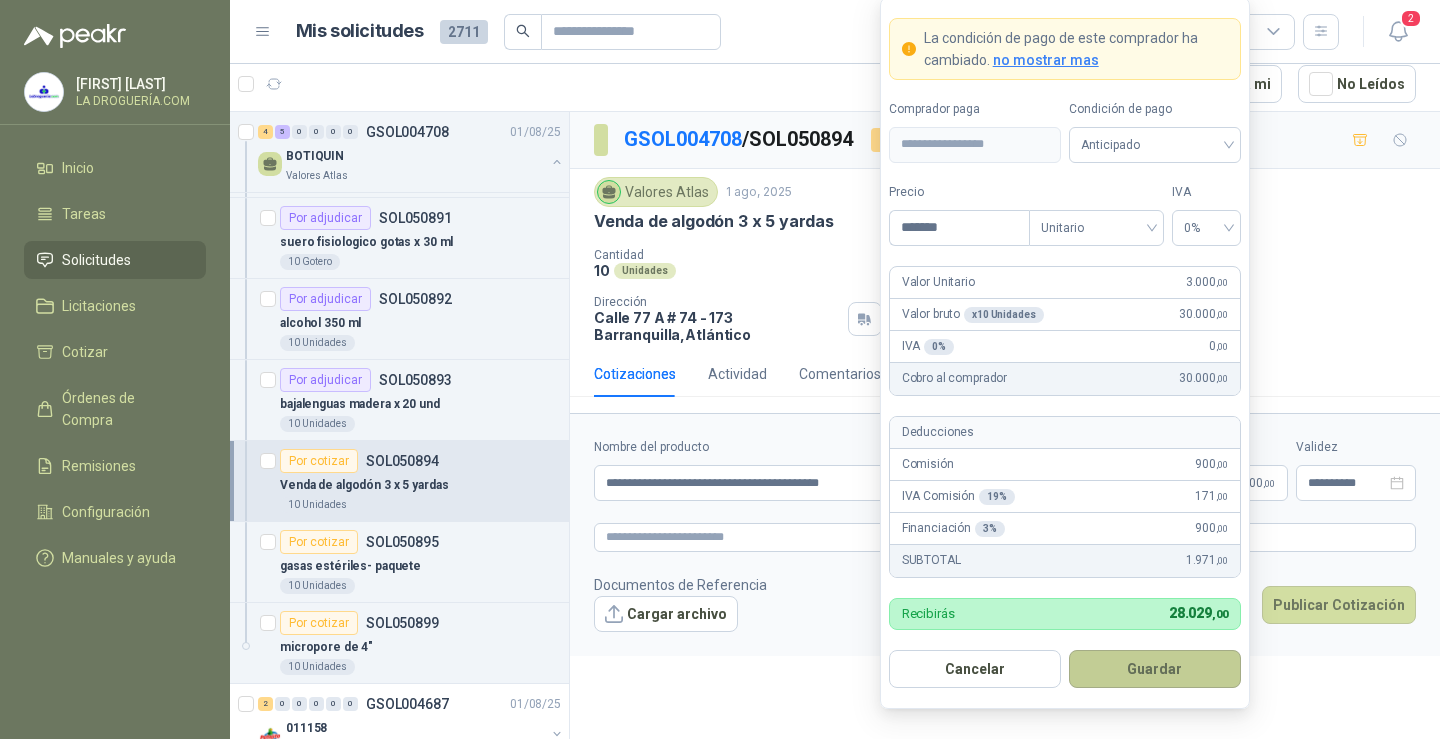 click on "Guardar" at bounding box center [1155, 669] 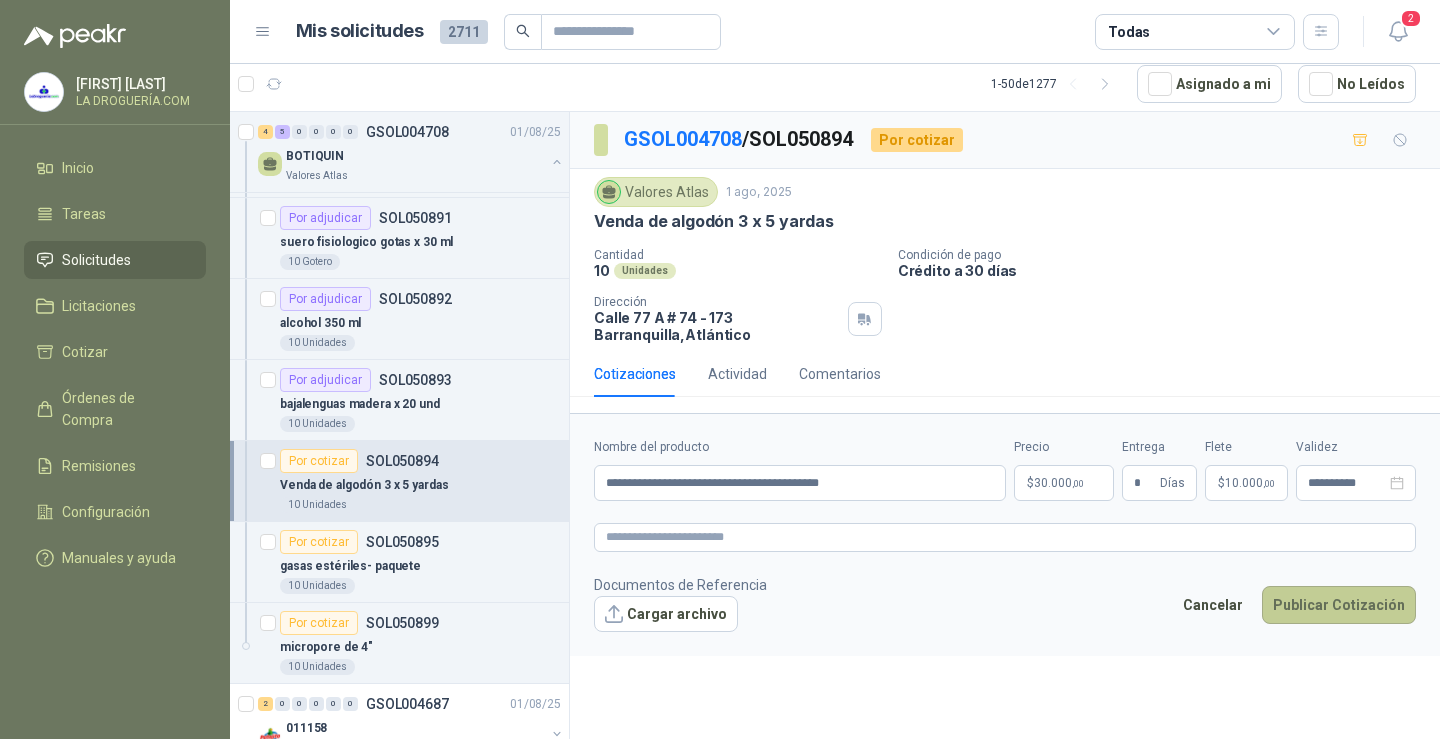 click on "Publicar Cotización" at bounding box center (1339, 605) 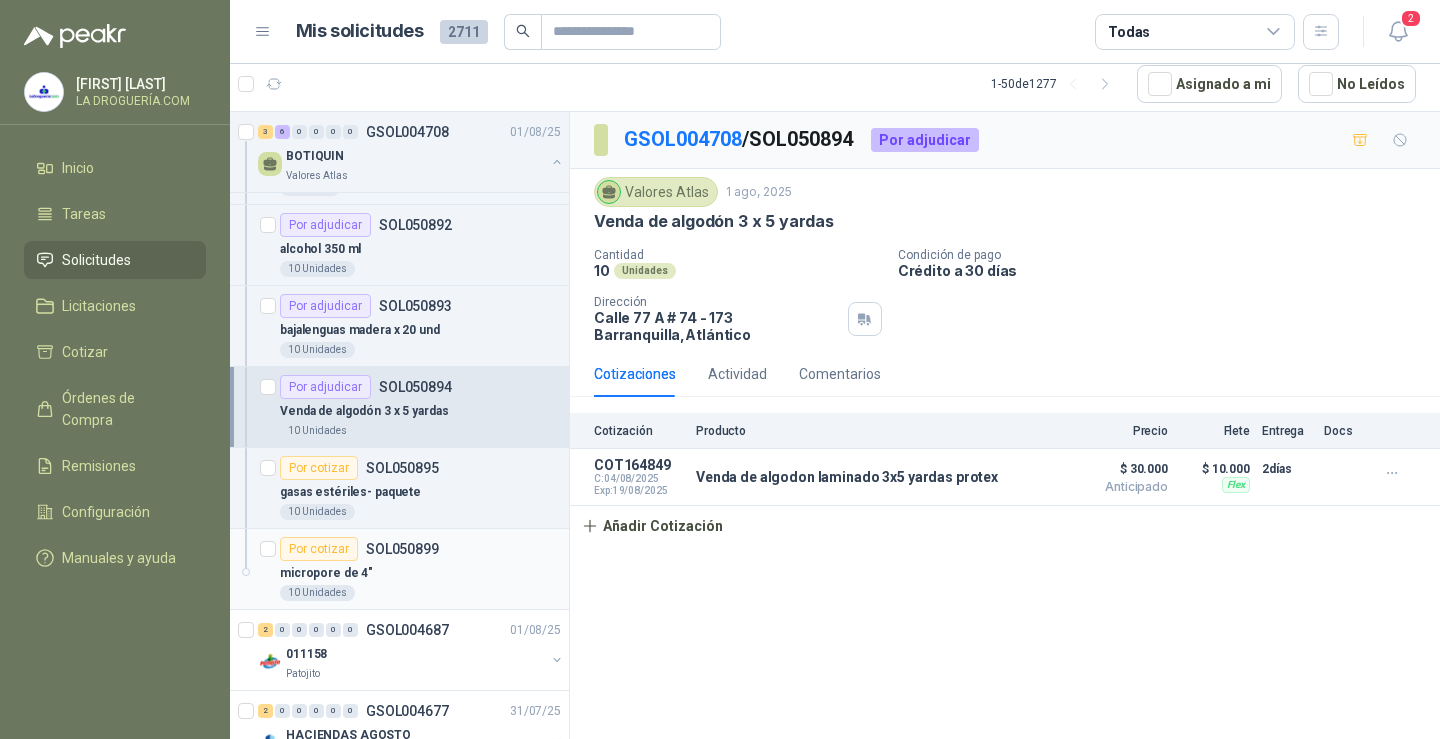 scroll, scrollTop: 500, scrollLeft: 0, axis: vertical 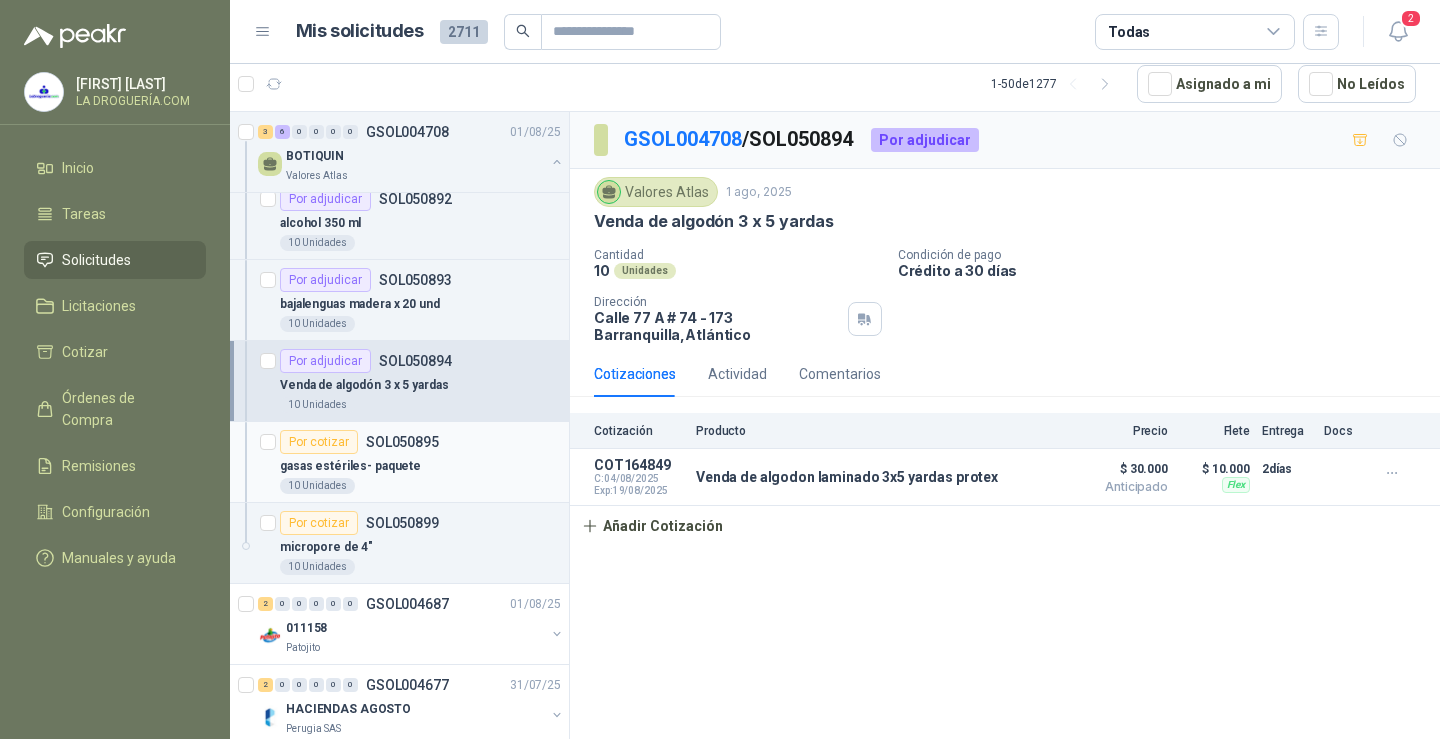 click on "10   Unidades" at bounding box center (420, 486) 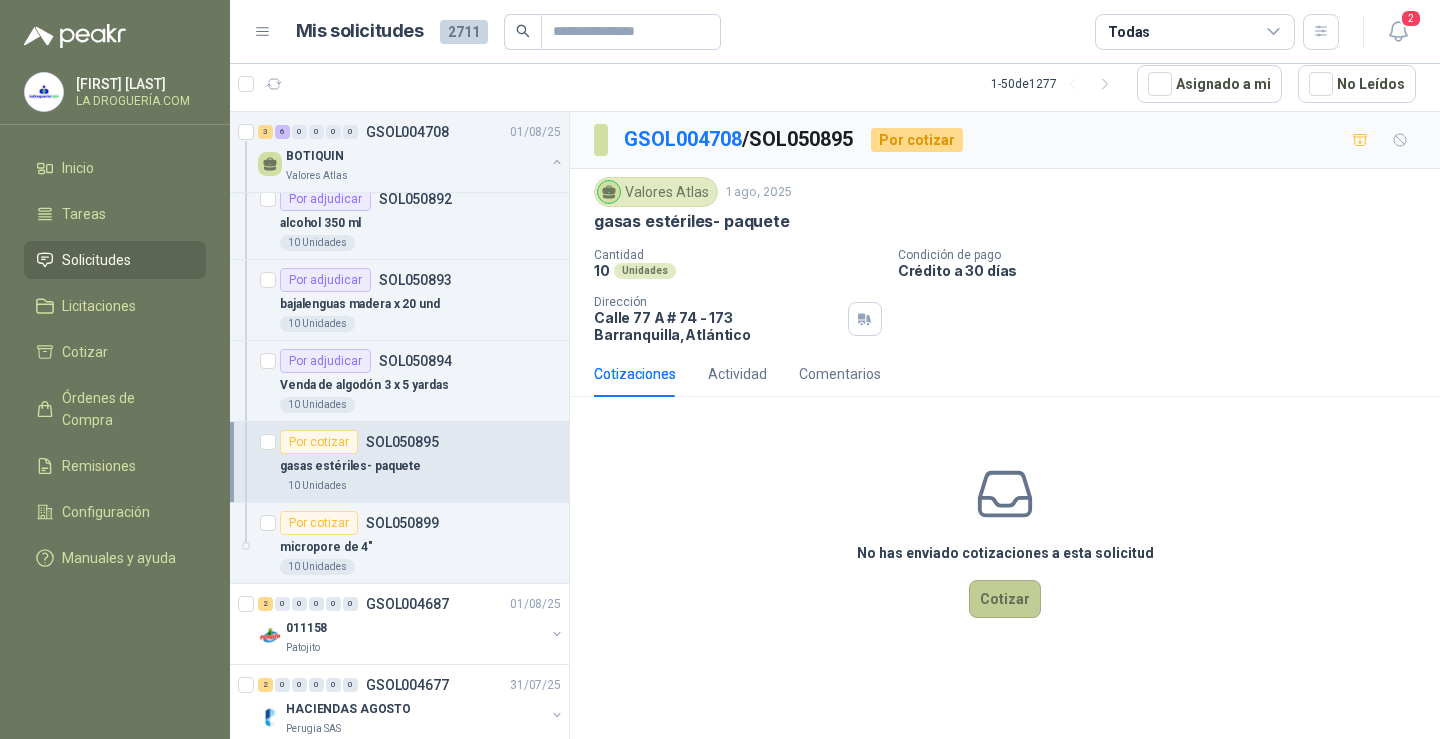 click on "Cotizar" at bounding box center [1005, 599] 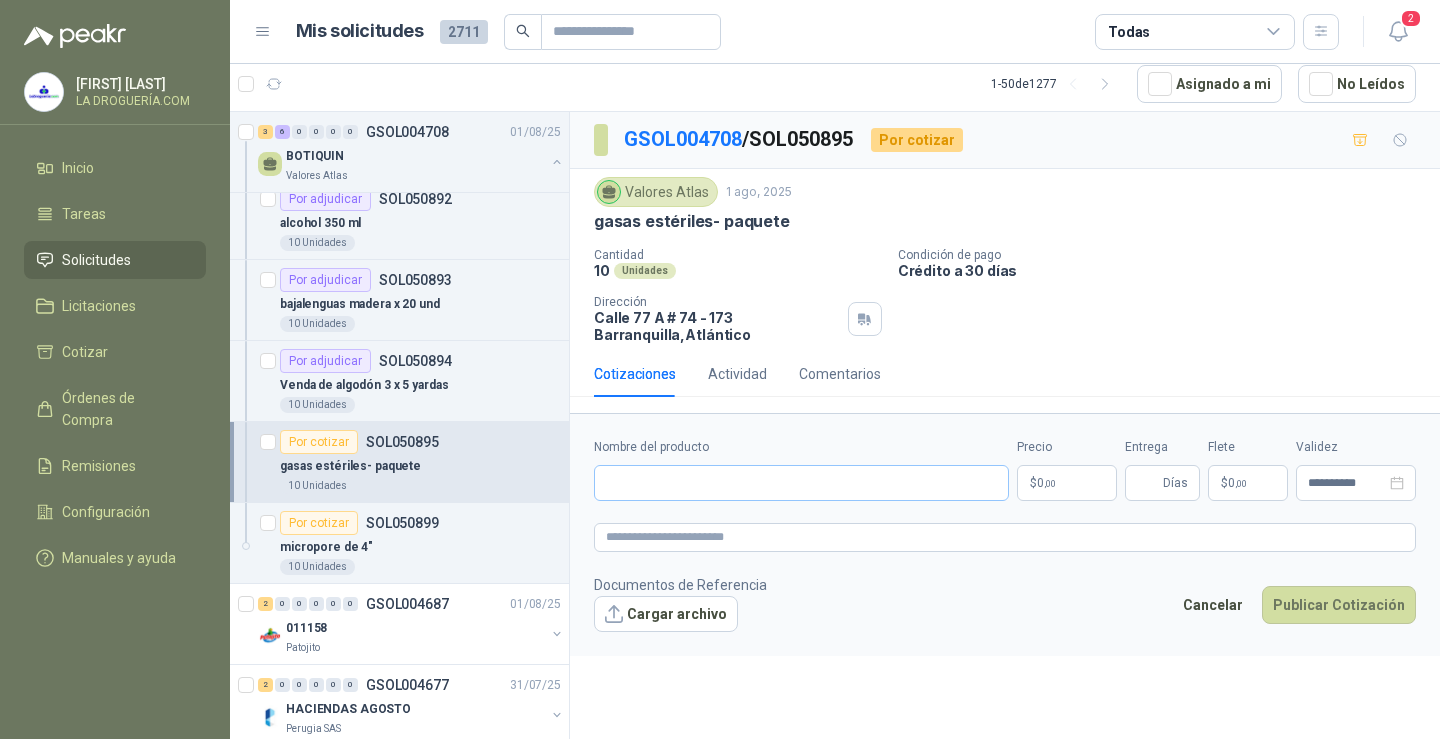 type 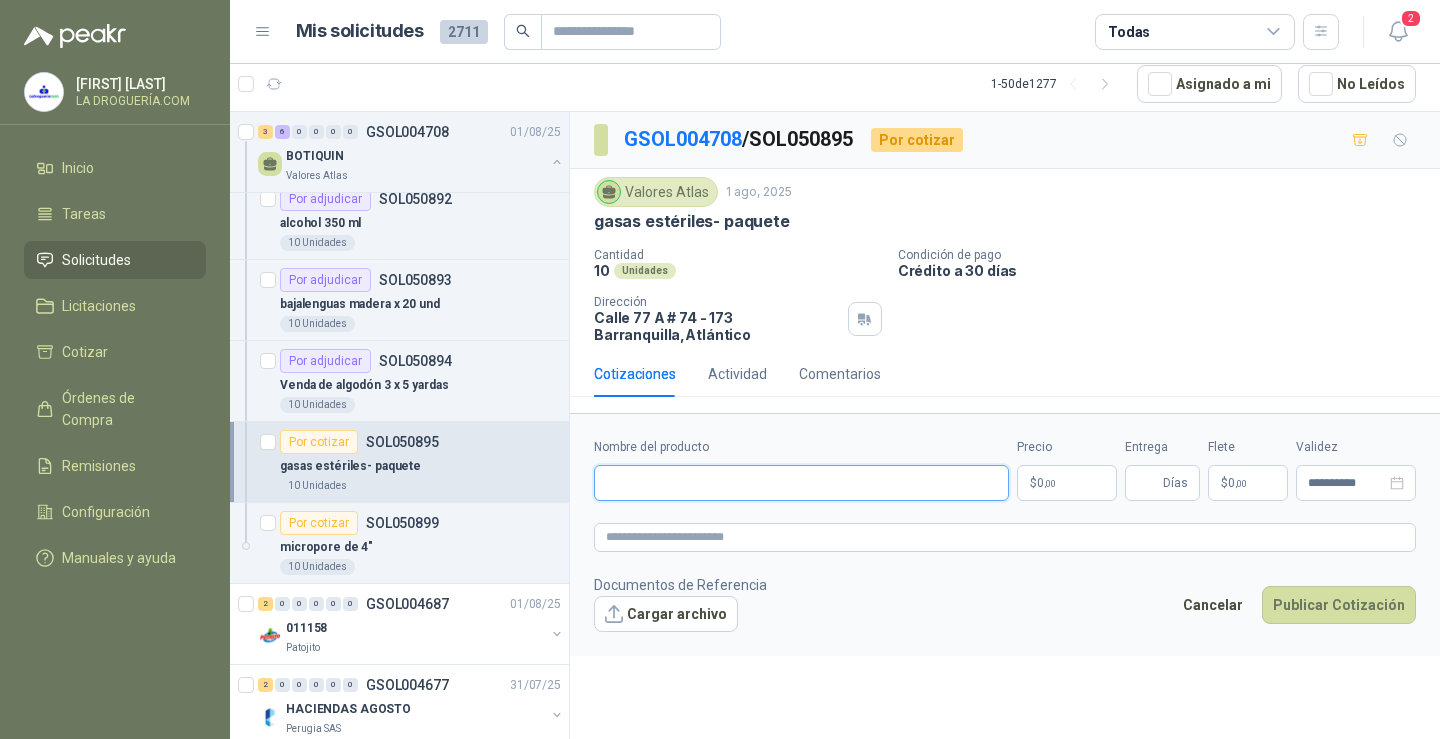 click on "Nombre del producto" at bounding box center (801, 483) 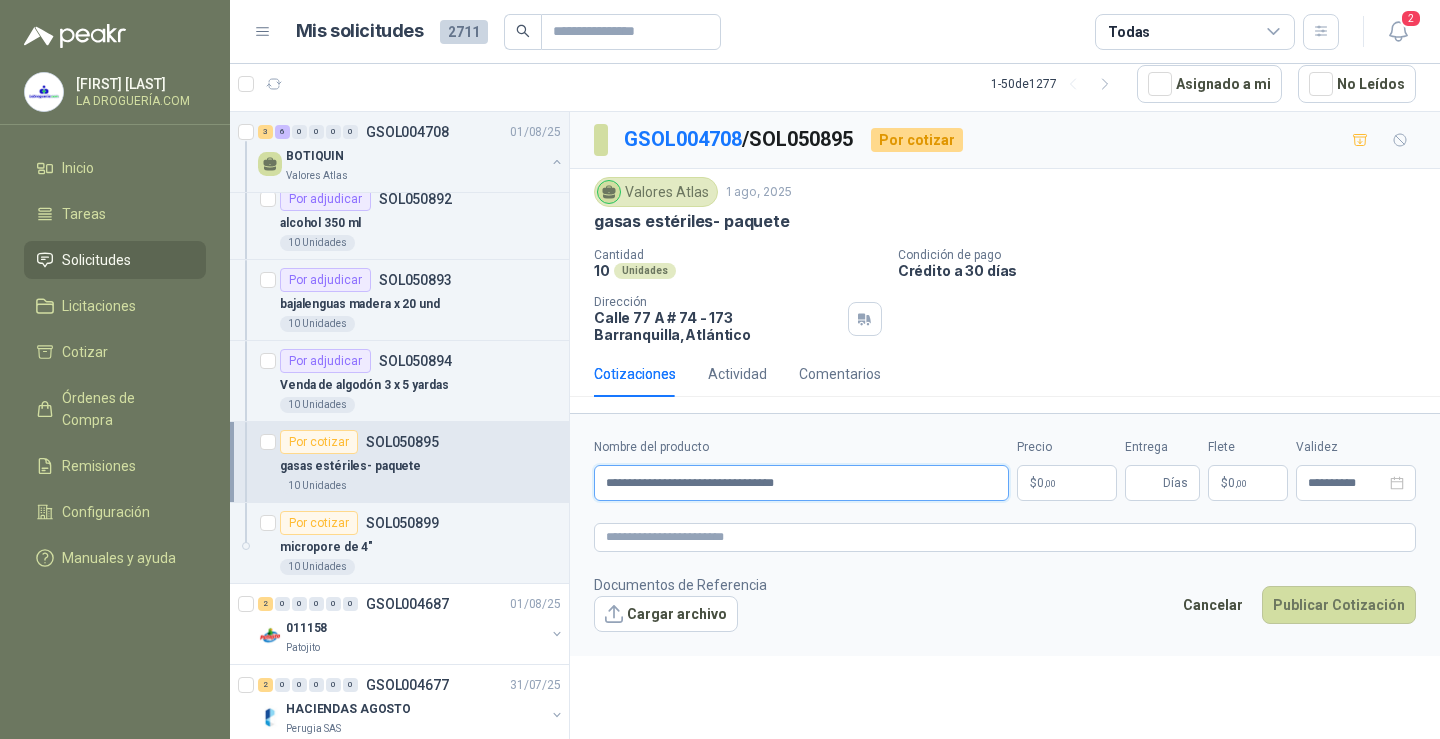 type on "**********" 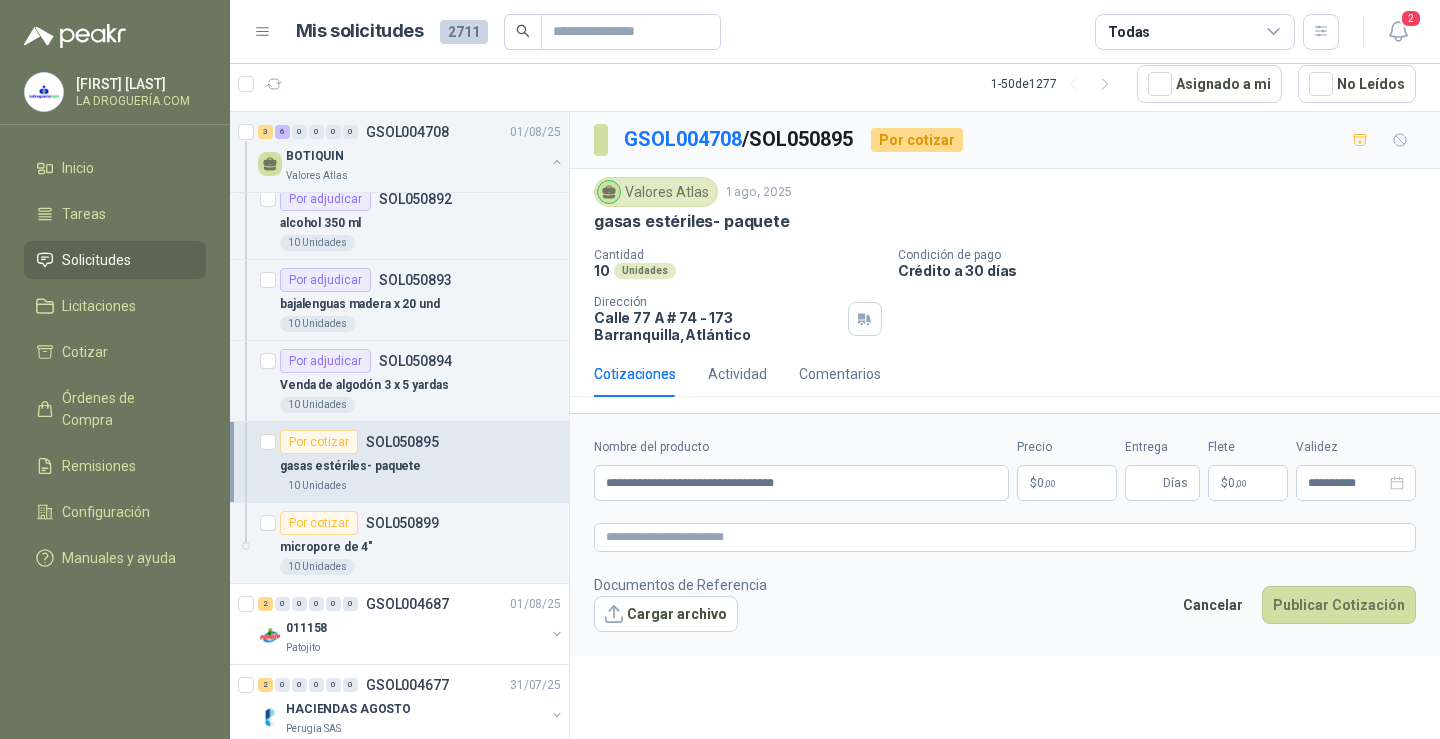 click on "[FIRST] [LAST]   LA DROGUERÍA.COM   Inicio   Tareas   Solicitudes   Licitaciones   Cotizar   Órdenes de Compra   Remisiones   Configuración   Manuales y ayuda Mis solicitudes 2711 Todas 2 1 - 50  de  1277 Asignado a mi No Leídos 4   5   0   0   0   0   GSOL004721 04/08/25   SOLICITUD EPP JULIO - PICHINDE  Rio Fertil del Pacífico S.A.S.   1   0   0   0   0   0   GSOL004710 01/08/25   01-RQU-2160 Santa Anita Napoles   3   6   0   0   0   0   GSOL004708 01/08/25   BOTIQUIN  Valores Atlas   Por adjudicar SOL050888 aplicadores de madera x 20 und 10   Unidades Por adjudicar SOL050889 Curitas   10   Unidades Por cotizar SOL050890 esparadrapo de tela rollo de 4” 10   Paquetes Por cotizar SOL050891 suero fisiologico gotas x 30 ml 10   Gotero Por adjudicar SOL050892 alcohol 350 ml 10   Unidades Por adjudicar SOL050893 bajalenguas madera x 20 und 10   Unidades Por adjudicar SOL050894 Venda de algodón 3 x 5 yardas 10   Unidades Por cotizar SOL050895 gasas estériles- paquete 10   Unidades Por cotizar SOL050899" at bounding box center (720, 369) 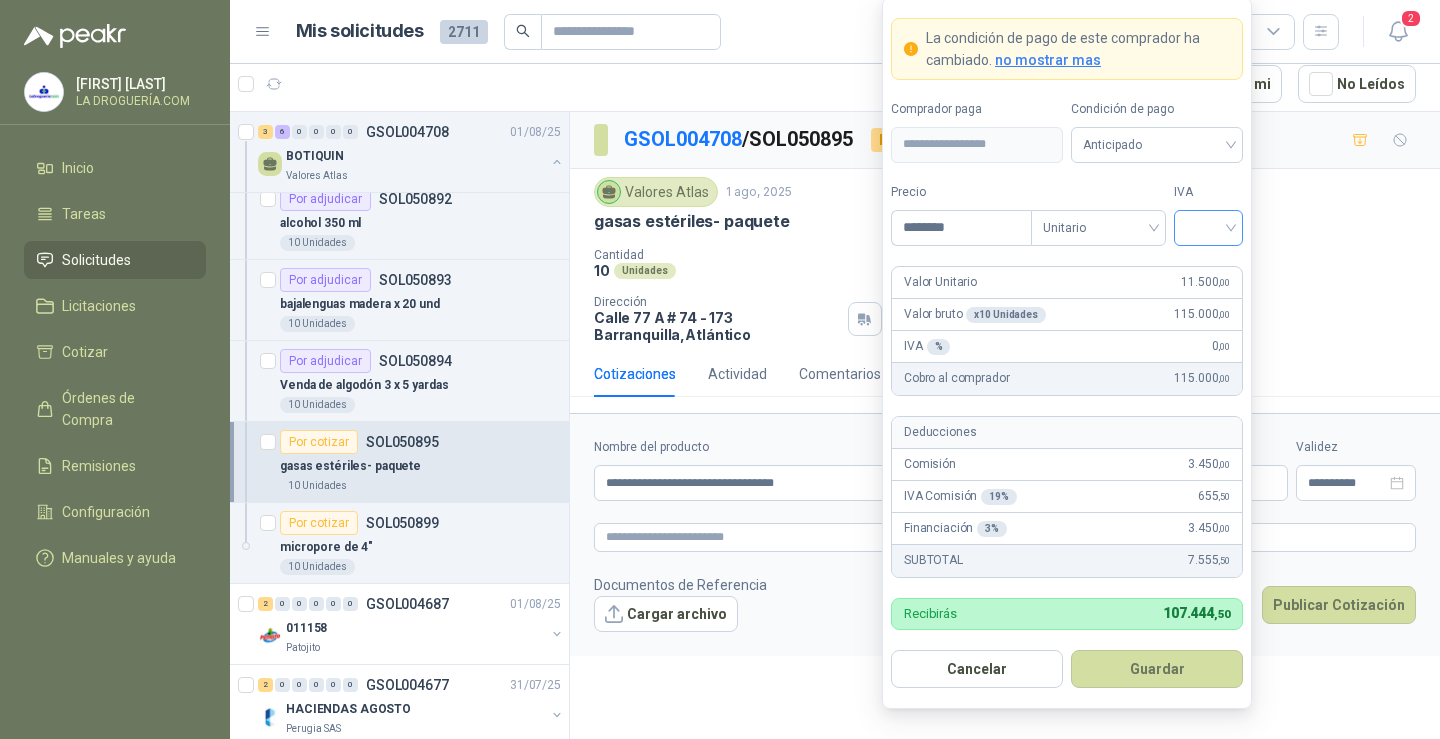 type on "********" 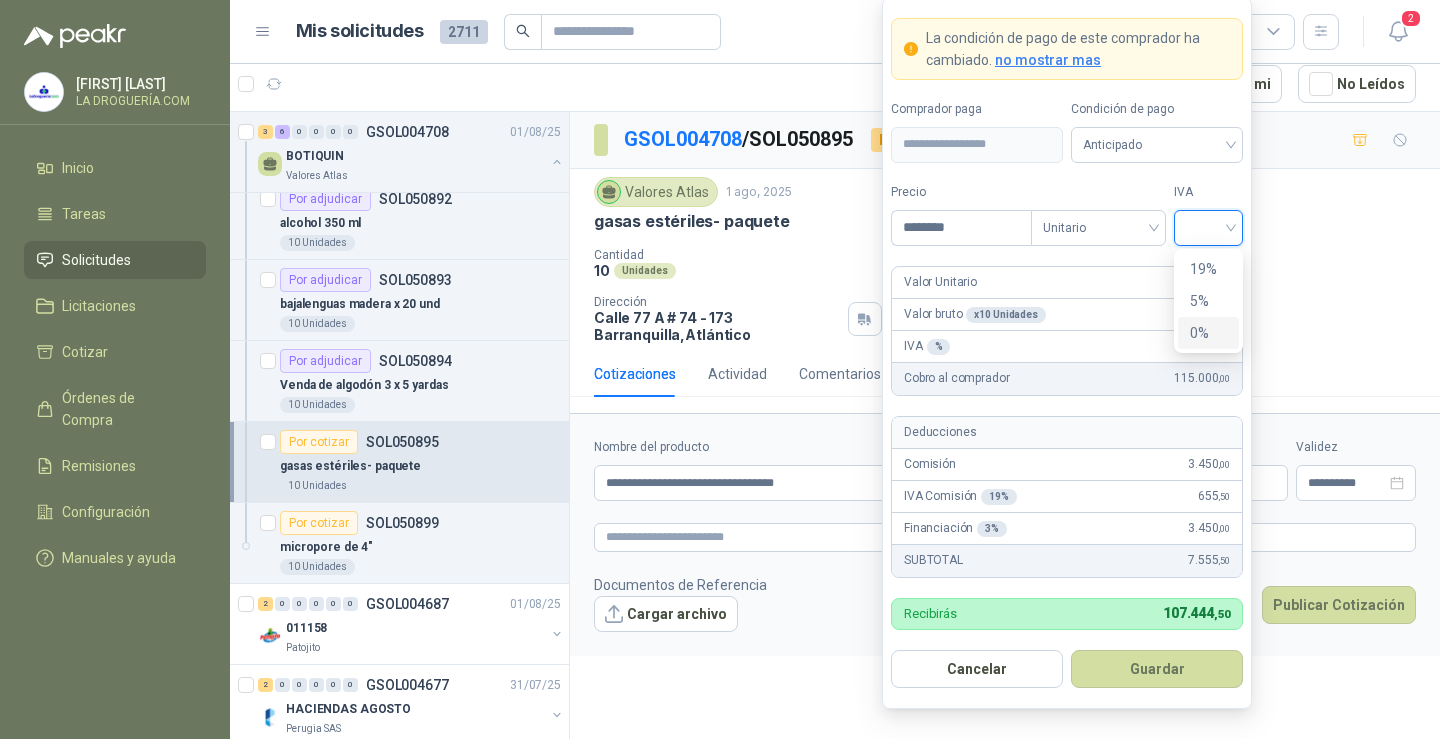click on "0%" at bounding box center (1208, 333) 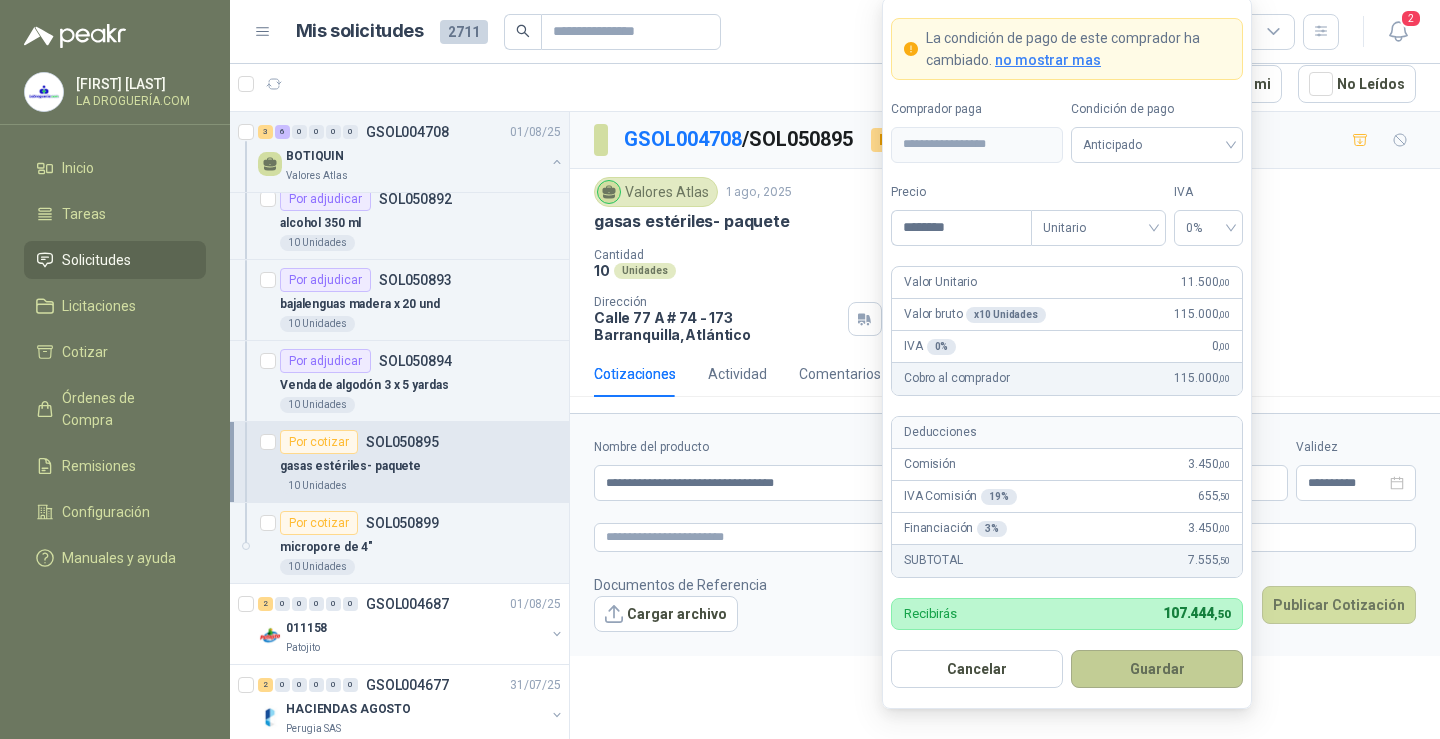 click on "Guardar" at bounding box center (1157, 669) 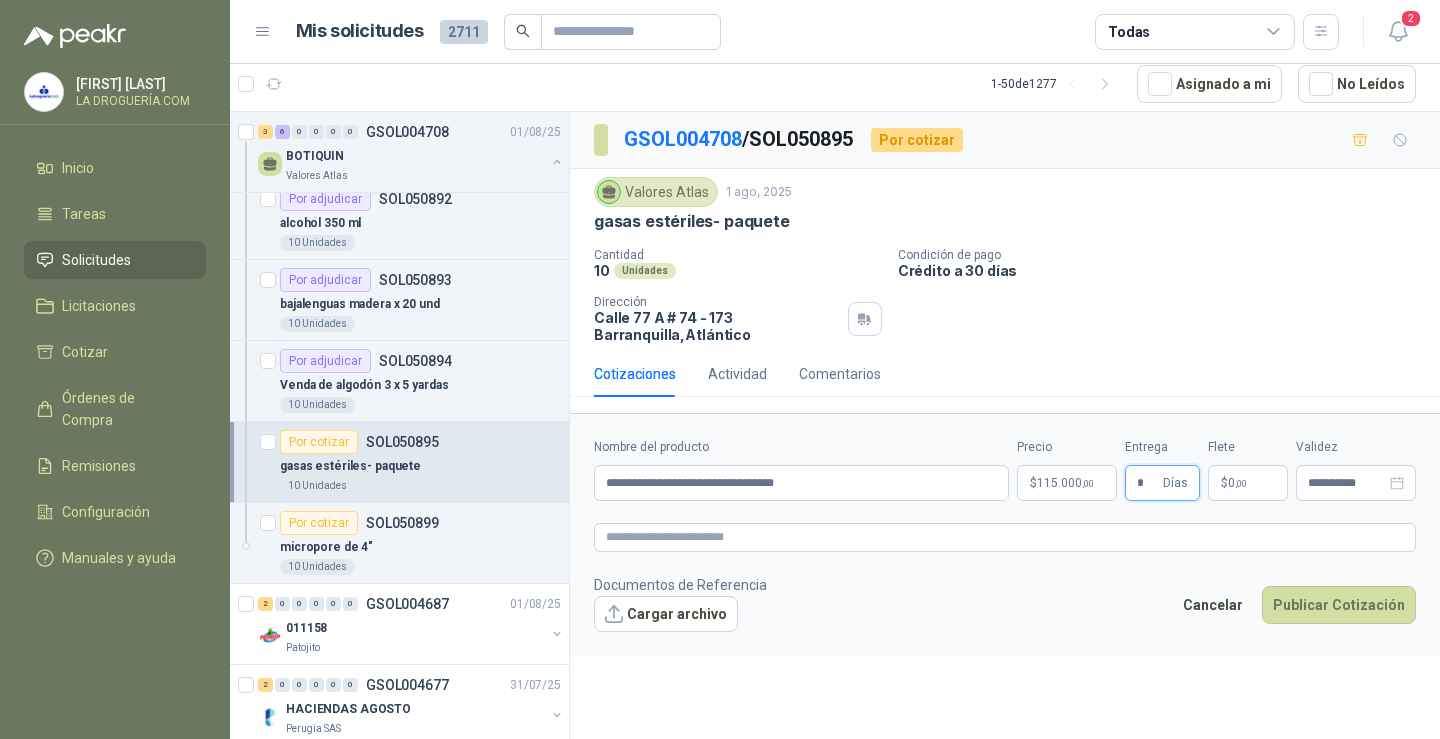 type on "*" 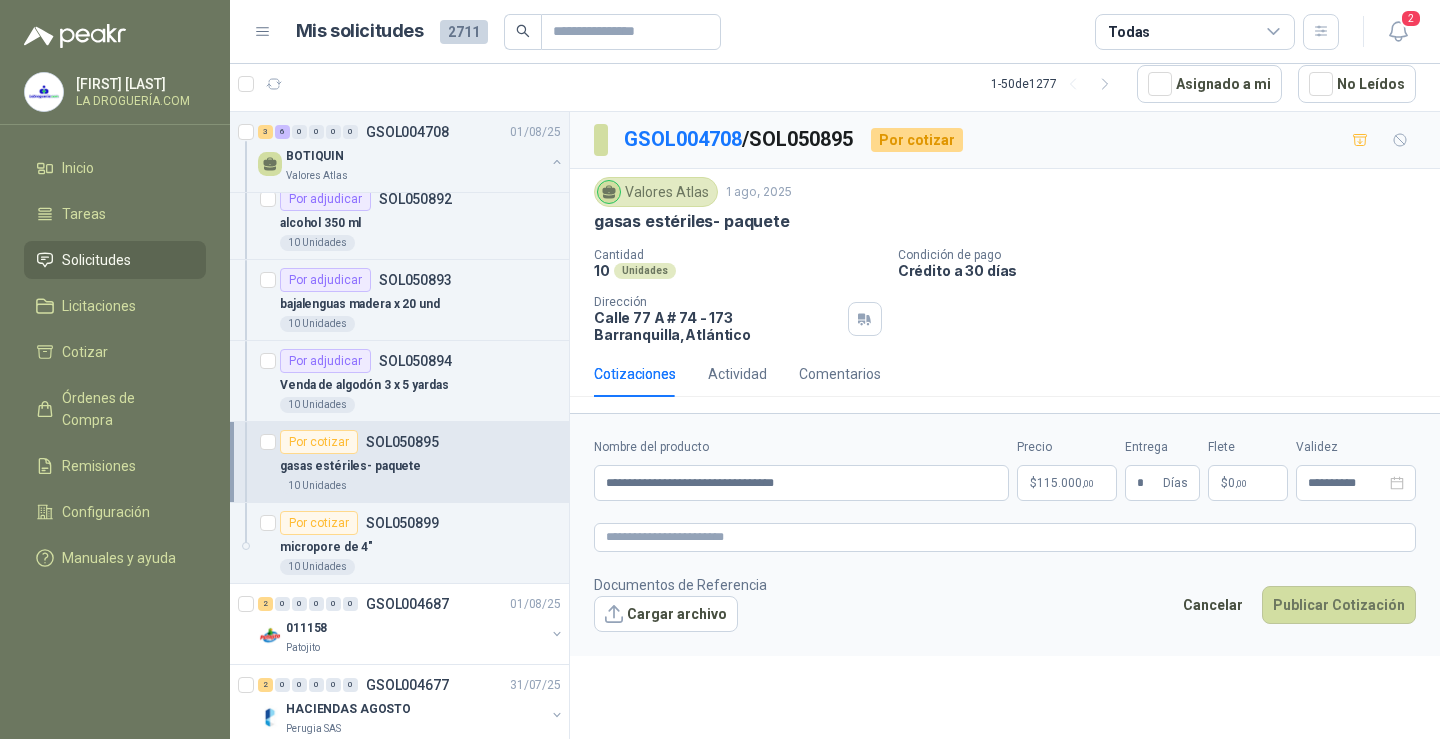 click on "$    0 ,00" at bounding box center [1248, 483] 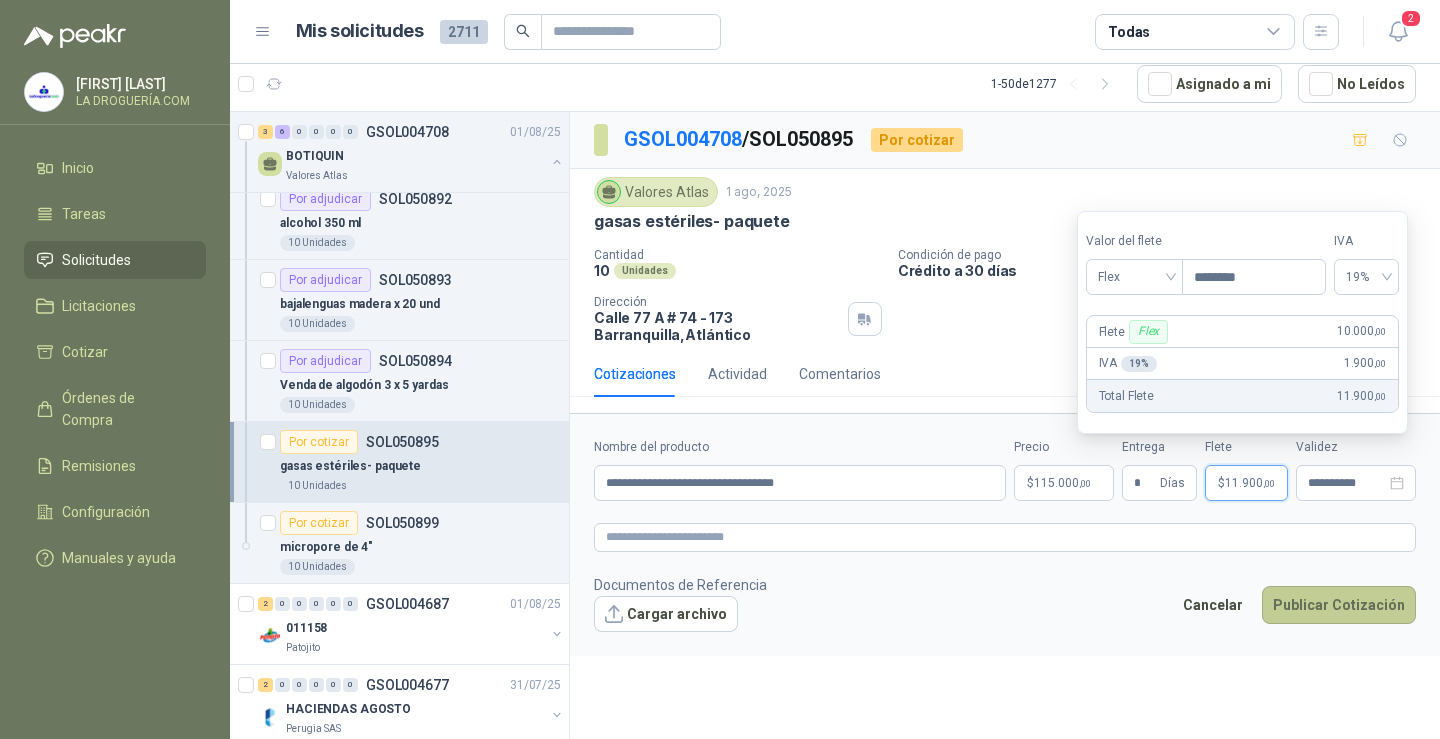 type on "********" 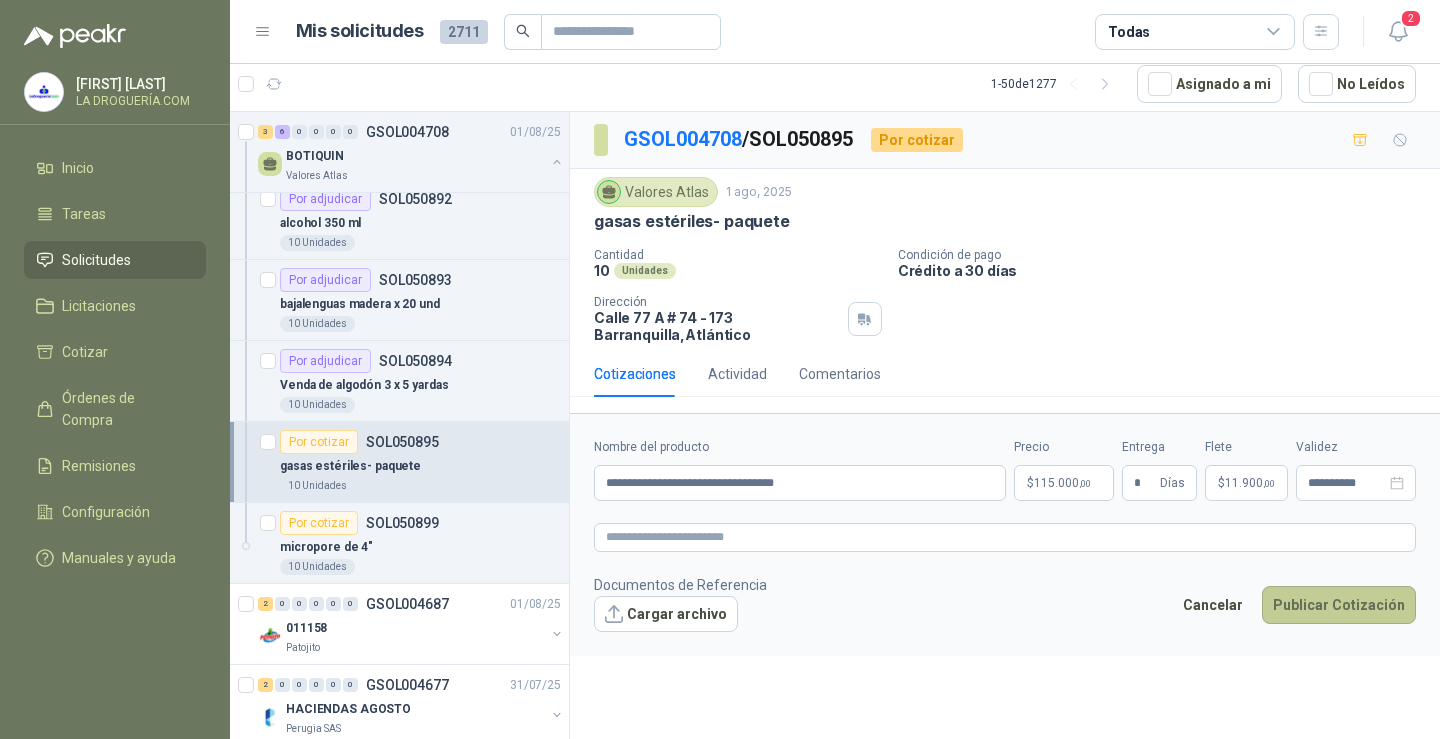 click on "Publicar Cotización" at bounding box center [1339, 605] 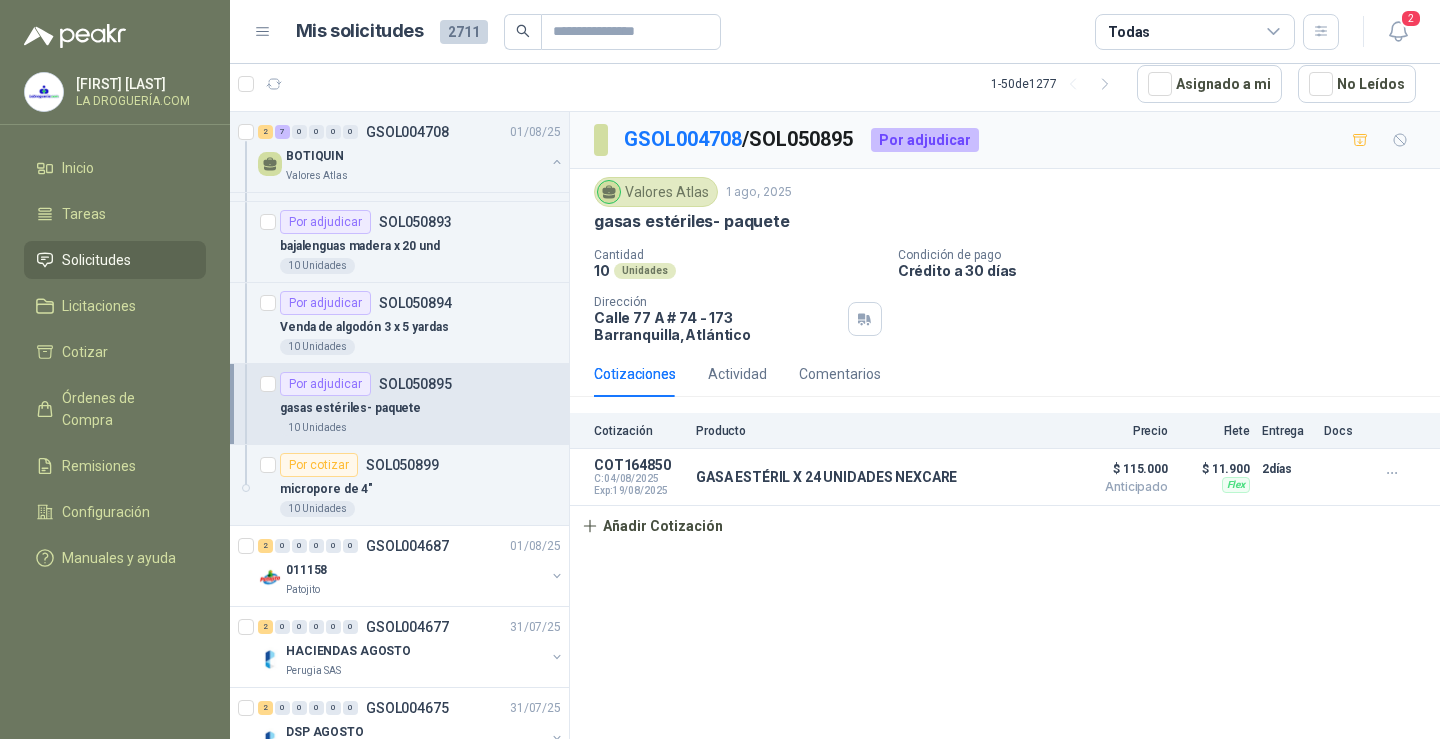 scroll, scrollTop: 600, scrollLeft: 0, axis: vertical 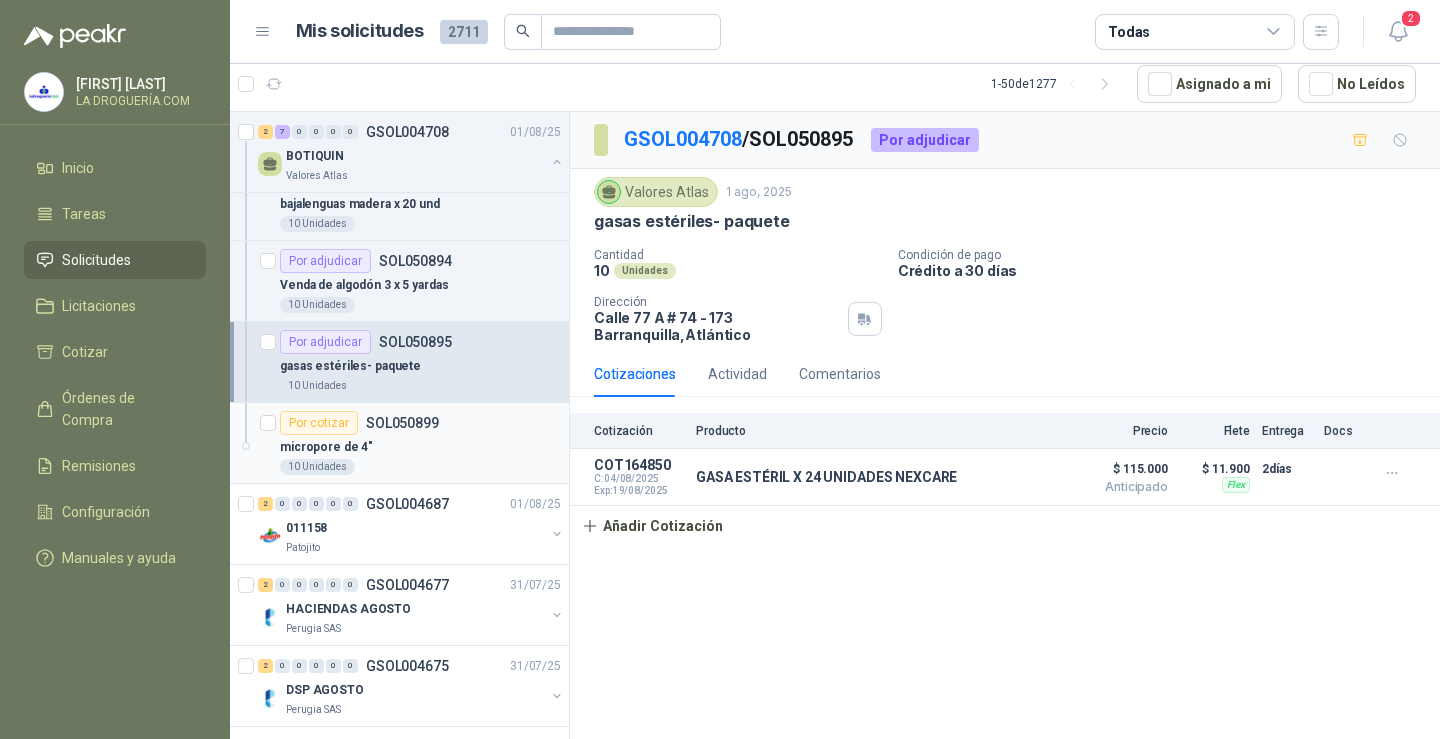 click on "micropore de 4"" at bounding box center (420, 447) 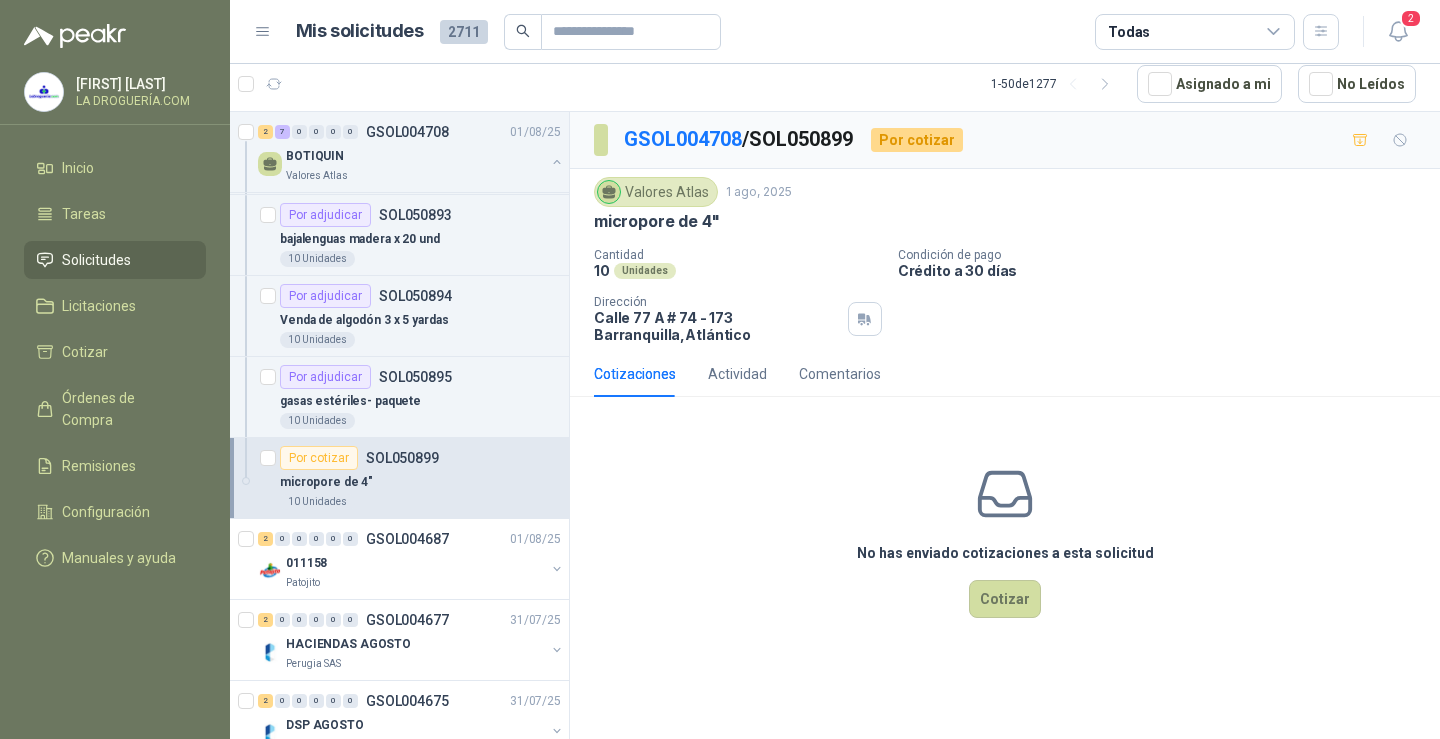 scroll, scrollTop: 600, scrollLeft: 0, axis: vertical 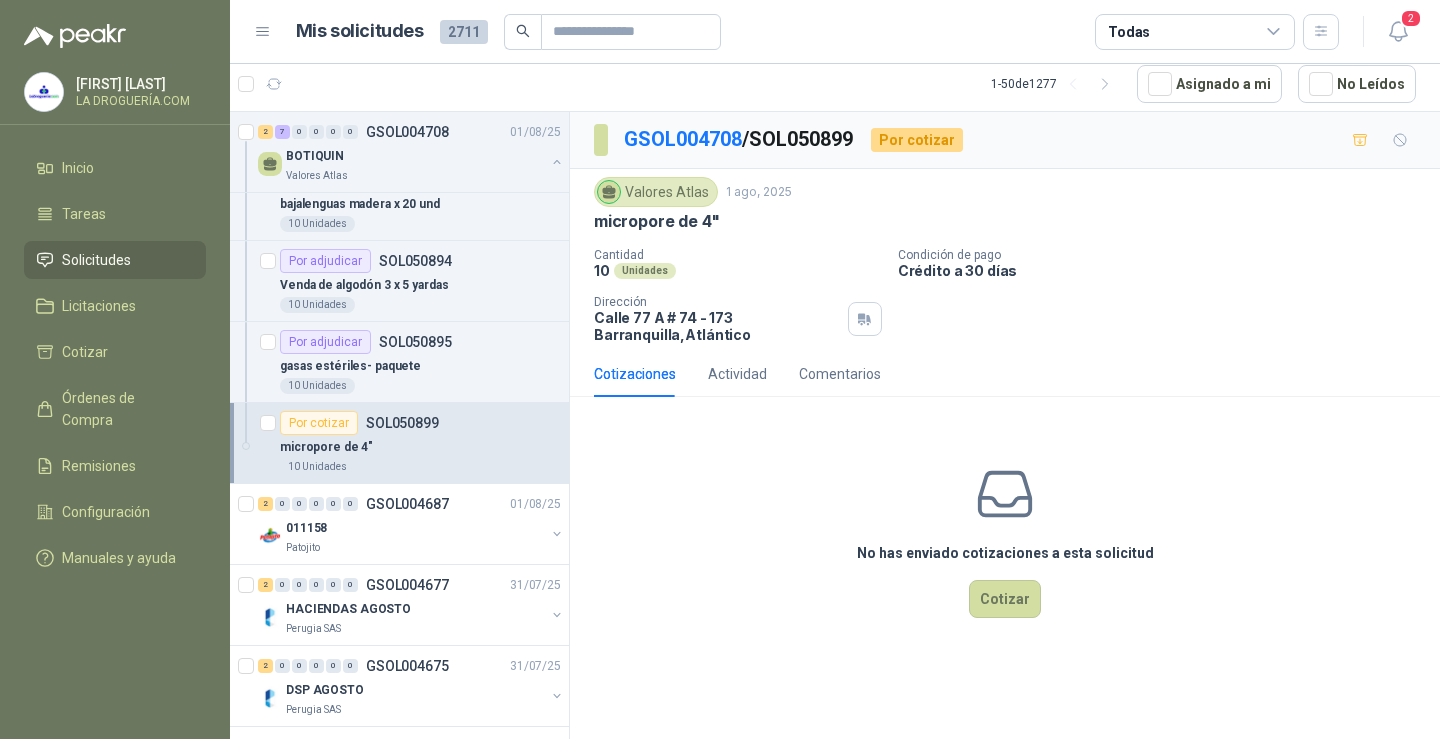 click on "10   Unidades" at bounding box center [420, 467] 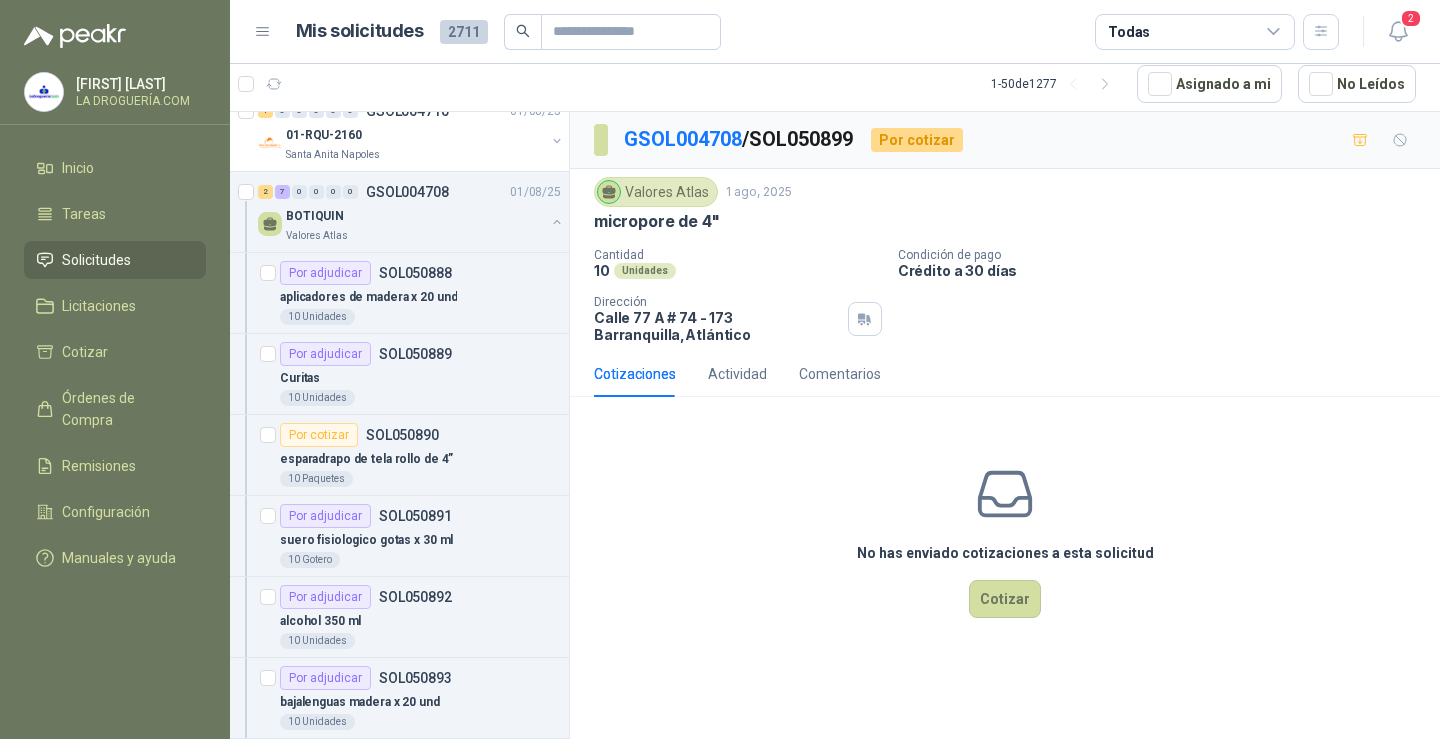 scroll, scrollTop: 100, scrollLeft: 0, axis: vertical 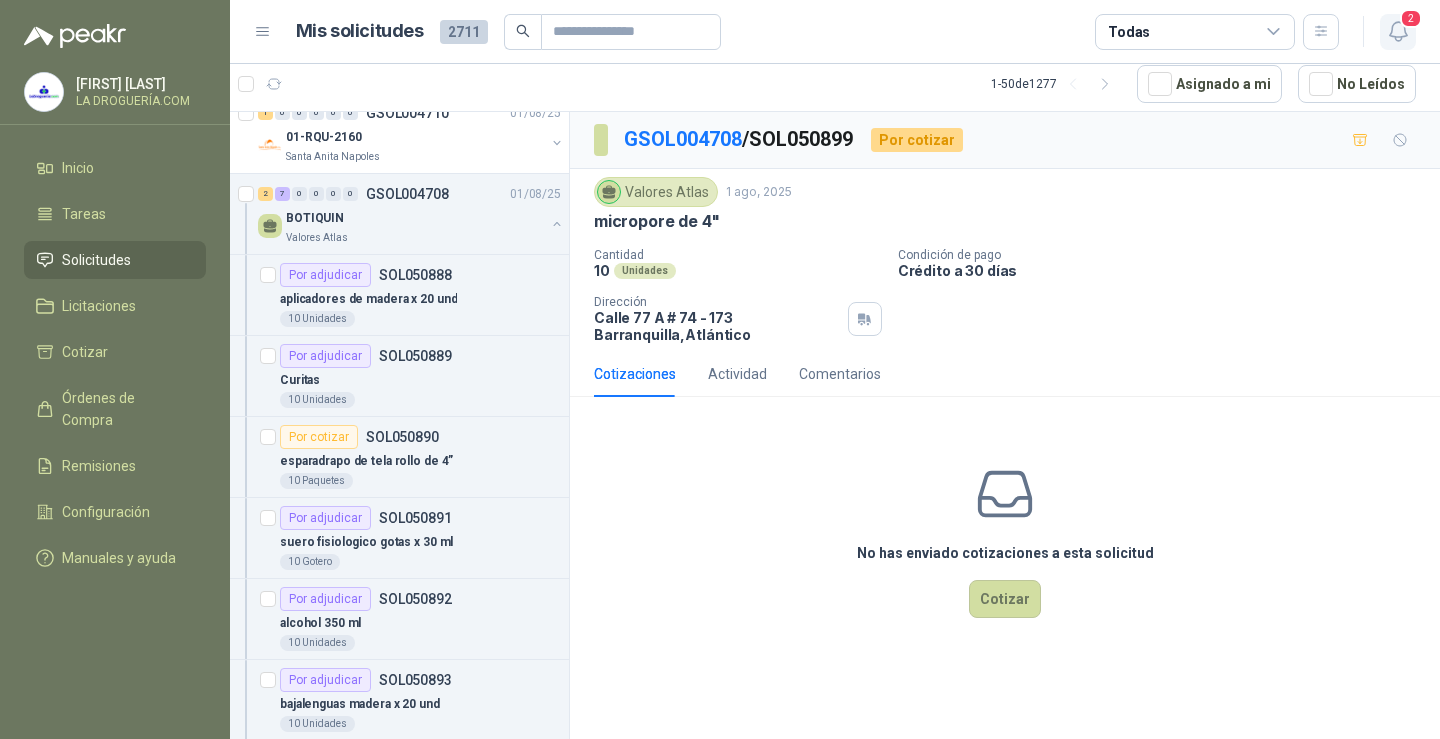 click 